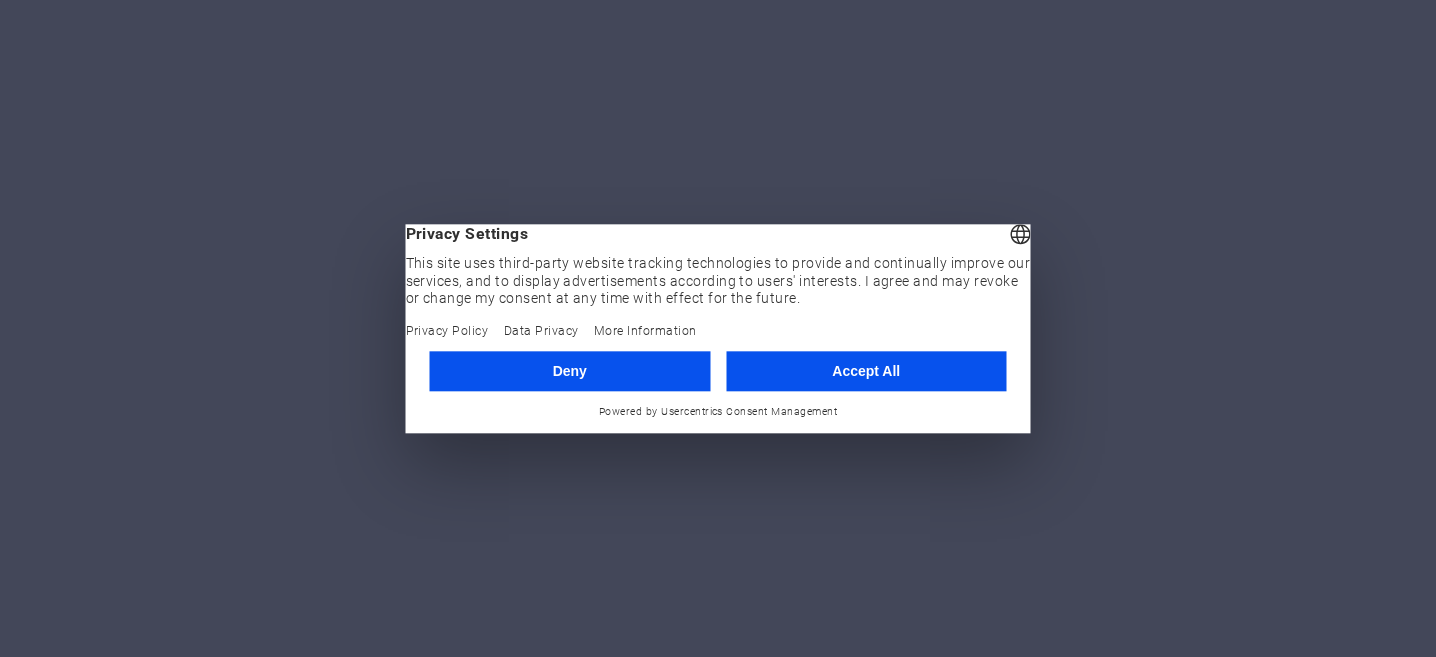 scroll, scrollTop: 0, scrollLeft: 0, axis: both 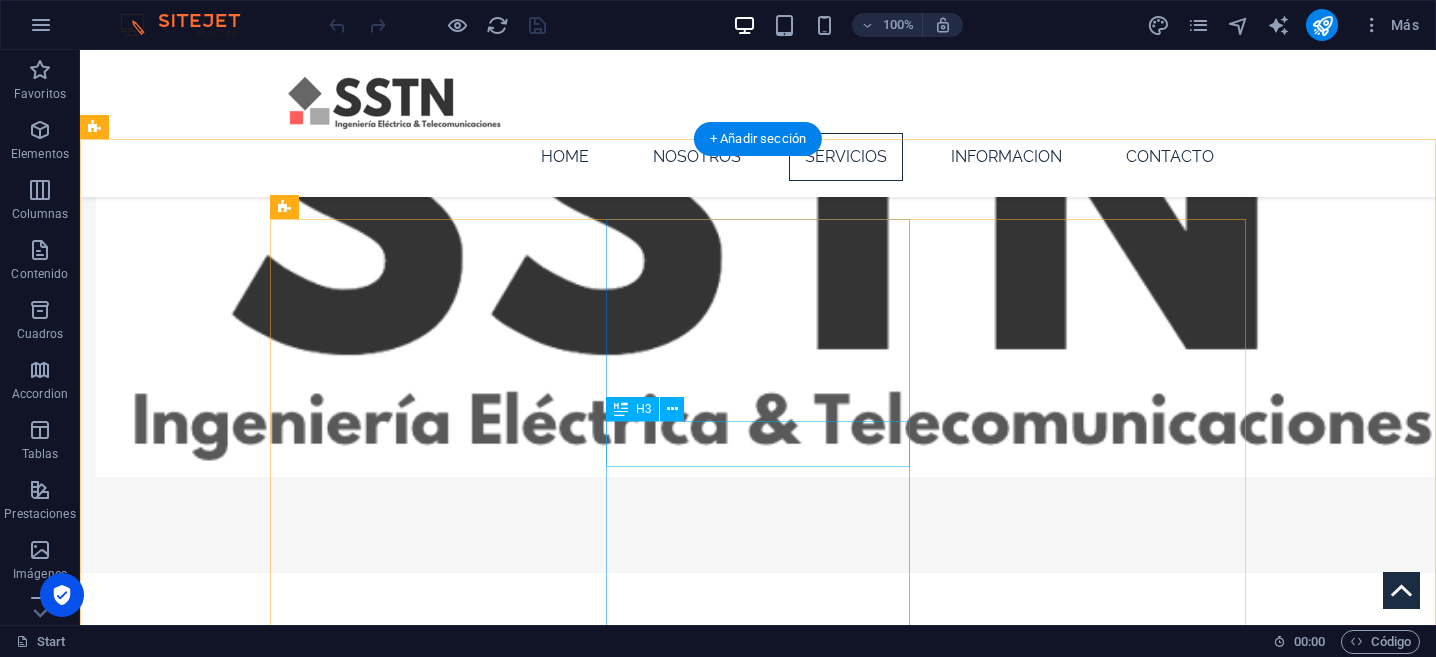 click on "Telecomunciaciones" at bounding box center (232, 3088) 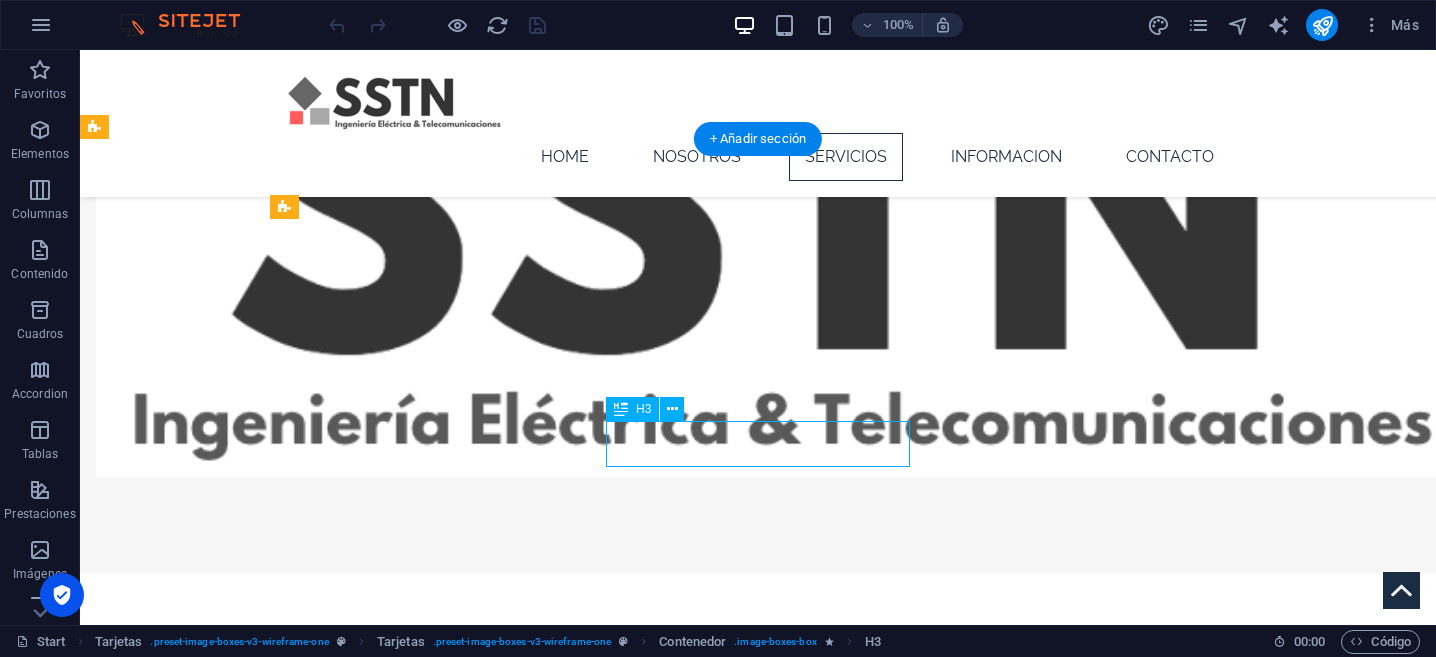 click on "Telecomunciaciones" at bounding box center [232, 3088] 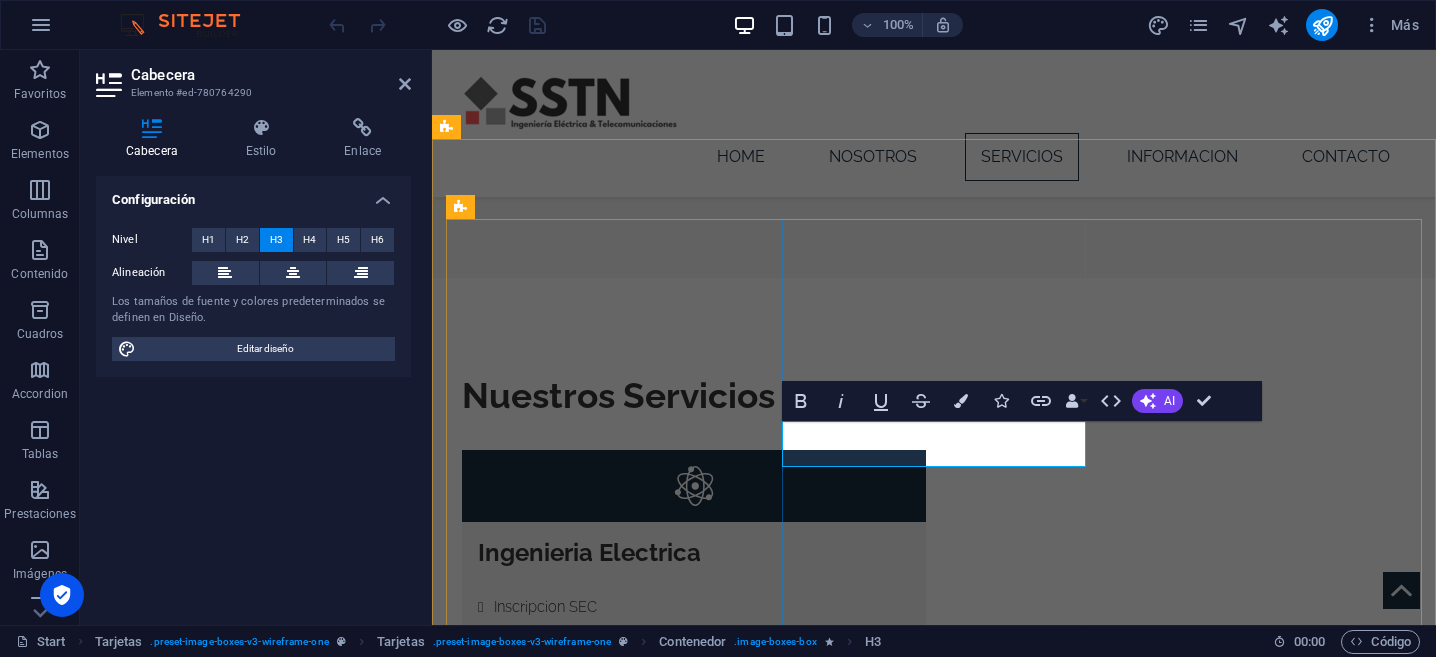 click on "Telecomunciaciones" at bounding box center (584, 2801) 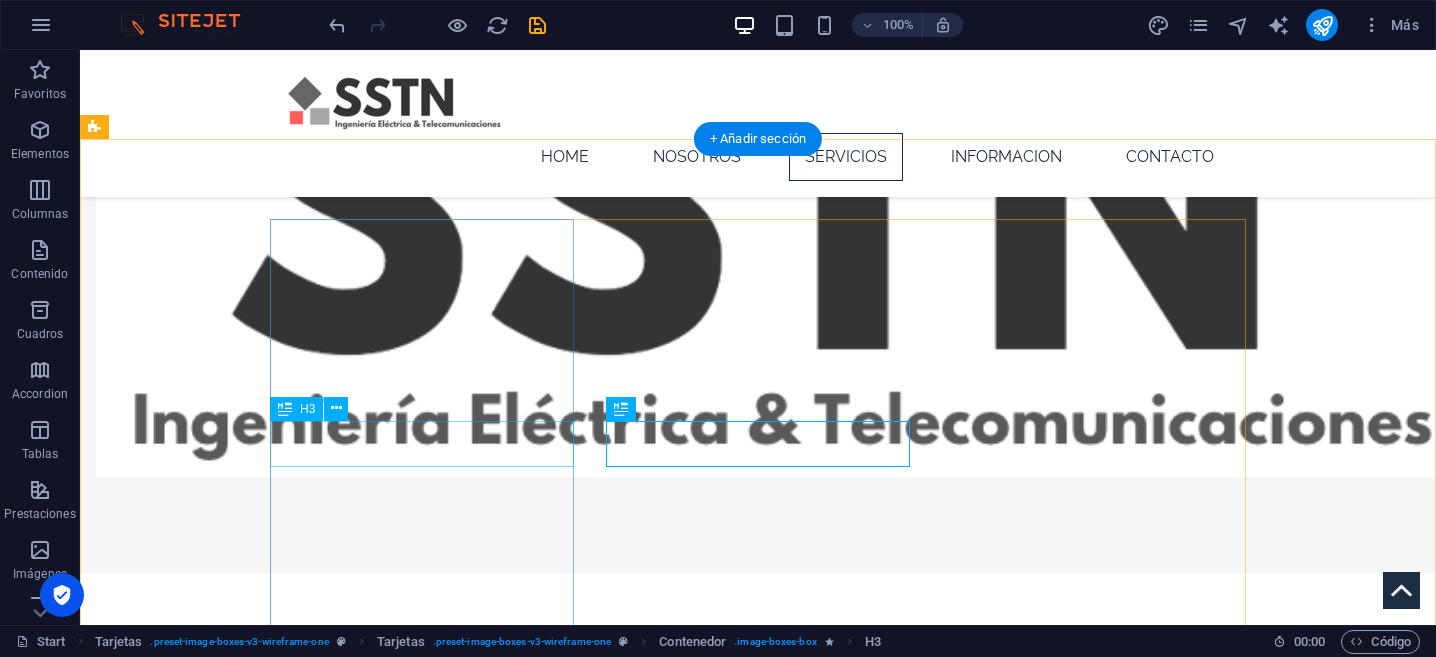 click on "Electricidad" at bounding box center [232, 2182] 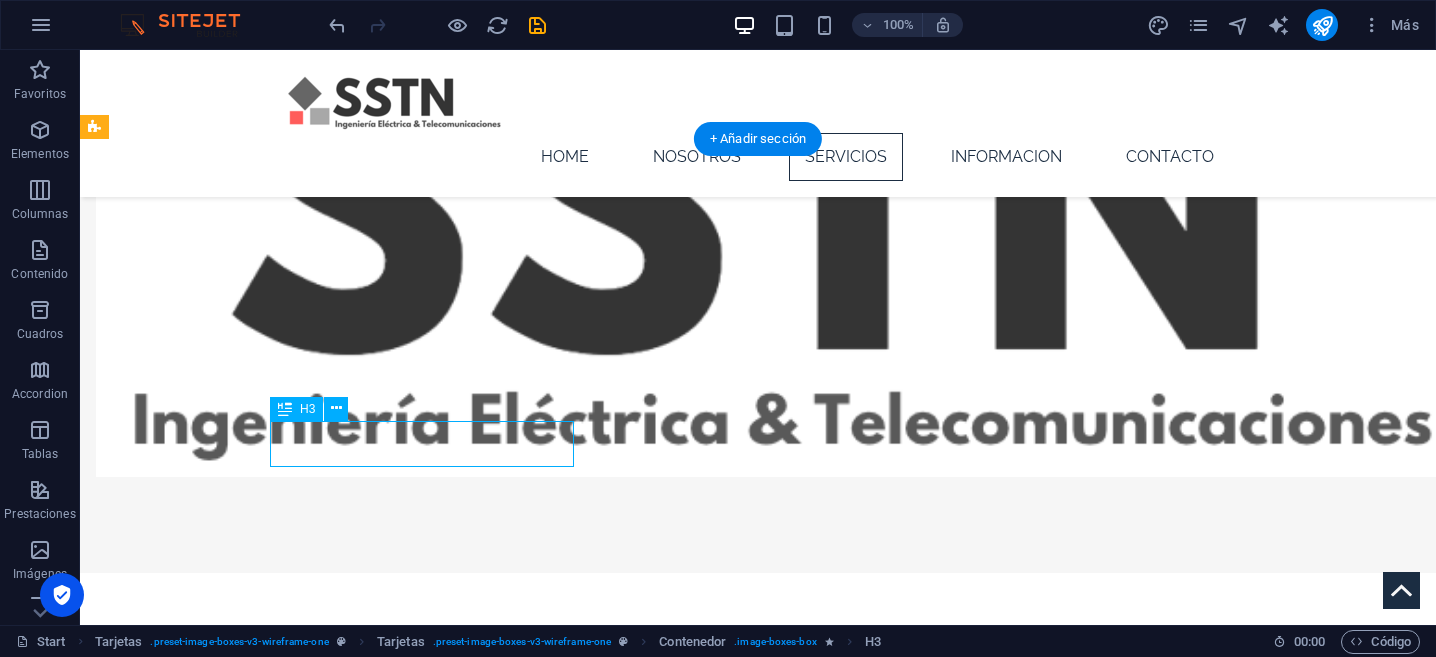 click on "Electricidad" at bounding box center (232, 2182) 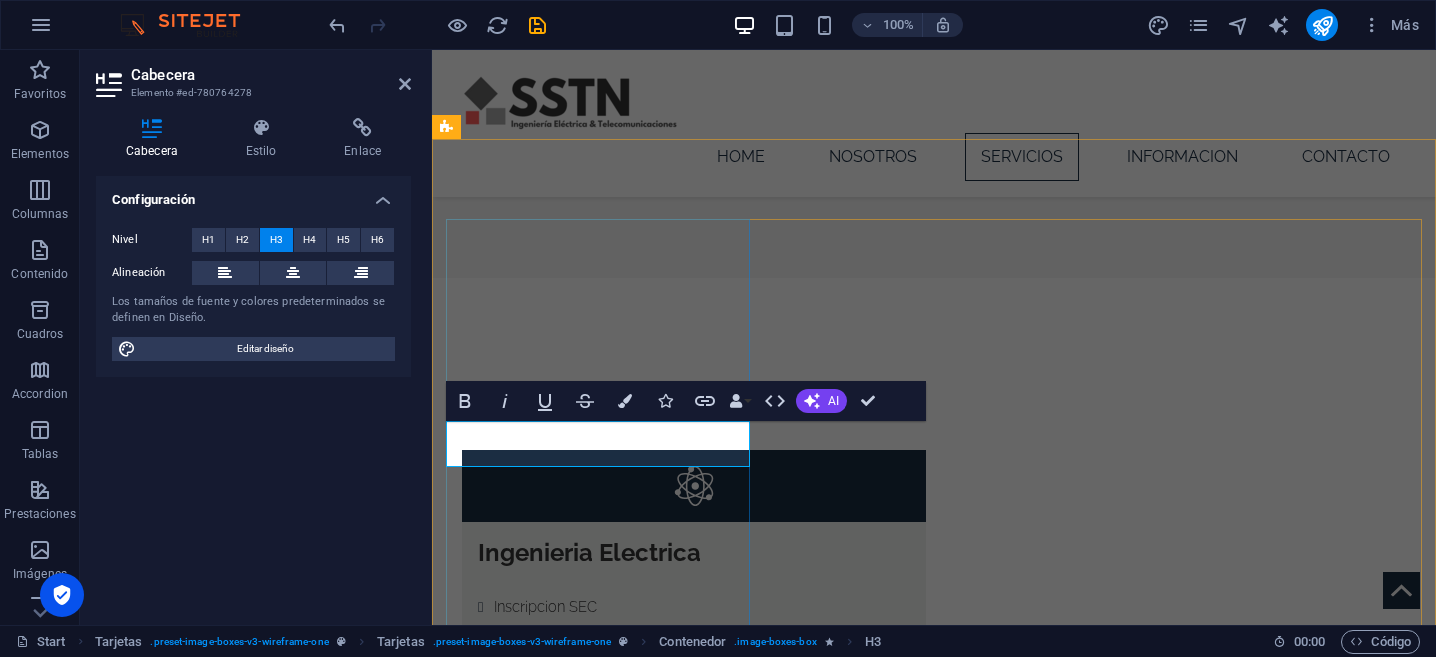 click on "Electricidad" at bounding box center (584, 1895) 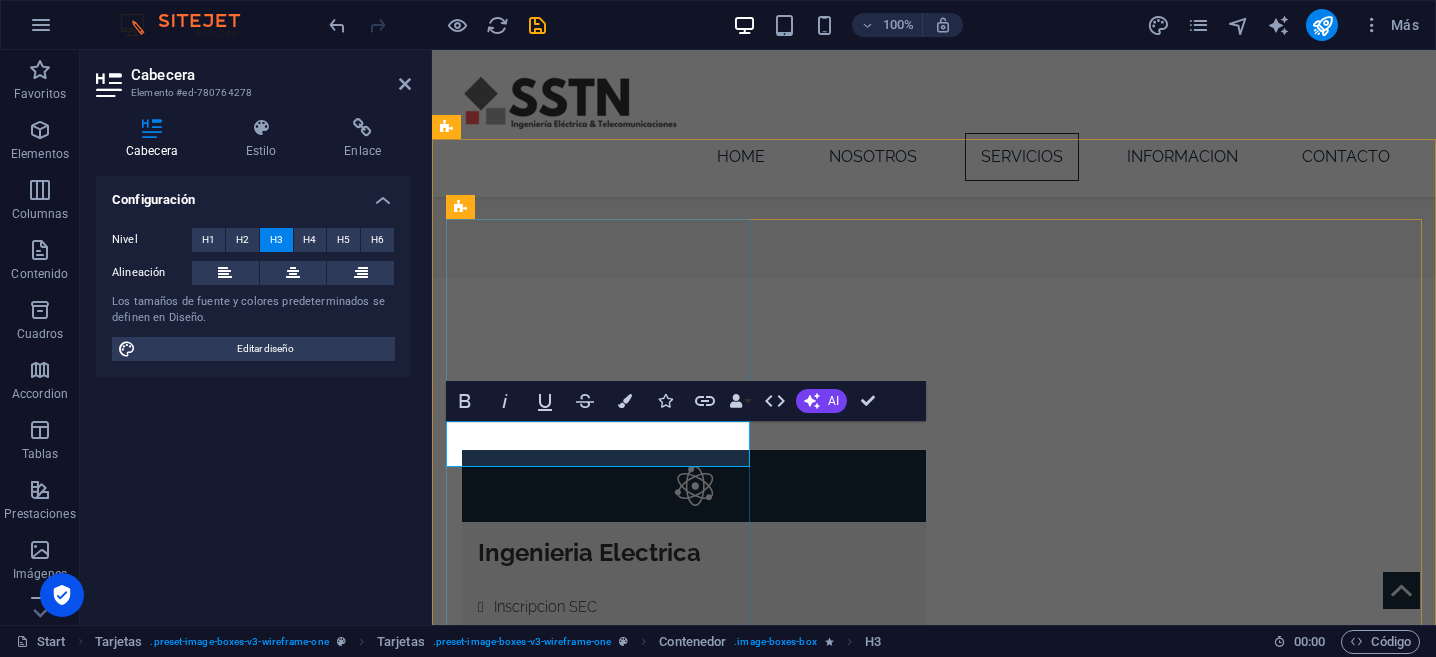 click on "Electricidad" at bounding box center [584, 1895] 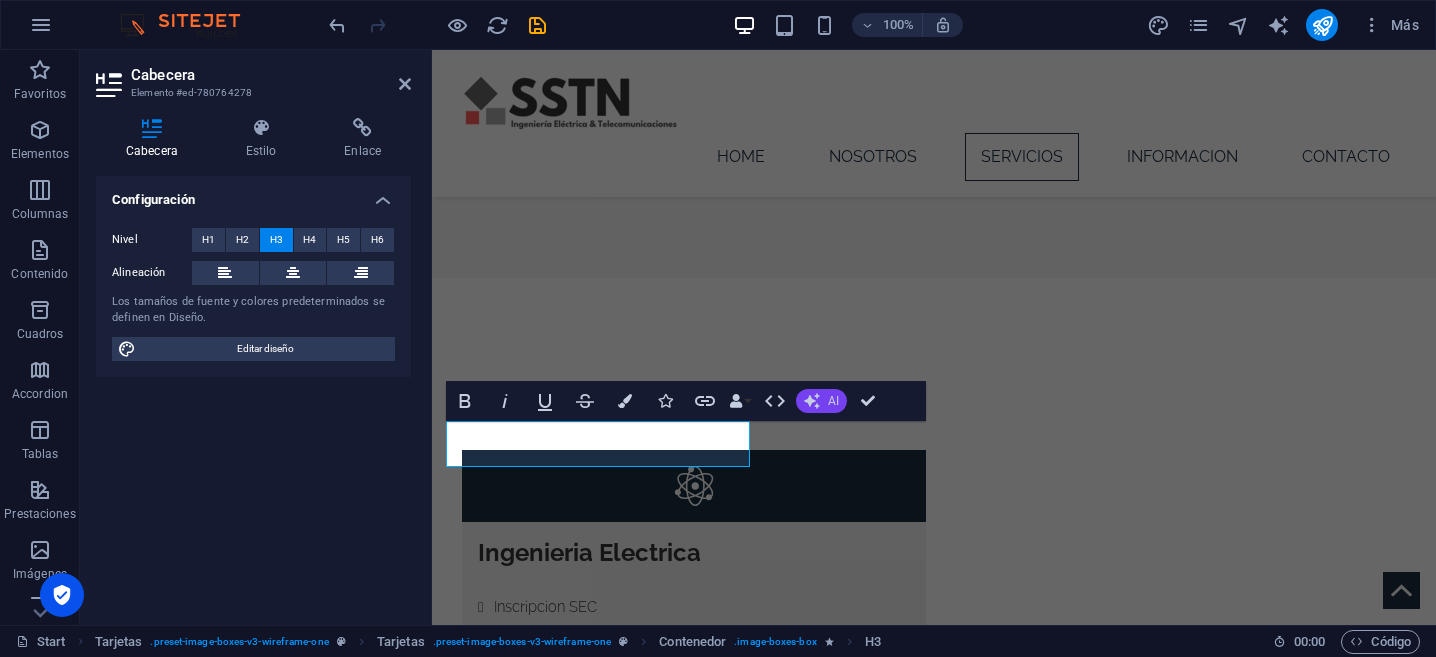 click on "AI" at bounding box center [833, 401] 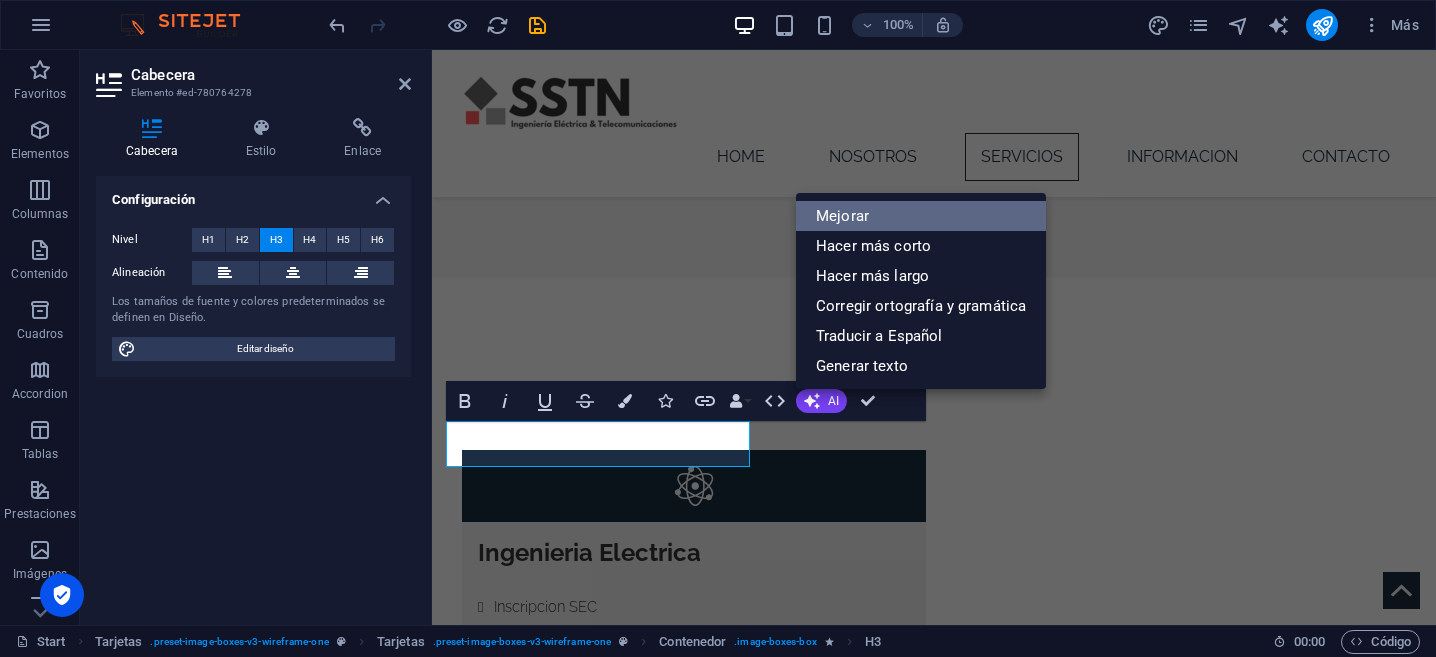 click on "Mejorar" at bounding box center (921, 216) 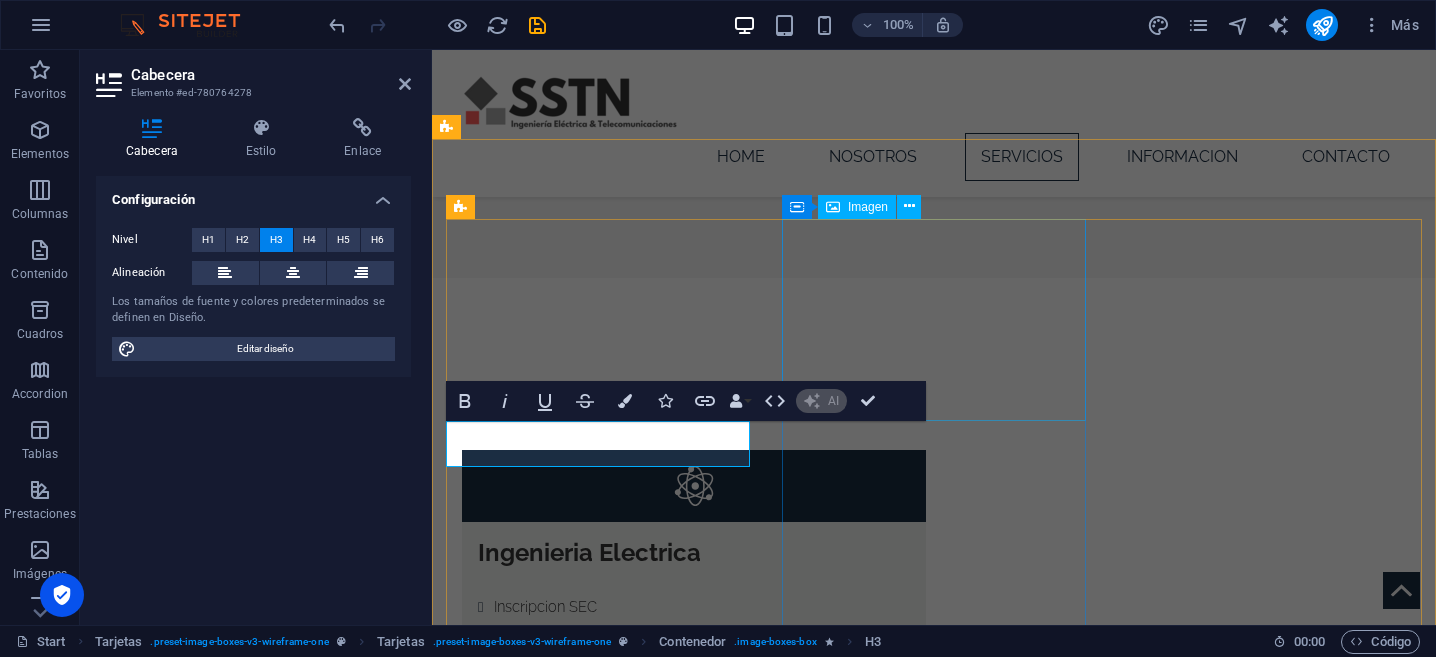 type 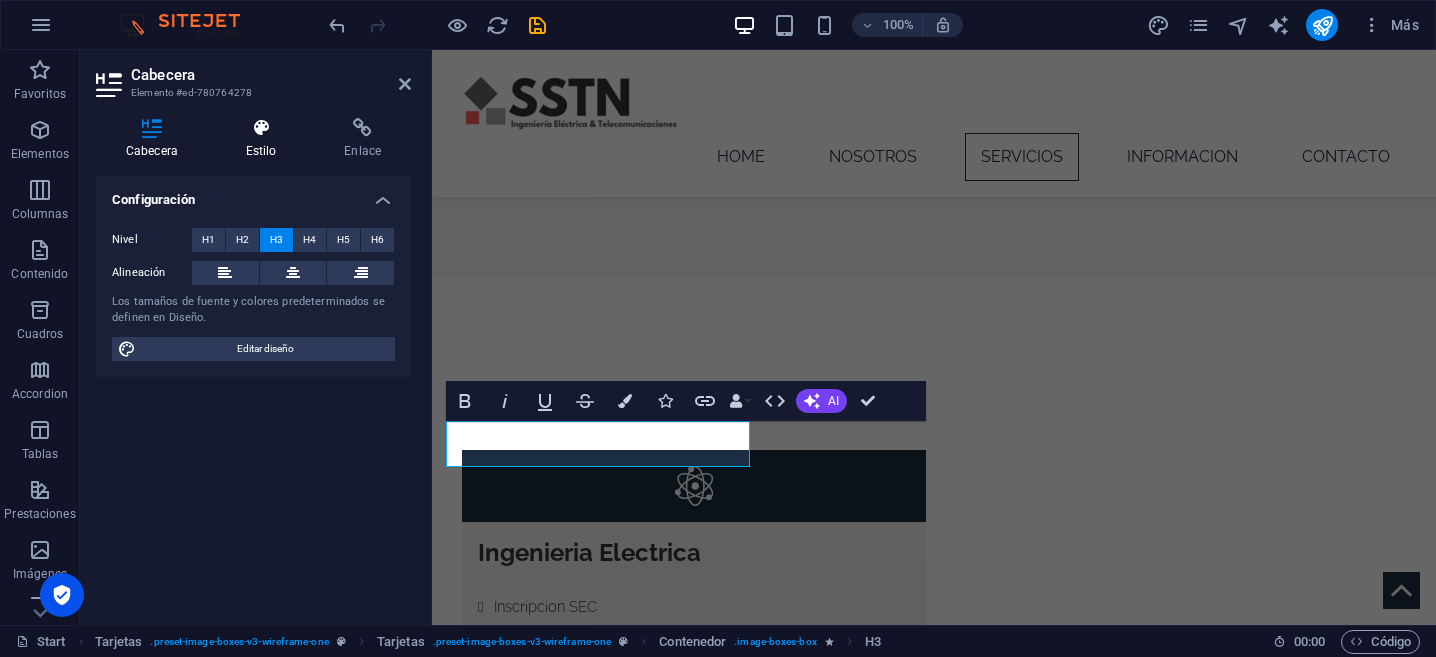 click on "Estilo" at bounding box center (265, 139) 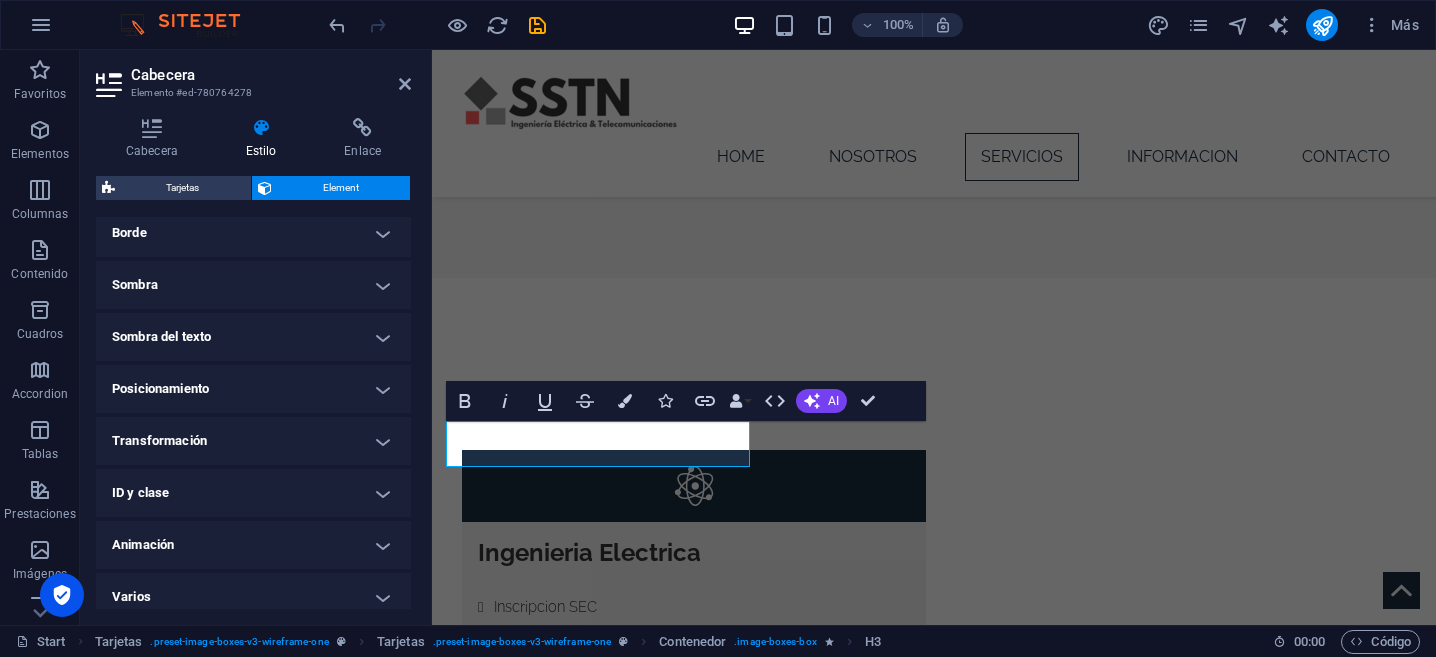 scroll, scrollTop: 469, scrollLeft: 0, axis: vertical 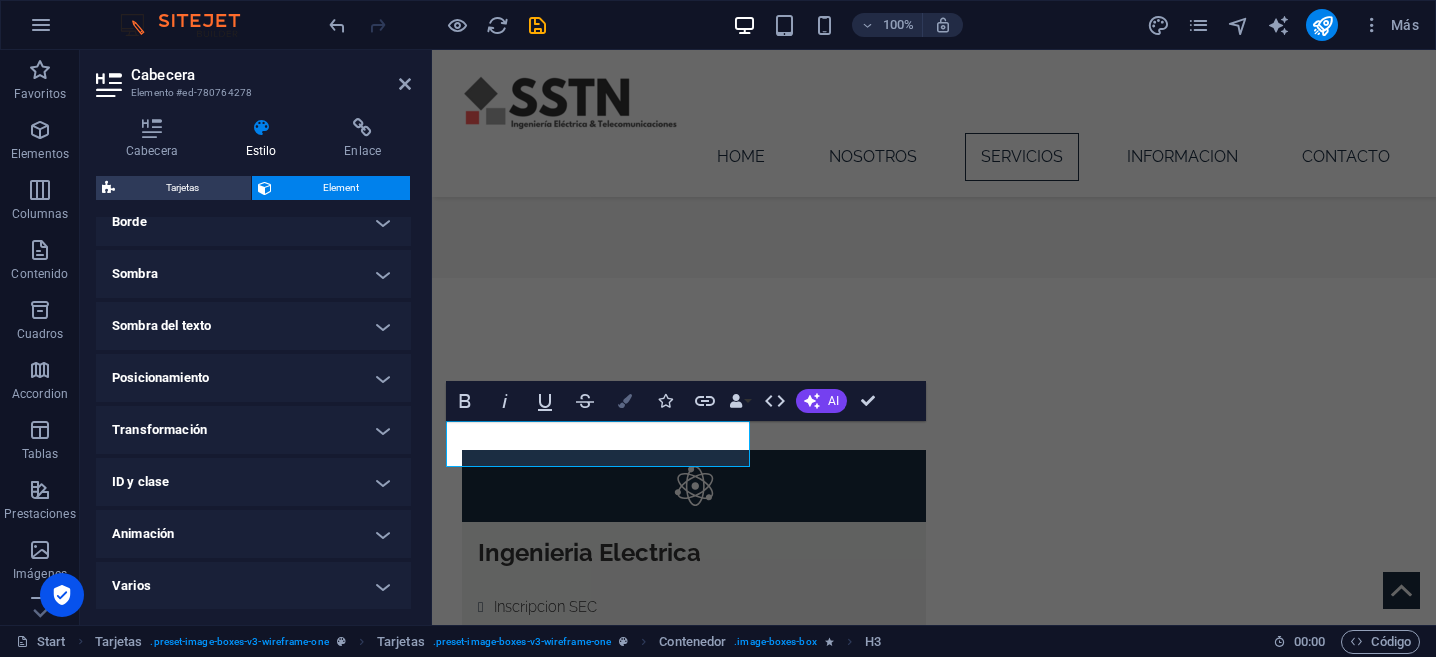 click on "Colors" at bounding box center [625, 401] 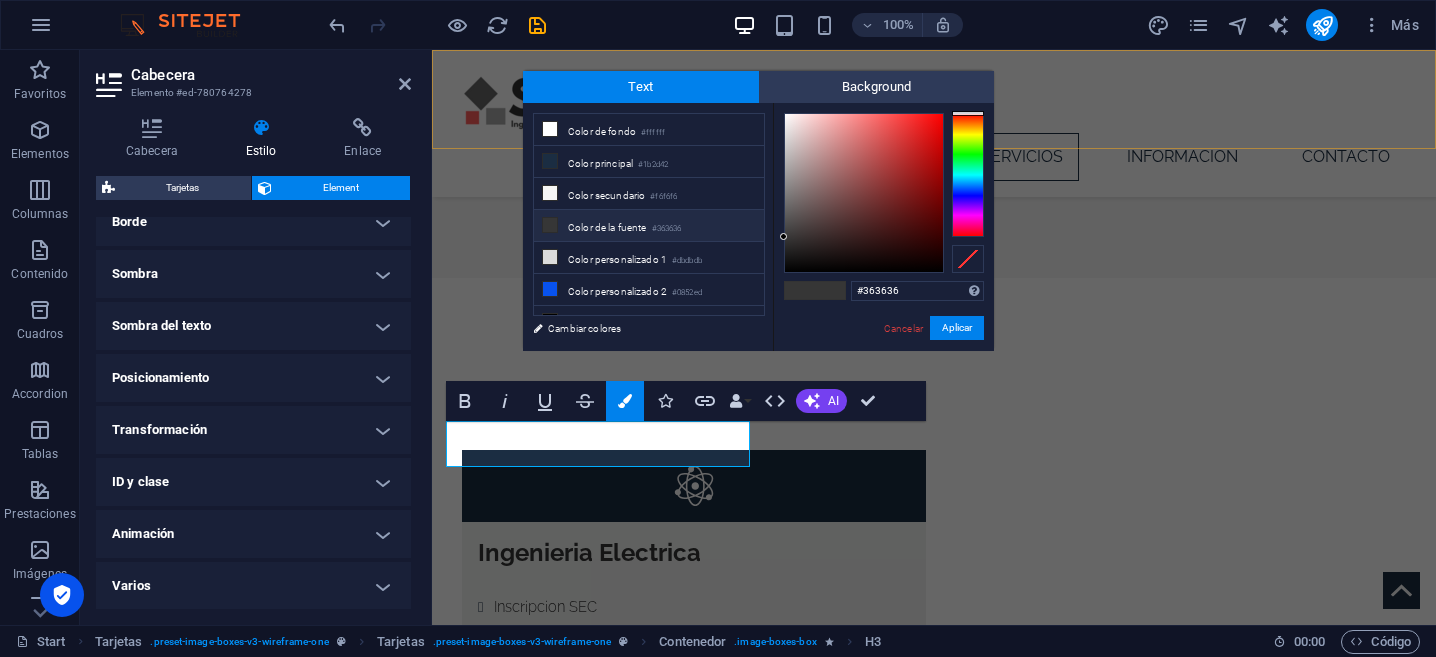 click on "Home Nosotros Servicios Informacion contacto" at bounding box center [934, 123] 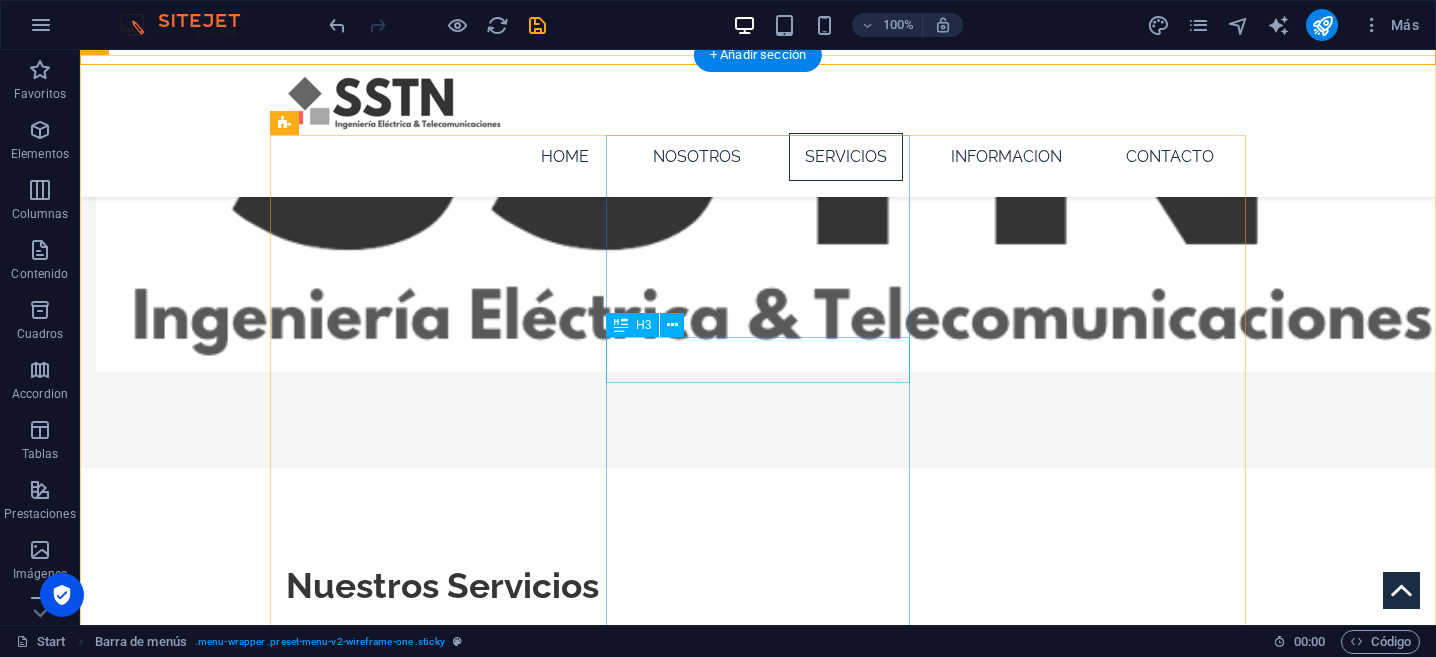scroll, scrollTop: 3515, scrollLeft: 0, axis: vertical 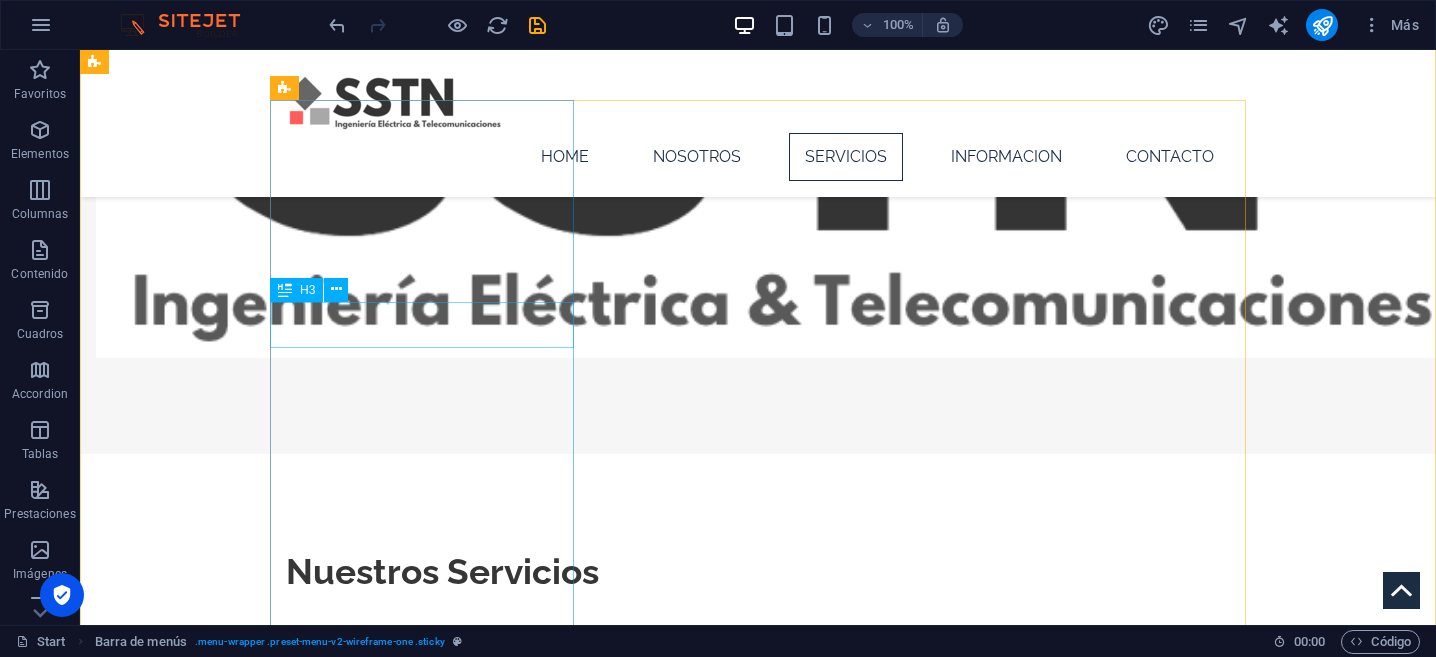 click on "Electricidad" at bounding box center (232, 2063) 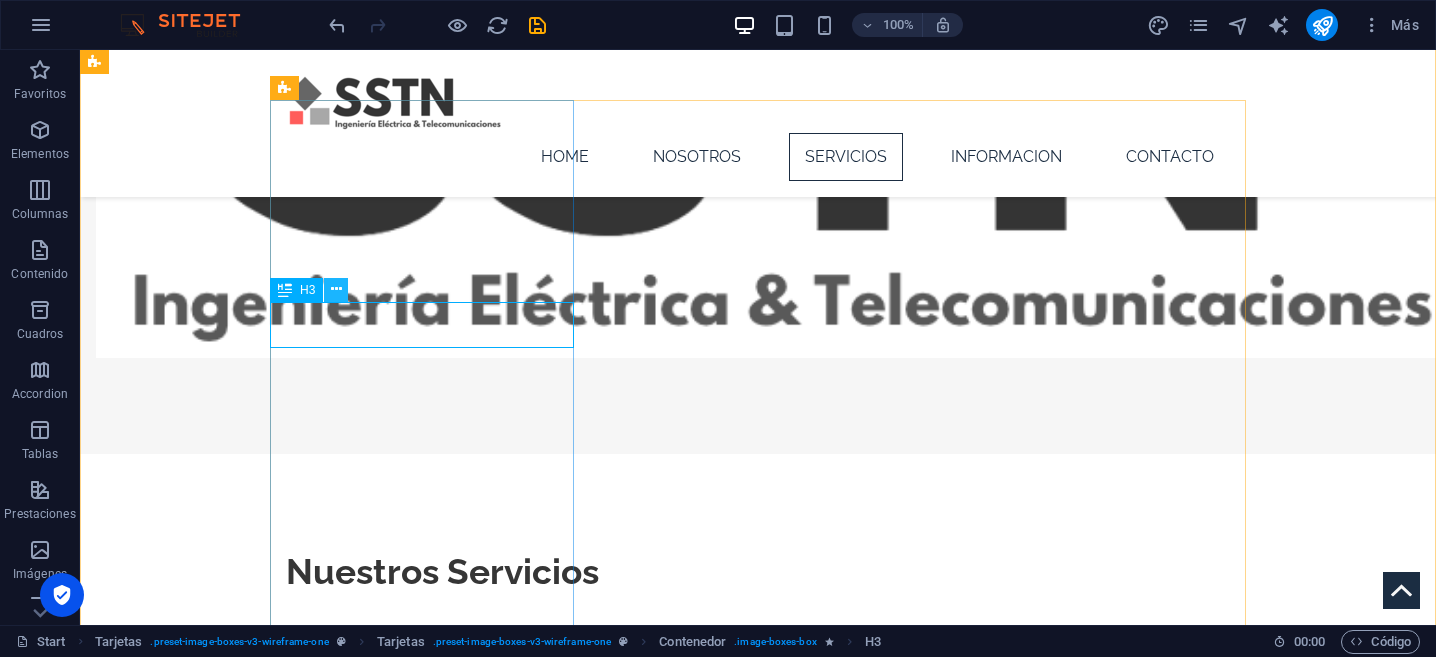 click at bounding box center [336, 290] 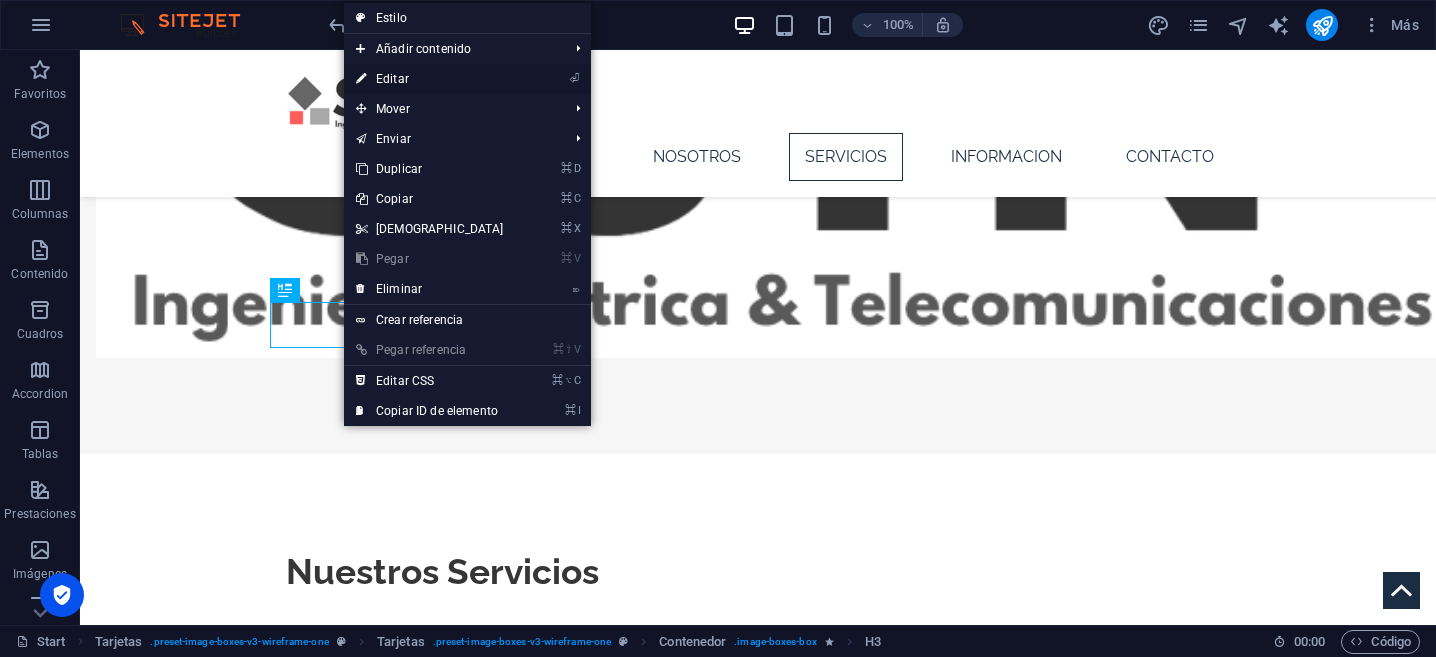 click on "⏎  Editar" at bounding box center [430, 79] 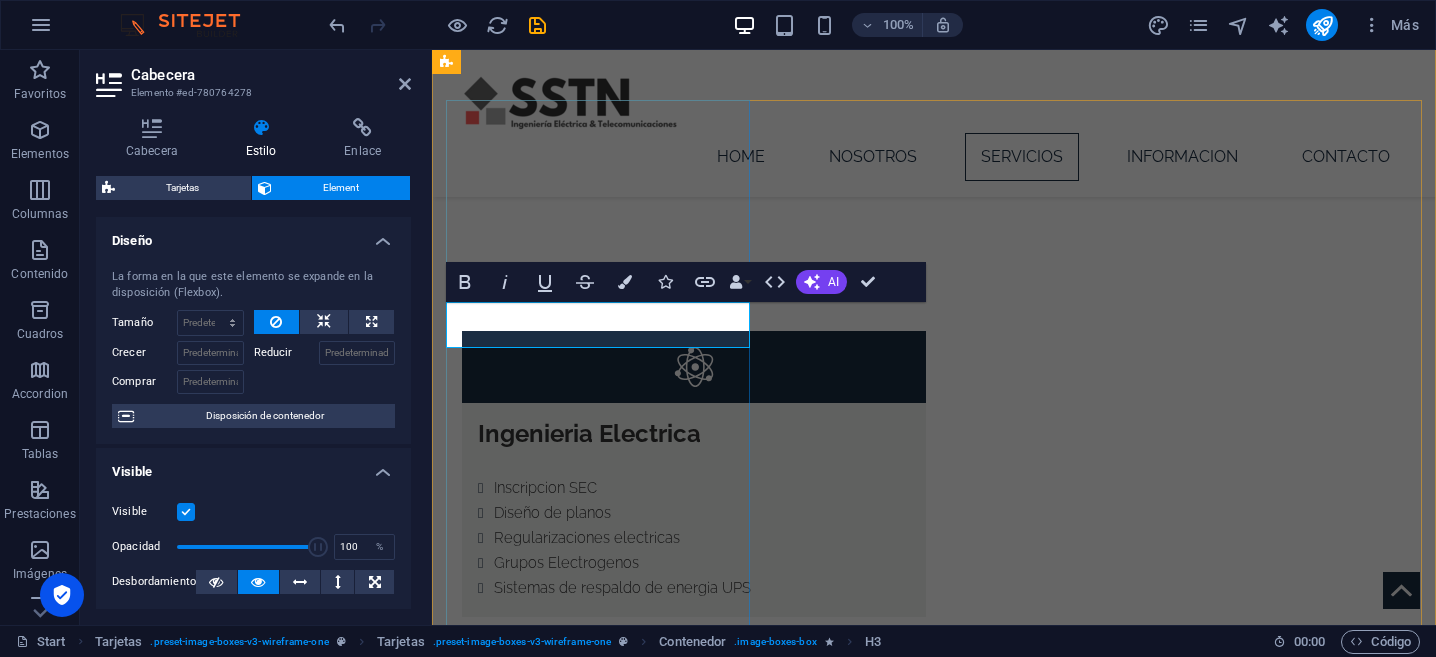 click on "Electricidad" at bounding box center (584, 1776) 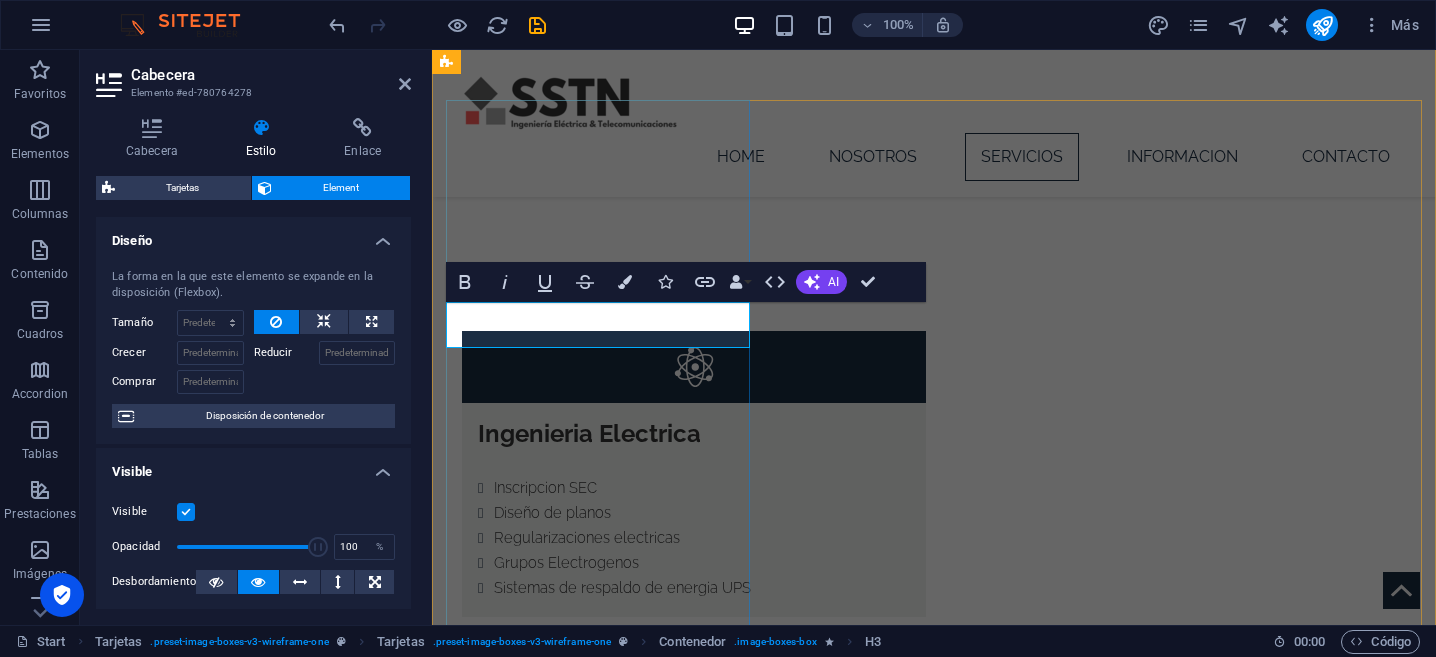 click on "Electricidad" at bounding box center [584, 1776] 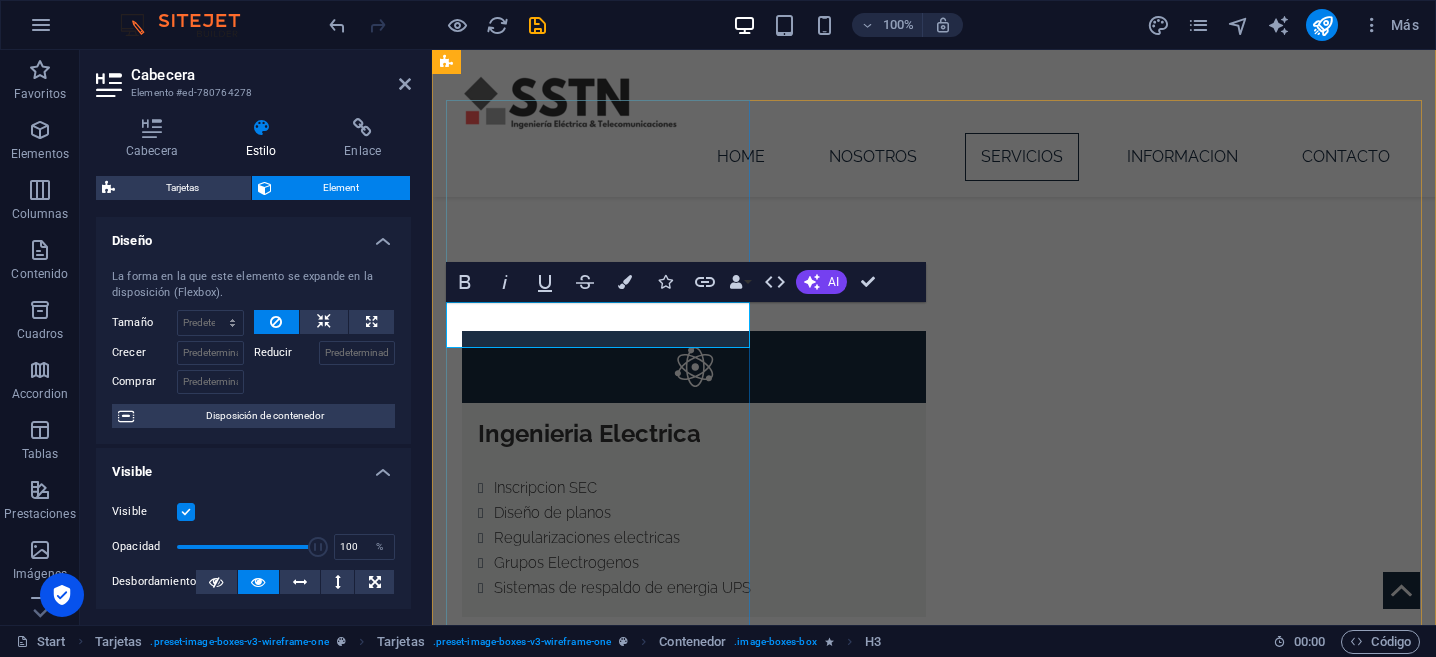 click on "Electricidad" at bounding box center (584, 1776) 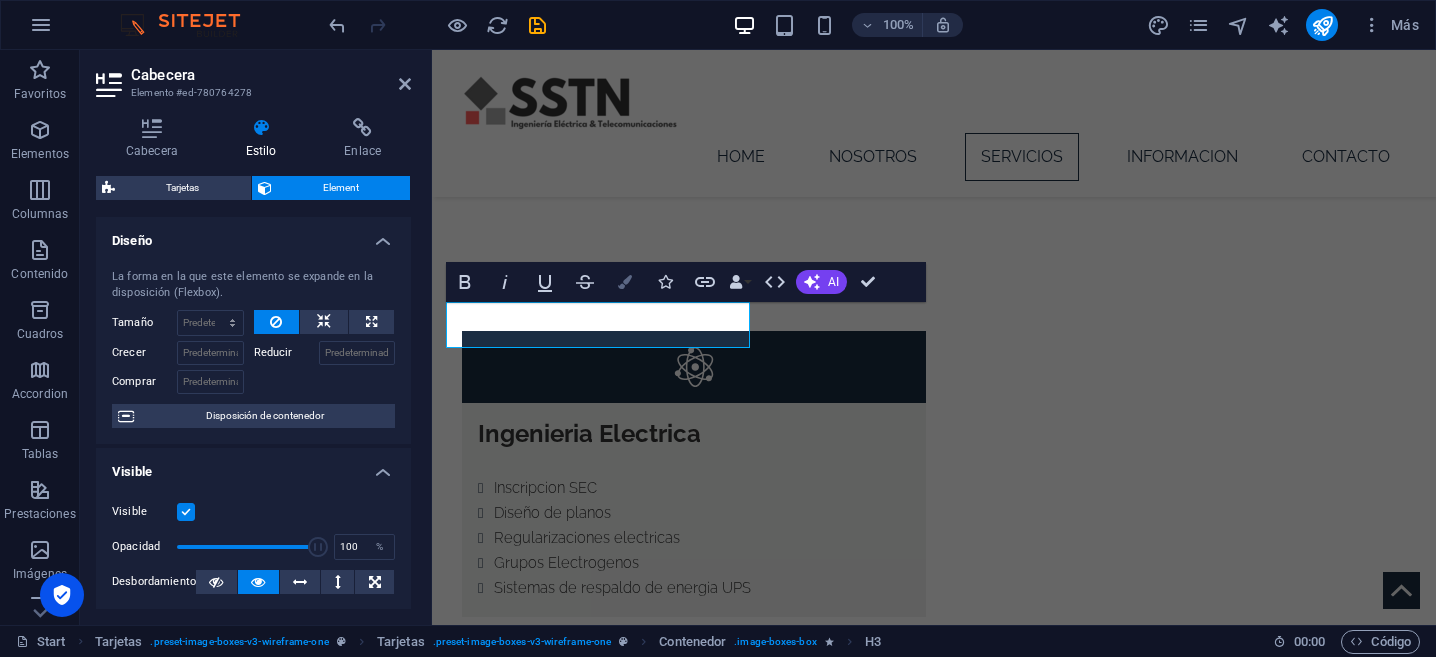 click at bounding box center (625, 282) 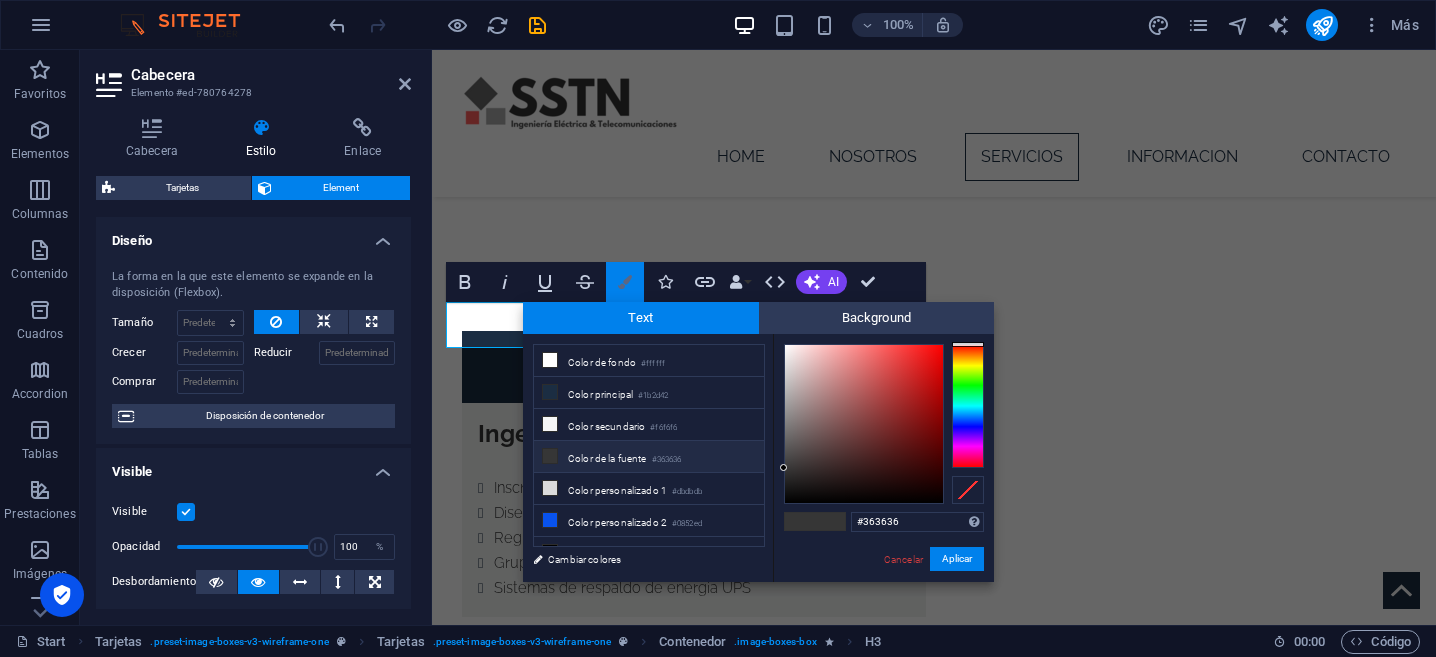 click at bounding box center (625, 282) 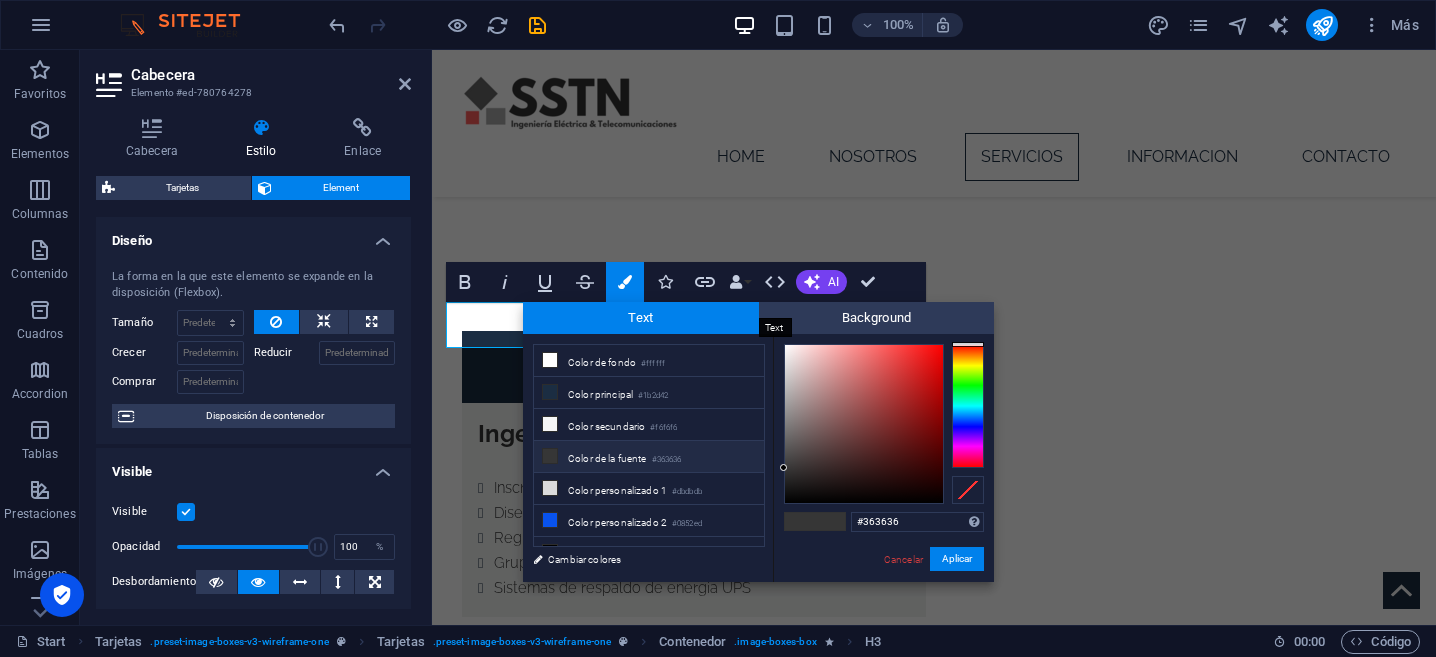 click on "Text" at bounding box center (641, 318) 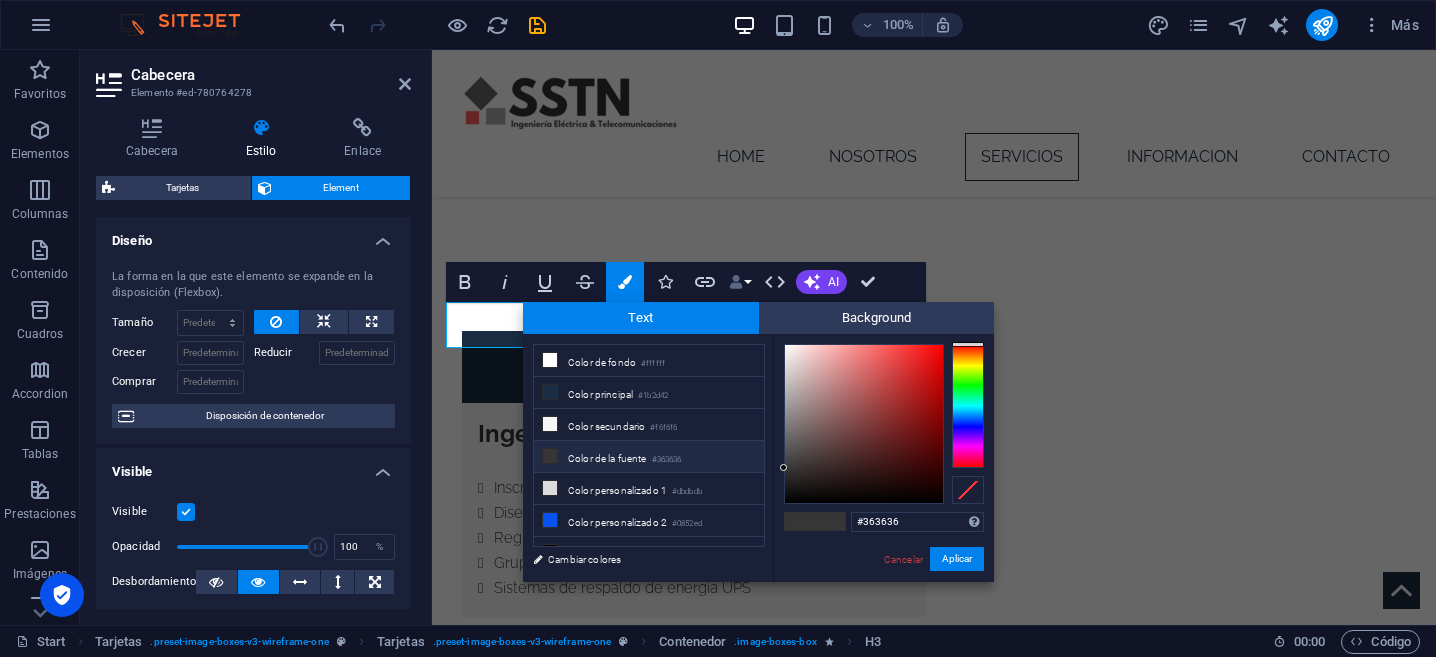 click on "Data Bindings" at bounding box center [740, 282] 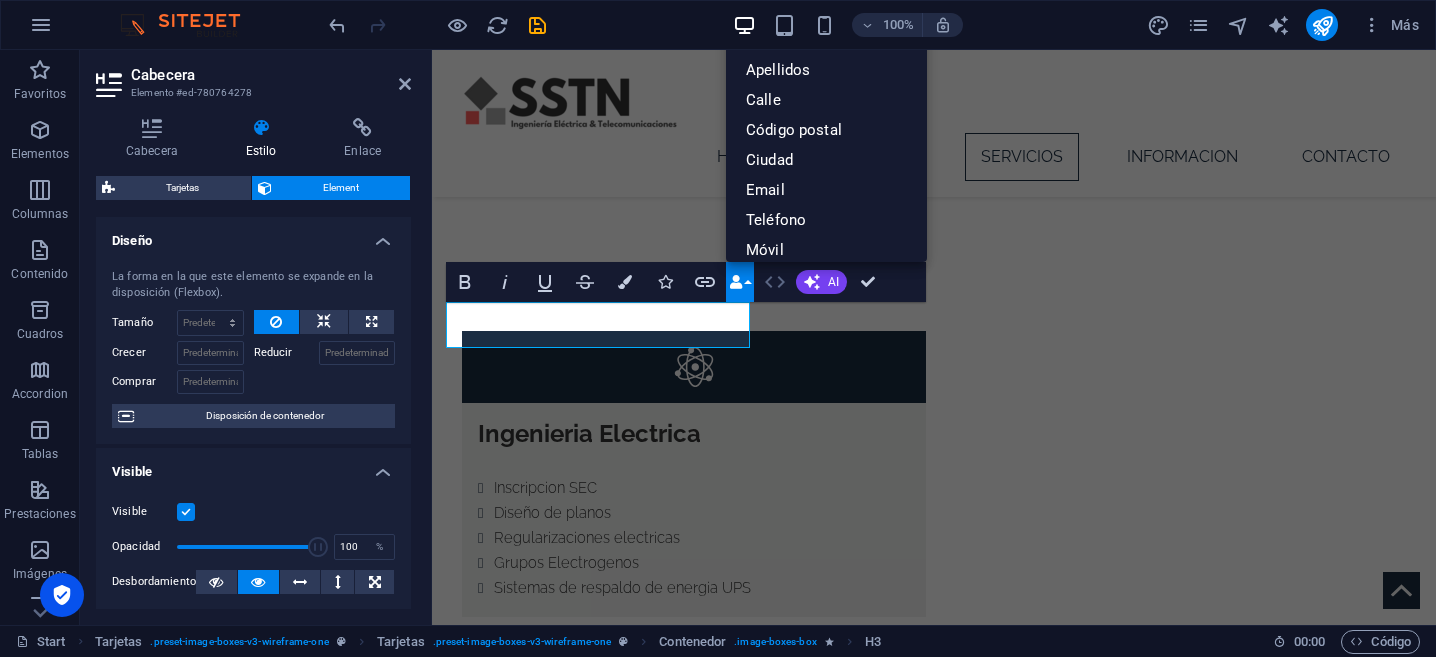 click on "HTML" at bounding box center (775, 282) 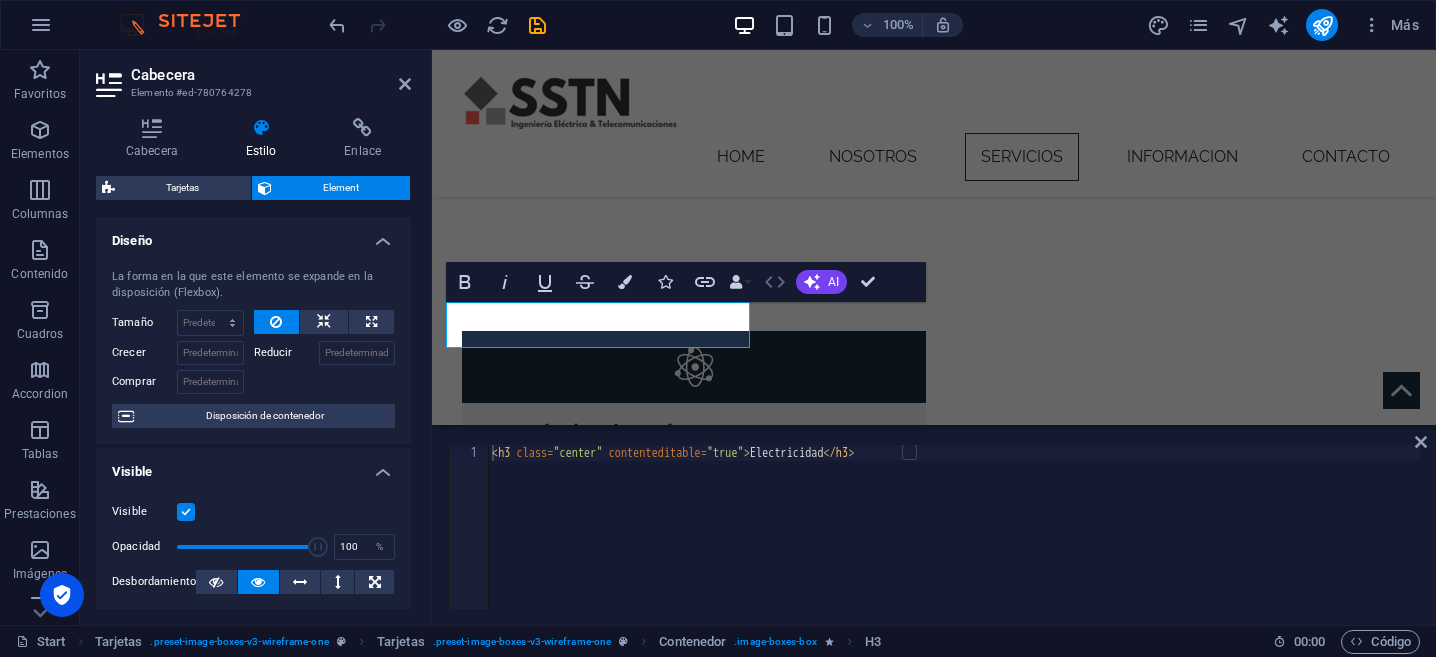 click 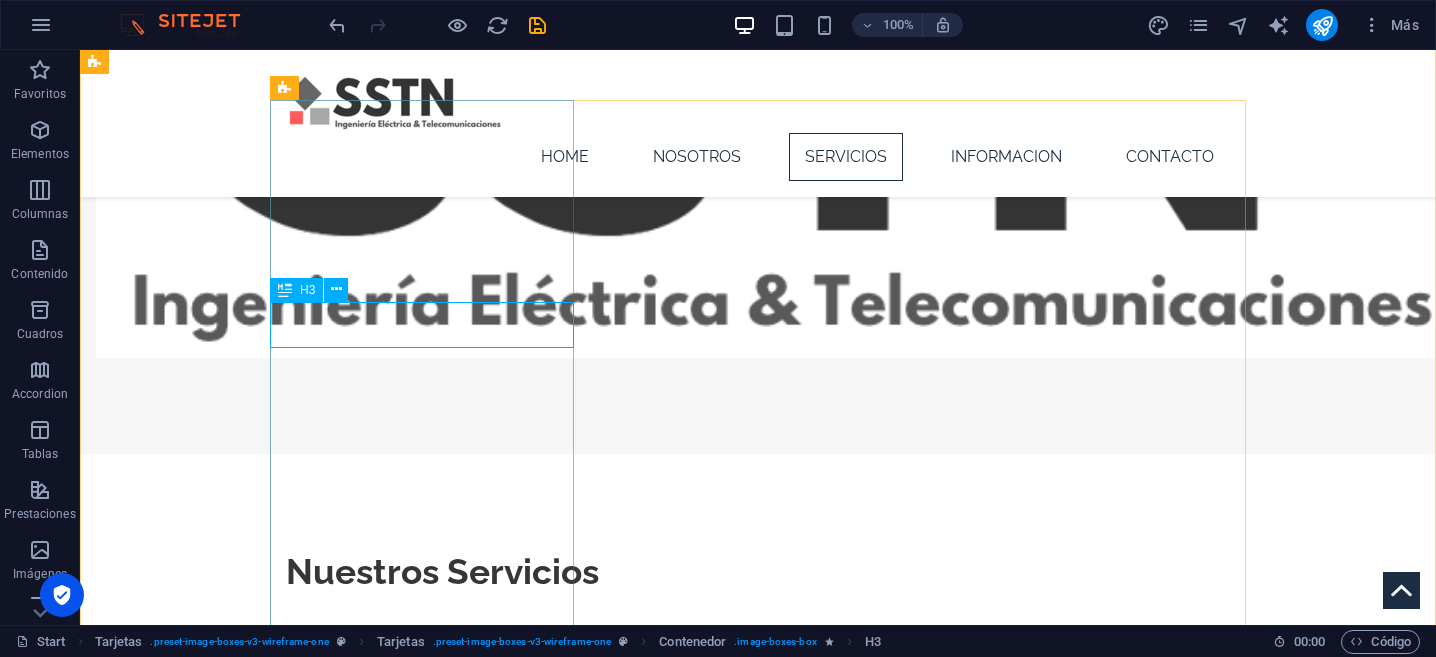 click on "H3" at bounding box center [307, 290] 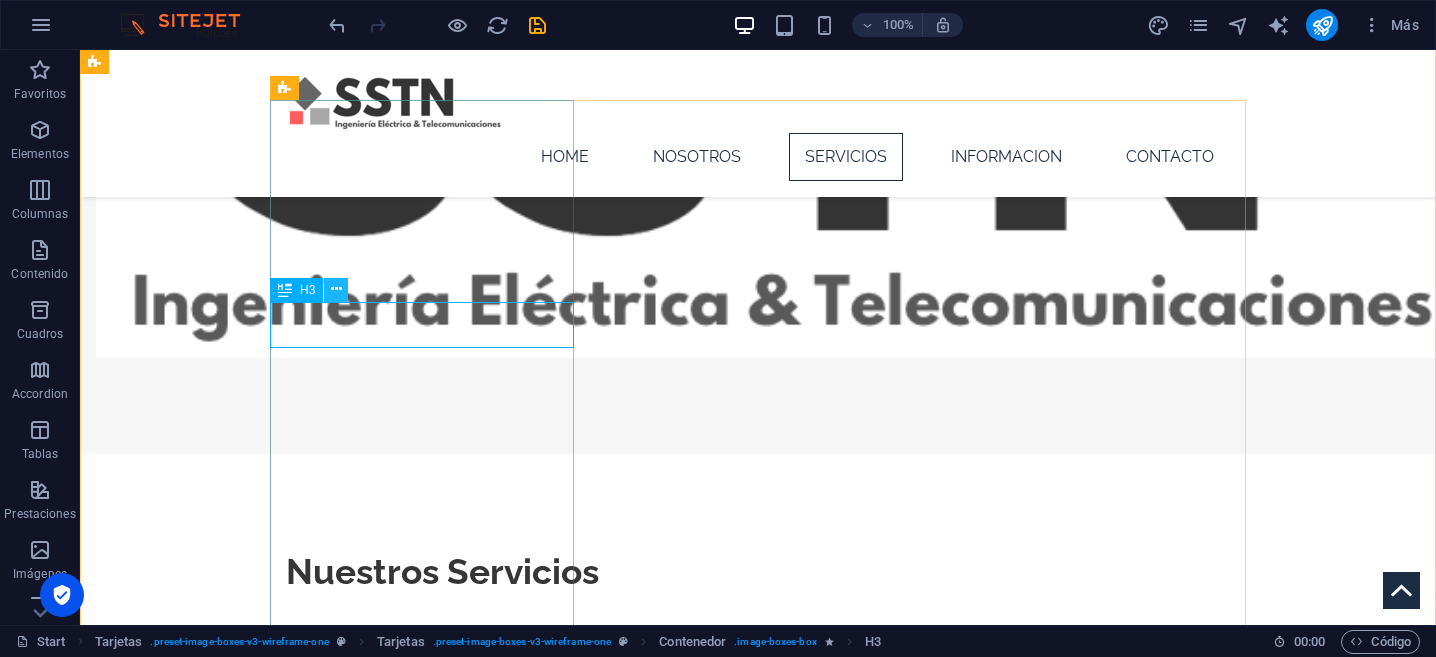click at bounding box center (336, 289) 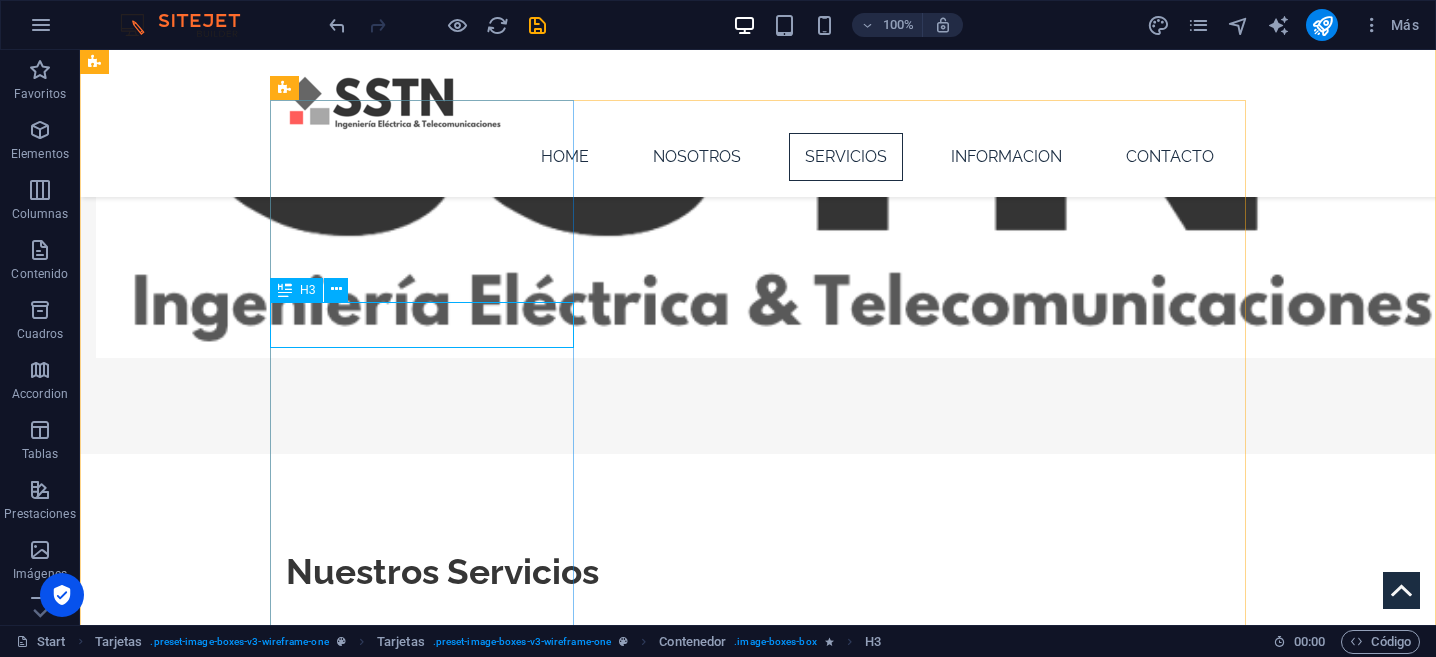 click on "Electricidad" at bounding box center (232, 2063) 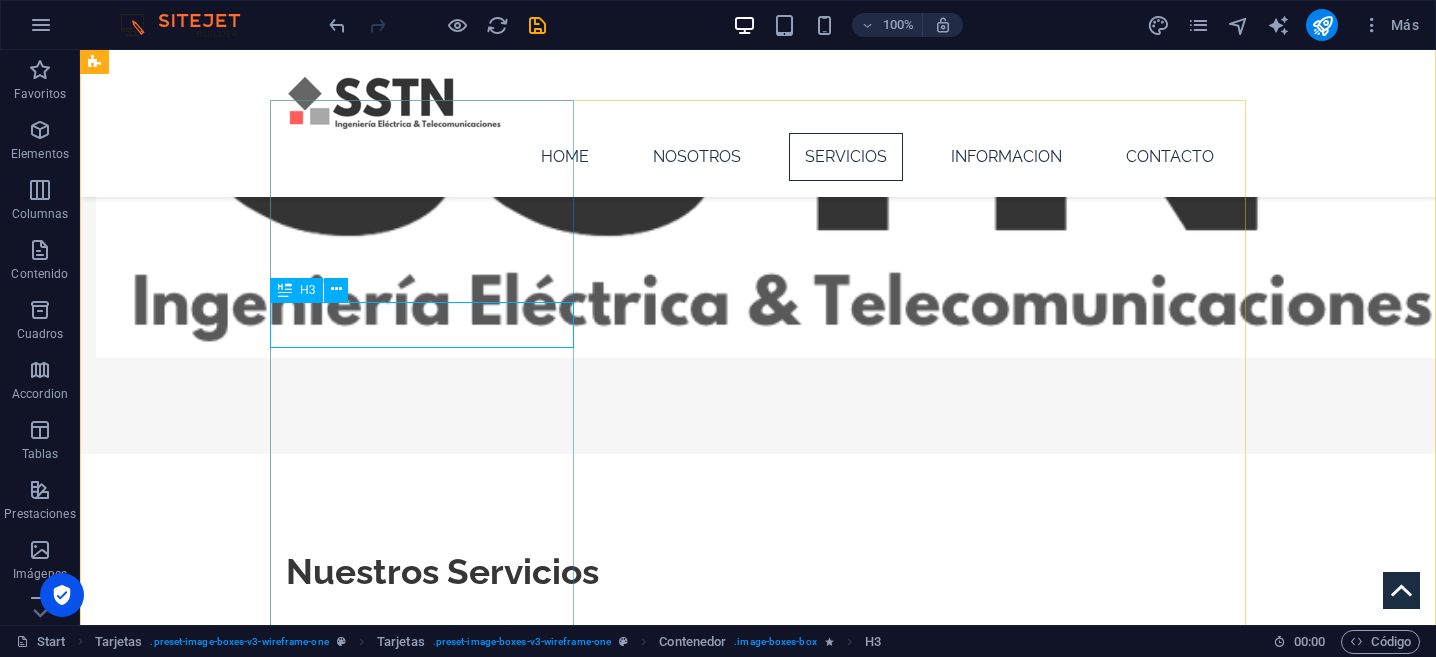 click on "Electricidad" at bounding box center (232, 2063) 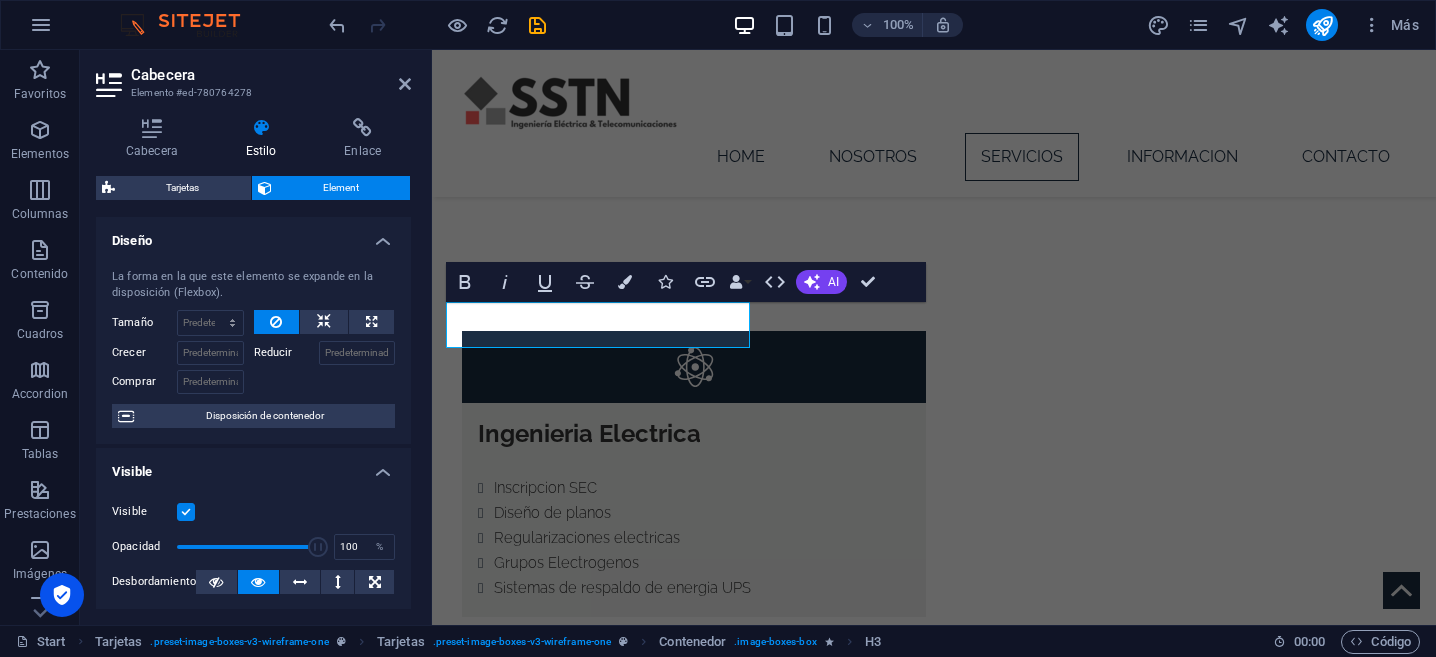 click at bounding box center (325, 322) 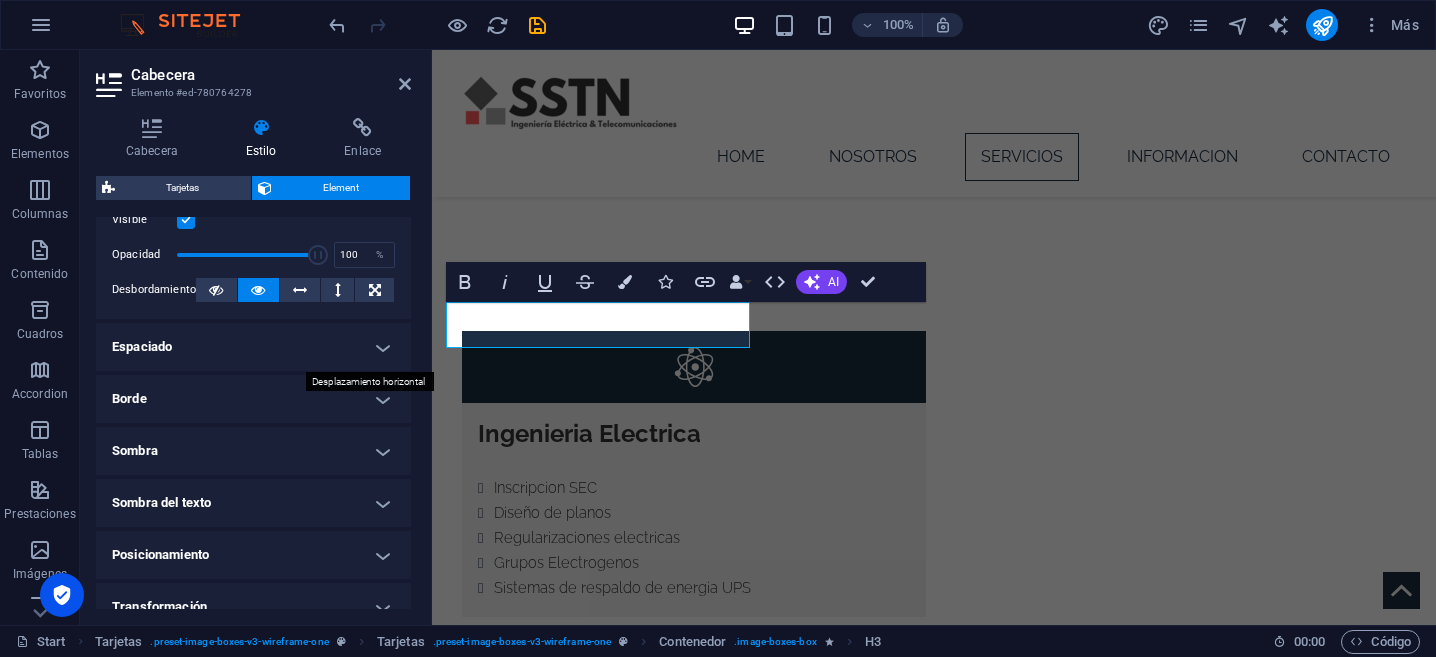 scroll, scrollTop: 295, scrollLeft: 0, axis: vertical 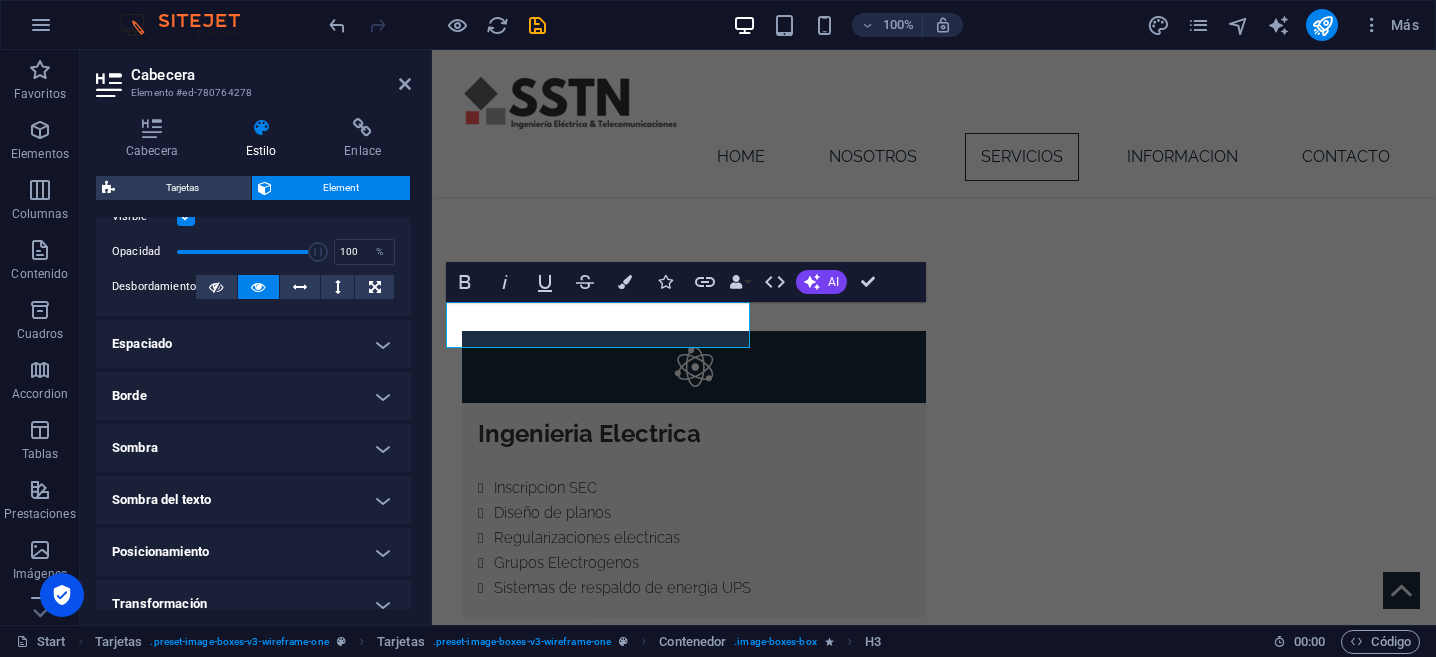 click on "Espaciado" at bounding box center [253, 344] 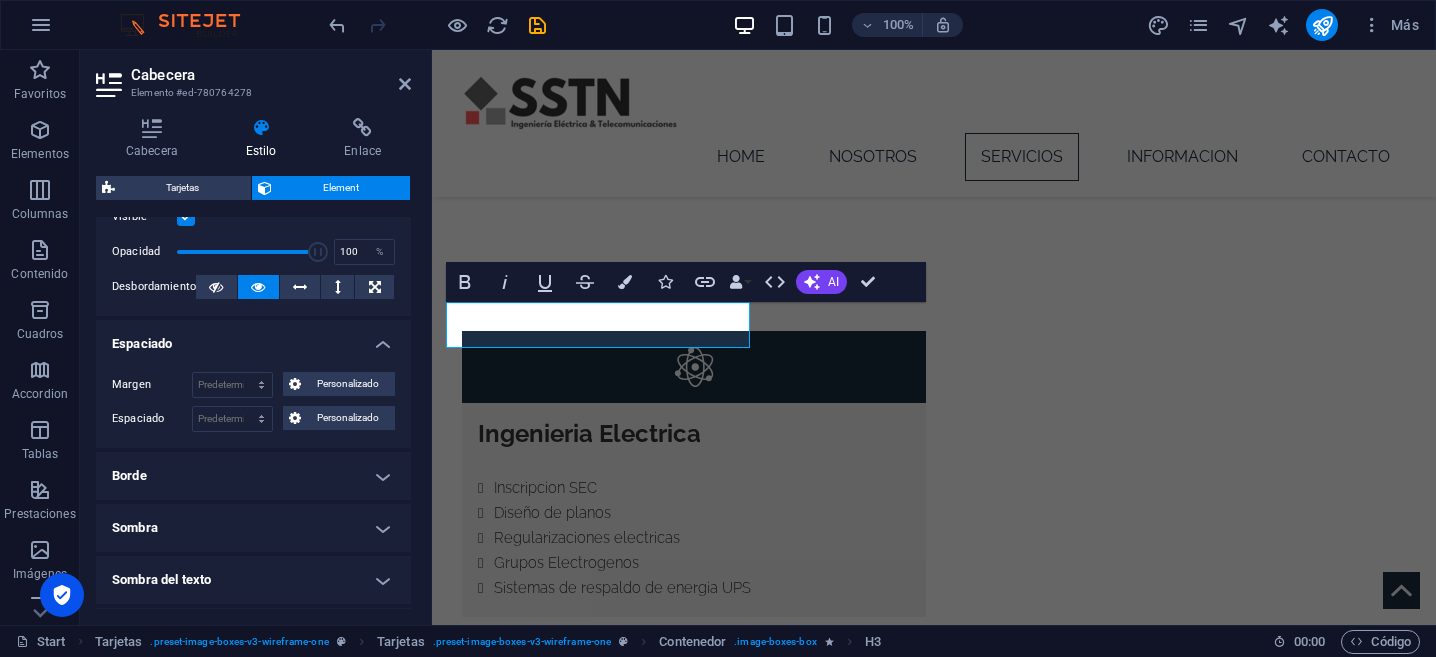 click on "Borde" at bounding box center [253, 476] 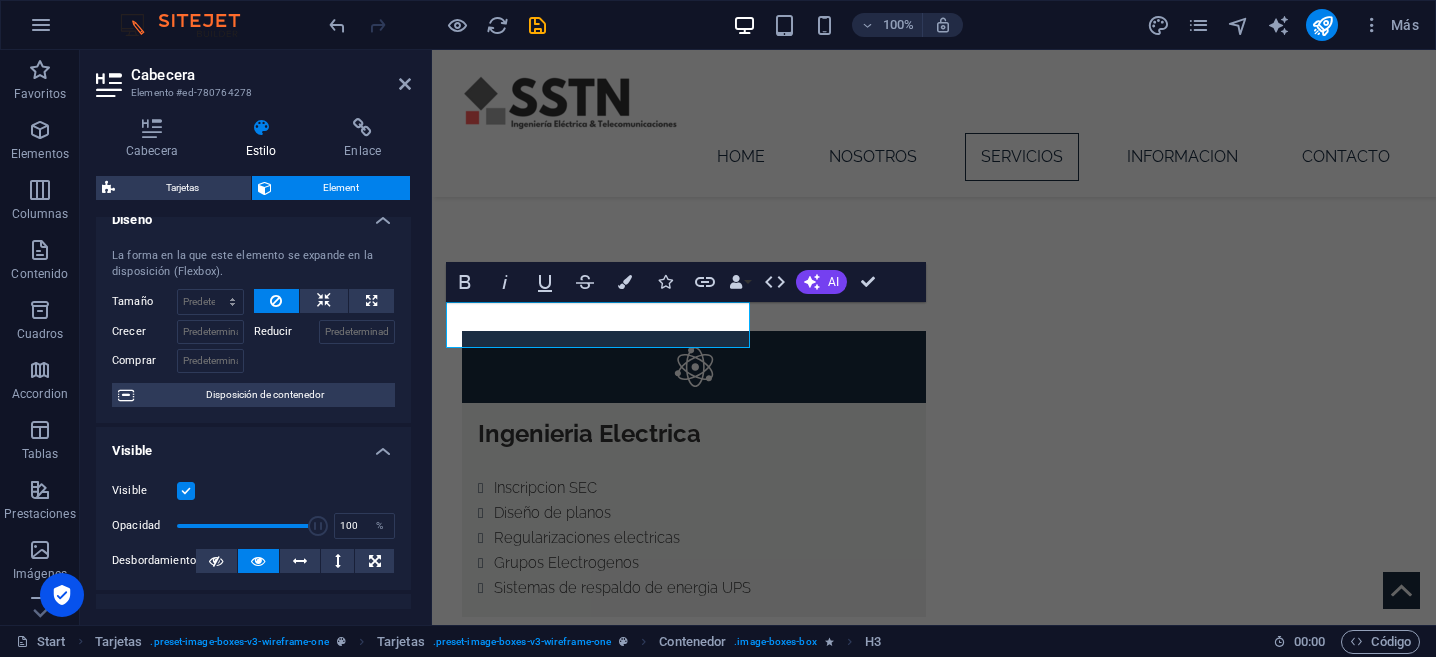 scroll, scrollTop: 0, scrollLeft: 0, axis: both 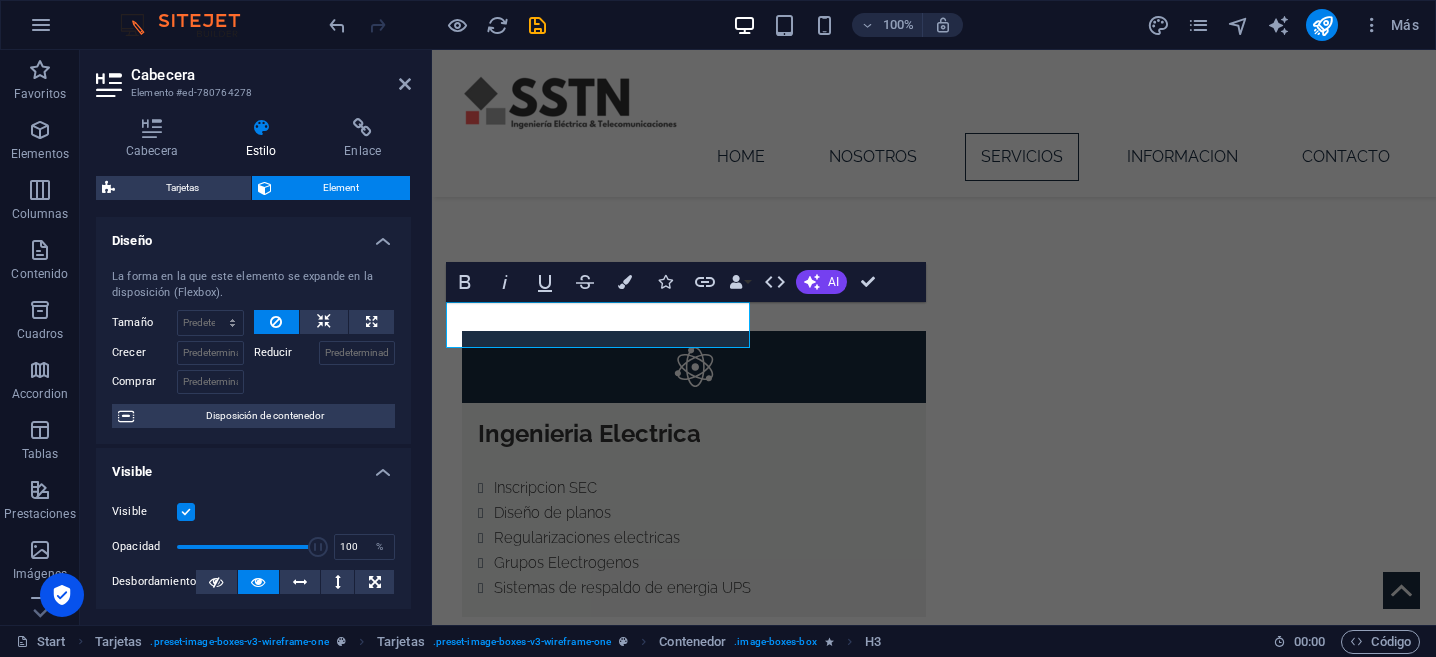 click on "100% Más" at bounding box center [876, 25] 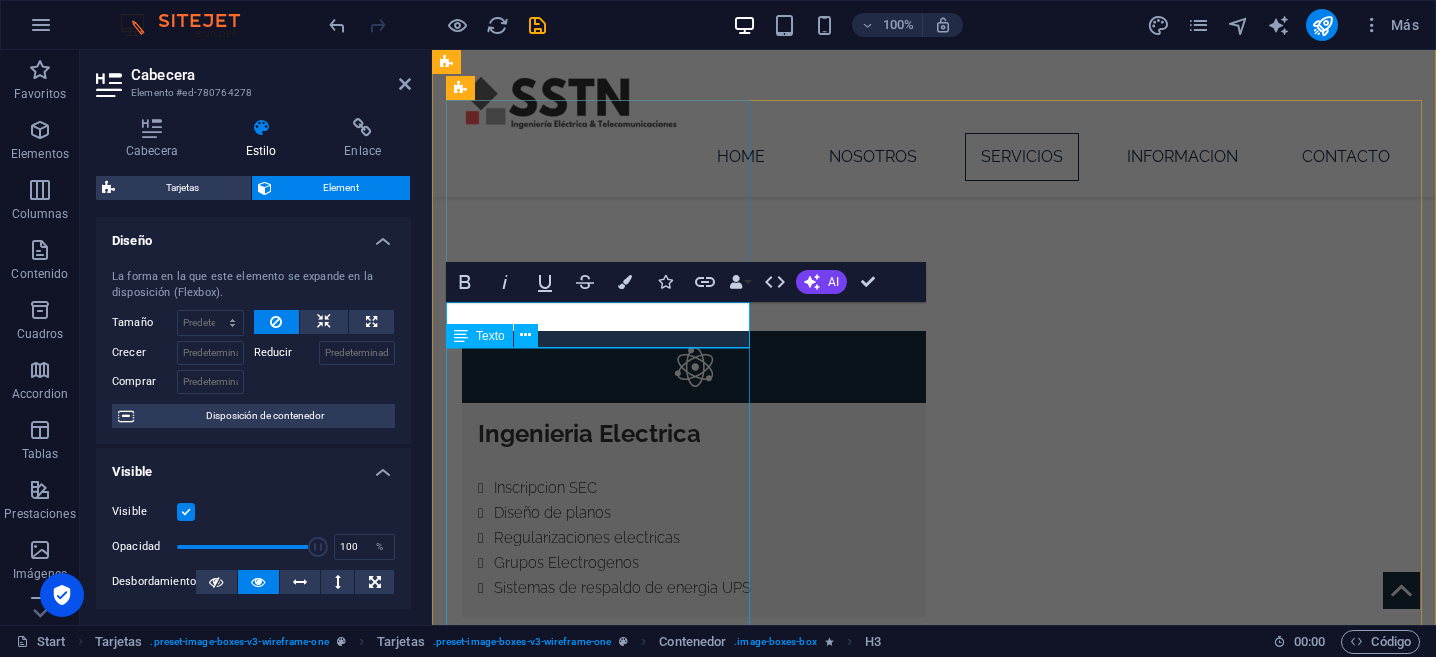 click on "Inscripción SEC:  Gestión y certificación de instalaciones ante la Superintendencia de Electricidad y Combustibles (SEC). Diseño de planos : Creación de planos eléctricos para una amplia variedad de proyectos. Regularizaciones eléctricas:  Adaptación de instalaciones existentes a la normativa vigente. Grupos electrógenos:  Instalación y mantenimiento de sistemas de generación de energía de respaldo. Sistemas UPS:  Implementación de soluciones de respaldo energético para proteger equipos de cortes o variaciones de voltaje." at bounding box center (584, 2111) 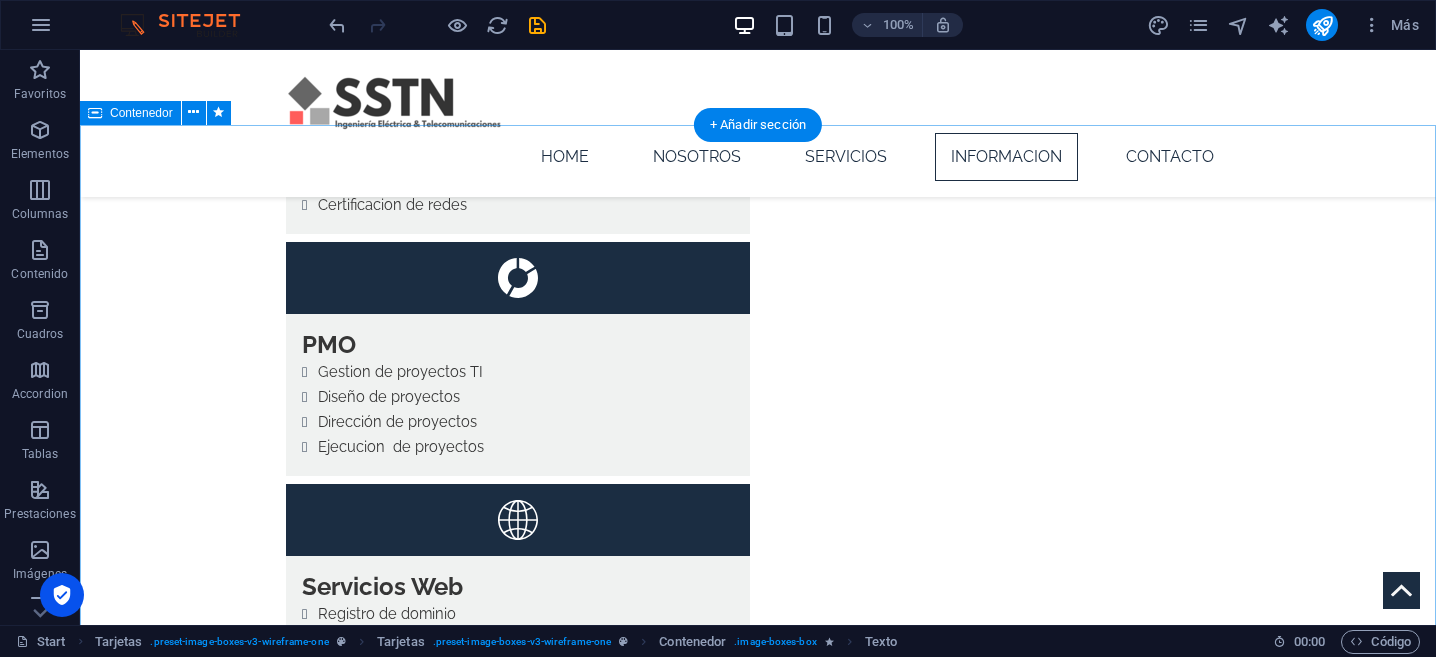 scroll, scrollTop: 4514, scrollLeft: 0, axis: vertical 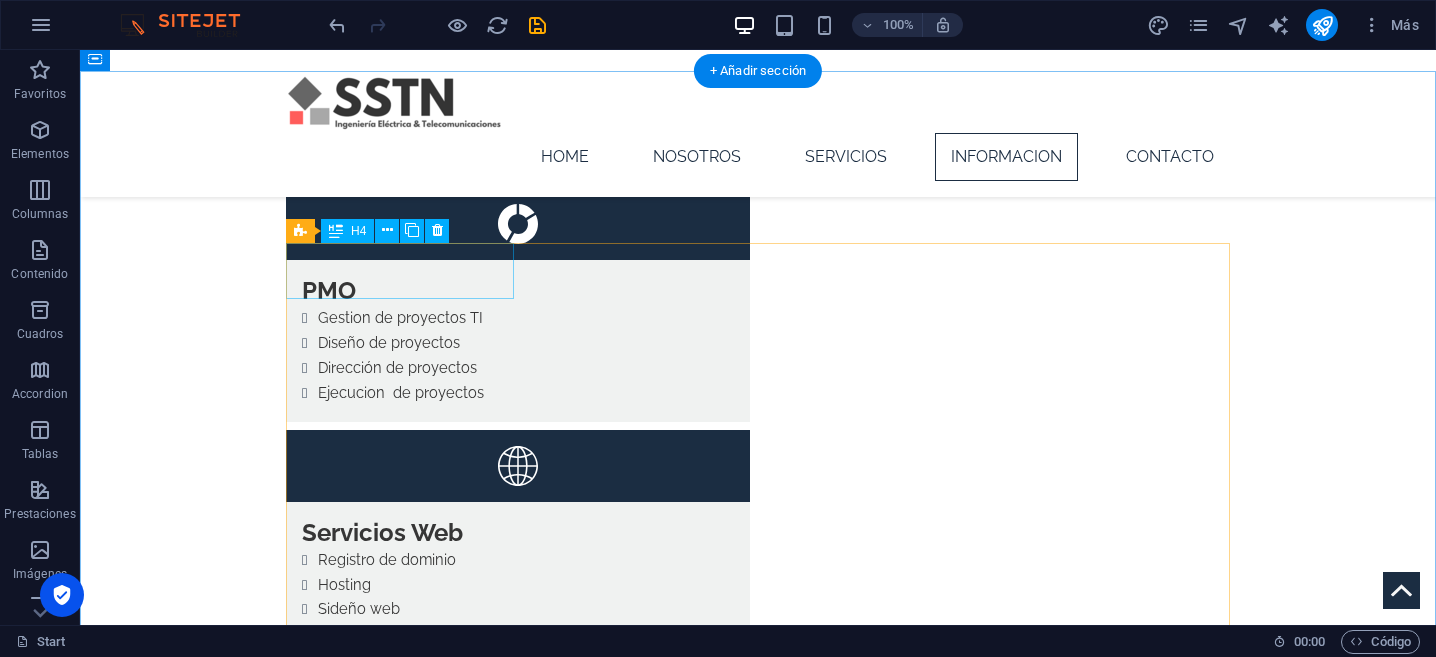 click on "Headline" at bounding box center (400, 3889) 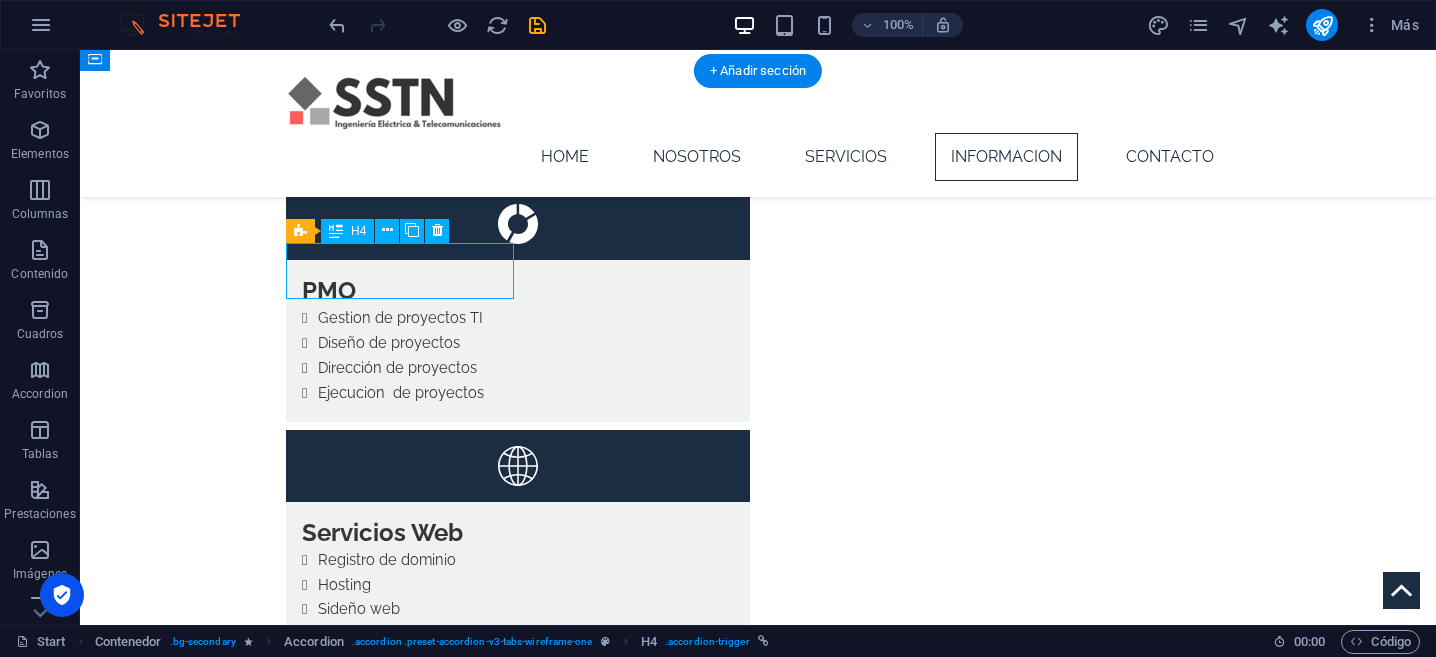 click on "Headline" at bounding box center [400, 3889] 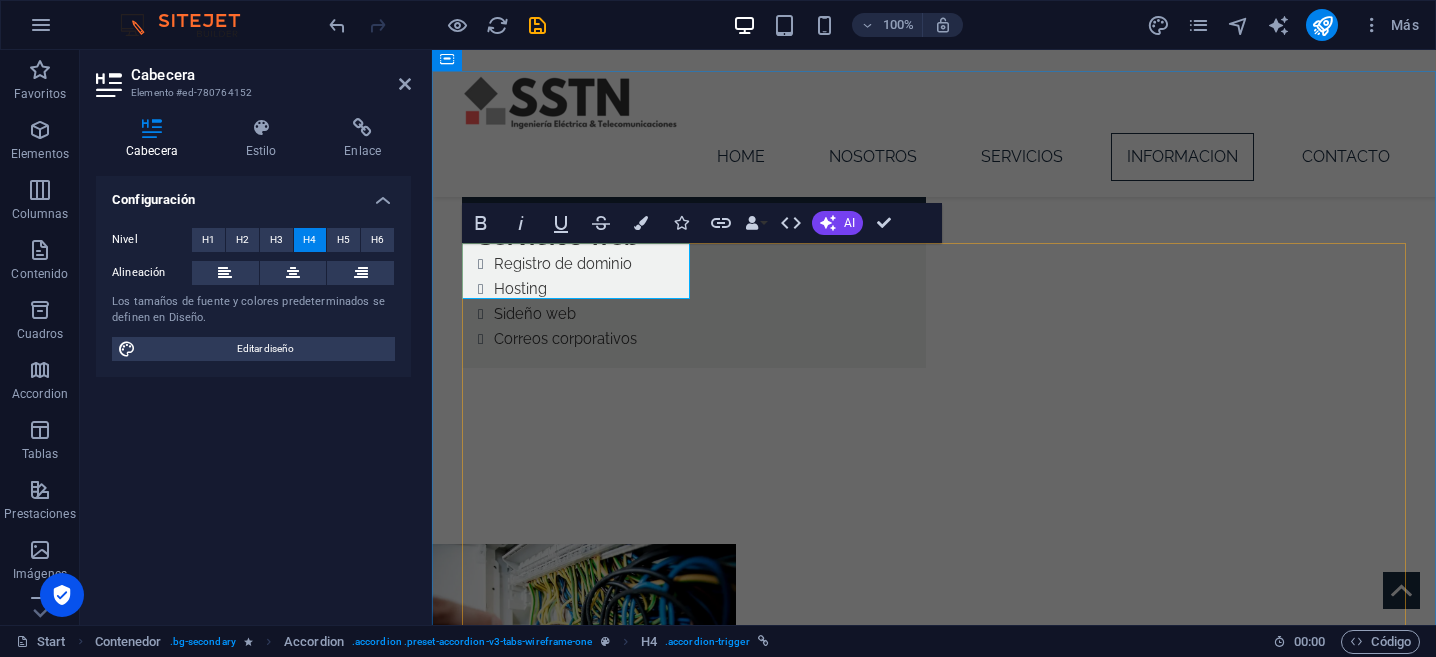 type 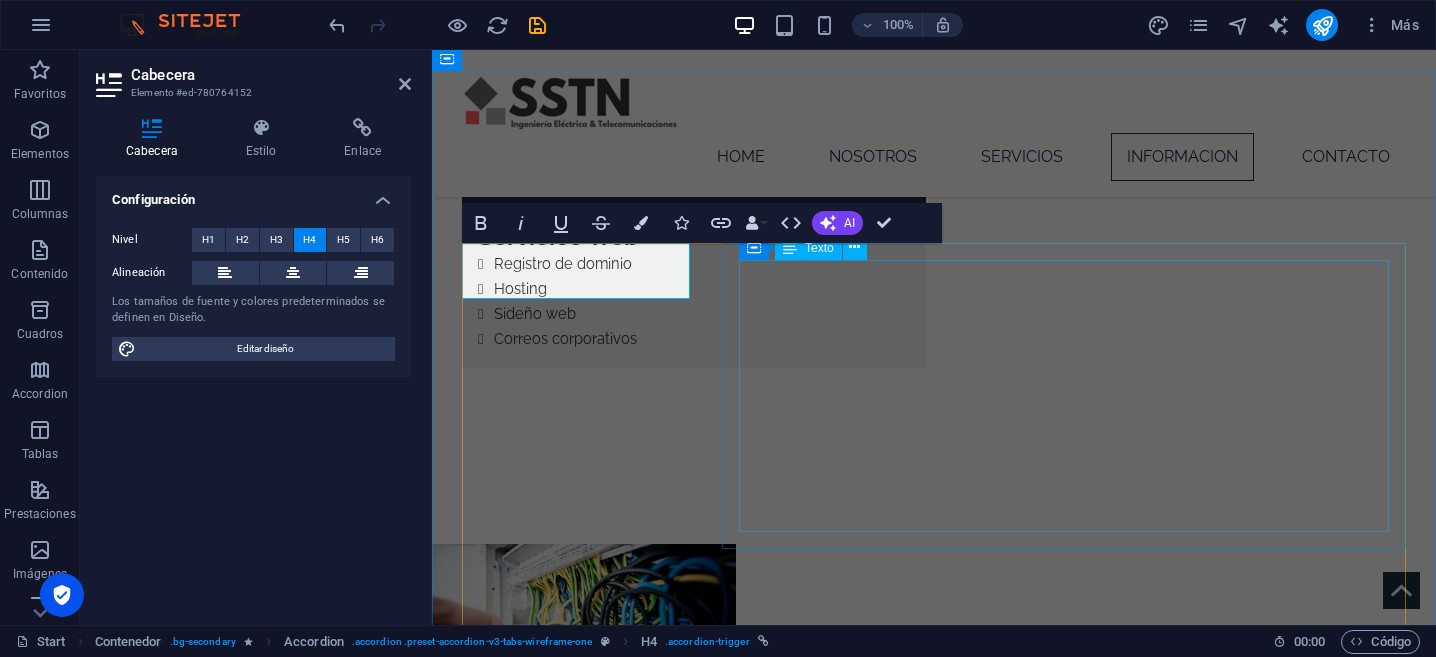 click on "Lorem ipsum dolor sit amet, consectetur adipisicing elit. Maiores ipsum repellat minus nihil. Labore, delectus, nam dignissimos ea repudiandae minima voluptatum magni pariatur possimus quia accusamus harum facilis corporis animi nisi. Enim, pariatur, impedit quia repellat harum ipsam laboriosam voluptas dicta illum nisi obcaecati reprehenderit quis placeat recusandae tenetur aperiam. Lorem ipsum dolor sit amet, consectetur adipisicing elit. Maiores ipsum repellat minus nihil. Labore, delectus, nam dignissimos ea repudiandae minima voluptatum magni pariatur possimus quia accusamus harum facilis corporis animi nisi. Enim, pariatur, impedit quia repellat harum ipsam laboriosam voluptas dicta illum nisi obcaecati reprehenderit quis placeat recusandae tenetur aperiam." at bounding box center [1064, 3585] 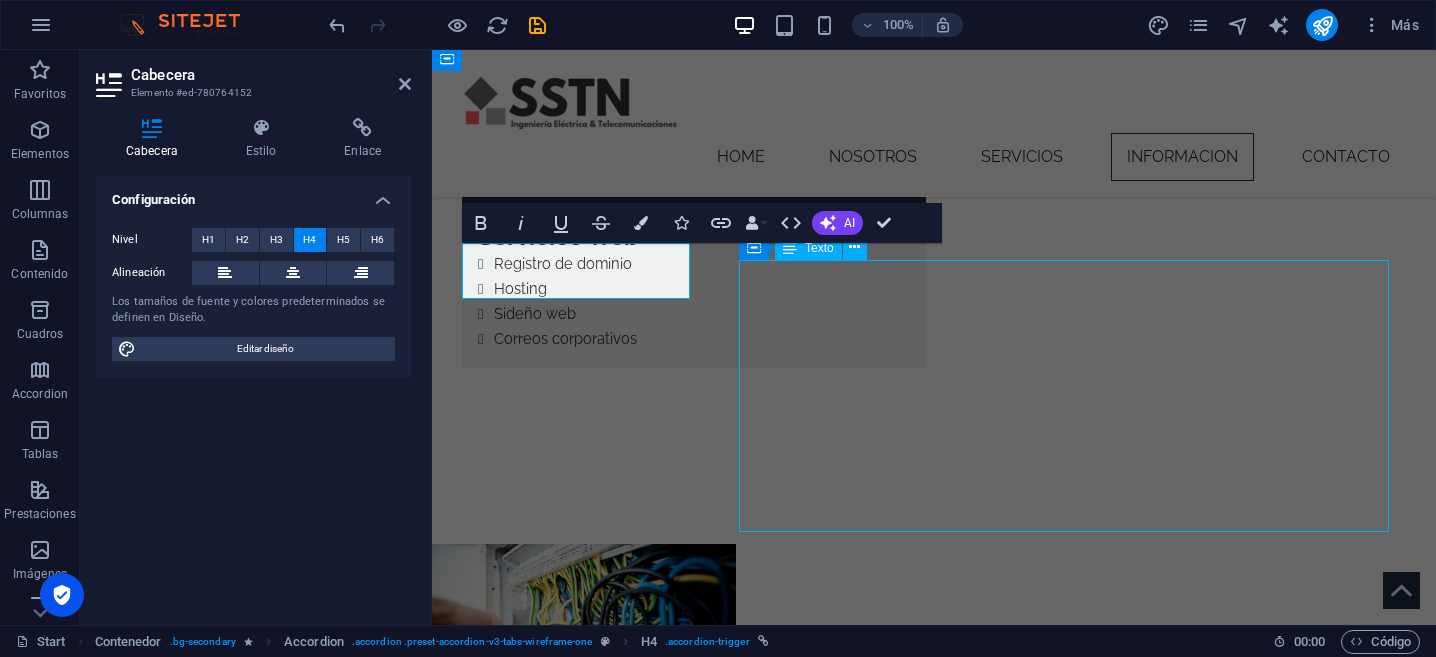 click on "Lorem ipsum dolor sit amet, consectetur adipisicing elit. Maiores ipsum repellat minus nihil. Labore, delectus, nam dignissimos ea repudiandae minima voluptatum magni pariatur possimus quia accusamus harum facilis corporis animi nisi. Enim, pariatur, impedit quia repellat harum ipsam laboriosam voluptas dicta illum nisi obcaecati reprehenderit quis placeat recusandae tenetur aperiam. Lorem ipsum dolor sit amet, consectetur adipisicing elit. Maiores ipsum repellat minus nihil. Labore, delectus, nam dignissimos ea repudiandae minima voluptatum magni pariatur possimus quia accusamus harum facilis corporis animi nisi. Enim, pariatur, impedit quia repellat harum ipsam laboriosam voluptas dicta illum nisi obcaecati reprehenderit quis placeat recusandae tenetur aperiam." at bounding box center (1064, 3585) 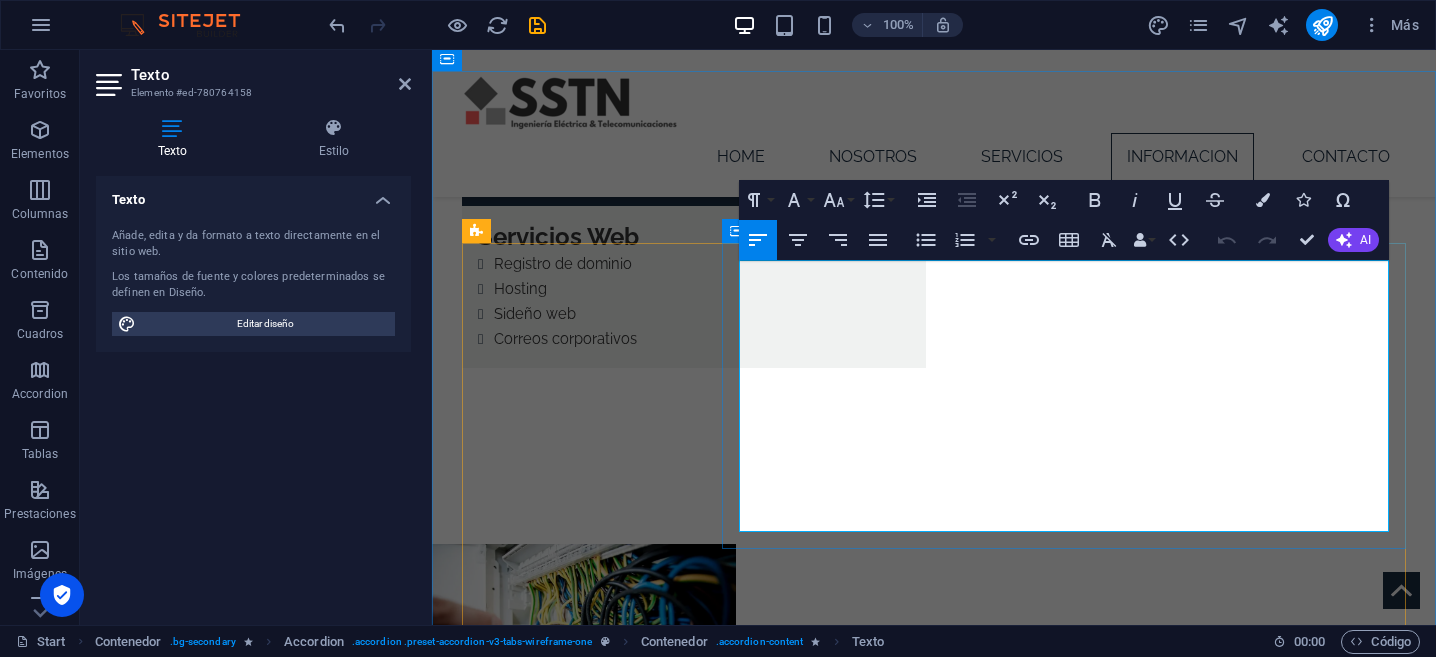 click on "Lorem ipsum dolor sit amet, consectetur adipisicing elit. Maiores ipsum repellat minus nihil. Labore, delectus, nam dignissimos ea repudiandae minima voluptatum magni pariatur possimus quia accusamus harum facilis corporis animi nisi. Enim, pariatur, impedit quia repellat harum ipsam laboriosam voluptas dicta illum nisi obcaecati reprehenderit quis placeat recusandae tenetur aperiam. Lorem ipsum dolor sit amet, consectetur adipisicing elit. Maiores ipsum repellat minus nihil. Labore, delectus, nam dignissimos ea repudiandae minima voluptatum magni pariatur possimus quia accusamus harum facilis corporis animi nisi. Enim, pariatur, impedit quia repellat harum ipsam laboriosam voluptas dicta illum nisi obcaecati reprehenderit quis placeat recusandae tenetur aperiam." at bounding box center (1064, 3585) 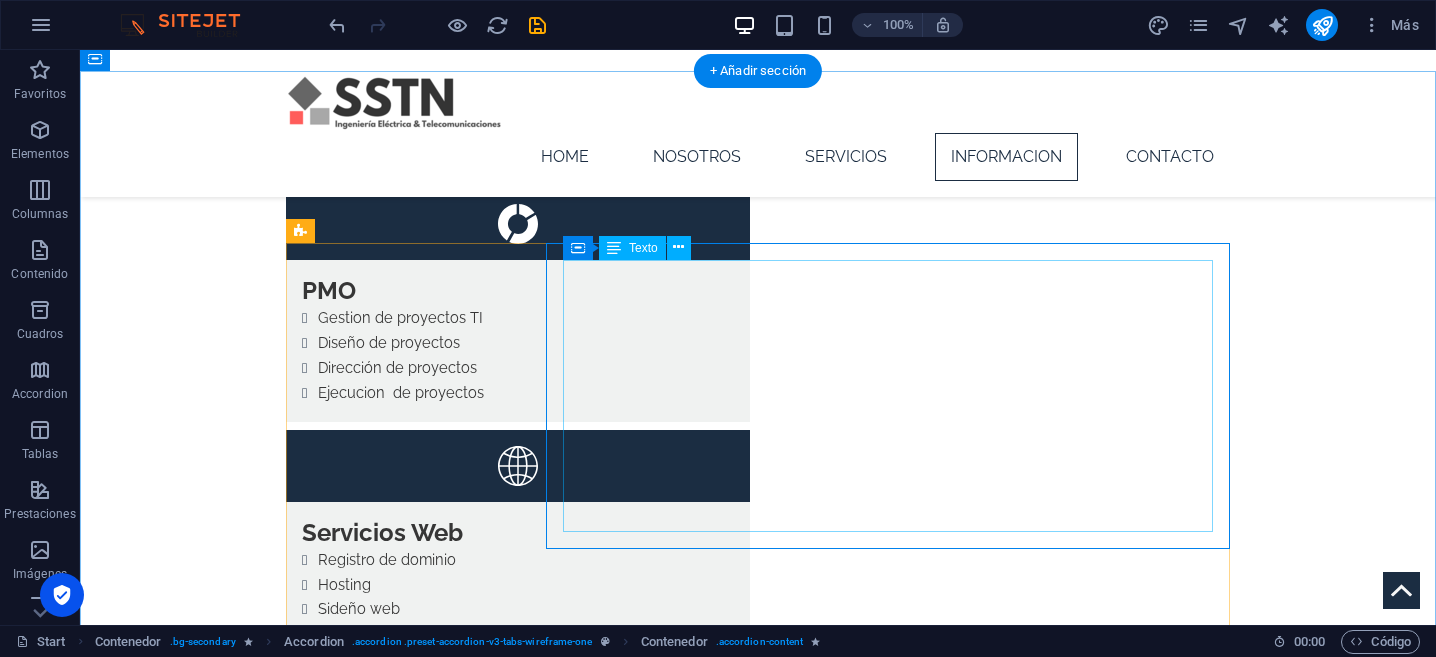 click on "Lorem ipsum dolor sit amet, consectetur adipisicing elit. Maiores ipsum repellat minus nihil. Labore, delectus, nam dignissimos ea repudiandae minima voluptatum magni pariatur possimus quia accusamus harum facilis corporis animi nisi. Enim, pariatur, impedit quia repellat harum ipsam laboriosam voluptas dicta illum nisi obcaecati reprehenderit quis placeat recusandae tenetur aperiam. Lorem ipsum dolor sit amet, consectetur adipisicing elit. Maiores ipsum repellat minus nihil. Labore, delectus, nam dignissimos ea repudiandae minima voluptatum magni pariatur possimus quia accusamus harum facilis corporis animi nisi. Enim, pariatur, impedit quia repellat harum ipsam laboriosam voluptas dicta illum nisi obcaecati reprehenderit quis placeat recusandae tenetur aperiam." at bounding box center [888, 3881] 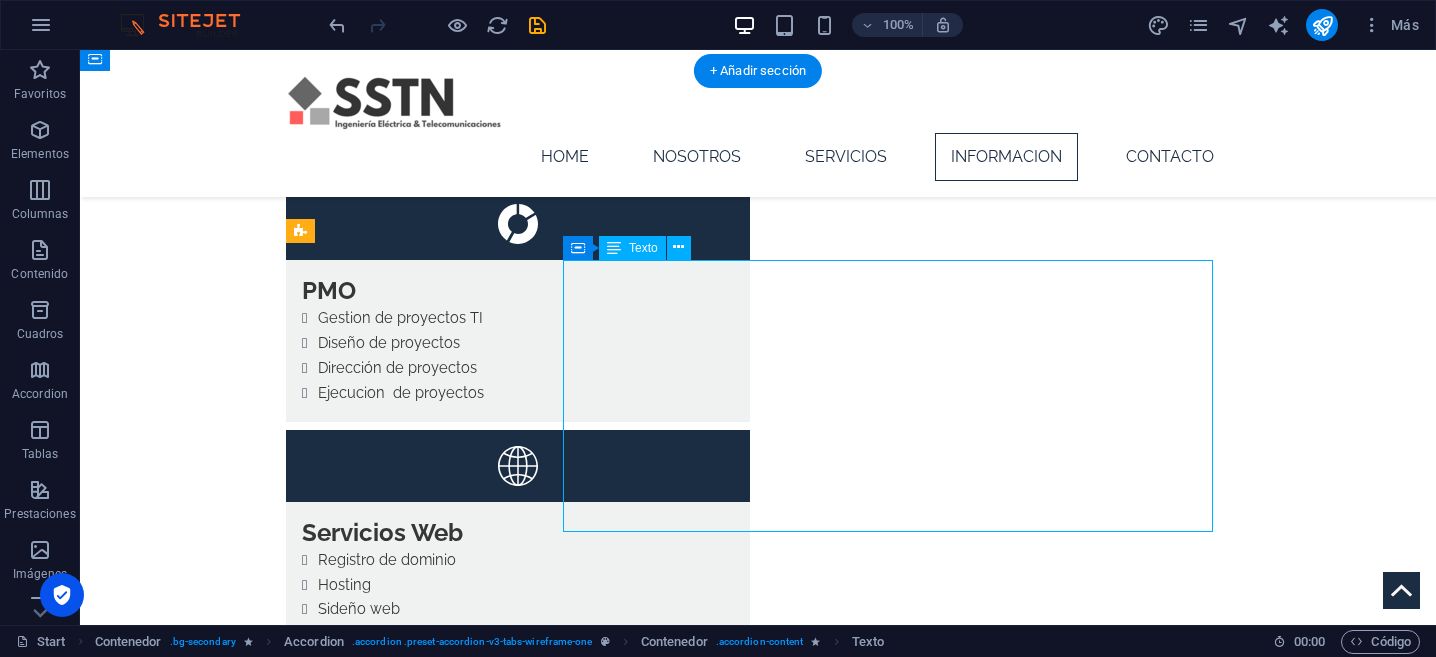 click on "Lorem ipsum dolor sit amet, consectetur adipisicing elit. Maiores ipsum repellat minus nihil. Labore, delectus, nam dignissimos ea repudiandae minima voluptatum magni pariatur possimus quia accusamus harum facilis corporis animi nisi. Enim, pariatur, impedit quia repellat harum ipsam laboriosam voluptas dicta illum nisi obcaecati reprehenderit quis placeat recusandae tenetur aperiam. Lorem ipsum dolor sit amet, consectetur adipisicing elit. Maiores ipsum repellat minus nihil. Labore, delectus, nam dignissimos ea repudiandae minima voluptatum magni pariatur possimus quia accusamus harum facilis corporis animi nisi. Enim, pariatur, impedit quia repellat harum ipsam laboriosam voluptas dicta illum nisi obcaecati reprehenderit quis placeat recusandae tenetur aperiam." at bounding box center (888, 3881) 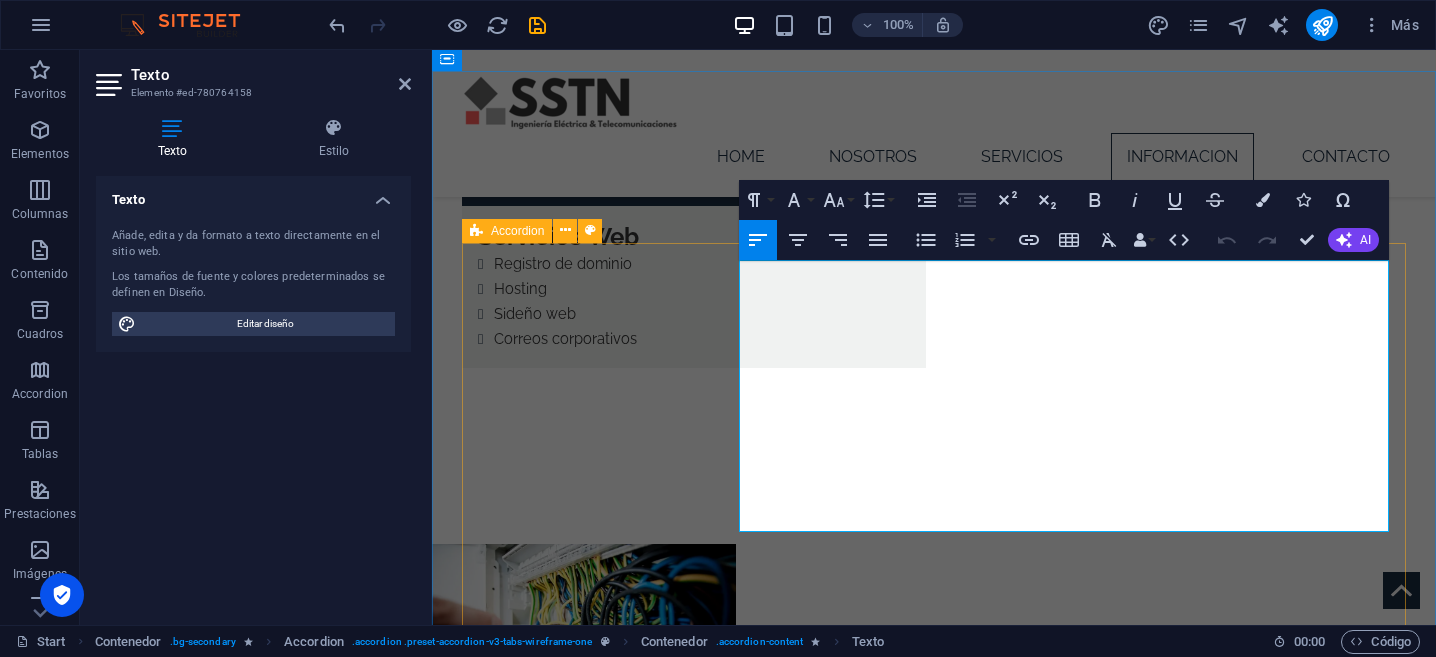 drag, startPoint x: 1302, startPoint y: 518, endPoint x: 702, endPoint y: 263, distance: 651.9394 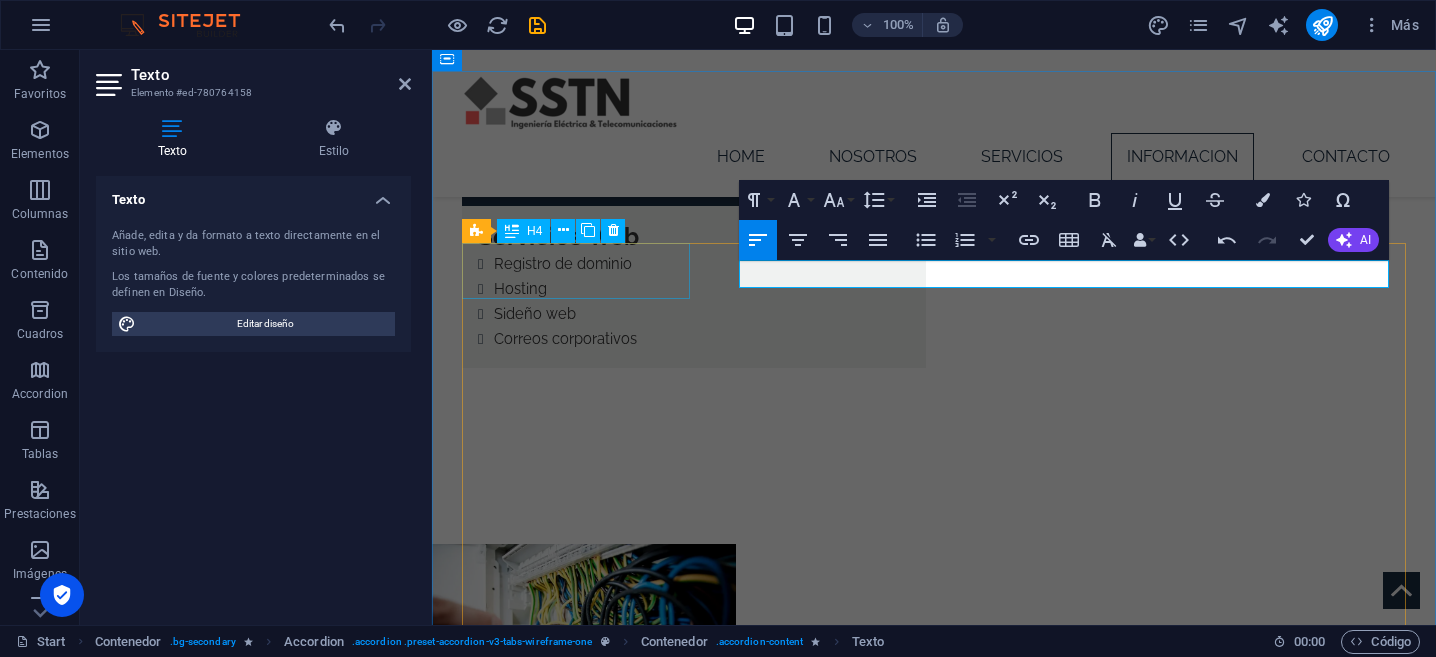 click on "En Construcción" at bounding box center [576, 3471] 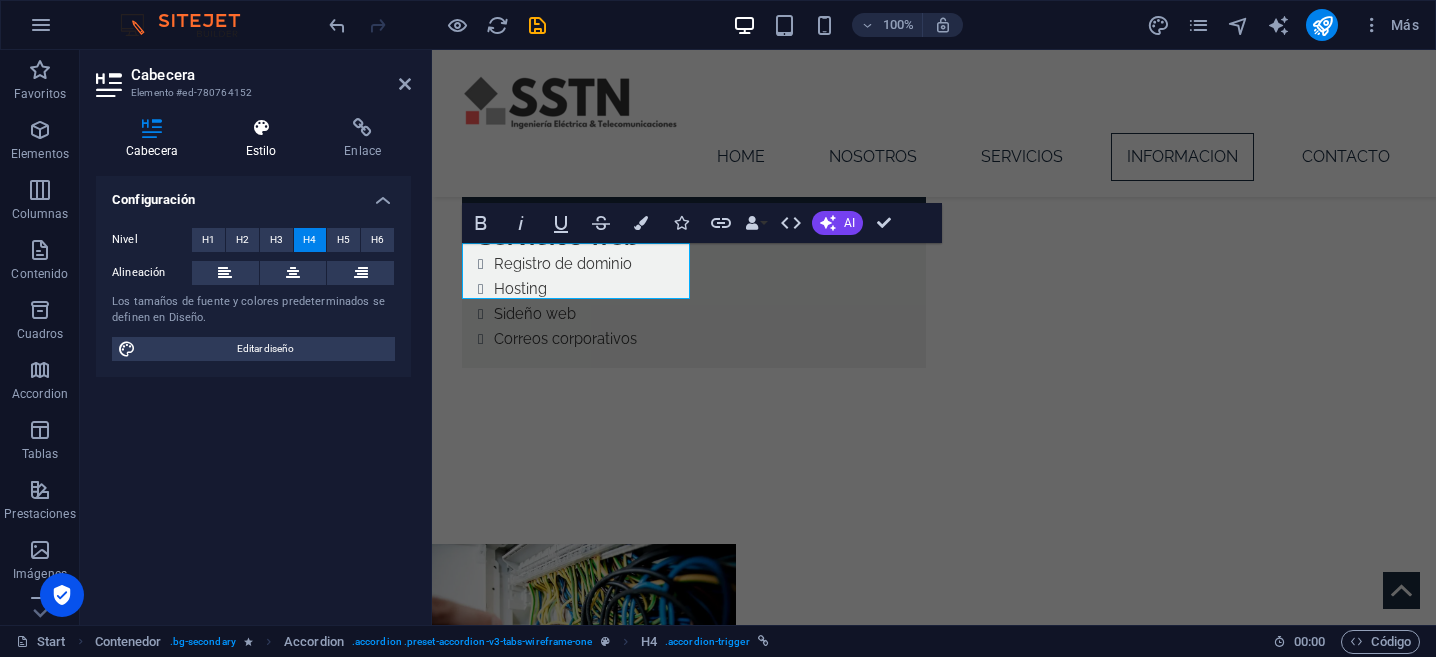 click on "Estilo" at bounding box center (265, 139) 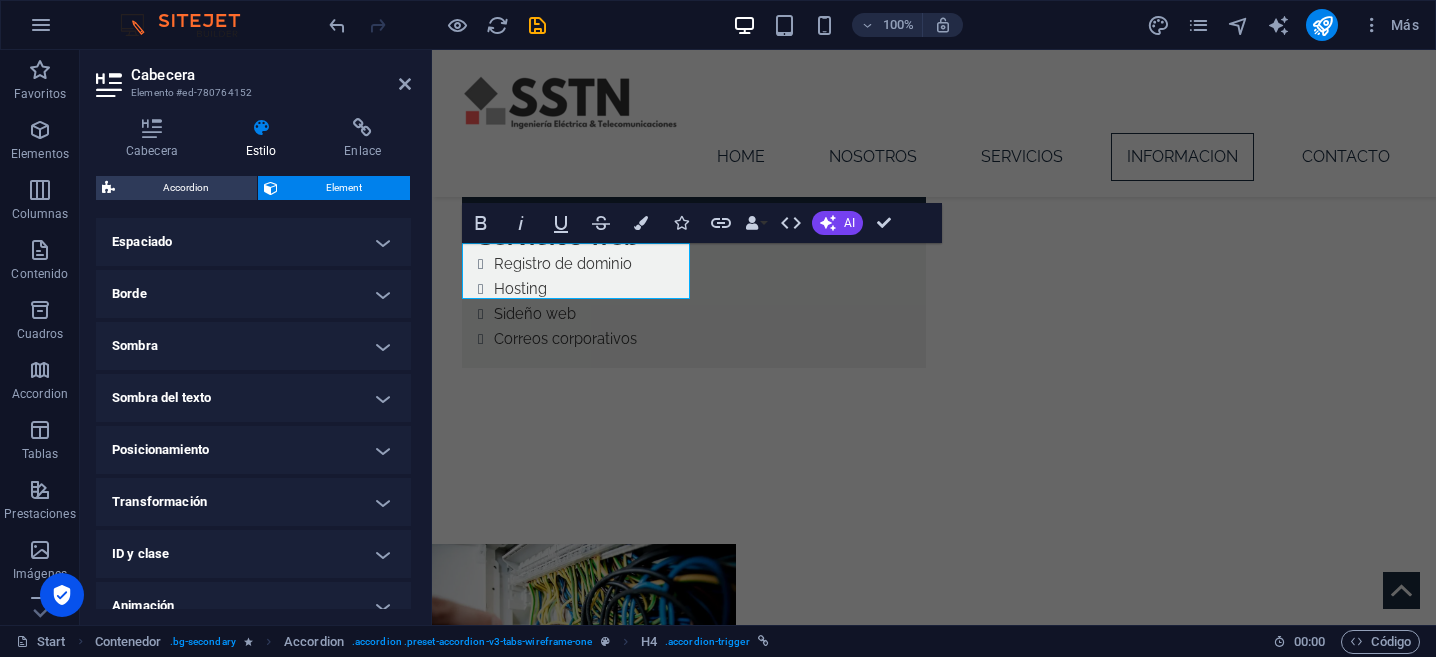 scroll, scrollTop: 386, scrollLeft: 0, axis: vertical 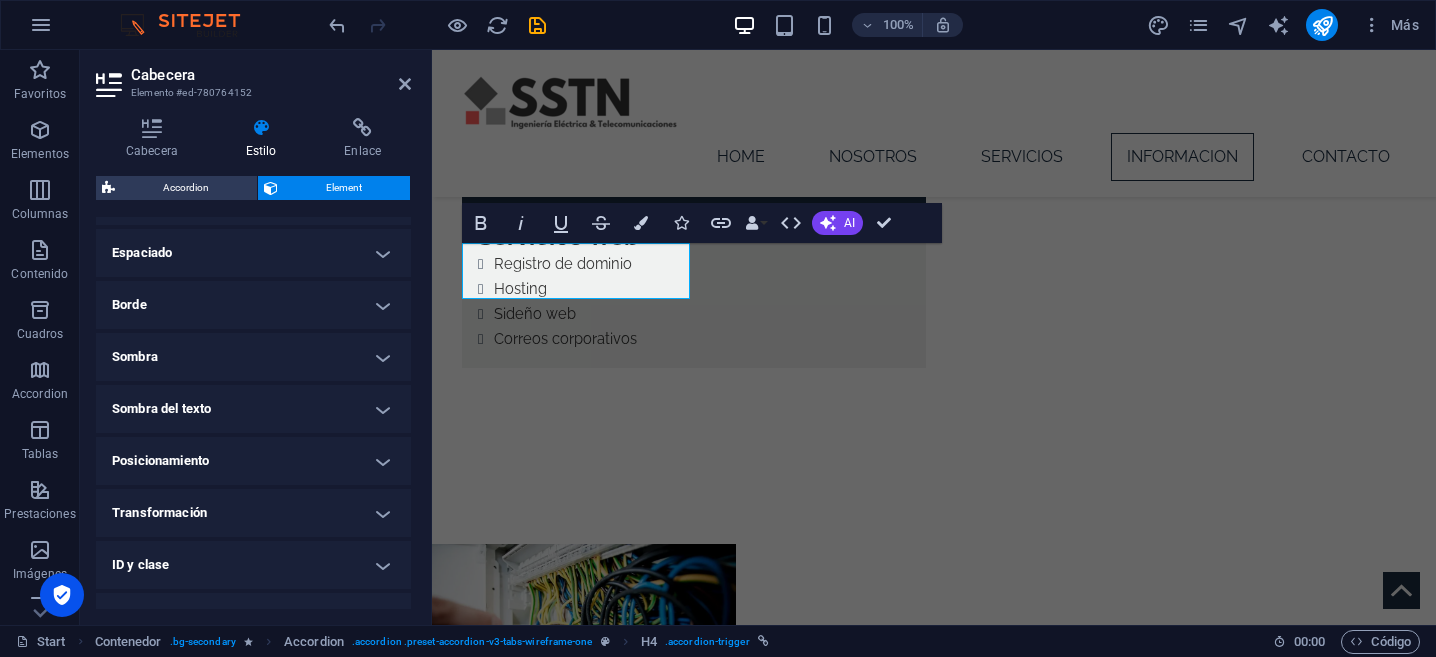 click on "Borde" at bounding box center [253, 305] 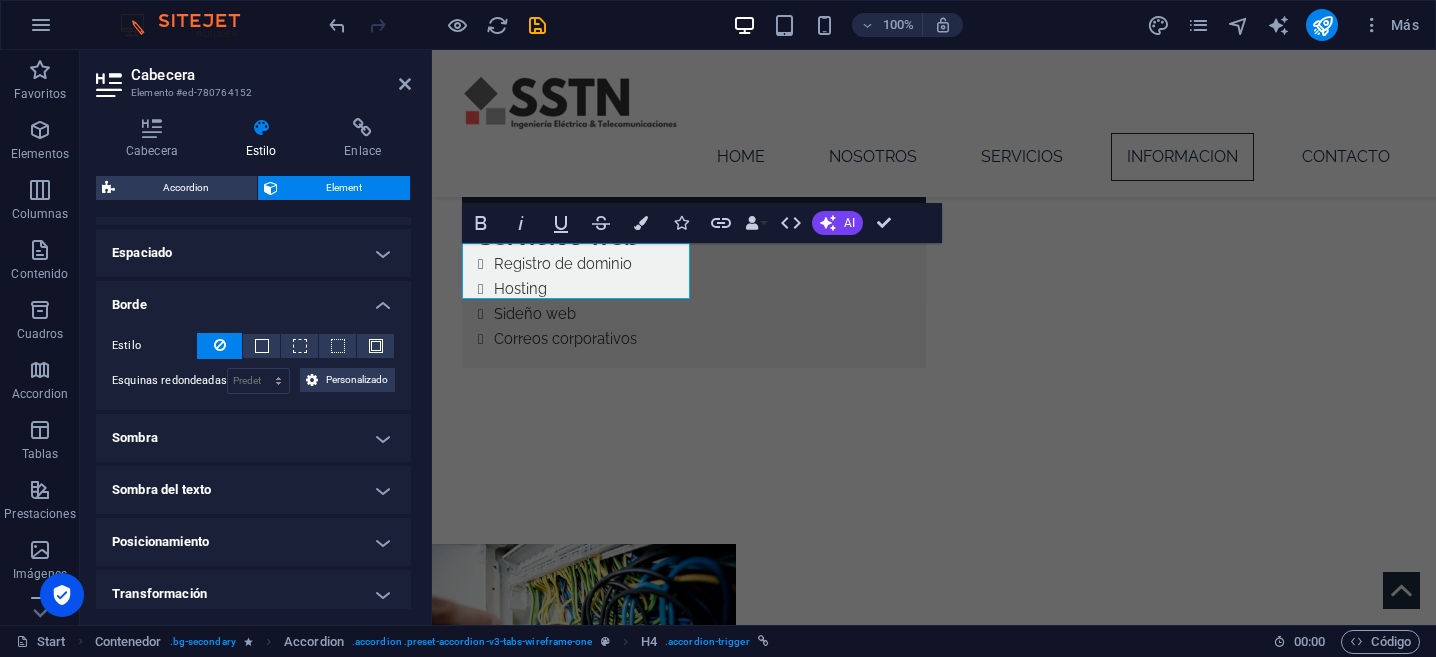 click on "Espaciado" at bounding box center [253, 253] 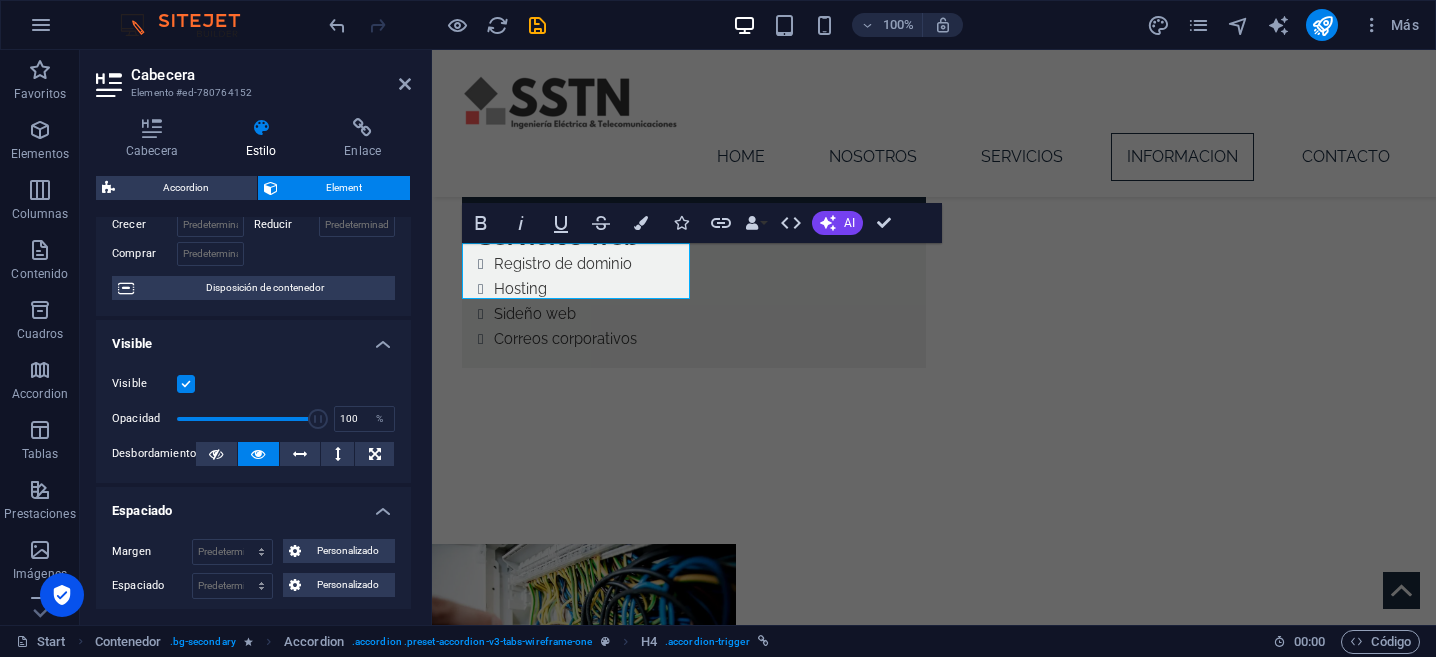 scroll, scrollTop: 188, scrollLeft: 0, axis: vertical 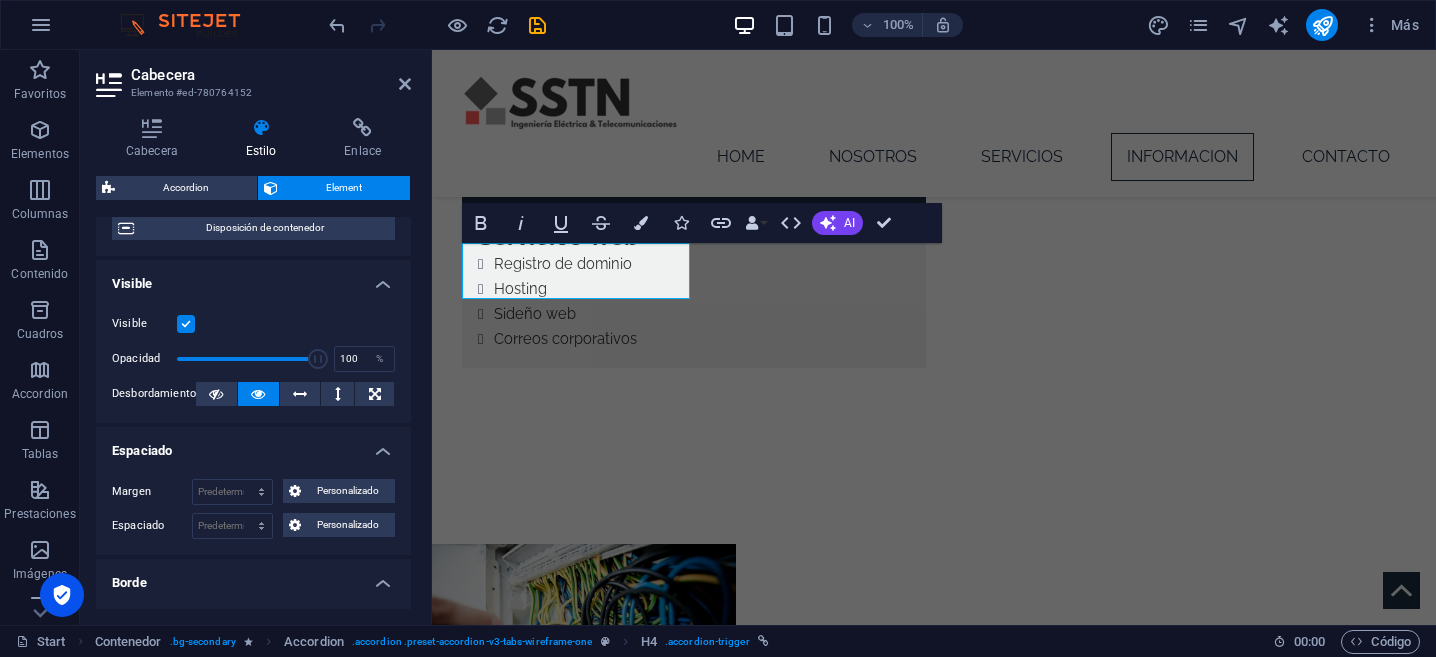 click on "Espaciado" at bounding box center [253, 445] 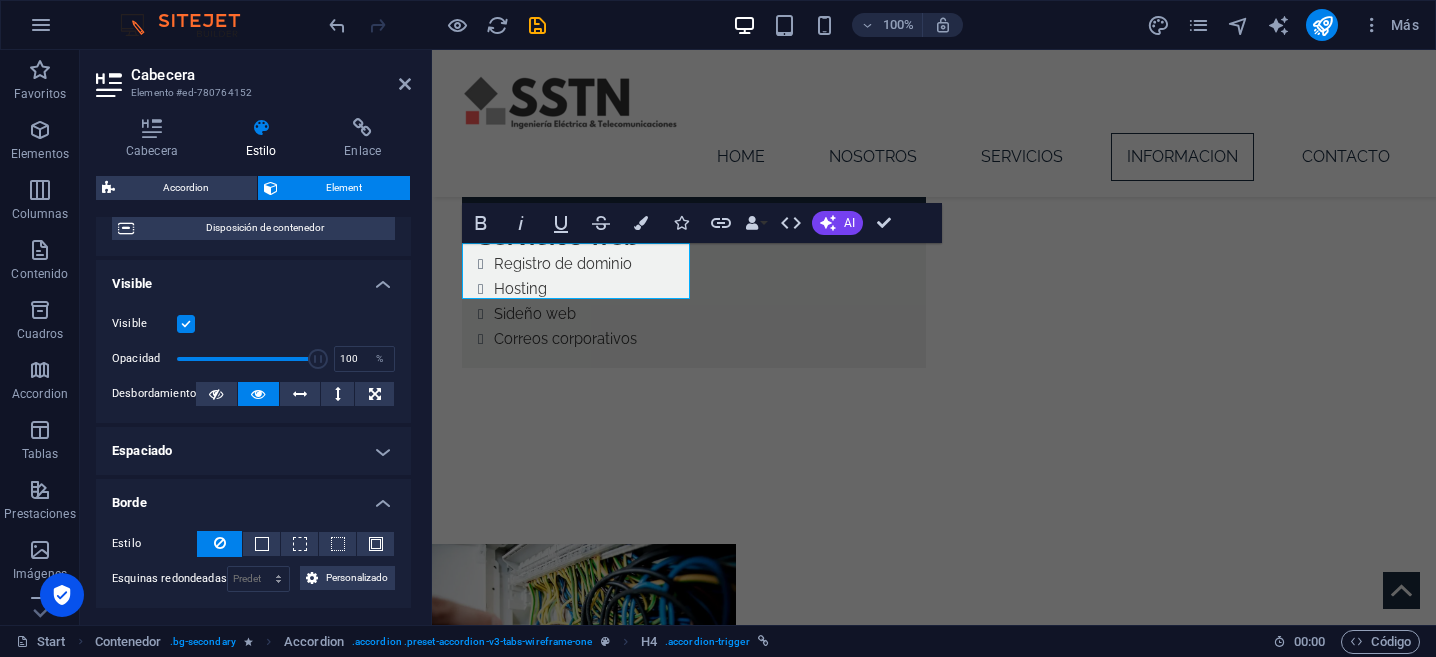 click on "Borde" at bounding box center [253, 497] 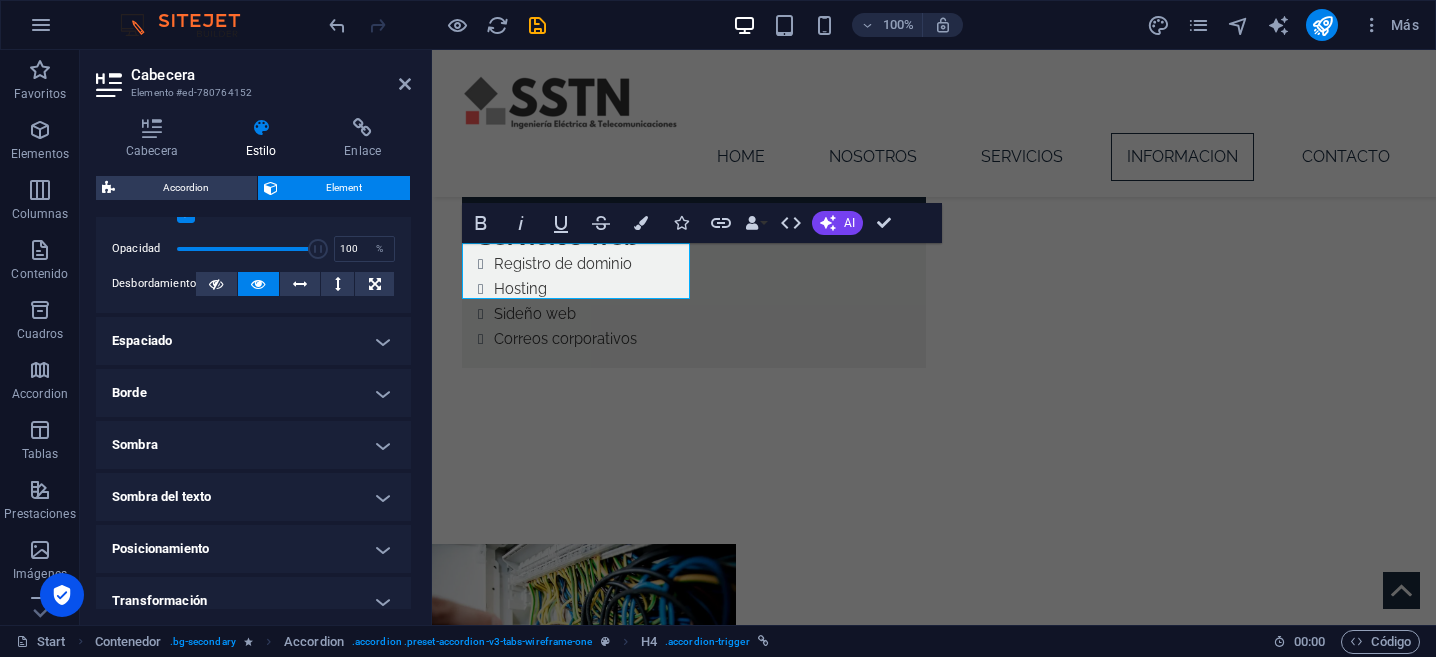 scroll, scrollTop: 308, scrollLeft: 0, axis: vertical 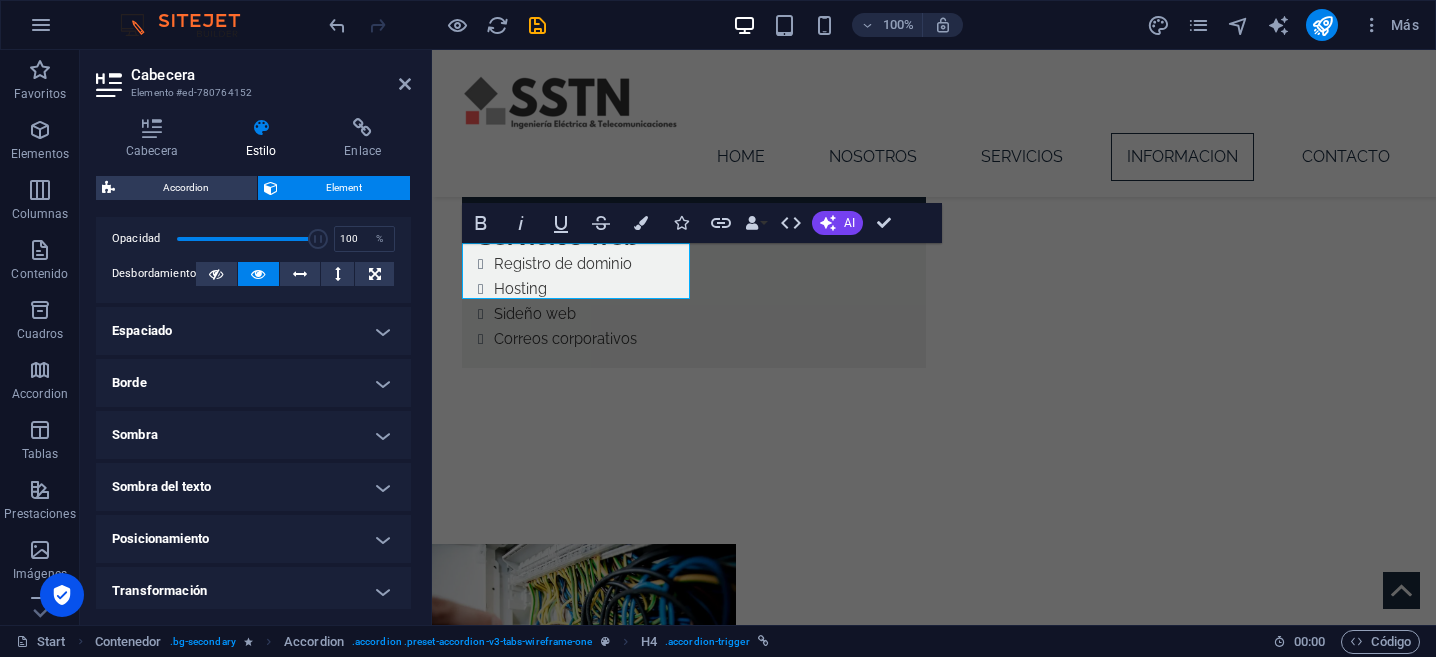 click on "Sombra" at bounding box center [253, 435] 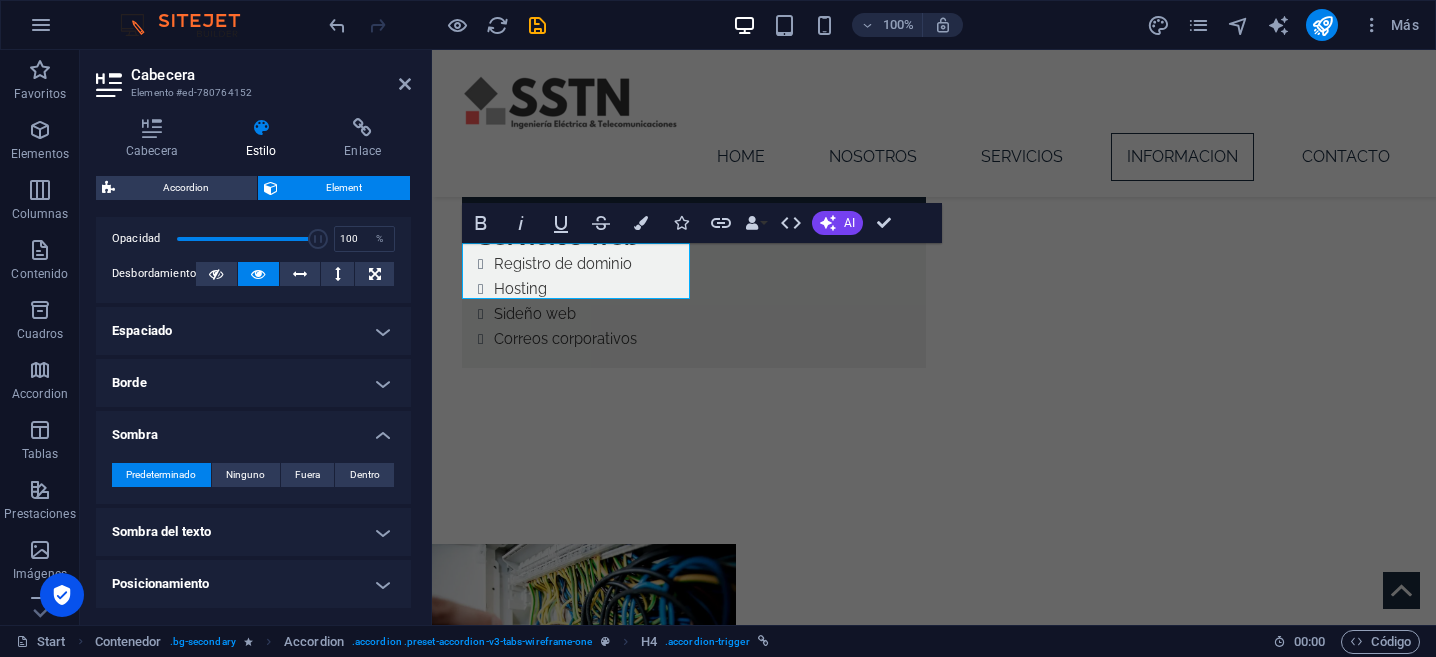click on "Sombra" at bounding box center (253, 429) 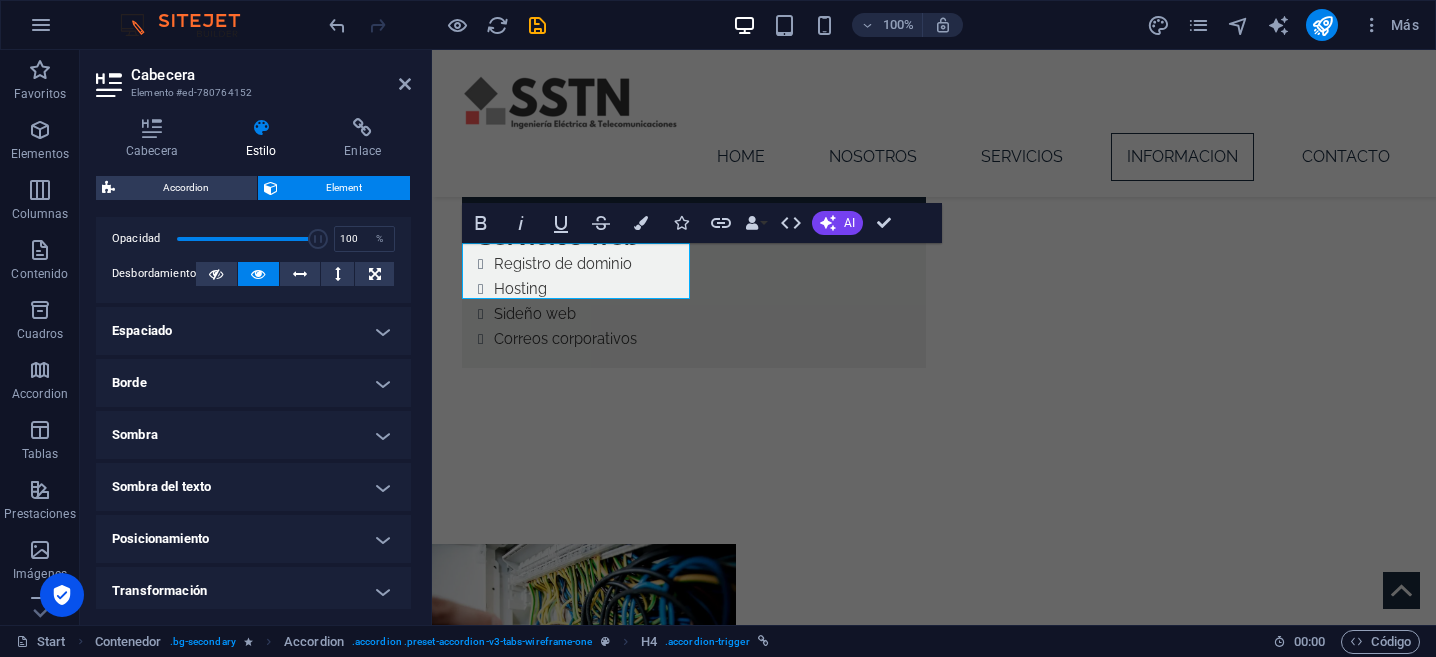 click on "Posicionamiento" at bounding box center (253, 539) 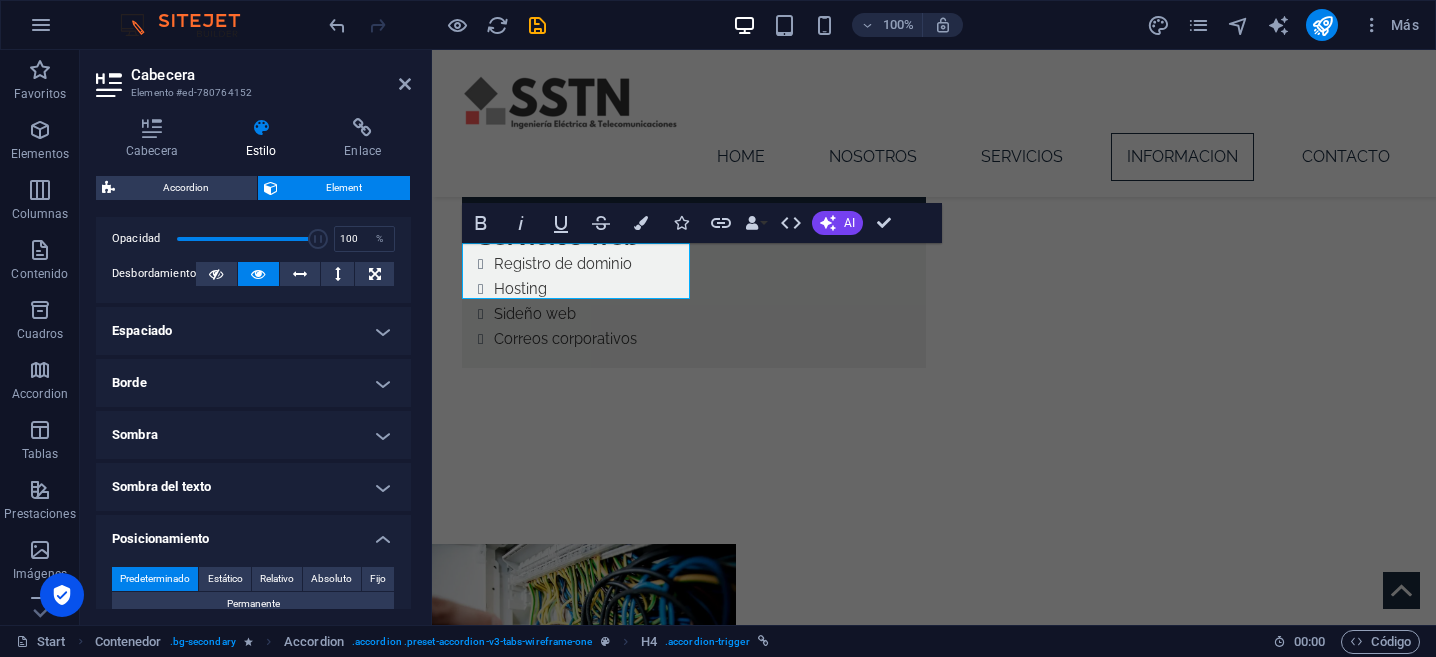 click on "Posicionamiento" at bounding box center [253, 533] 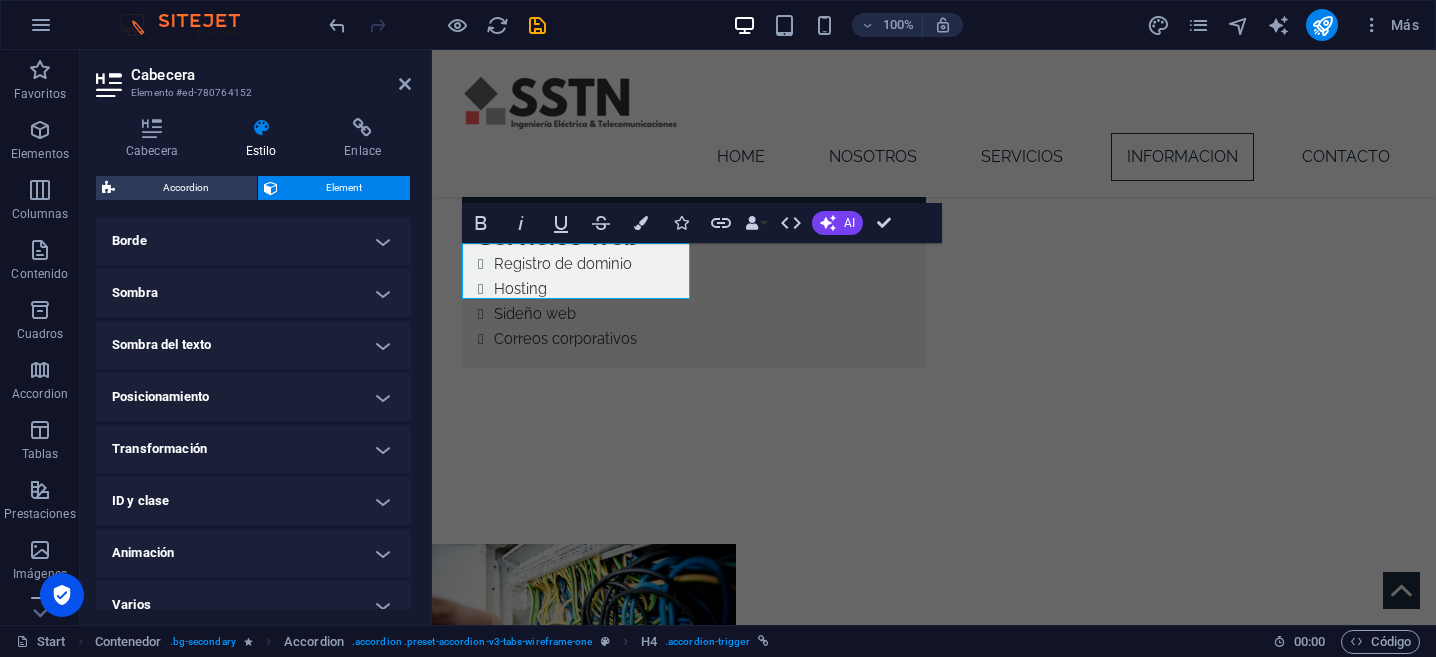scroll, scrollTop: 455, scrollLeft: 0, axis: vertical 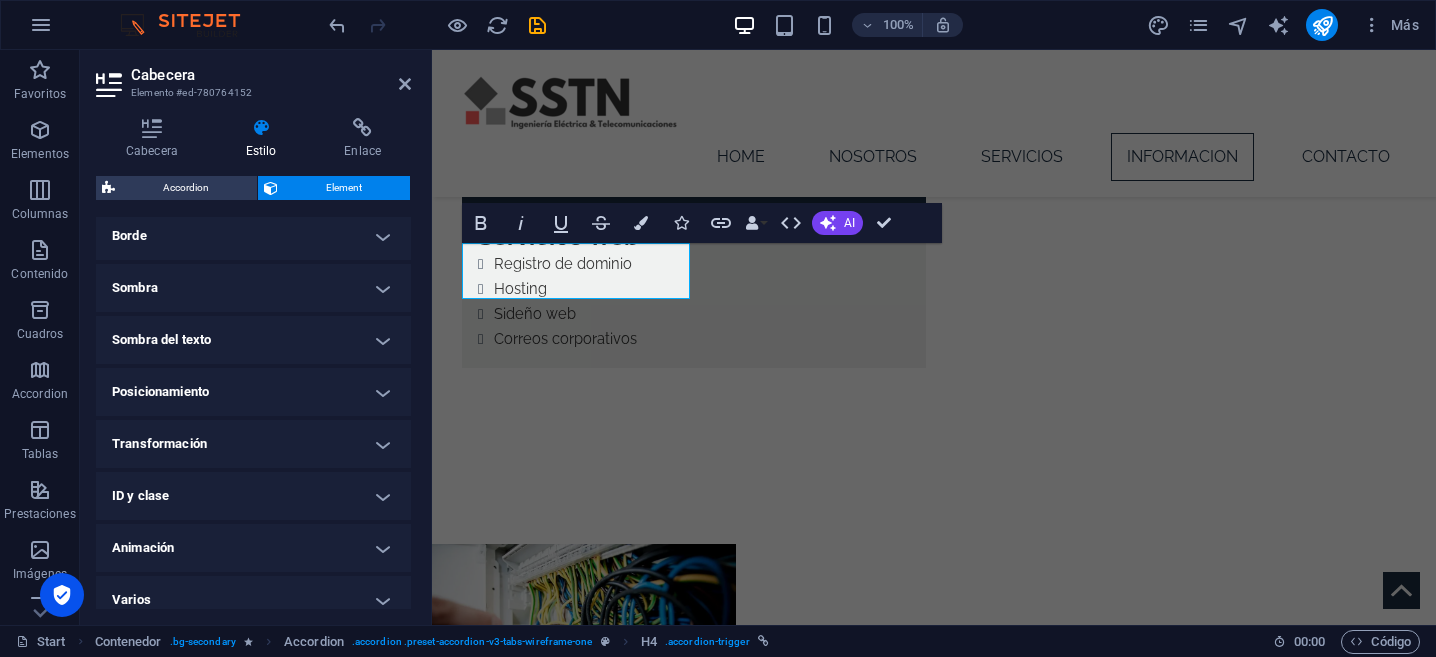 click on "Transformación" at bounding box center (253, 444) 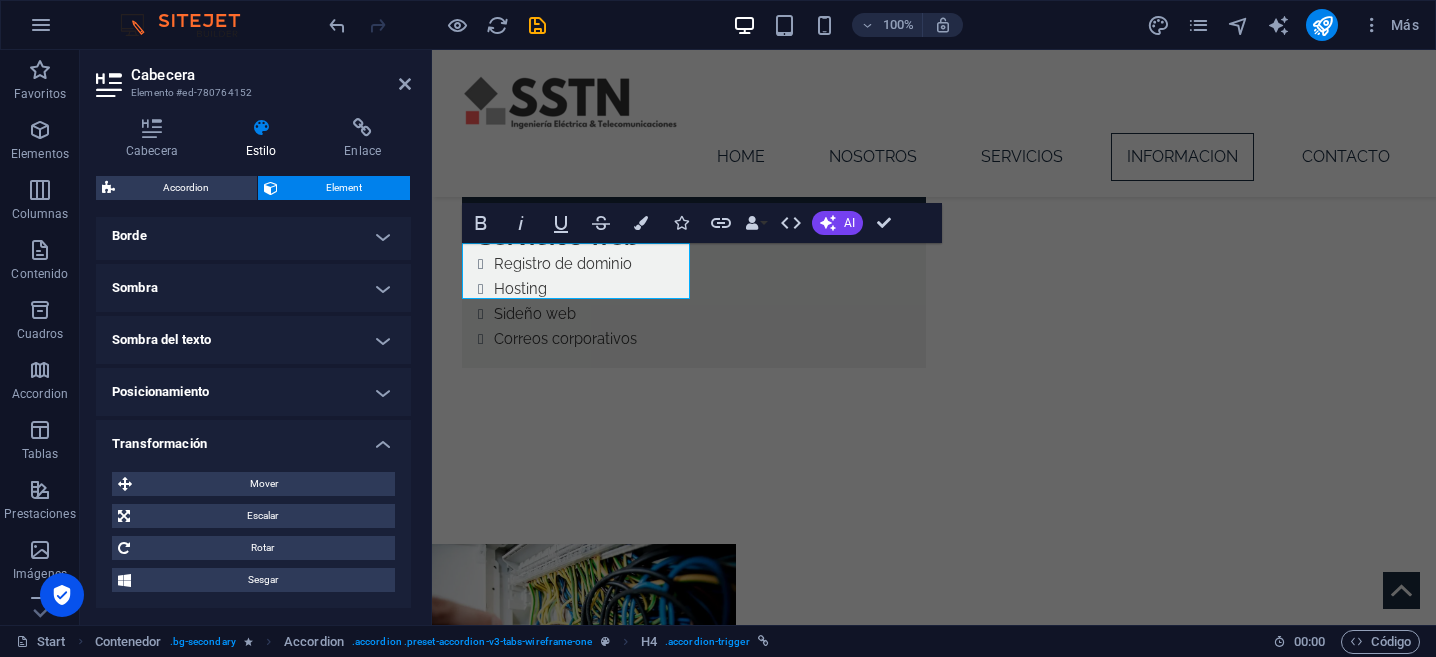 click on "Transformación" at bounding box center (253, 438) 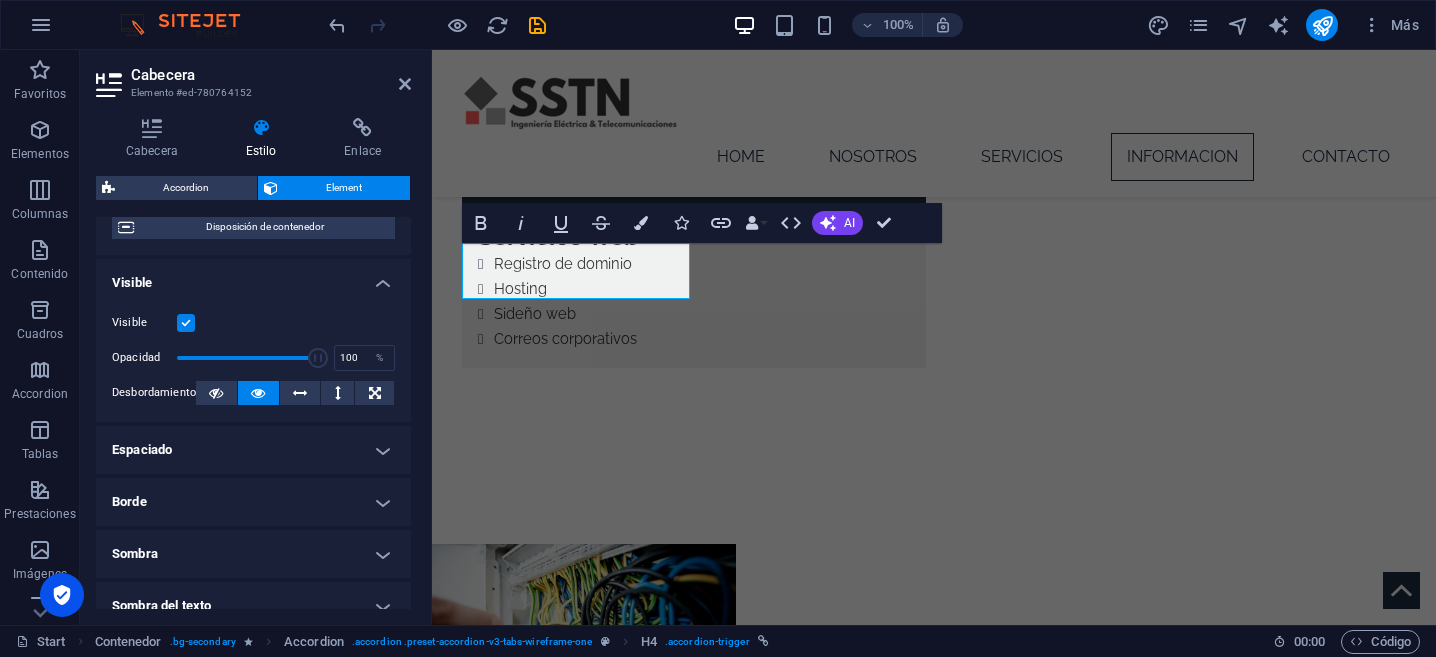scroll, scrollTop: 164, scrollLeft: 0, axis: vertical 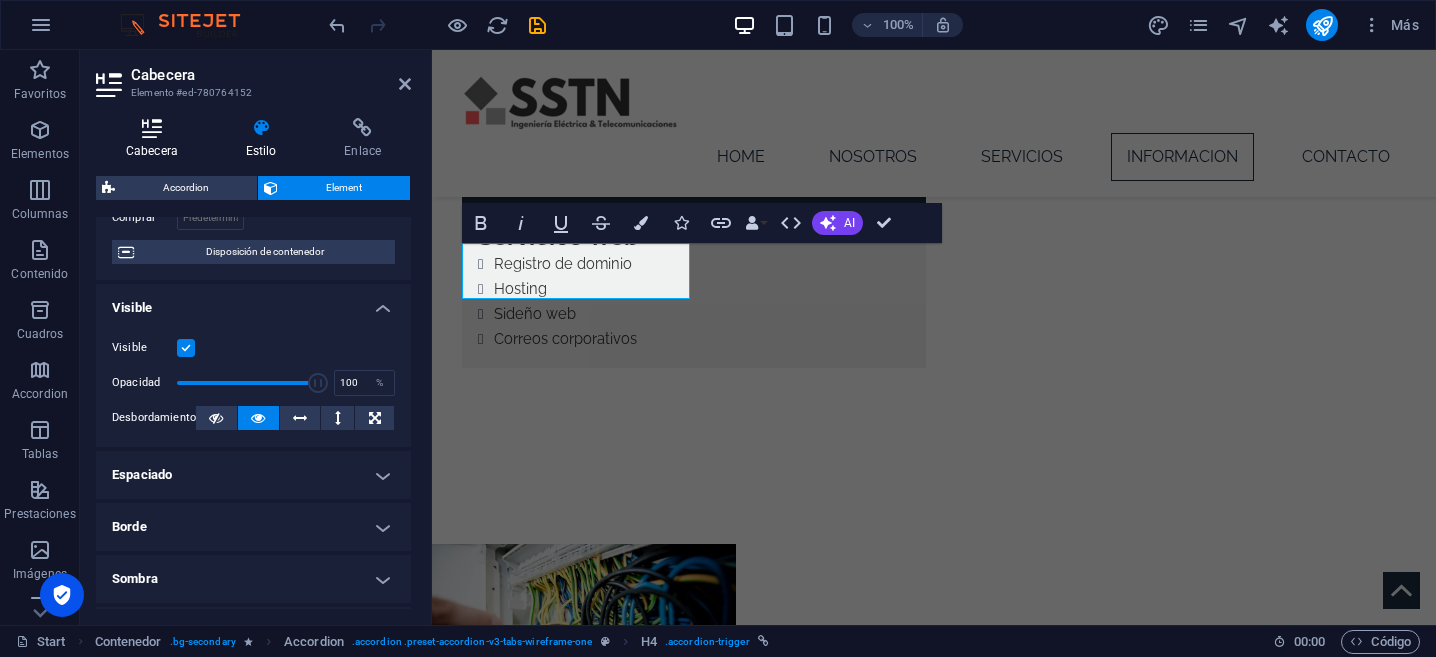 click on "Cabecera" at bounding box center (156, 139) 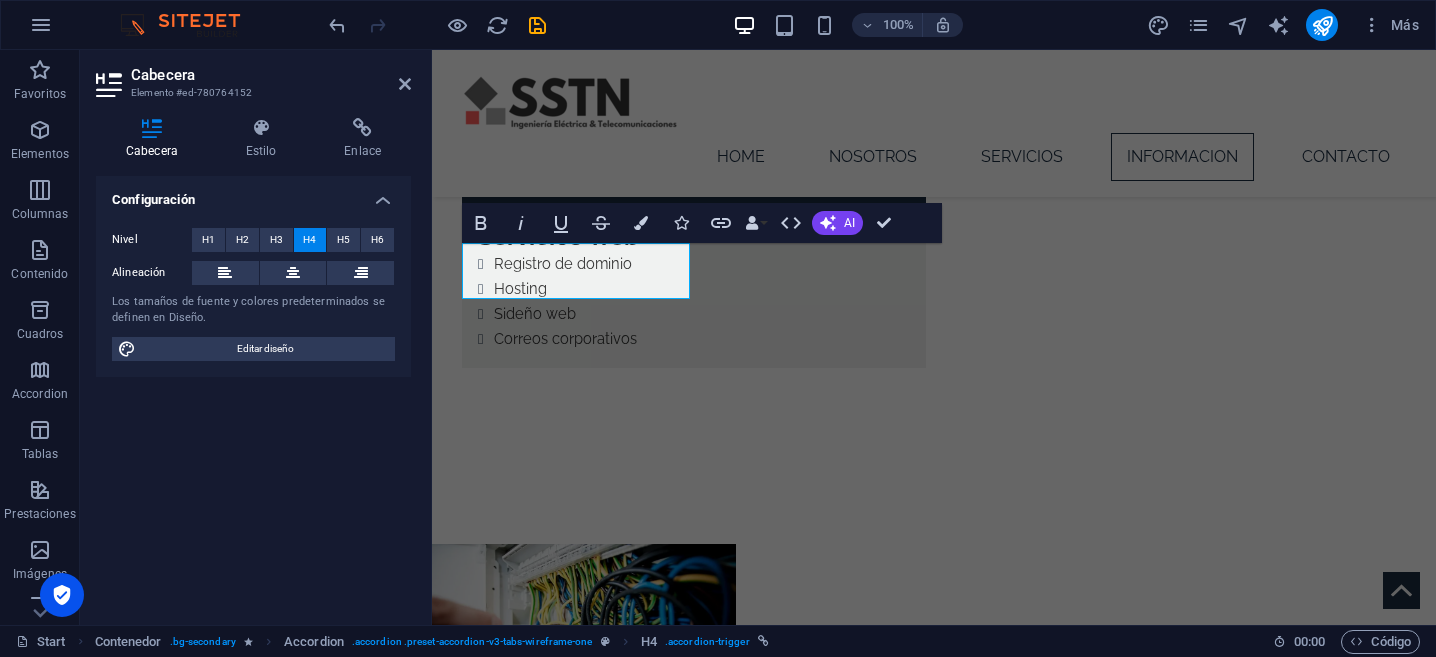 click on "Configuración" at bounding box center [253, 194] 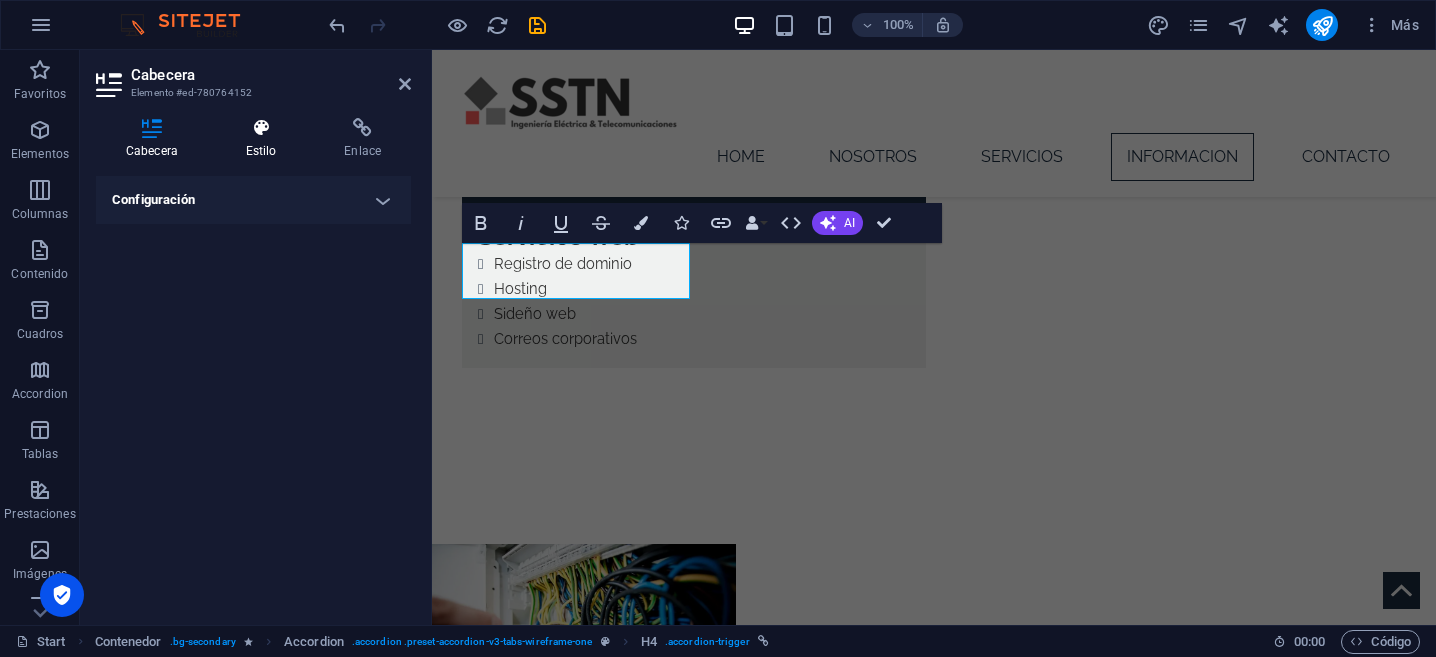 click at bounding box center [261, 128] 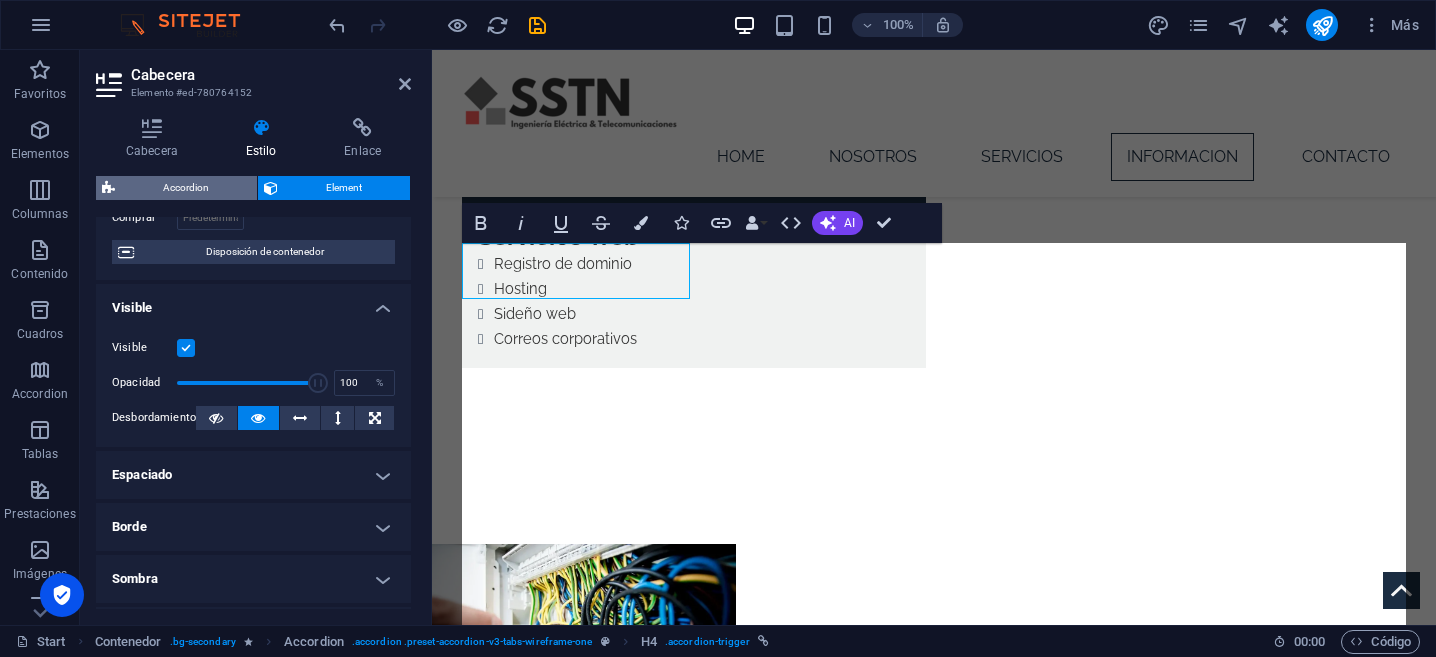 click on "Accordion" at bounding box center (186, 188) 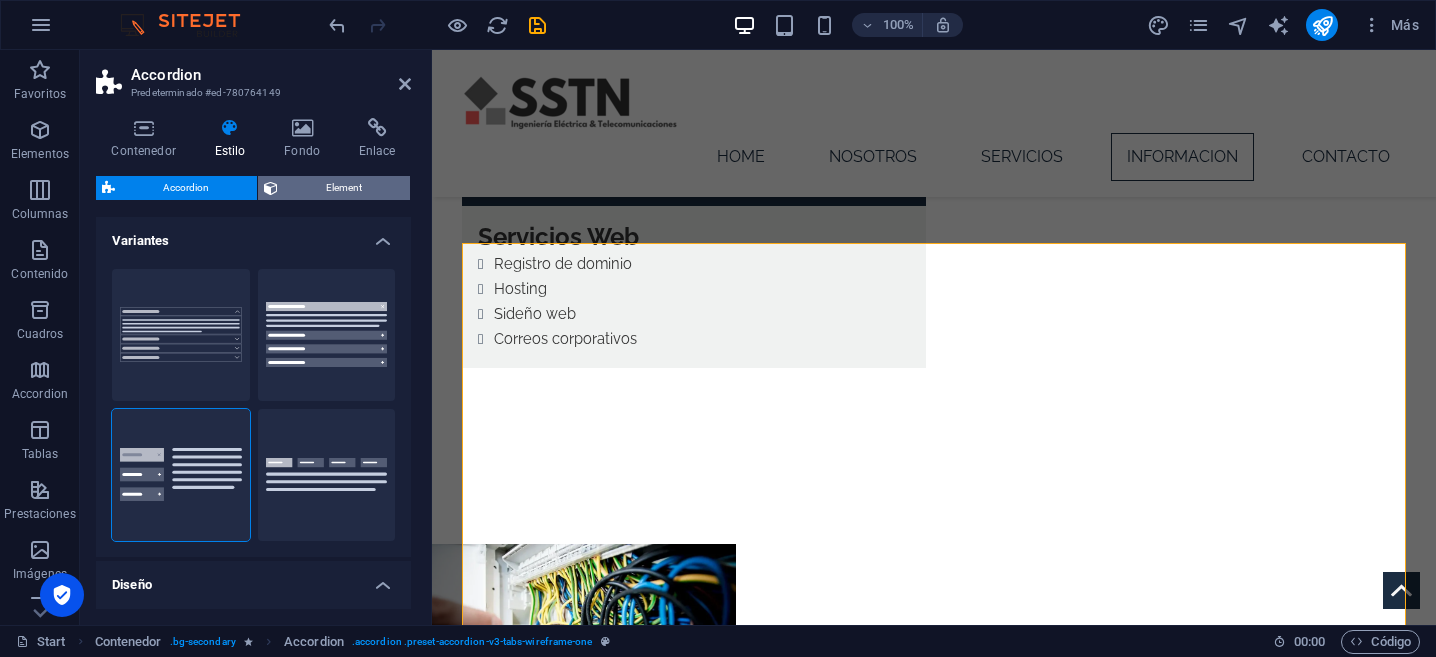 click on "Element" at bounding box center (334, 188) 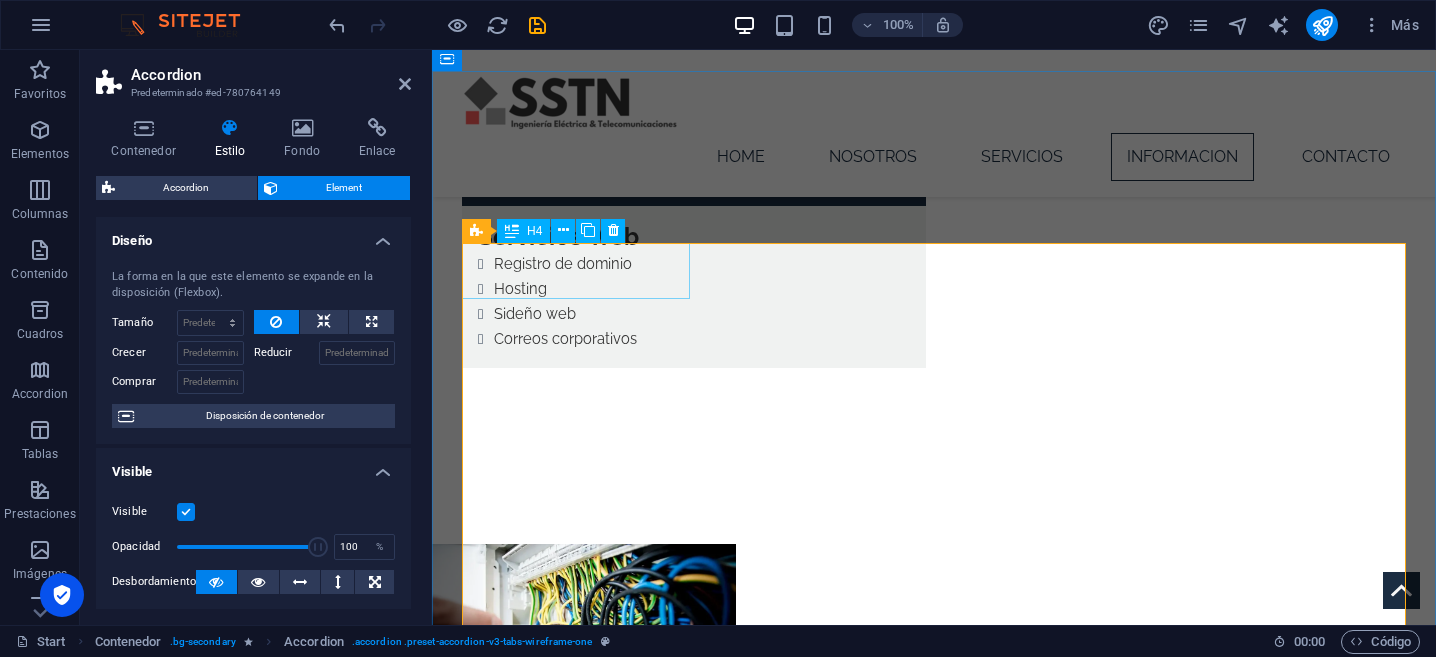 click on "En Construcción" at bounding box center [576, 3471] 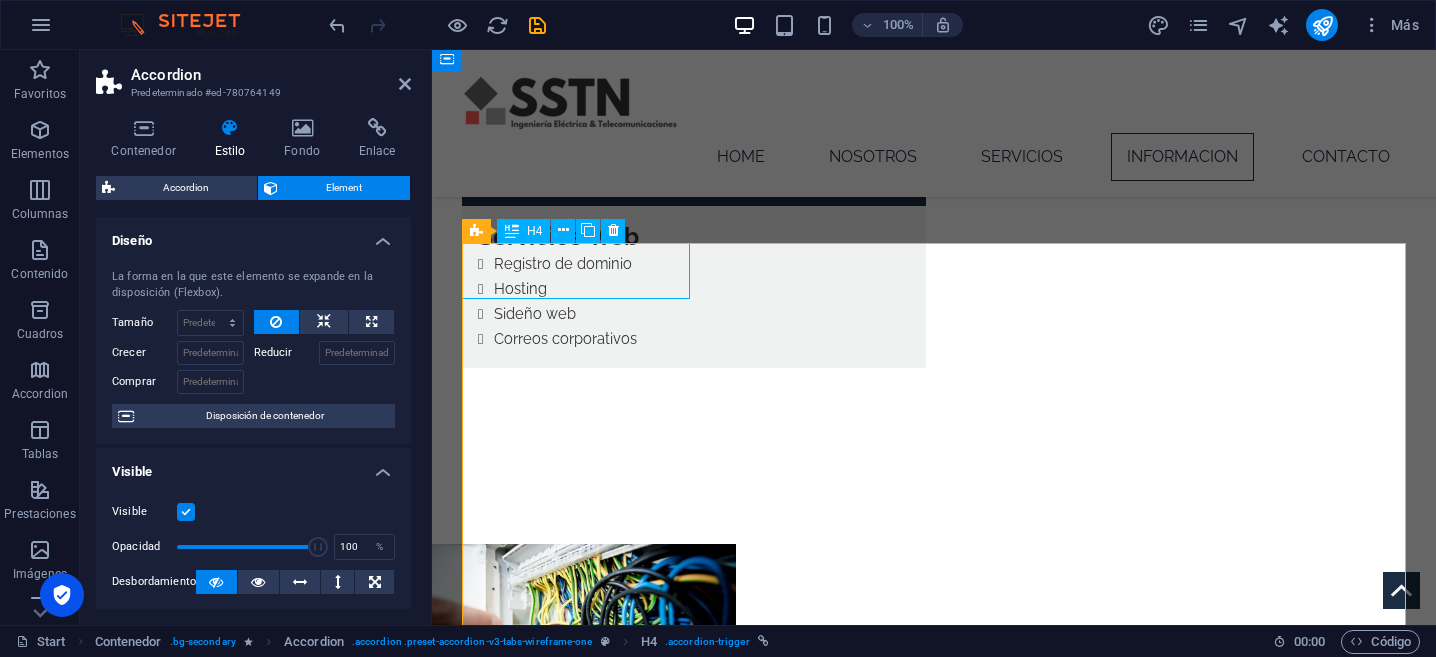 click on "En Construcción" at bounding box center (576, 3471) 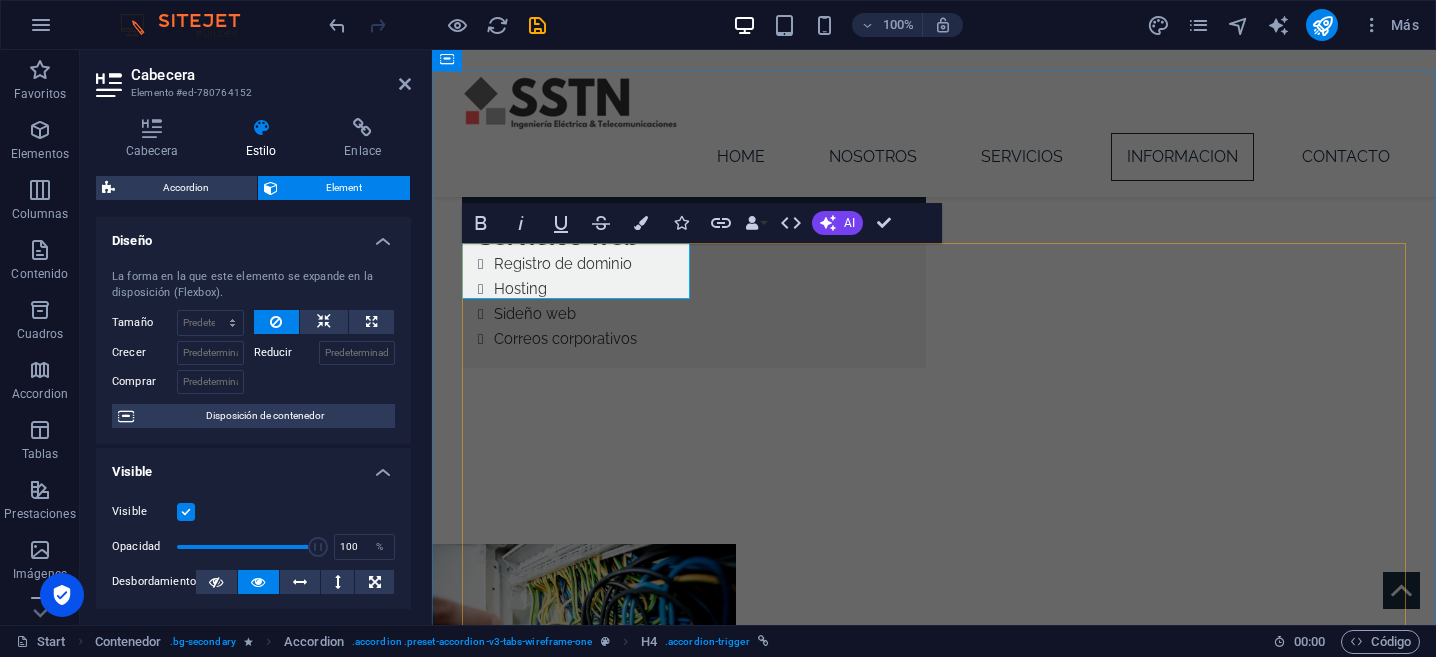 click on "En Construcción" at bounding box center [576, 3460] 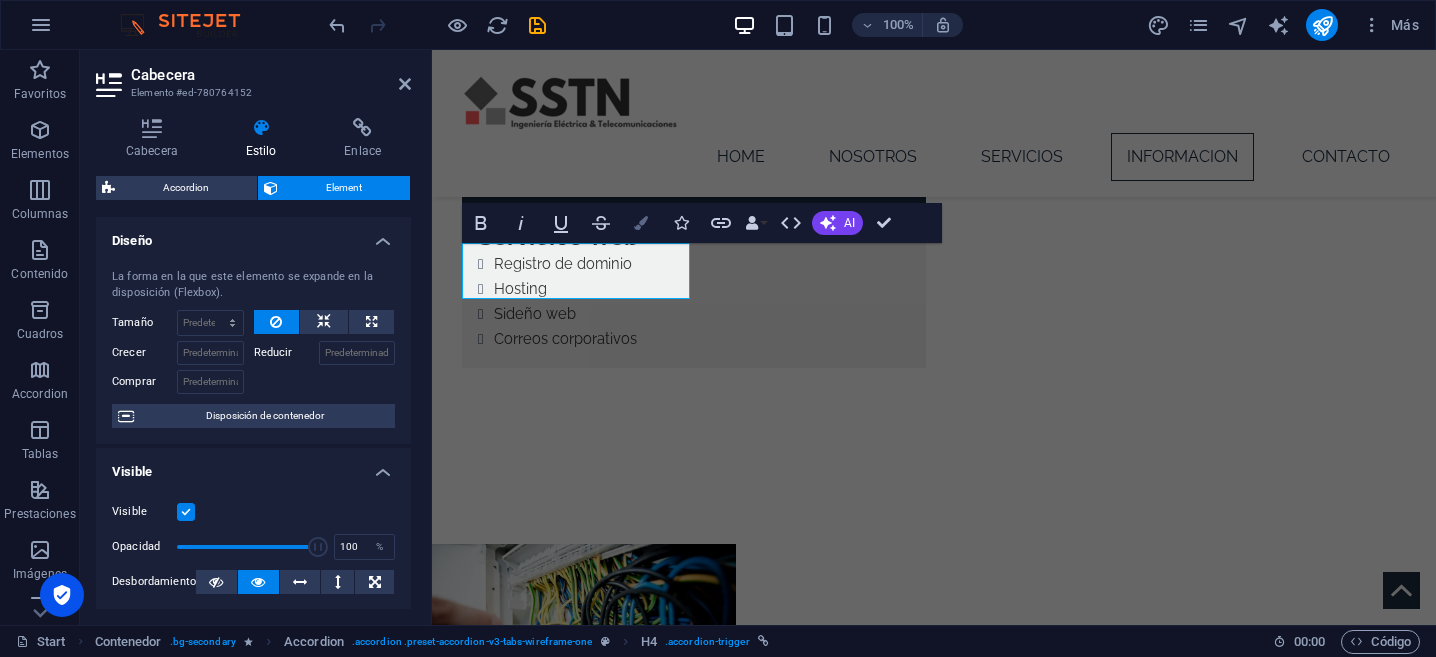 click at bounding box center [641, 223] 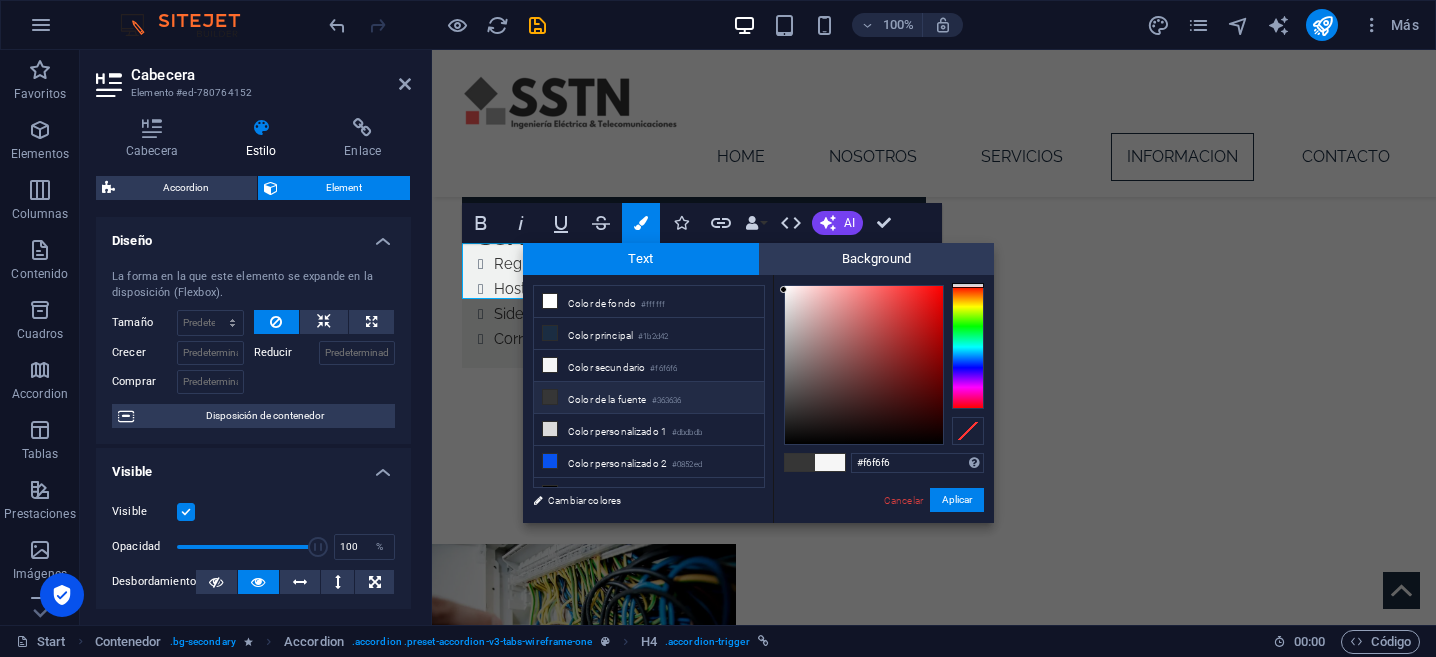 type on "#ea0404" 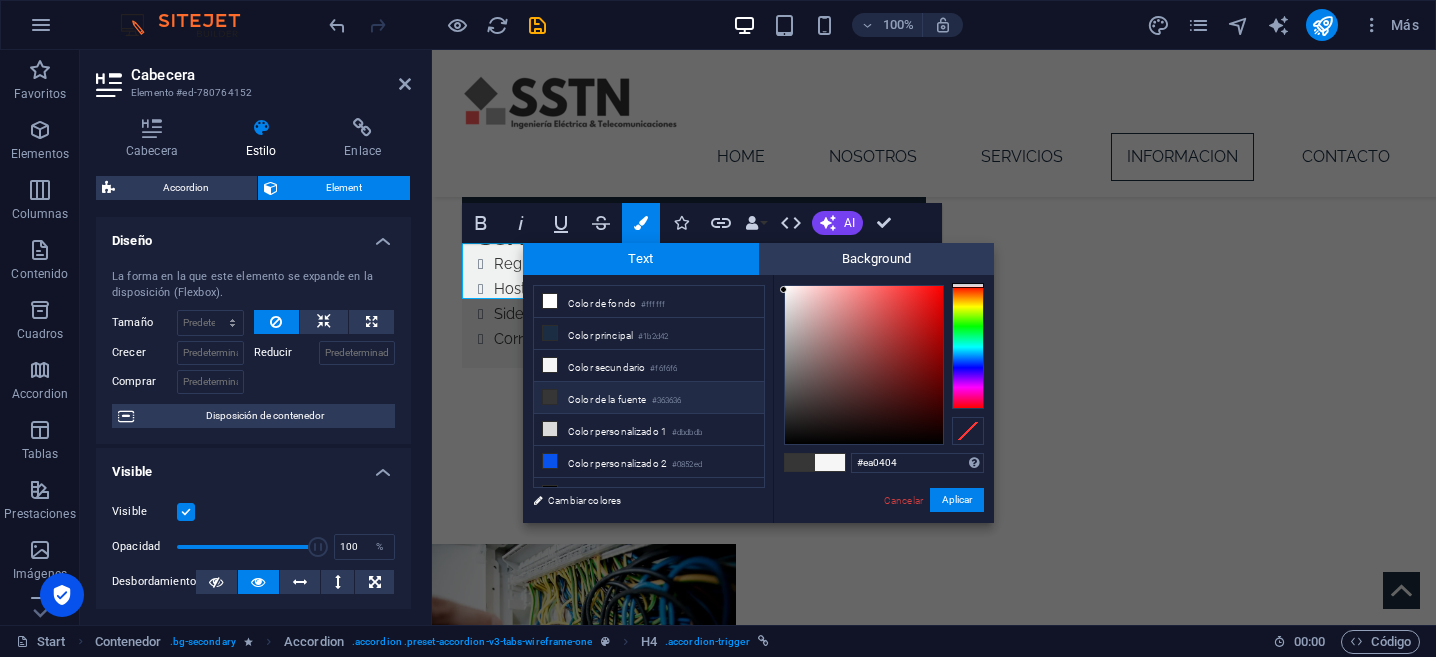 click at bounding box center [864, 365] 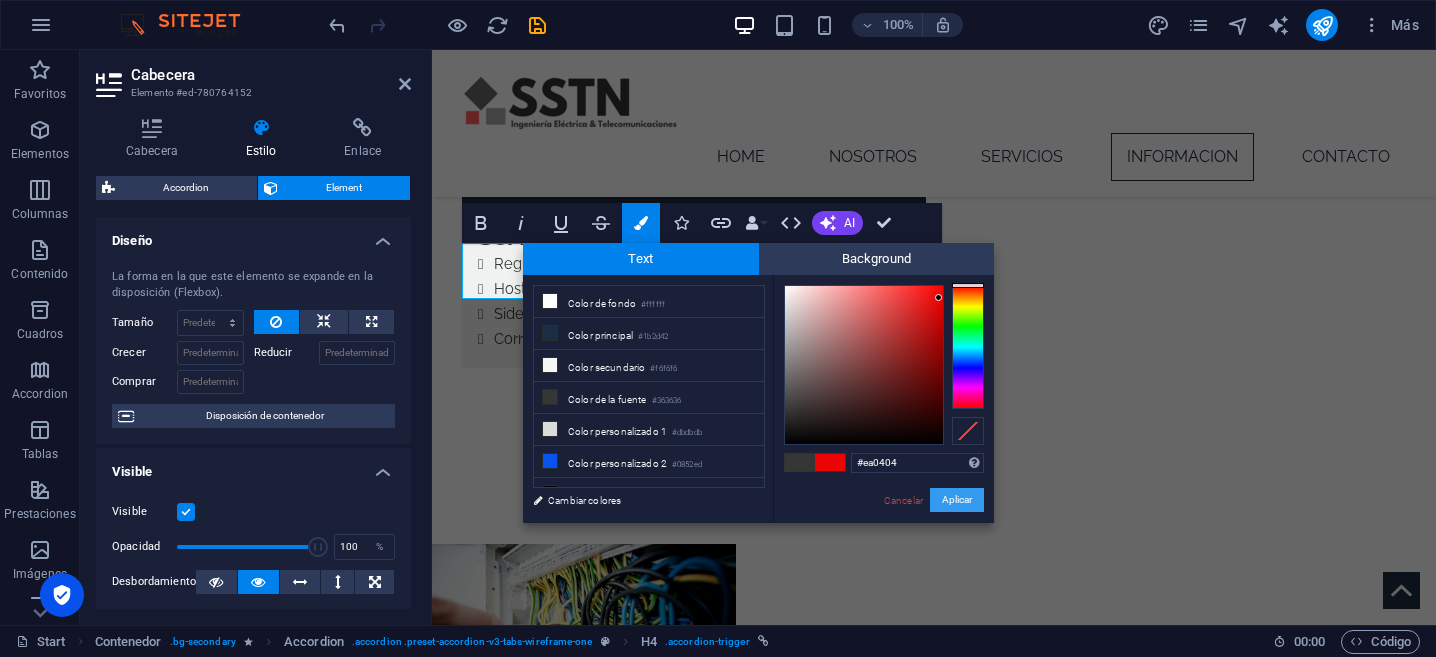 click on "Aplicar" at bounding box center [957, 500] 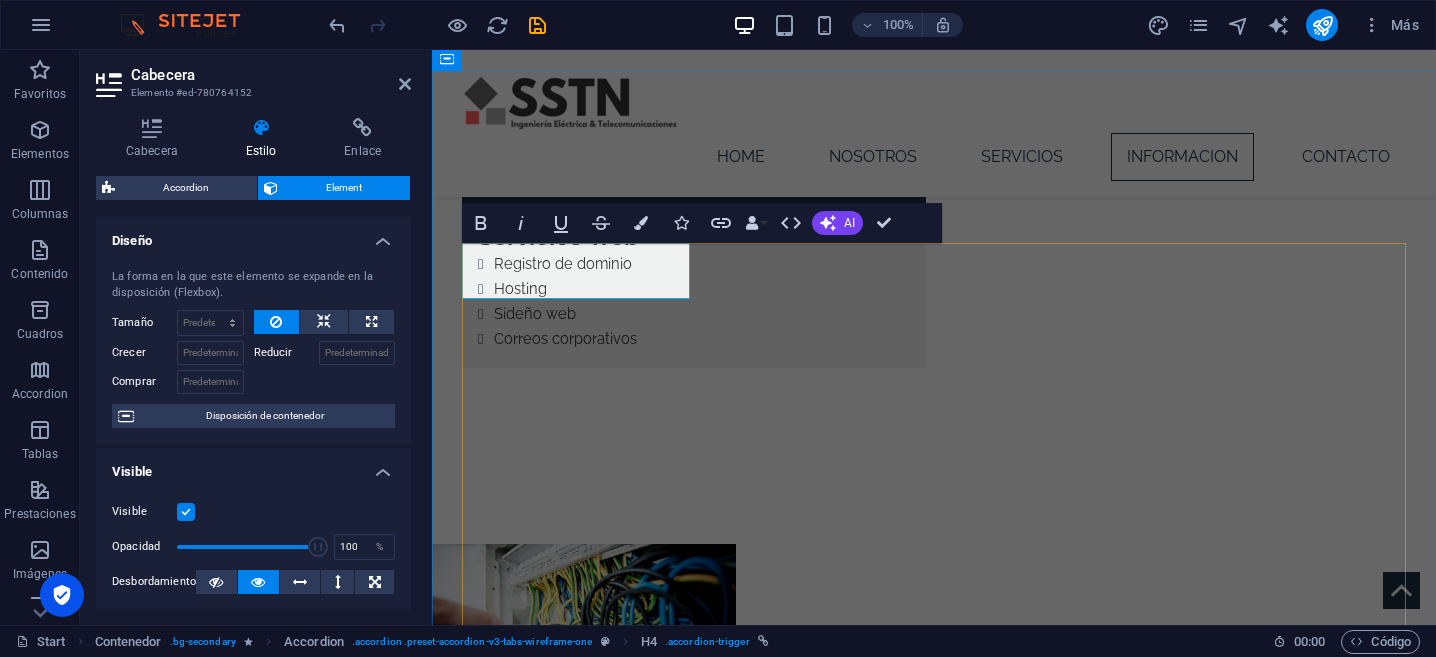 click on "En Construcción" at bounding box center (576, 3460) 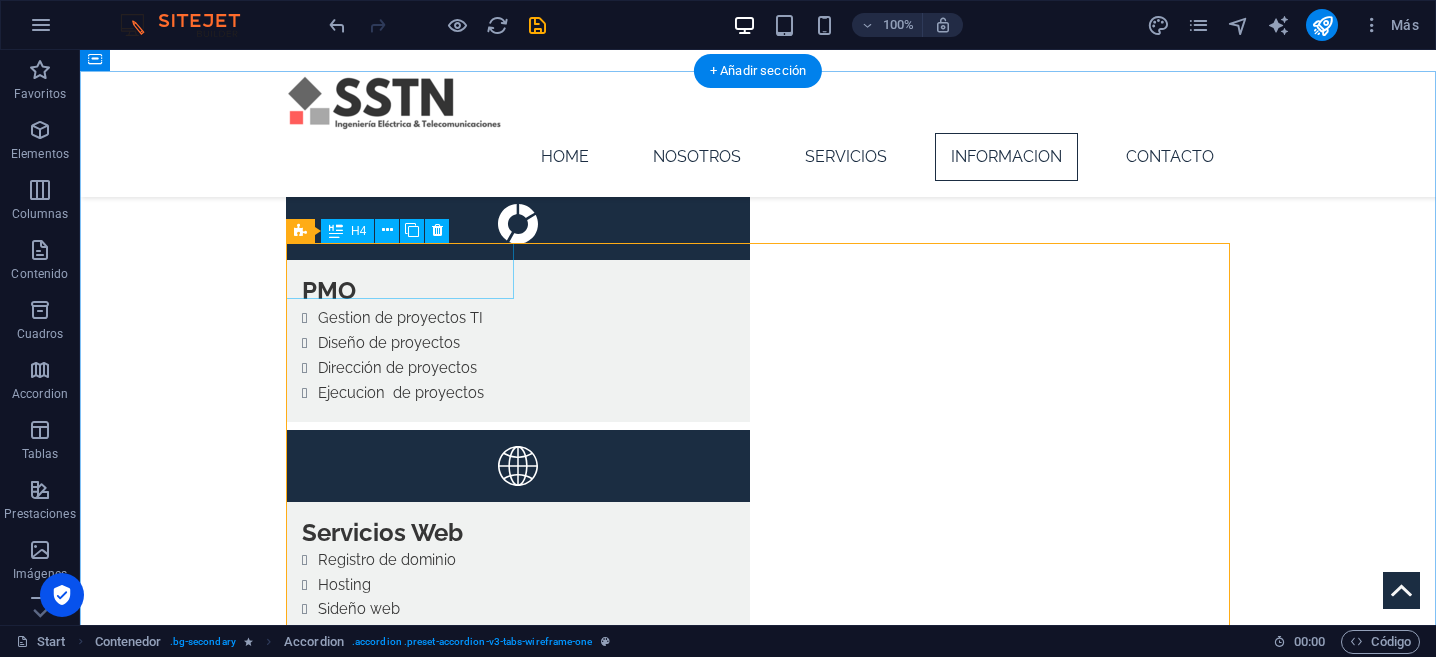 click on "En Construcción" at bounding box center (400, 3767) 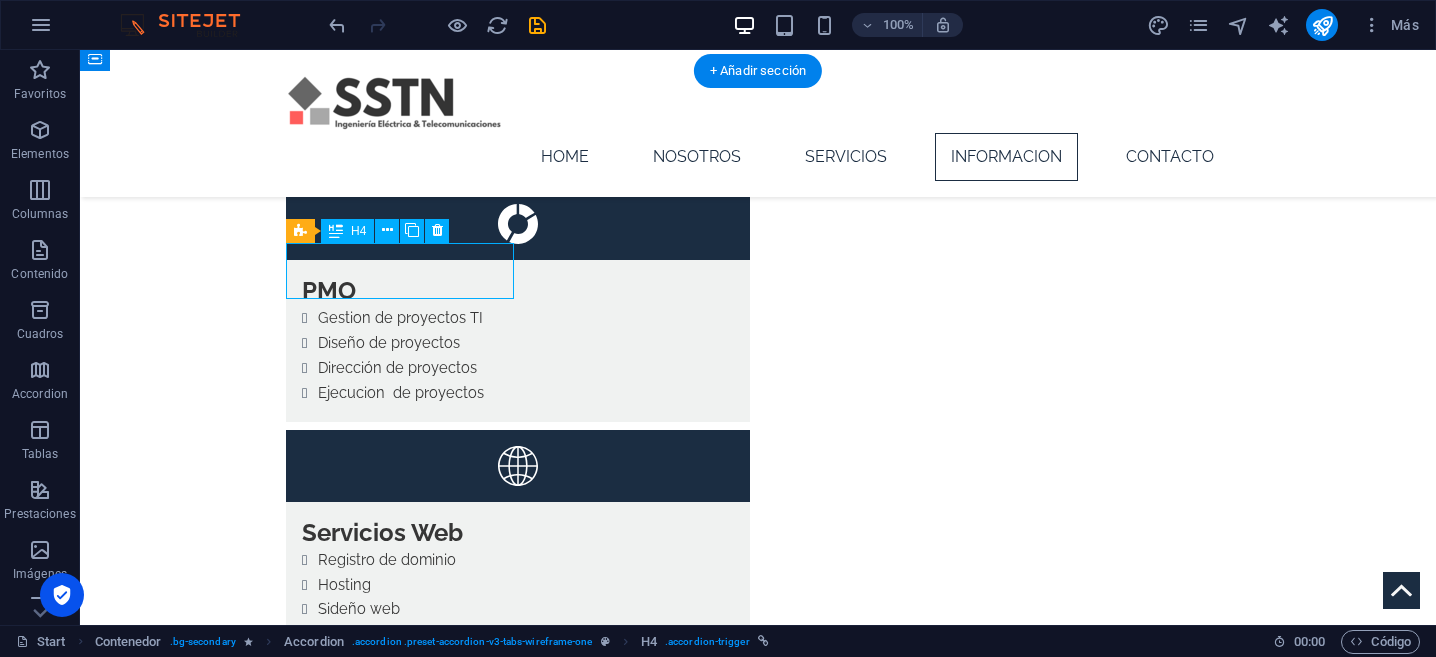 click on "En Construcción" at bounding box center (400, 3767) 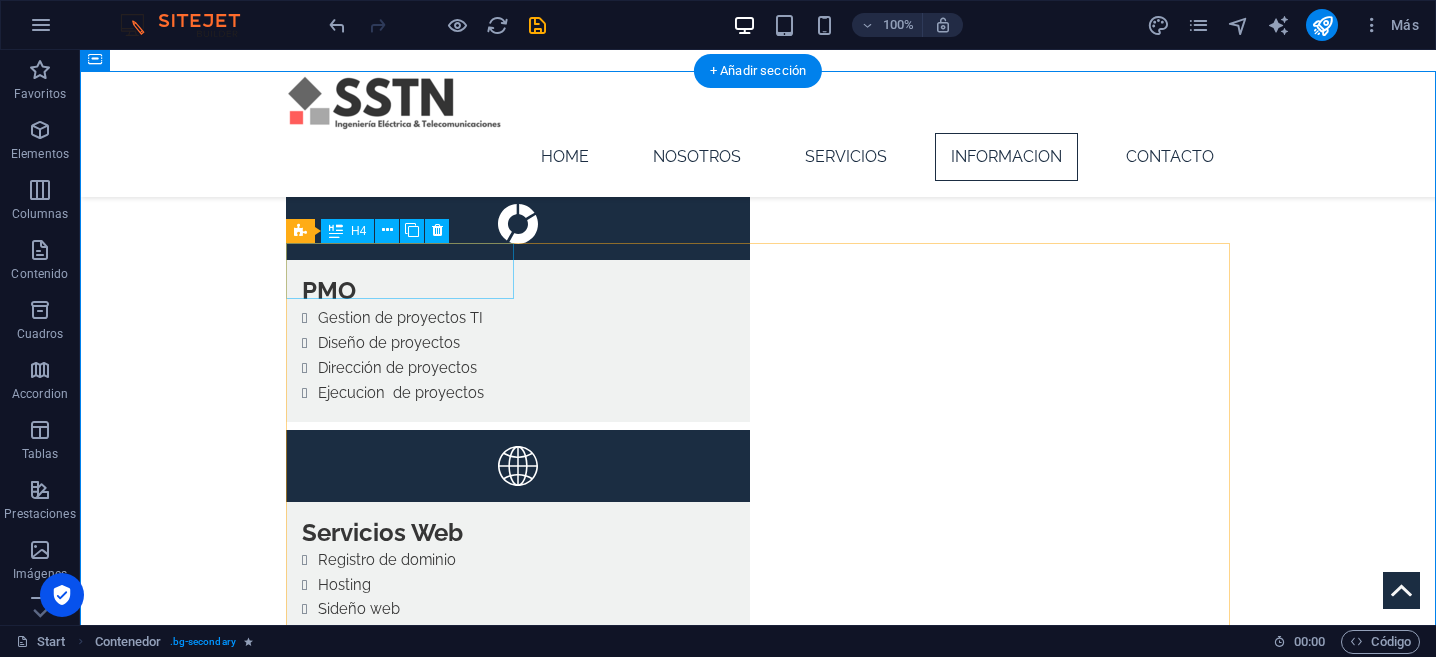 click on "En Construcción" at bounding box center [400, 3767] 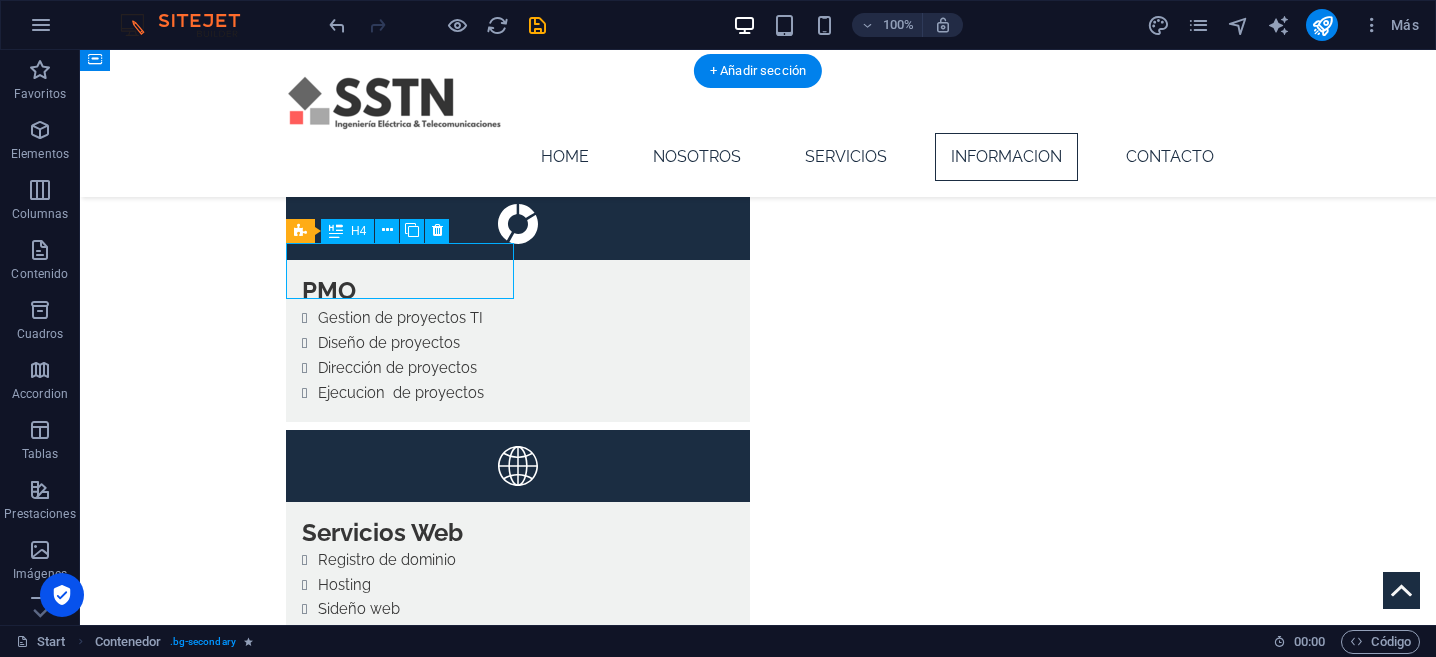 click on "En Construcción" at bounding box center [400, 3767] 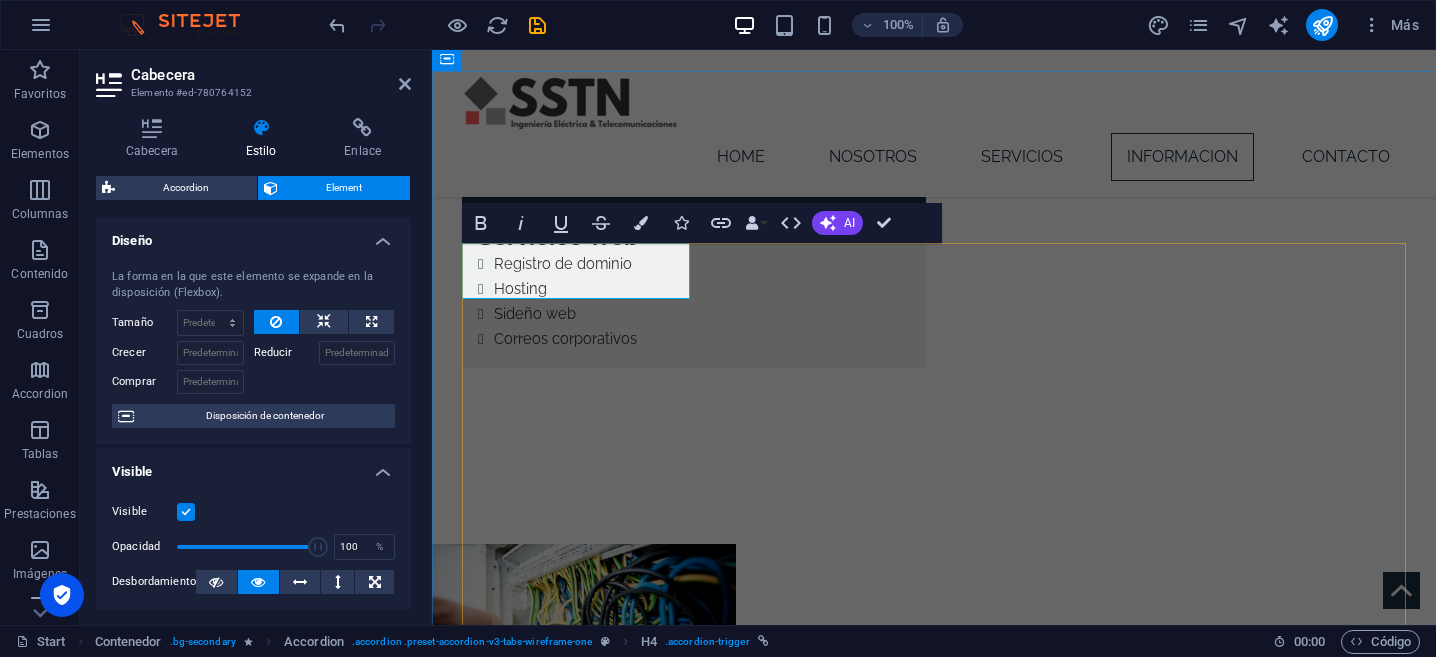 click on "En Construcción" at bounding box center (576, 3460) 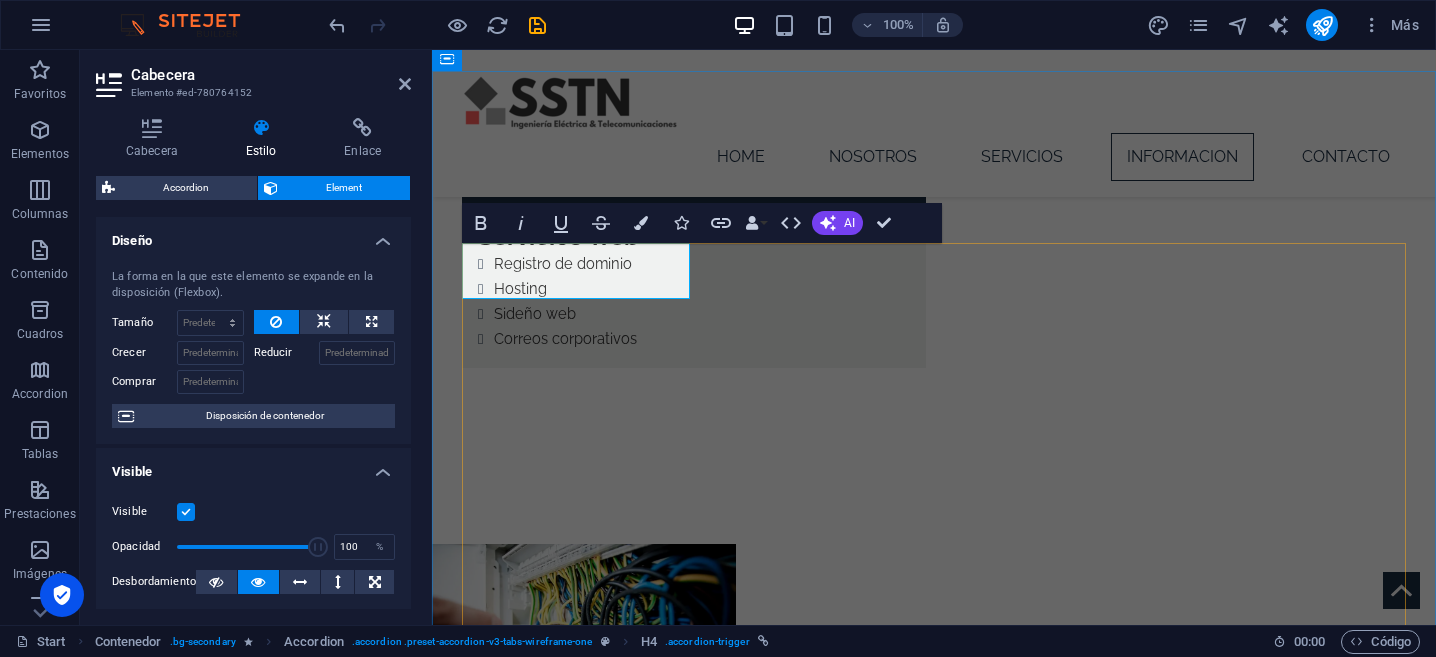 click on "En Construcción" at bounding box center [576, 3460] 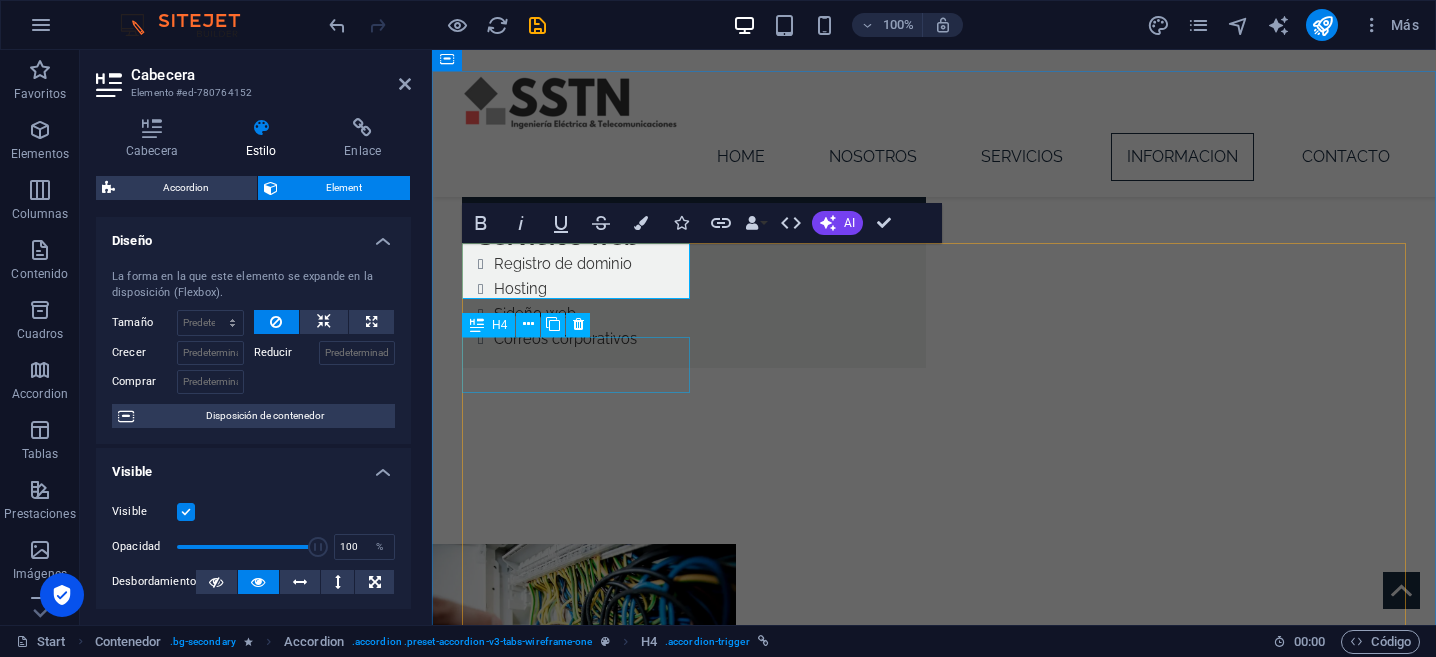 copy on "En Construcción" 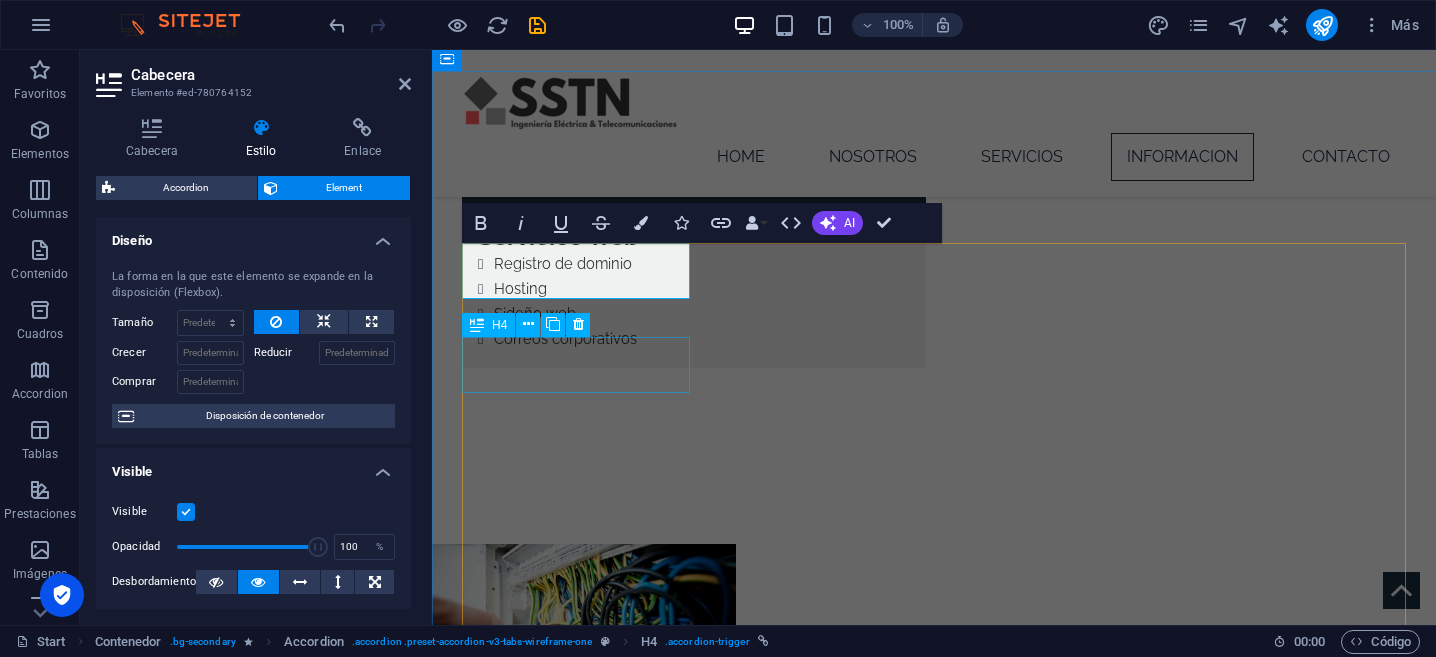 click on "Headline" at bounding box center [576, 3619] 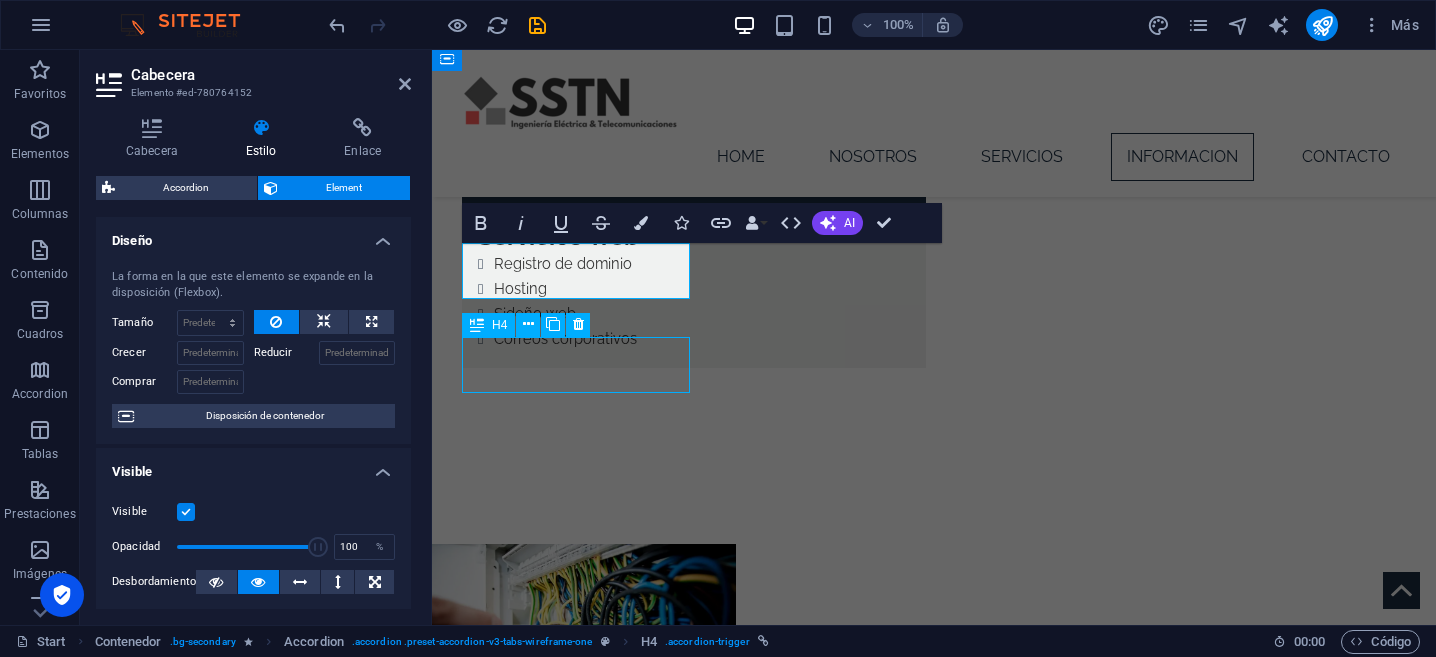 click on "En Construcción En Construcción  Headline Lorem ipsum dolor sit amet, consectetur adipisicing elit. Maiores ipsum repellat minus nihil. Labore, delectus, nam dignissimos ea repudiandae minima voluptatum magni pariatur possimus quia accusamus harum facilis corporis animi nisi. Enim, pariatur, impedit quia repellat harum ipsam laboriosam voluptas dicta illum nisi obcaecati reprehenderit quis placeat recusandae tenetur aperiam. Headline Lorem ipsum dolor sit amet, consectetur adipisicing elit. Maiores ipsum repellat minus nihil. Labore, delectus, nam dignissimos ea repudiandae minima voluptatum magni pariatur possimus quia accusamus harum facilis corporis animi nisi. Enim, pariatur, impedit quia repellat harum ipsam laboriosam voluptas dicta illum nisi obcaecati reprehenderit quis placeat recusandae tenetur aperiam. Headline" at bounding box center (934, 3774) 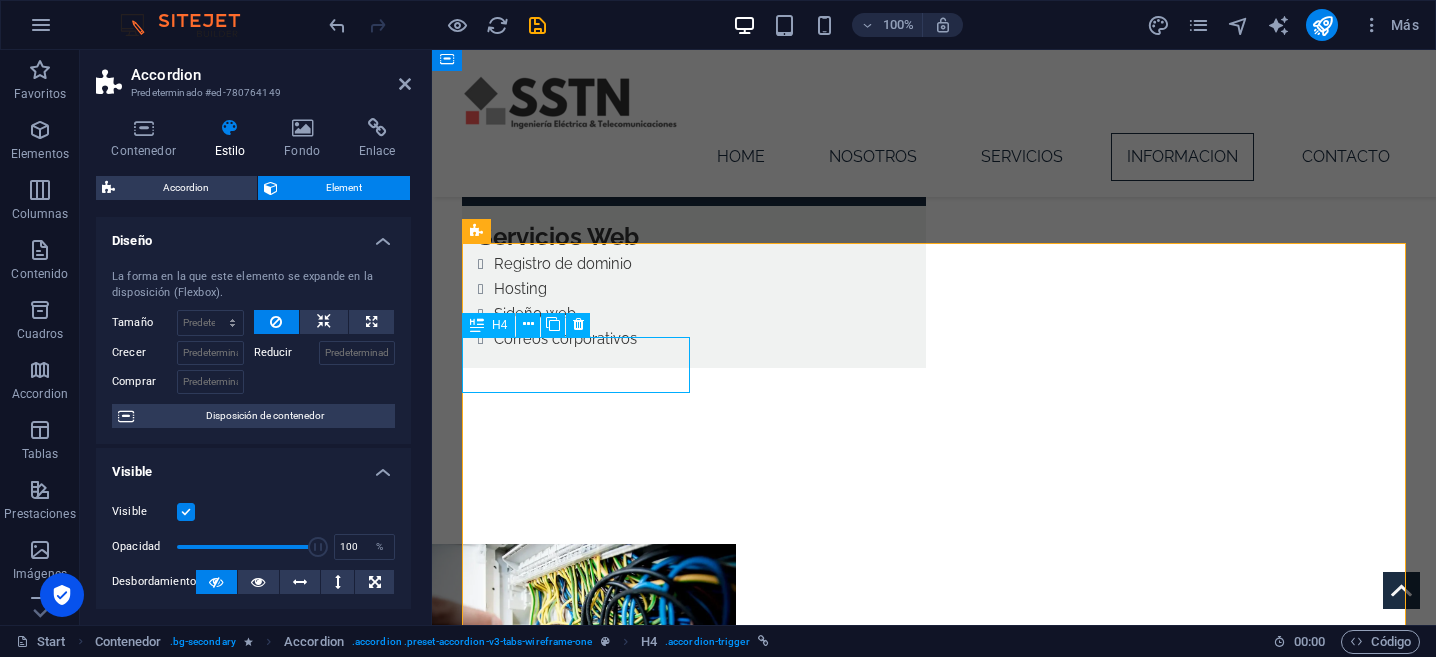 click on "Headline" at bounding box center (576, 3619) 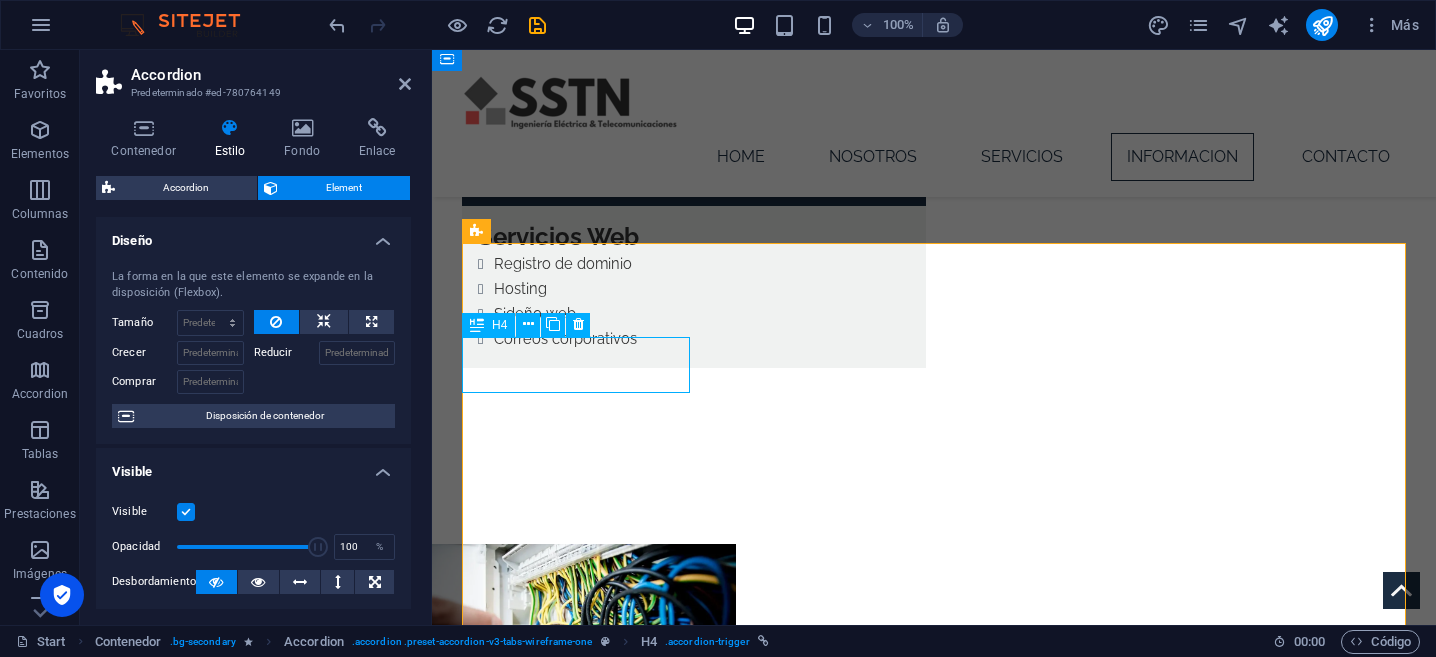 click on "Headline" at bounding box center (576, 3619) 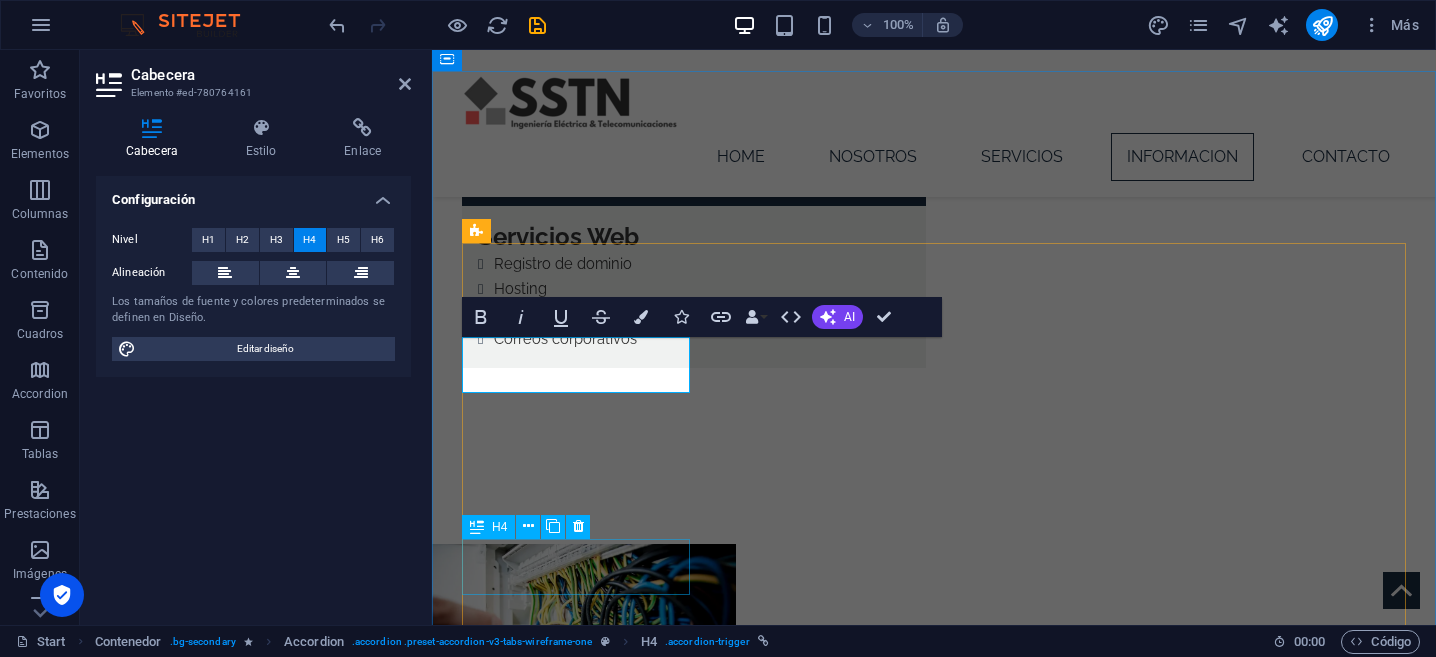 click on "Headline" at bounding box center (576, 3821) 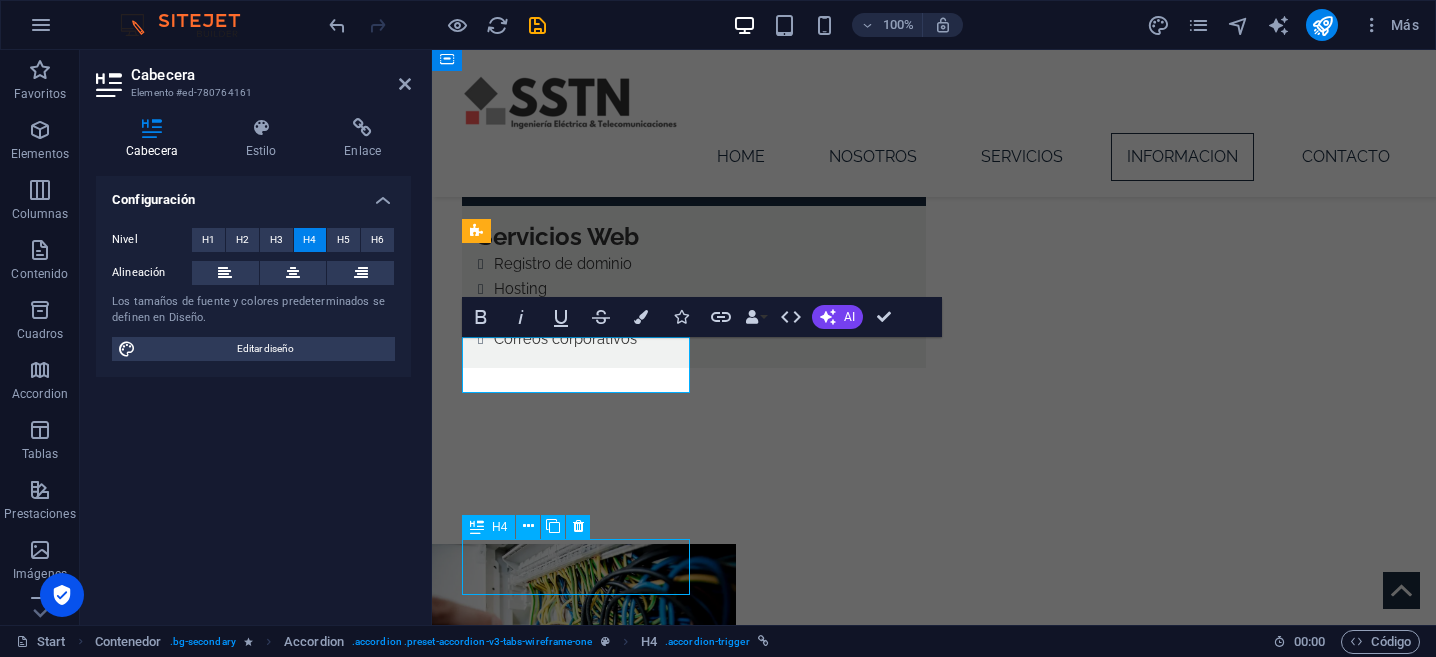 click on "Headline" at bounding box center [576, 3821] 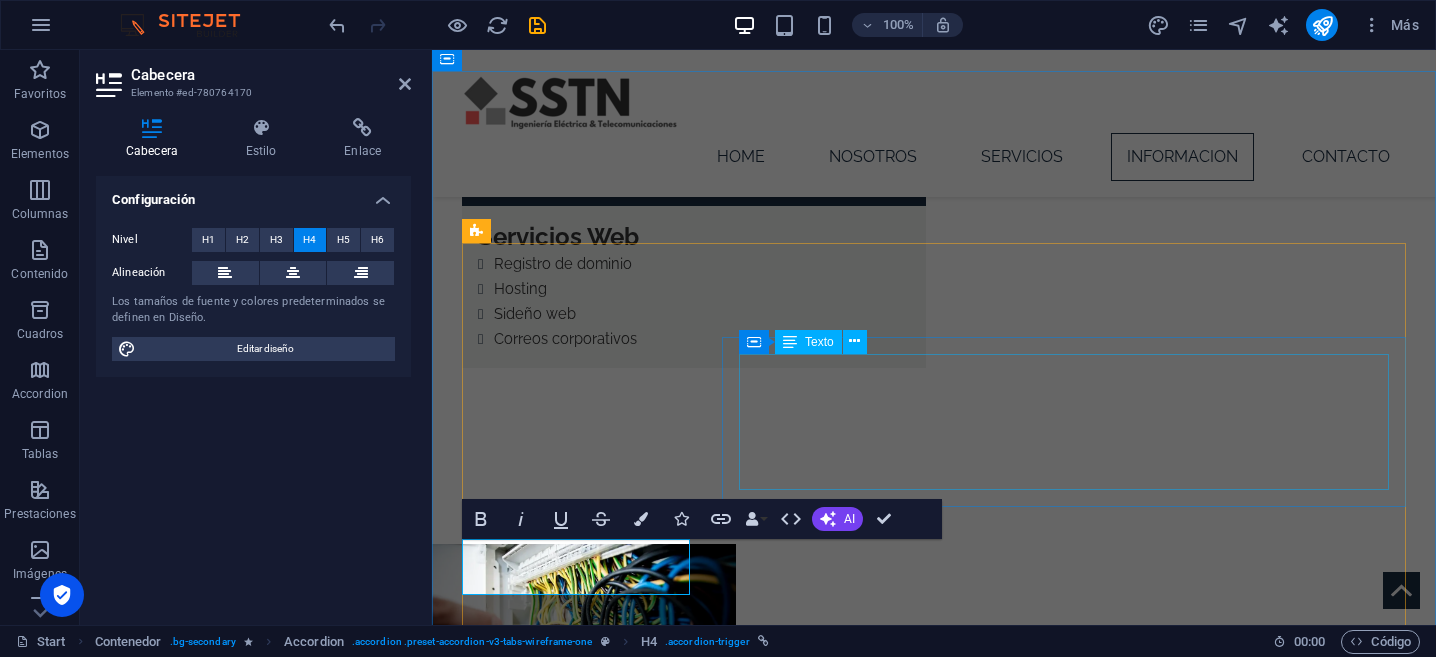 click on "Lorem ipsum dolor sit amet, consectetur adipisicing elit. Maiores ipsum repellat minus nihil. Labore, delectus, nam dignissimos ea repudiandae minima voluptatum magni pariatur possimus quia accusamus harum facilis corporis animi nisi. Enim, pariatur, impedit quia repellat harum ipsam laboriosam voluptas dicta illum nisi obcaecati reprehenderit quis placeat recusandae tenetur aperiam." at bounding box center [1064, 3611] 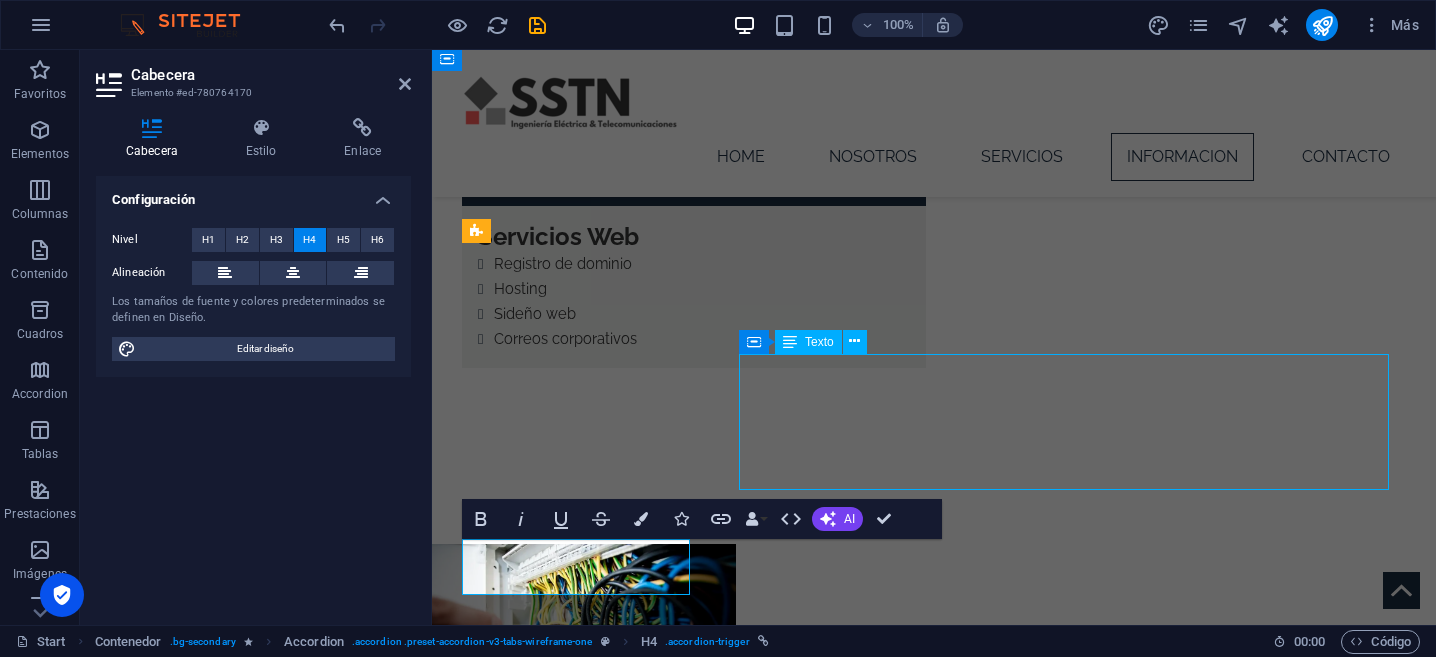 click on "Lorem ipsum dolor sit amet, consectetur adipisicing elit. Maiores ipsum repellat minus nihil. Labore, delectus, nam dignissimos ea repudiandae minima voluptatum magni pariatur possimus quia accusamus harum facilis corporis animi nisi. Enim, pariatur, impedit quia repellat harum ipsam laboriosam voluptas dicta illum nisi obcaecati reprehenderit quis placeat recusandae tenetur aperiam." at bounding box center (1064, 3611) 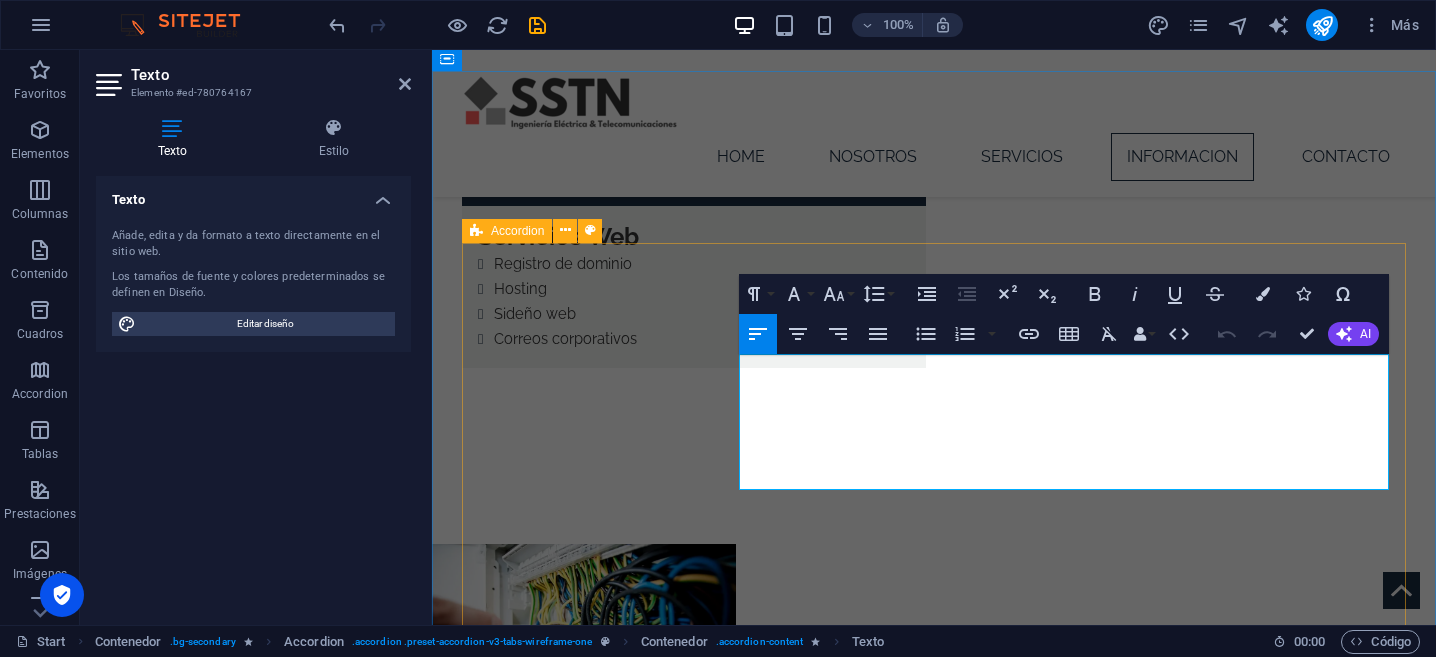 drag, startPoint x: 1165, startPoint y: 473, endPoint x: 708, endPoint y: 342, distance: 475.4051 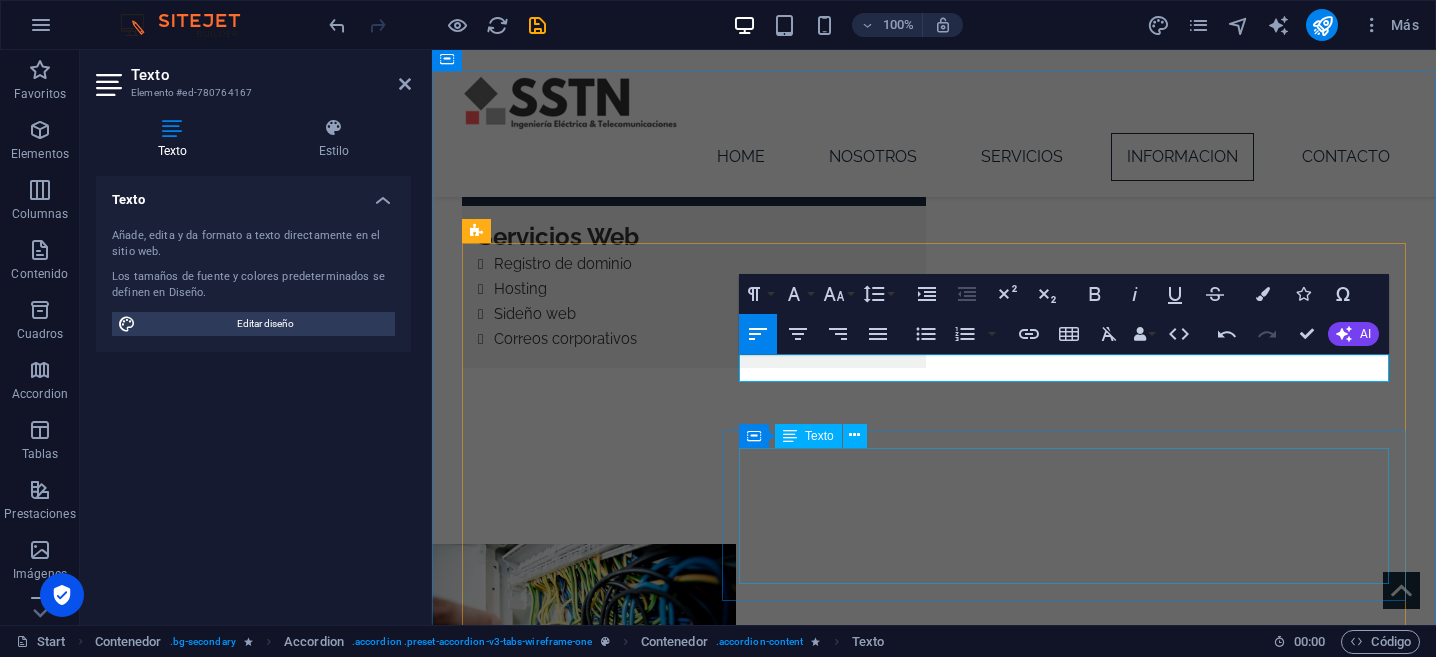 click on "Lorem ipsum dolor sit amet, consectetur adipisicing elit. Maiores ipsum repellat minus nihil. Labore, delectus, nam dignissimos ea repudiandae minima voluptatum magni pariatur possimus quia accusamus harum facilis corporis animi nisi. Enim, pariatur, impedit quia repellat harum ipsam laboriosam voluptas dicta illum nisi obcaecati reprehenderit quis placeat recusandae tenetur aperiam." at bounding box center (1064, 3705) 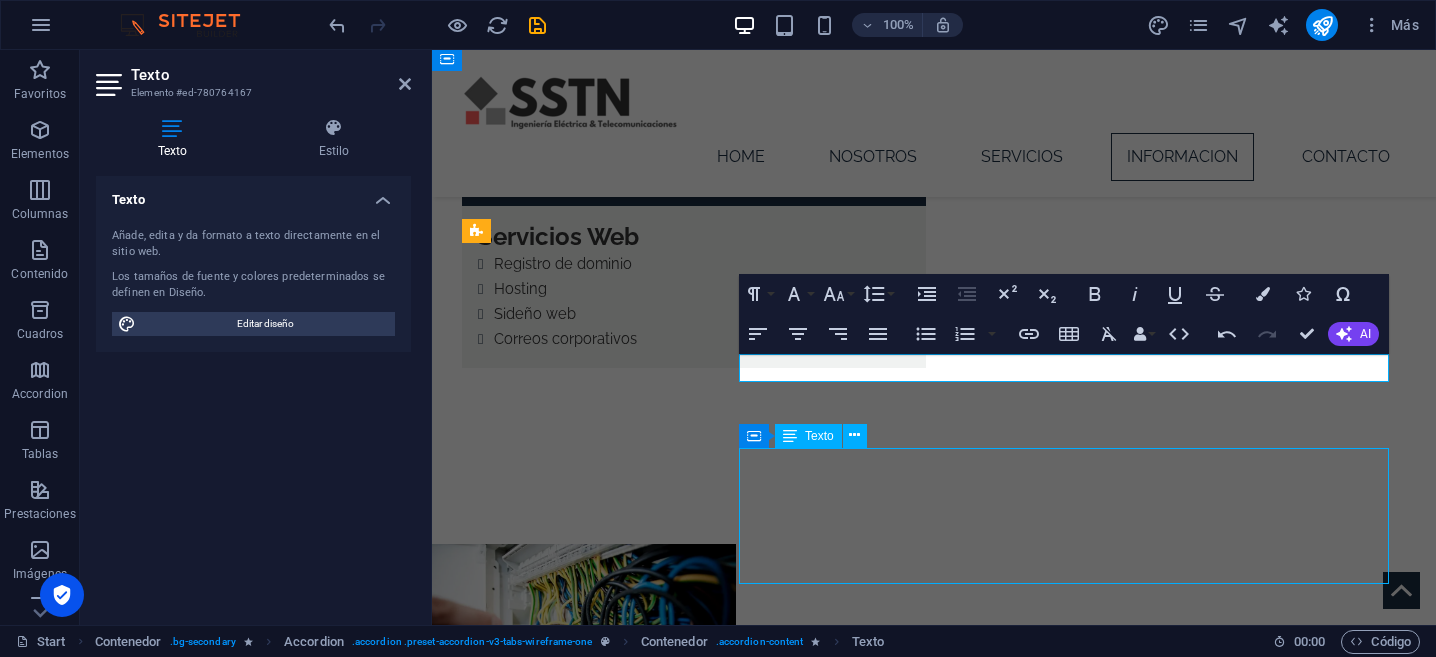 click on "Lorem ipsum dolor sit amet, consectetur adipisicing elit. Maiores ipsum repellat minus nihil. Labore, delectus, nam dignissimos ea repudiandae minima voluptatum magni pariatur possimus quia accusamus harum facilis corporis animi nisi. Enim, pariatur, impedit quia repellat harum ipsam laboriosam voluptas dicta illum nisi obcaecati reprehenderit quis placeat recusandae tenetur aperiam." at bounding box center [1064, 3705] 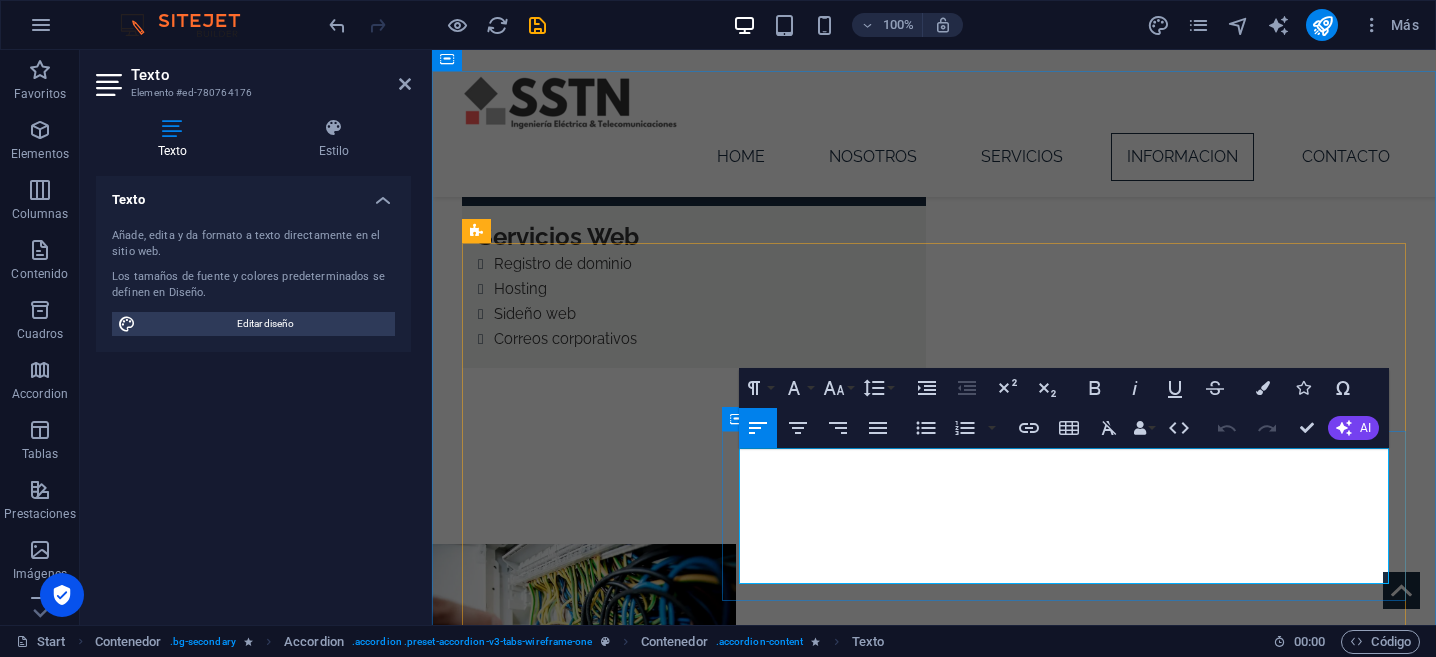 drag, startPoint x: 1186, startPoint y: 561, endPoint x: 861, endPoint y: 443, distance: 345.75858 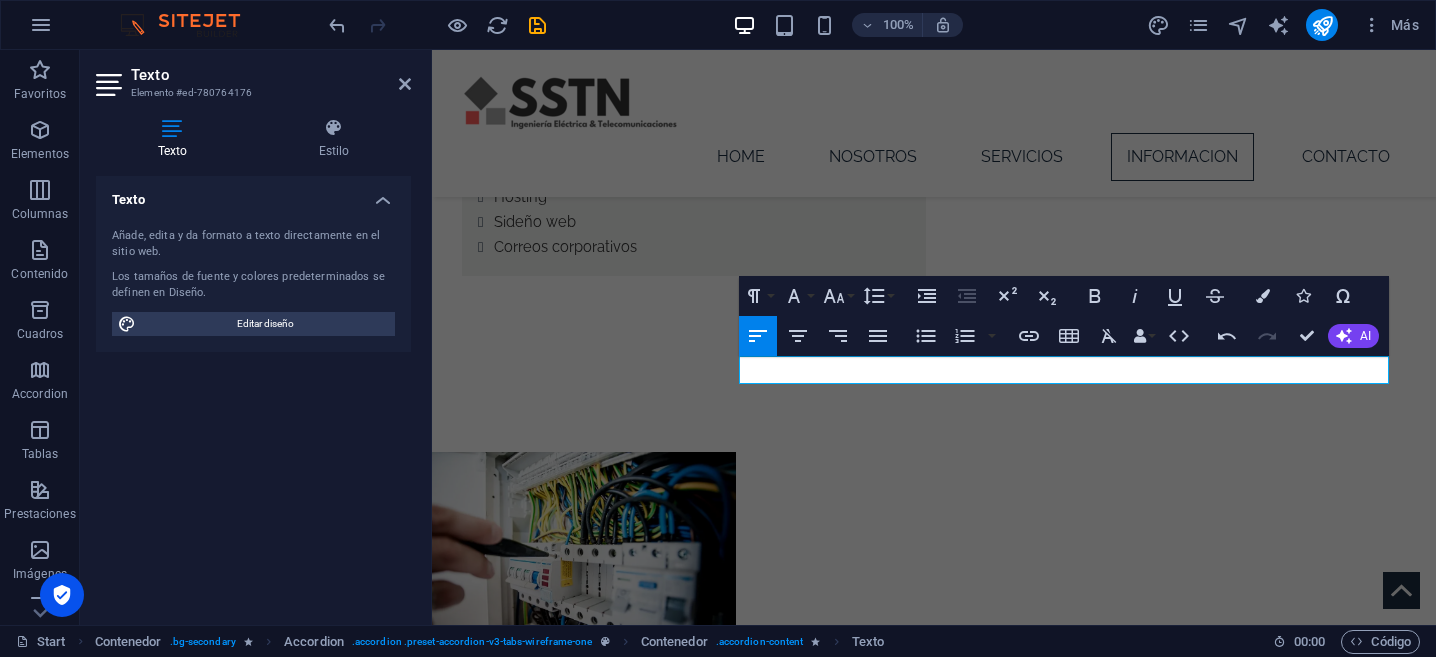 scroll, scrollTop: 4632, scrollLeft: 0, axis: vertical 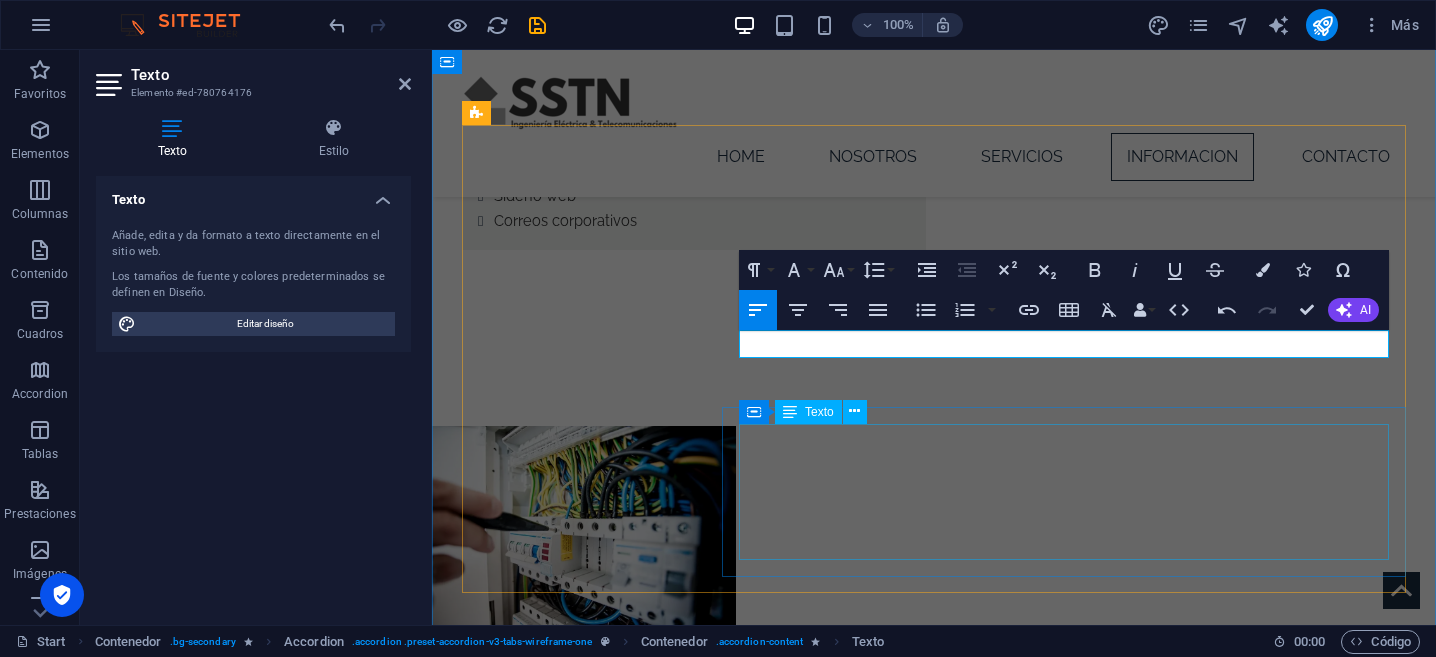 click on "Lorem ipsum dolor sit amet, consectetur adipisicing elit. Maiores ipsum repellat minus nihil. Labore, delectus, nam dignissimos ea repudiandae minima voluptatum magni pariatur possimus quia accusamus harum facilis corporis animi nisi. Enim, pariatur, impedit quia repellat harum ipsam laboriosam voluptas dicta illum nisi obcaecati reprehenderit quis placeat recusandae tenetur aperiam." at bounding box center (1064, 3681) 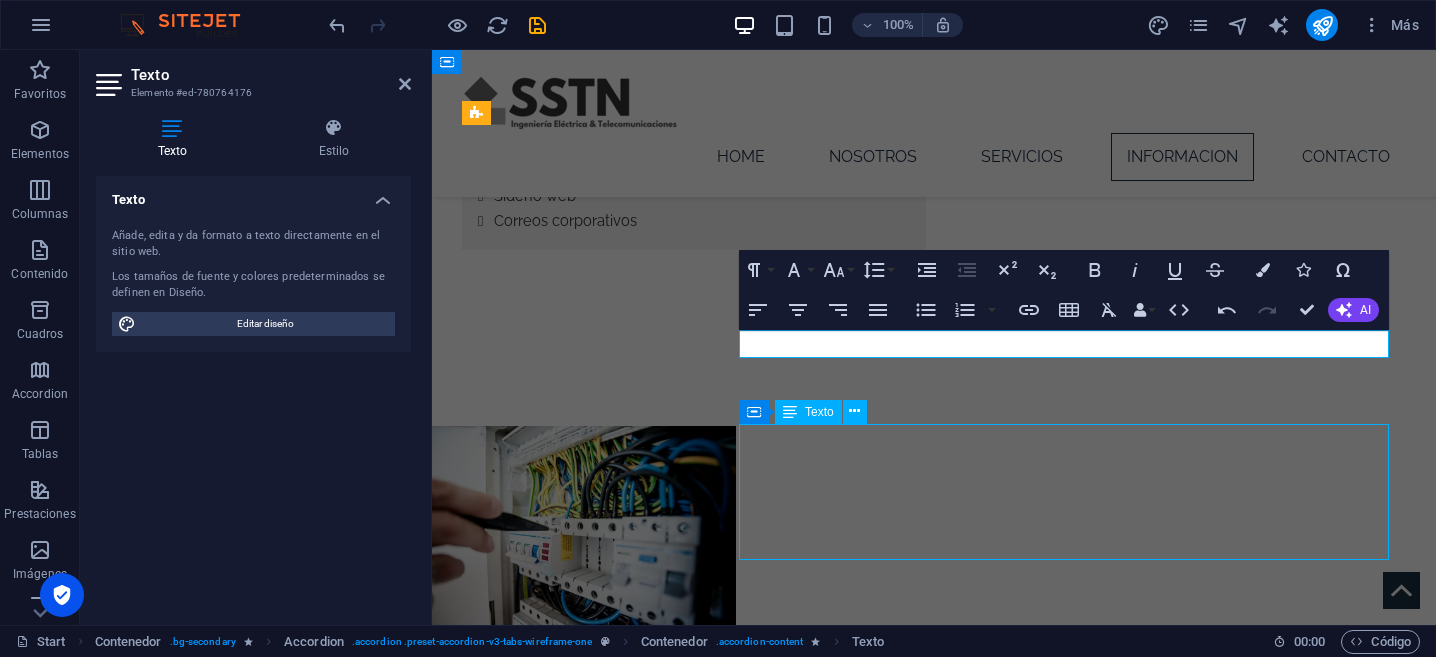 click on "Lorem ipsum dolor sit amet, consectetur adipisicing elit. Maiores ipsum repellat minus nihil. Labore, delectus, nam dignissimos ea repudiandae minima voluptatum magni pariatur possimus quia accusamus harum facilis corporis animi nisi. Enim, pariatur, impedit quia repellat harum ipsam laboriosam voluptas dicta illum nisi obcaecati reprehenderit quis placeat recusandae tenetur aperiam." at bounding box center (1064, 3681) 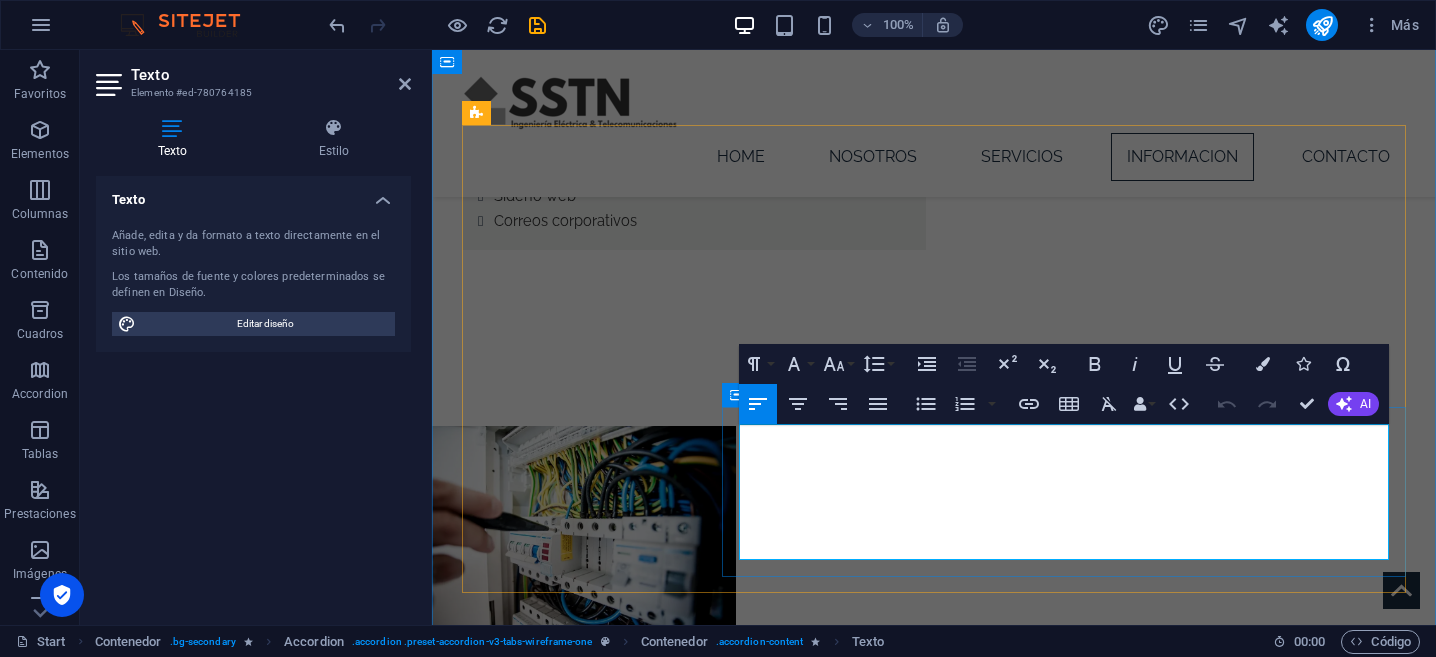 drag, startPoint x: 1151, startPoint y: 548, endPoint x: 732, endPoint y: 423, distance: 437.2482 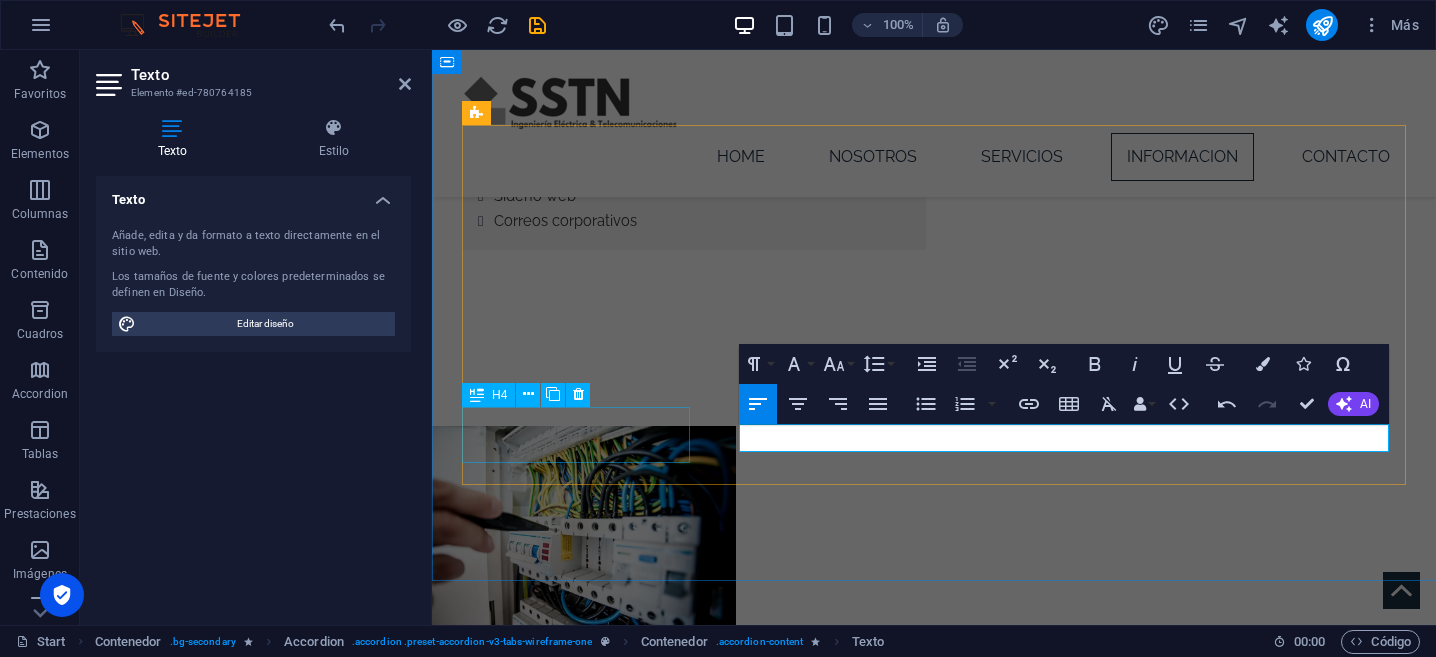 click on "Headline" at bounding box center (576, 3635) 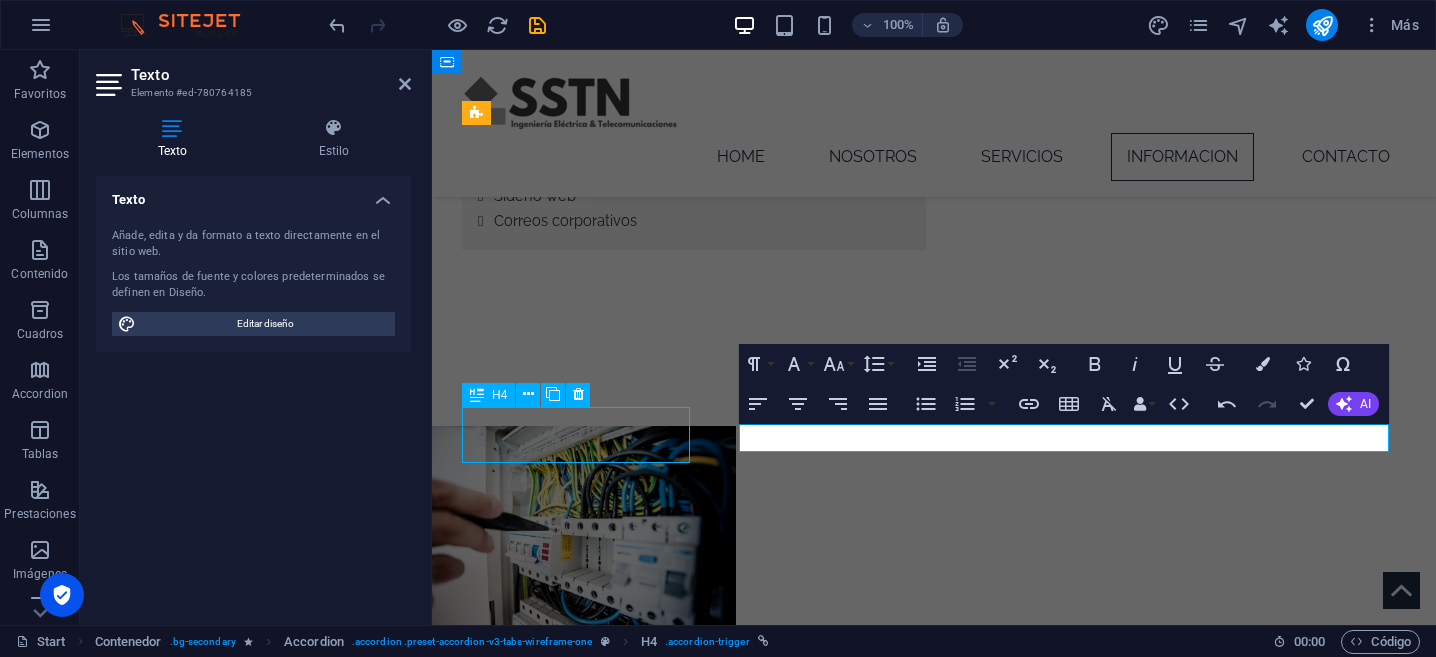 click on "Headline" at bounding box center [576, 3635] 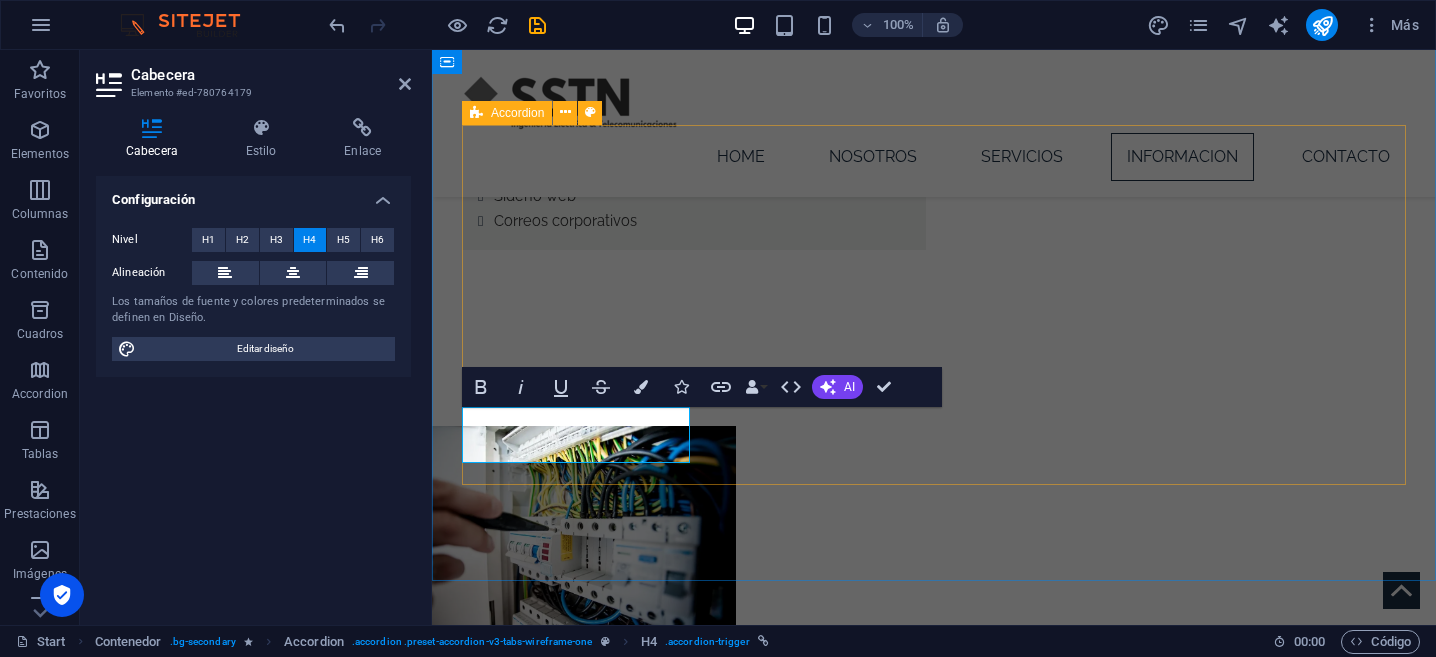 click on "En Construcción En Construcción  En Construcción En Construcción En Construcción En Construcción En Construcción En Construcción" at bounding box center [934, 3494] 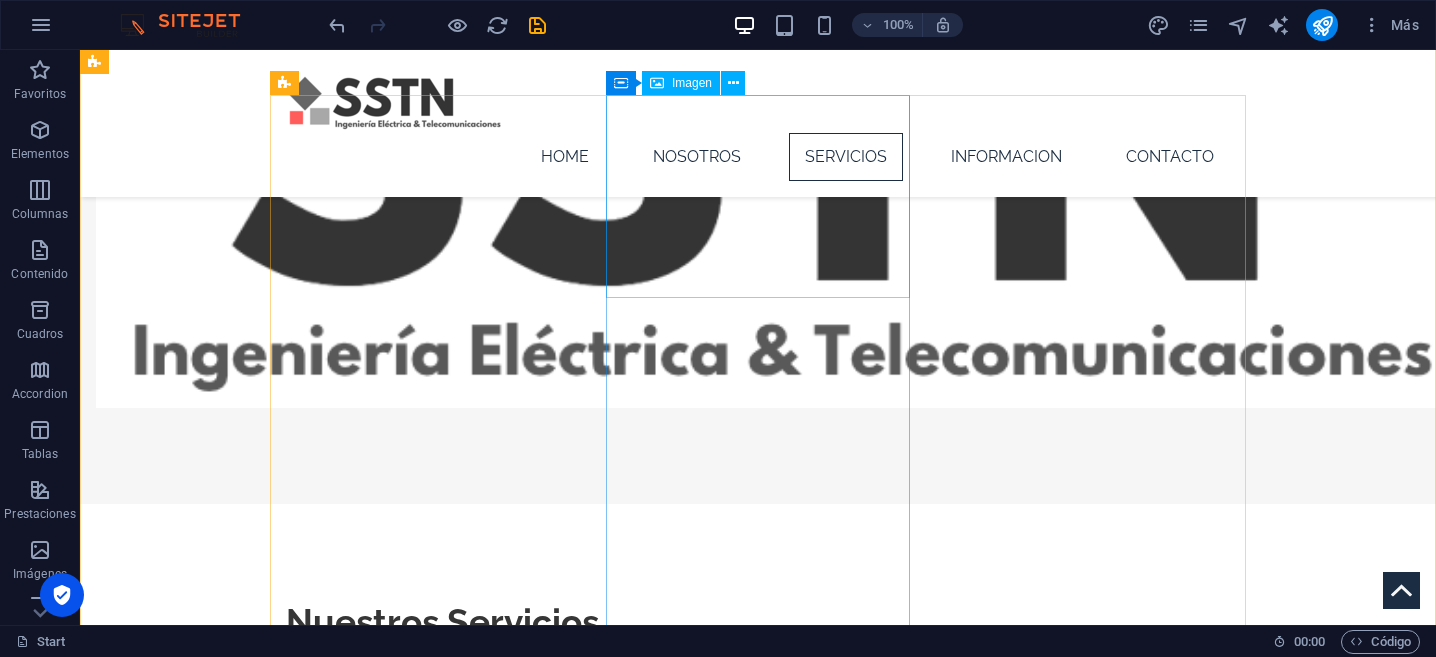 scroll, scrollTop: 3454, scrollLeft: 0, axis: vertical 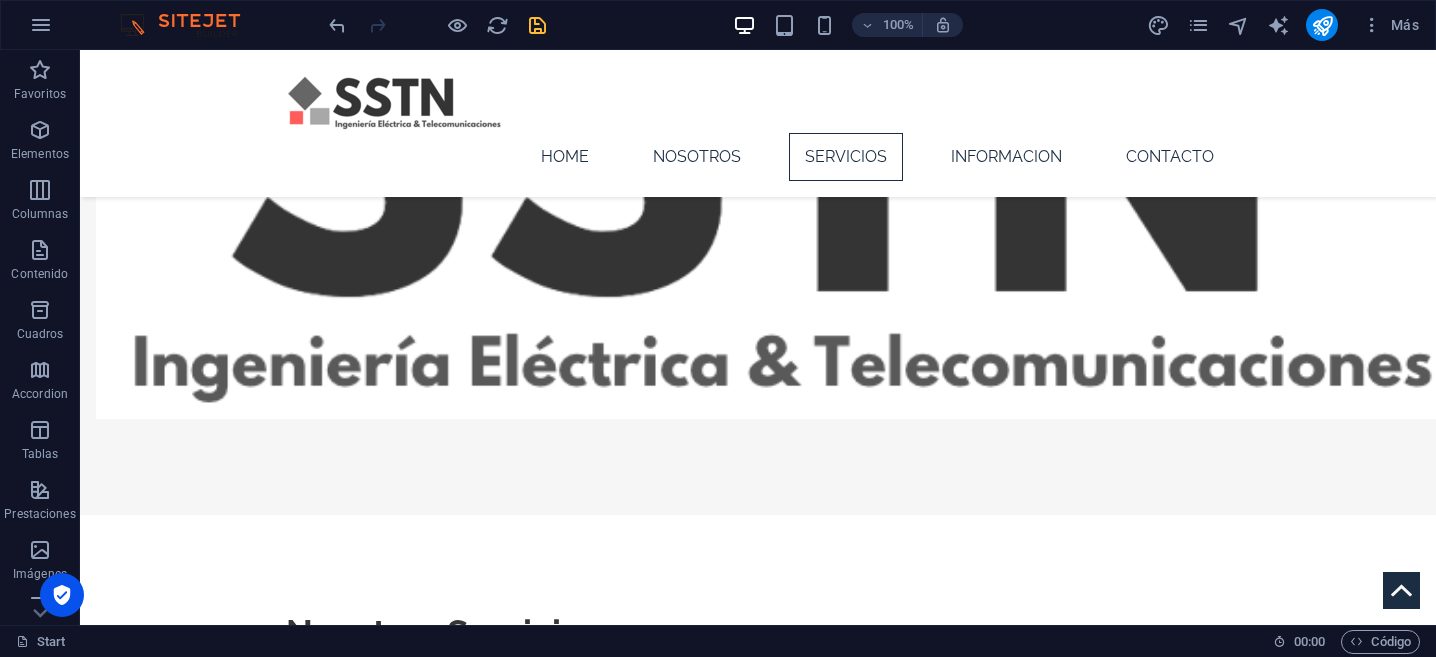 click at bounding box center (537, 25) 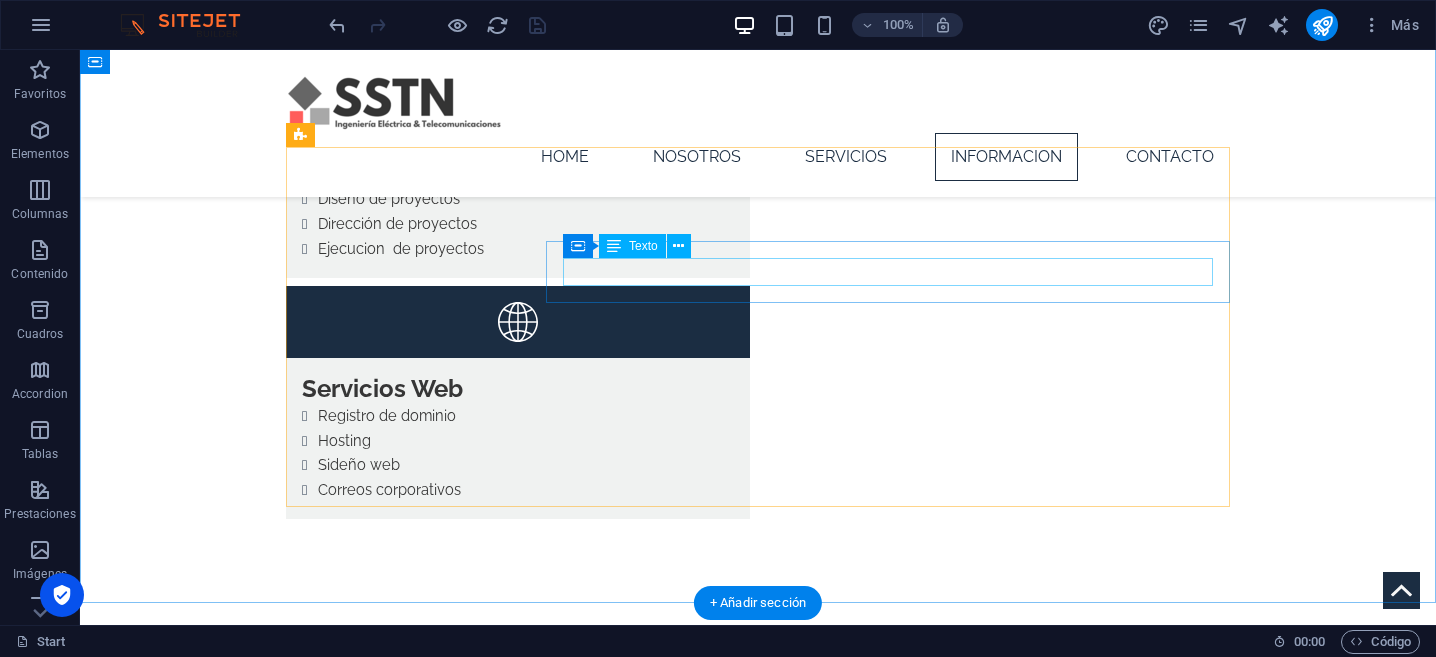 scroll, scrollTop: 4660, scrollLeft: 0, axis: vertical 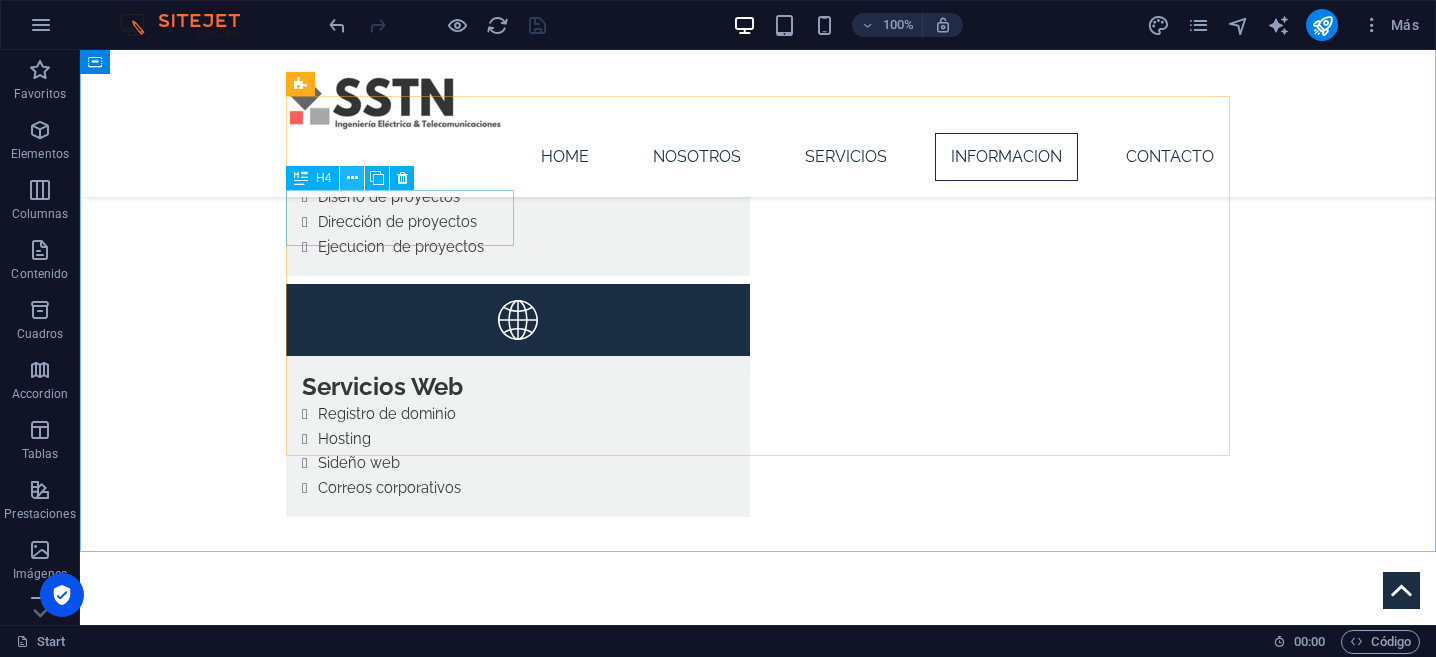 click at bounding box center [352, 178] 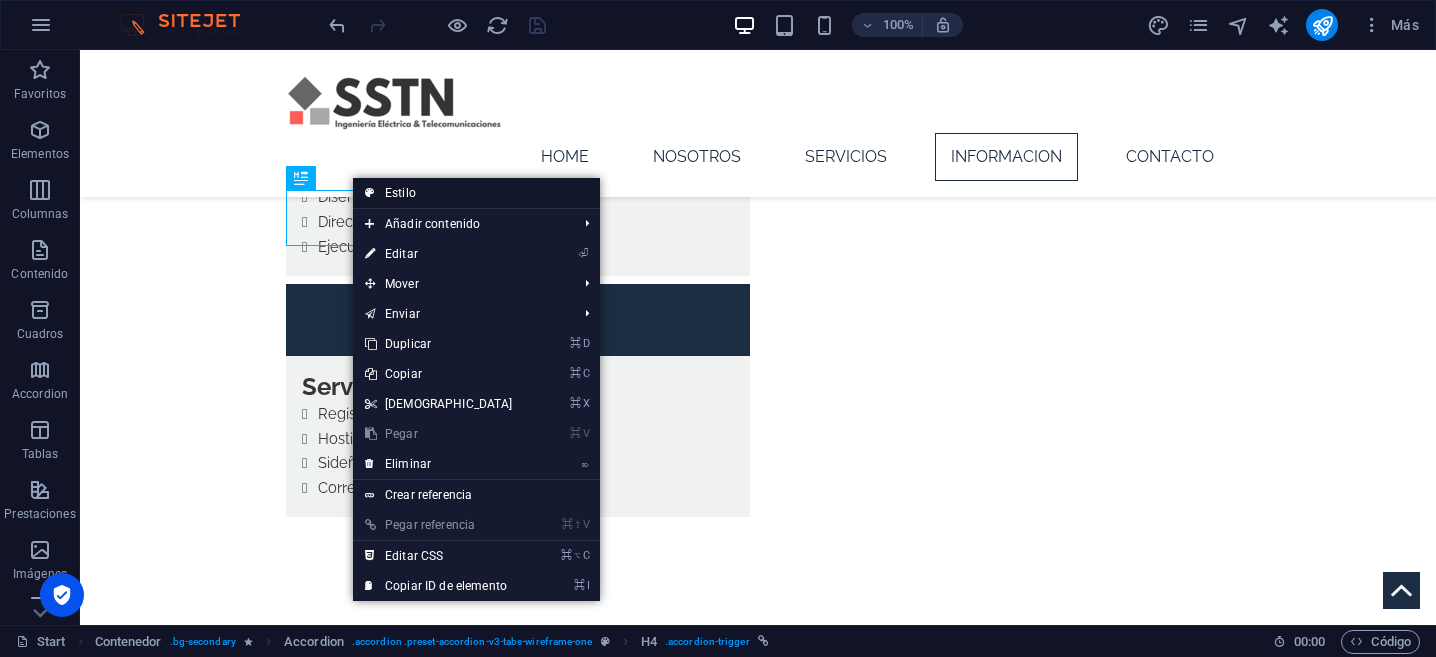 click on "Estilo" at bounding box center (476, 193) 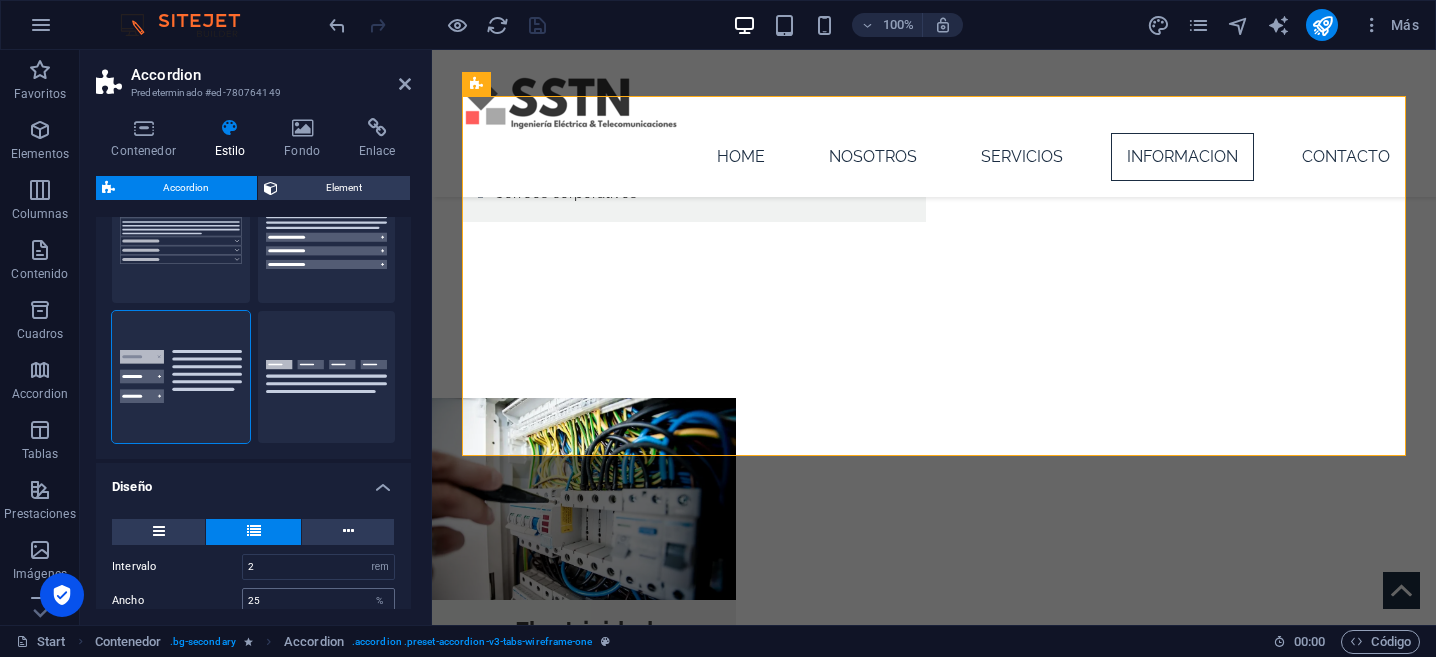 scroll, scrollTop: 0, scrollLeft: 0, axis: both 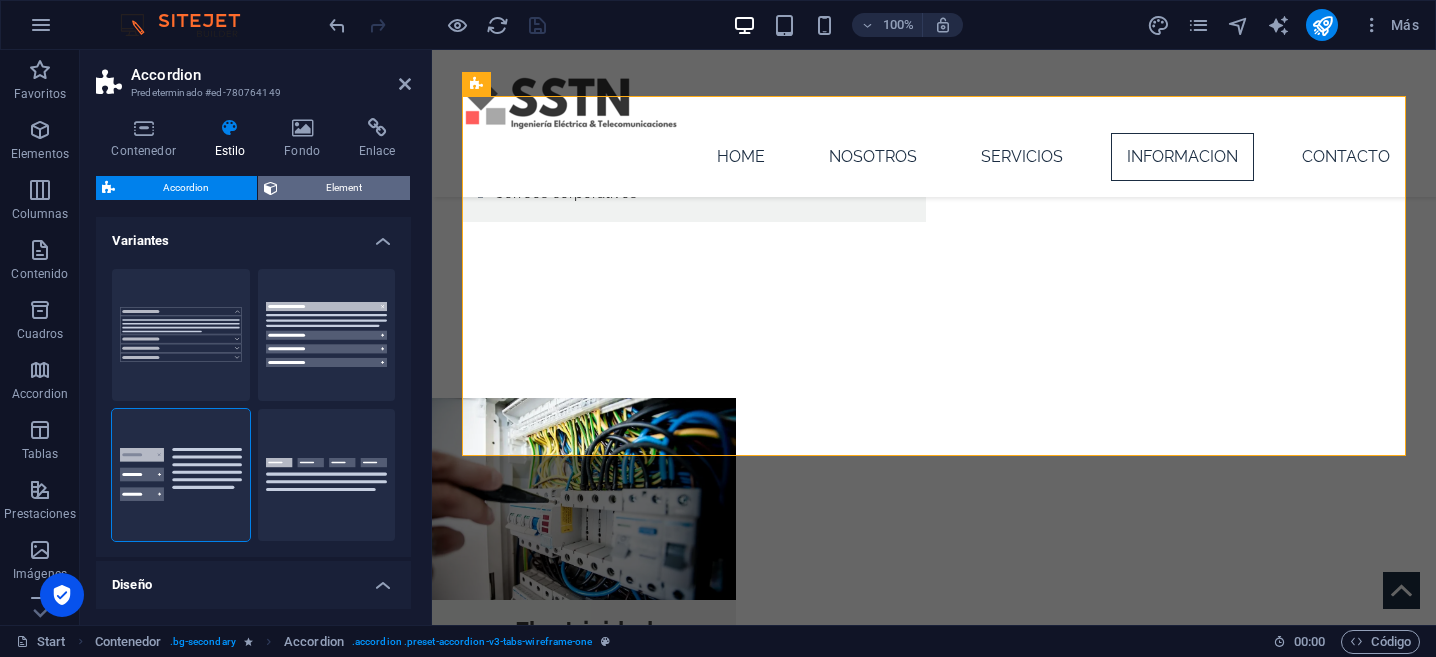 click on "Element" at bounding box center [344, 188] 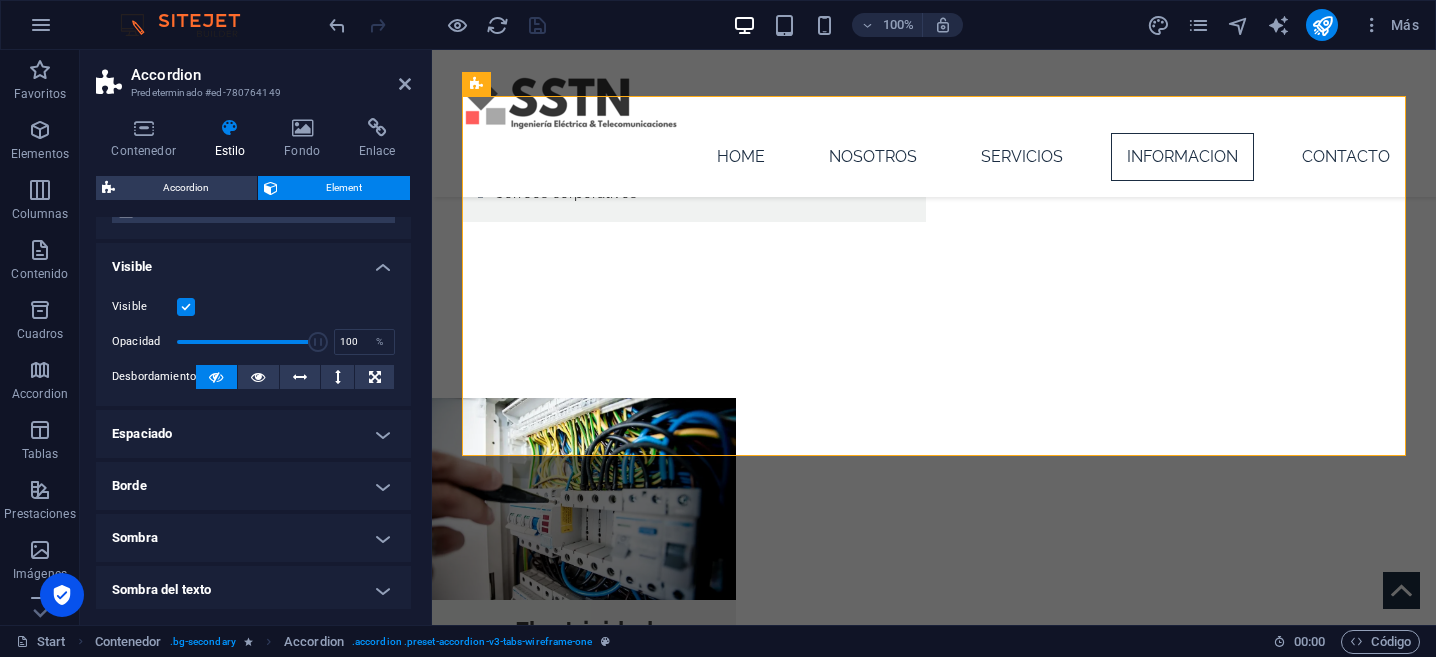 scroll, scrollTop: 0, scrollLeft: 0, axis: both 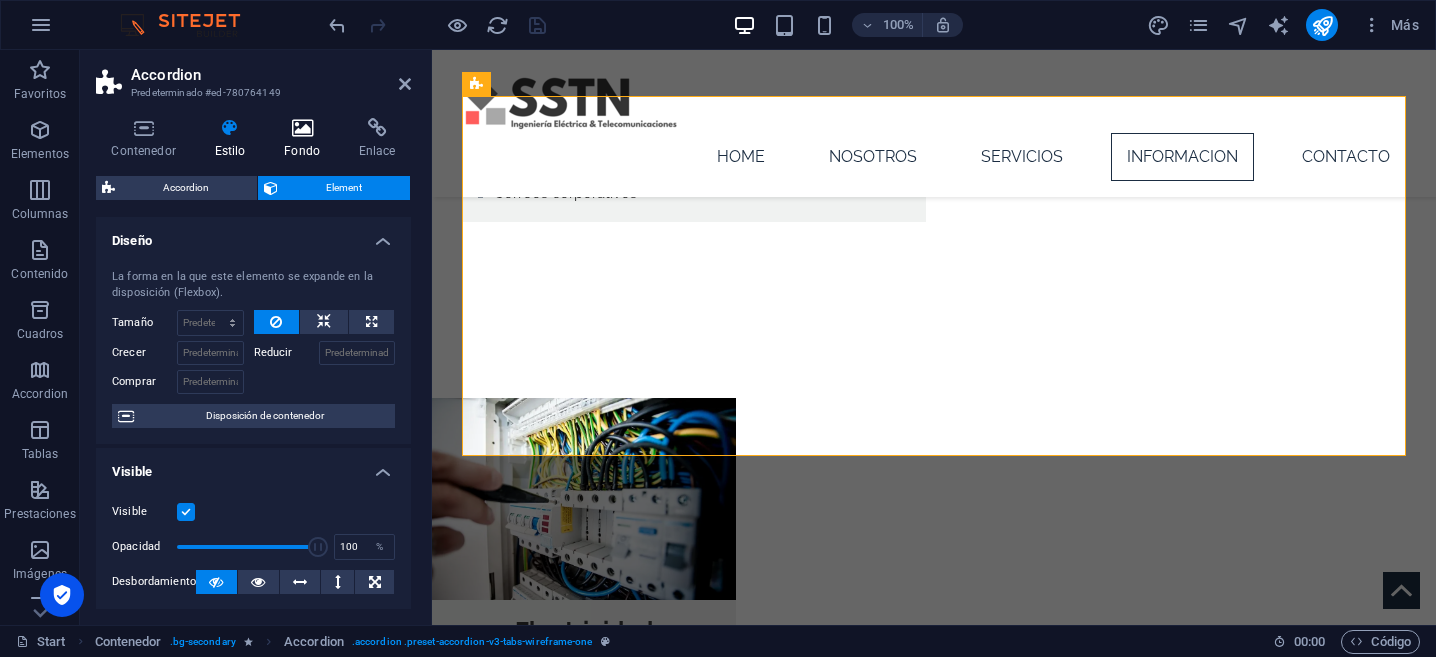 click on "Fondo" at bounding box center [306, 139] 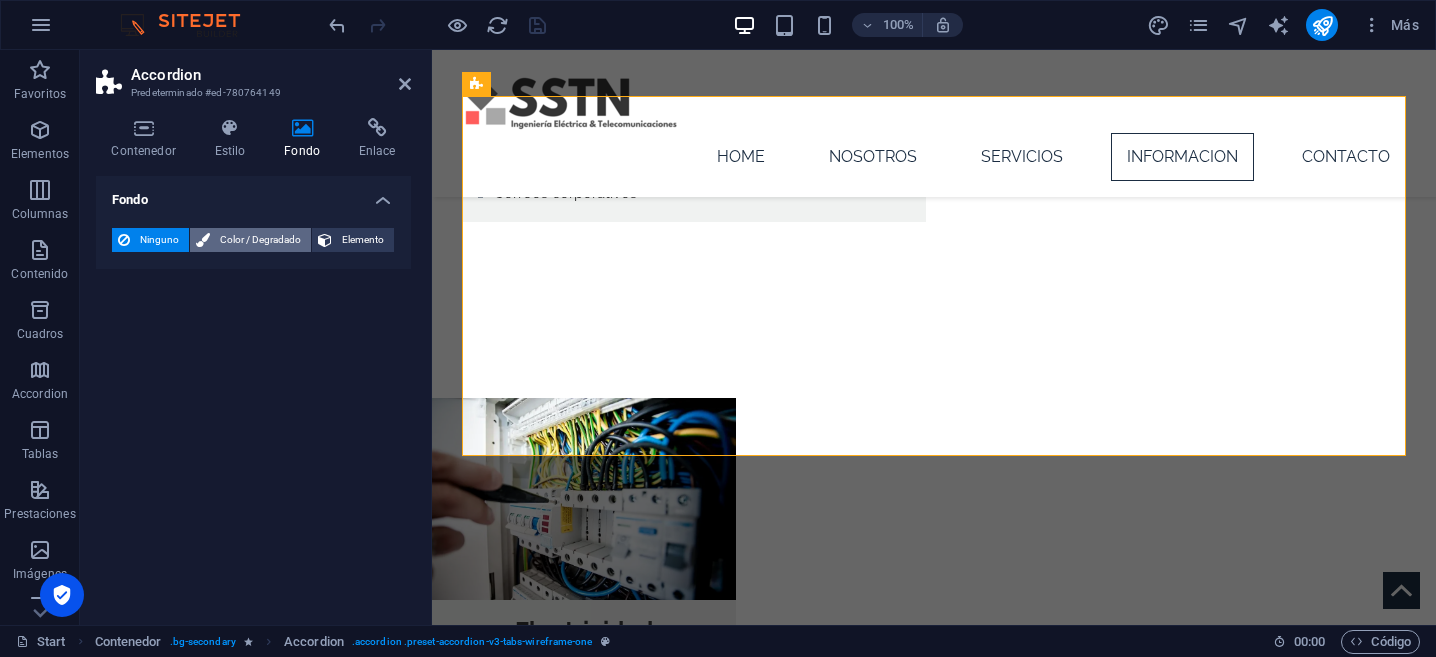 click on "Color / Degradado" at bounding box center (260, 240) 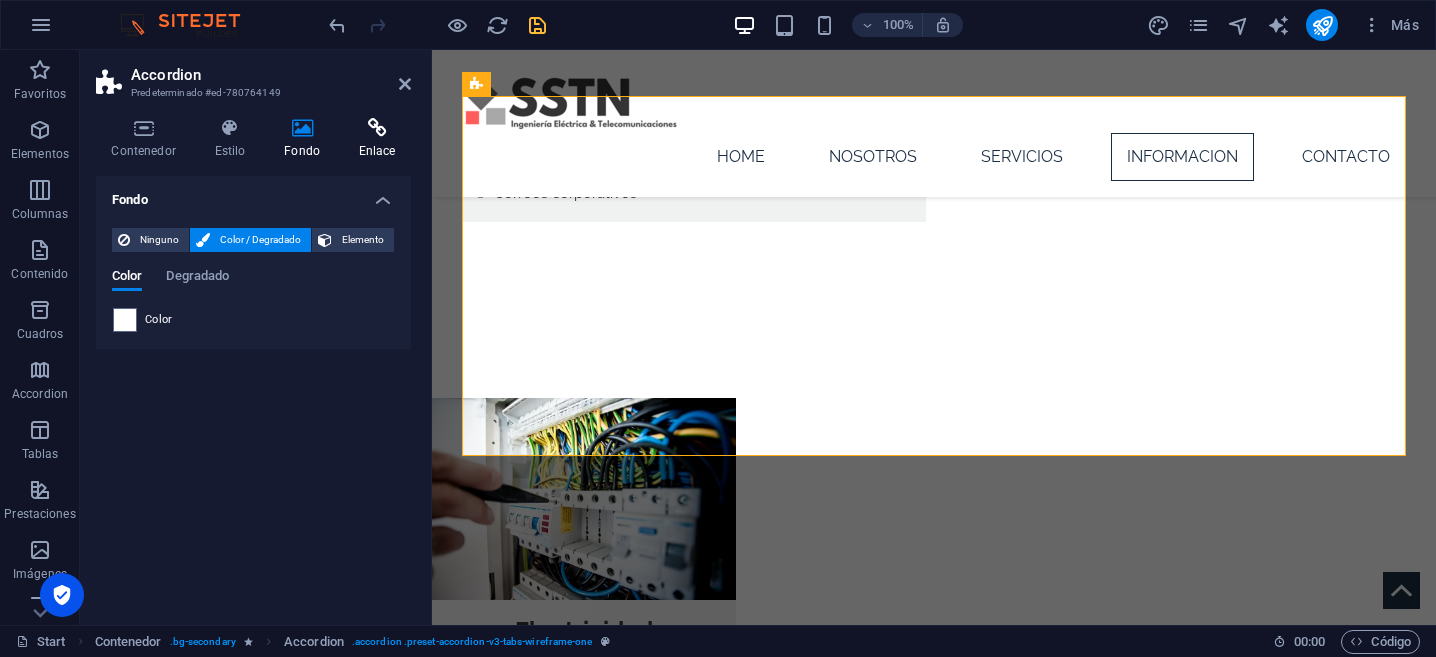 click at bounding box center [377, 128] 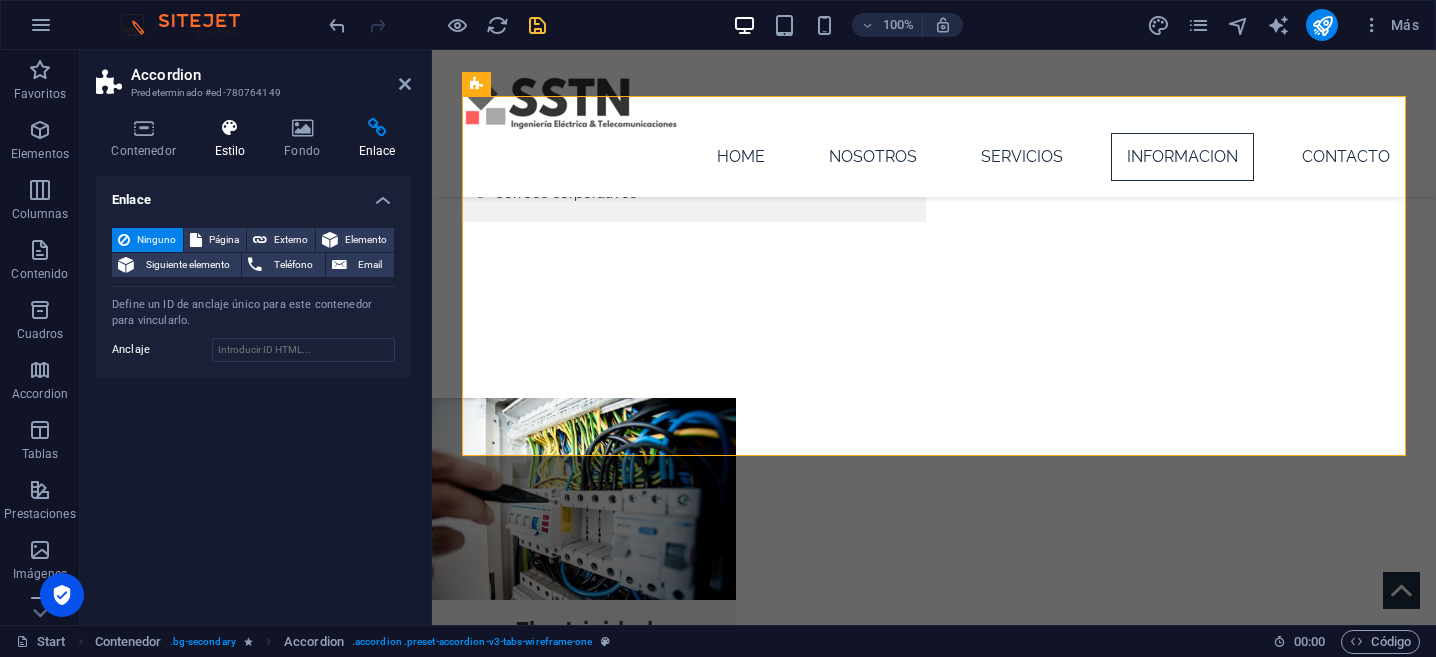 click at bounding box center (230, 128) 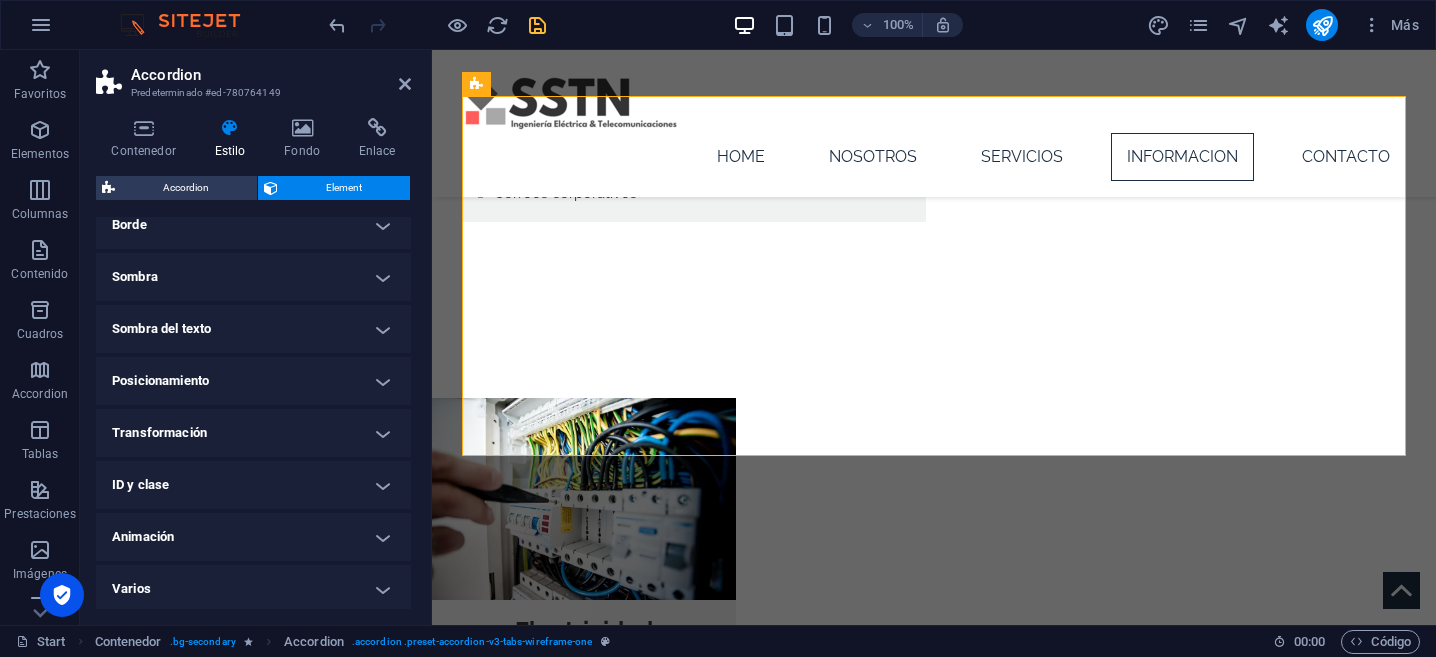 scroll, scrollTop: 469, scrollLeft: 0, axis: vertical 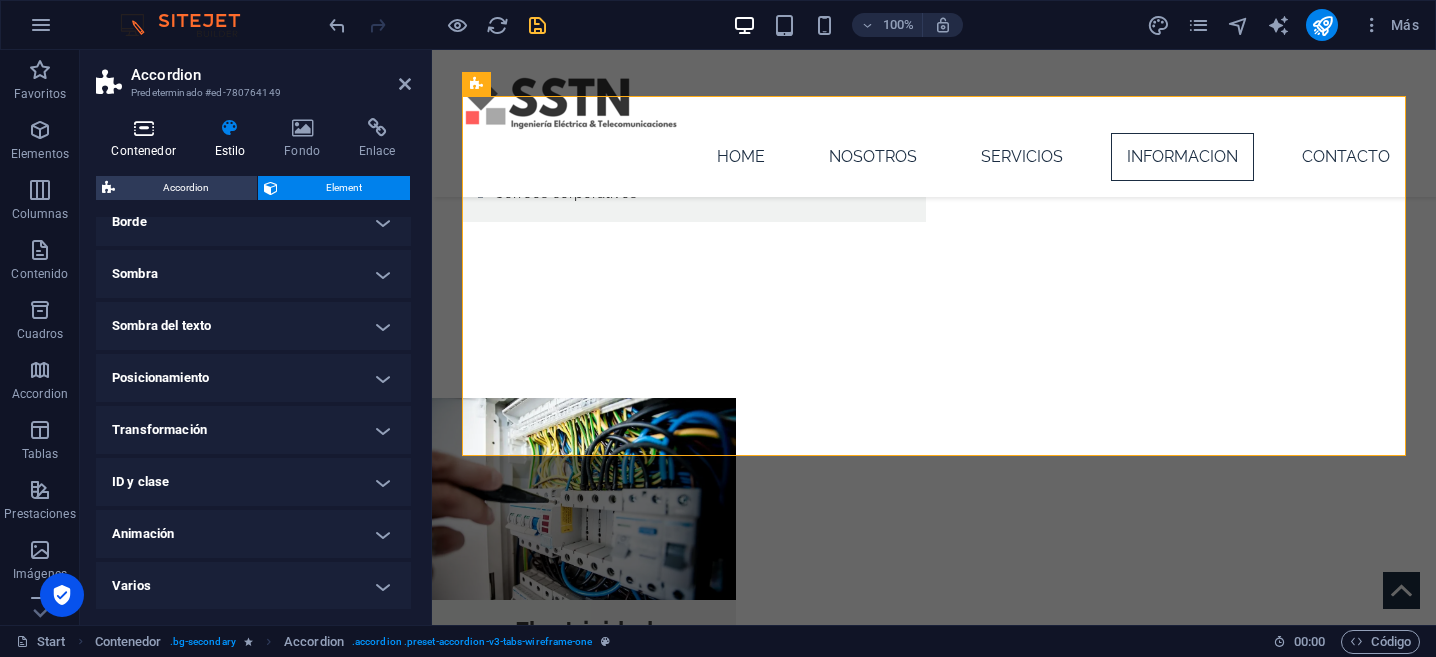 click on "Contenedor" at bounding box center (147, 139) 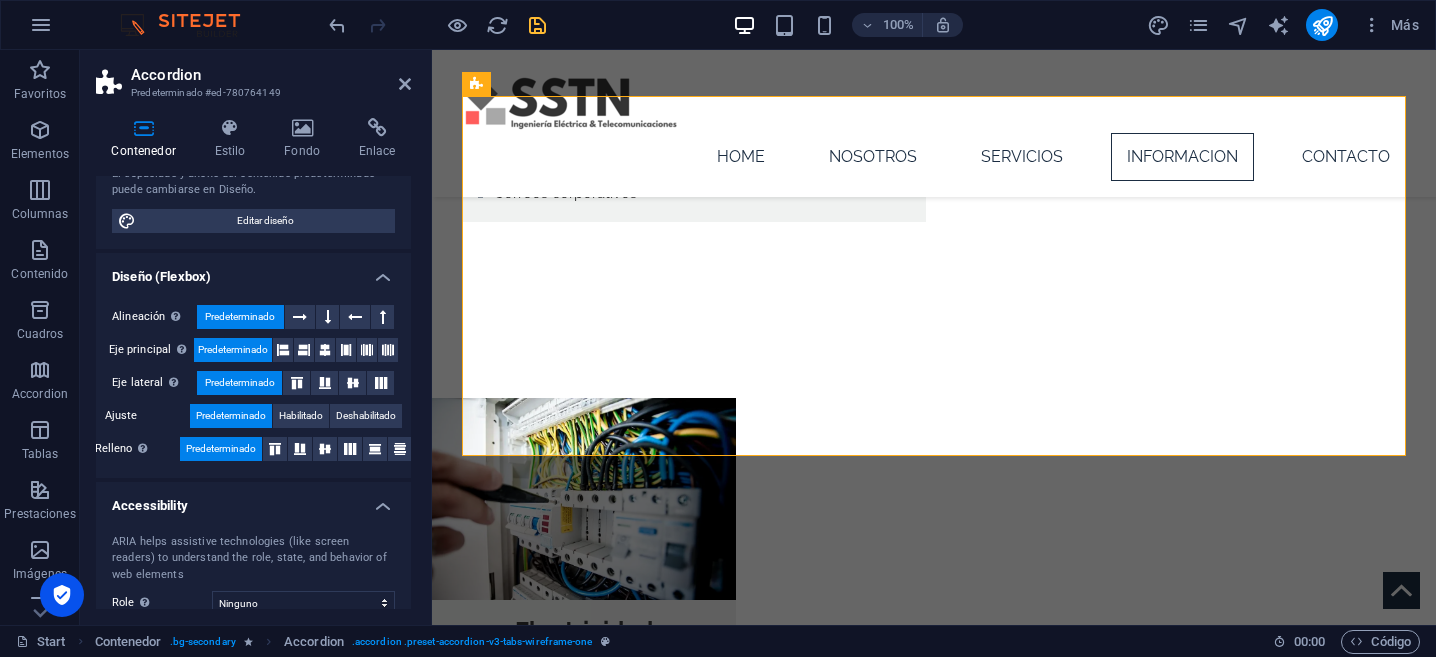 scroll, scrollTop: 400, scrollLeft: 0, axis: vertical 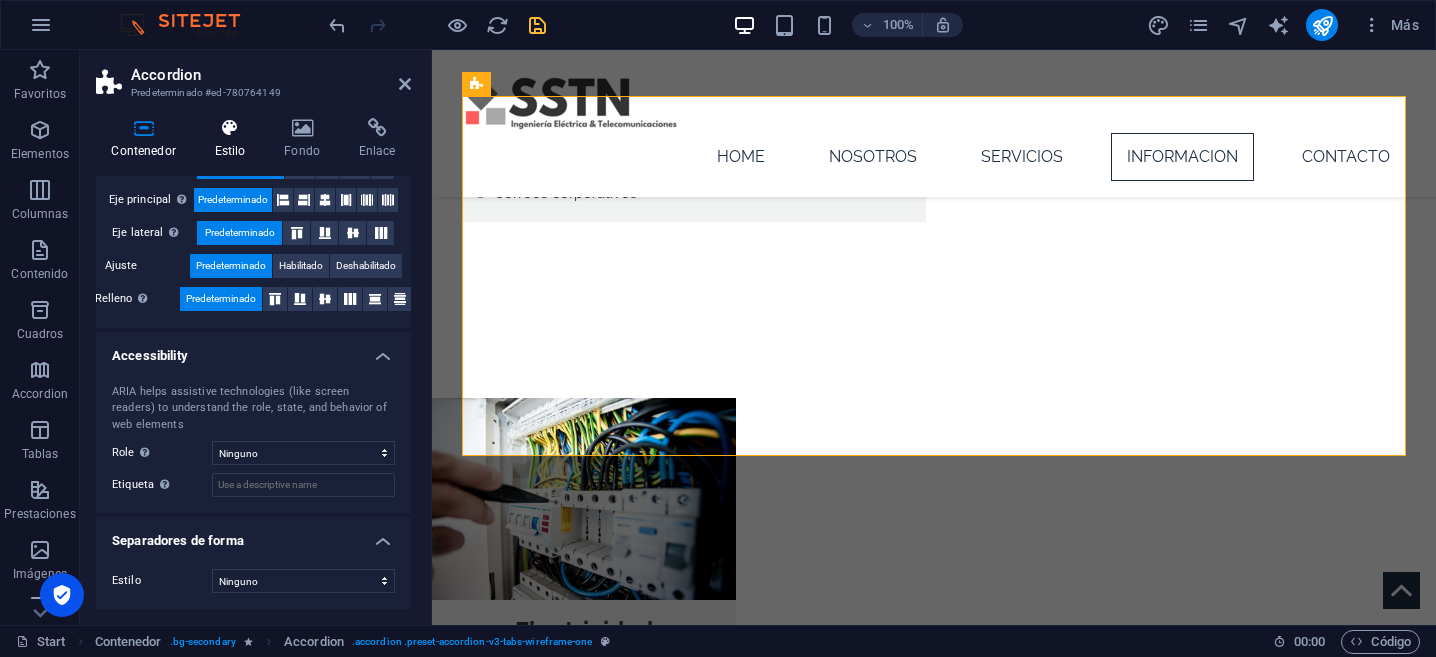 click on "Estilo" at bounding box center [234, 139] 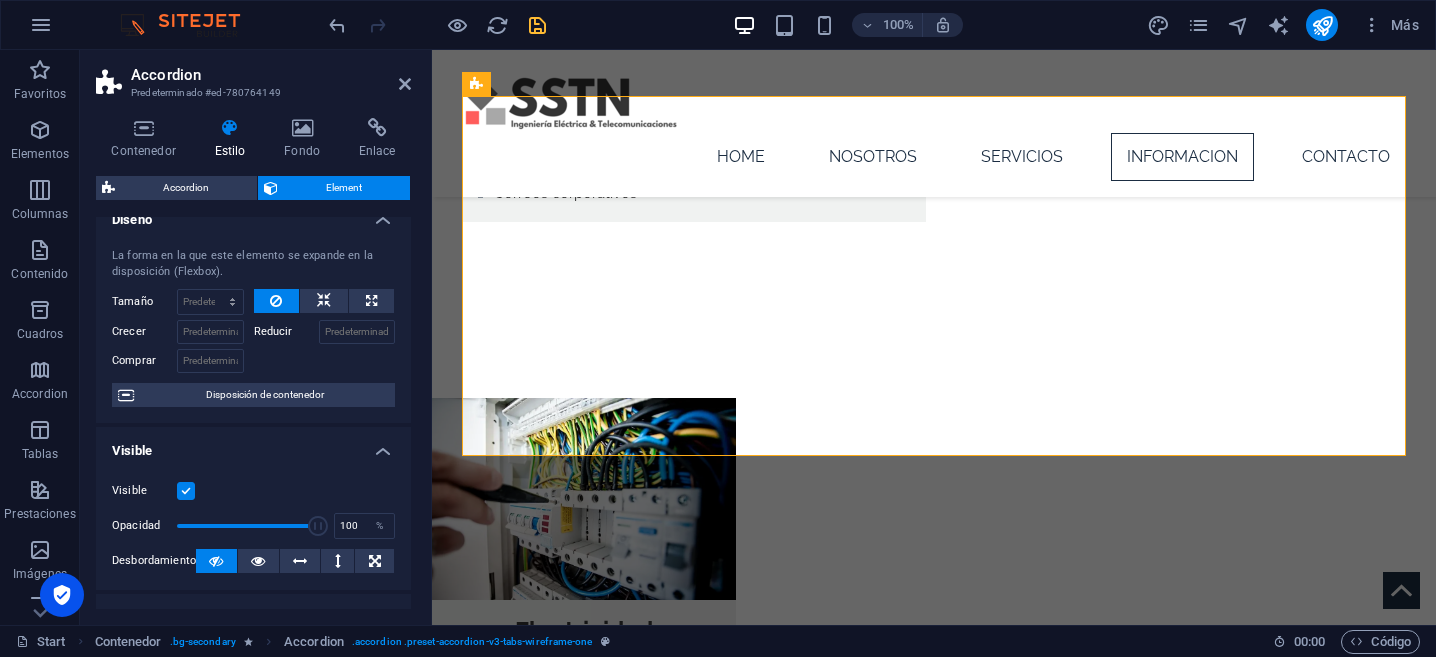 scroll, scrollTop: 0, scrollLeft: 0, axis: both 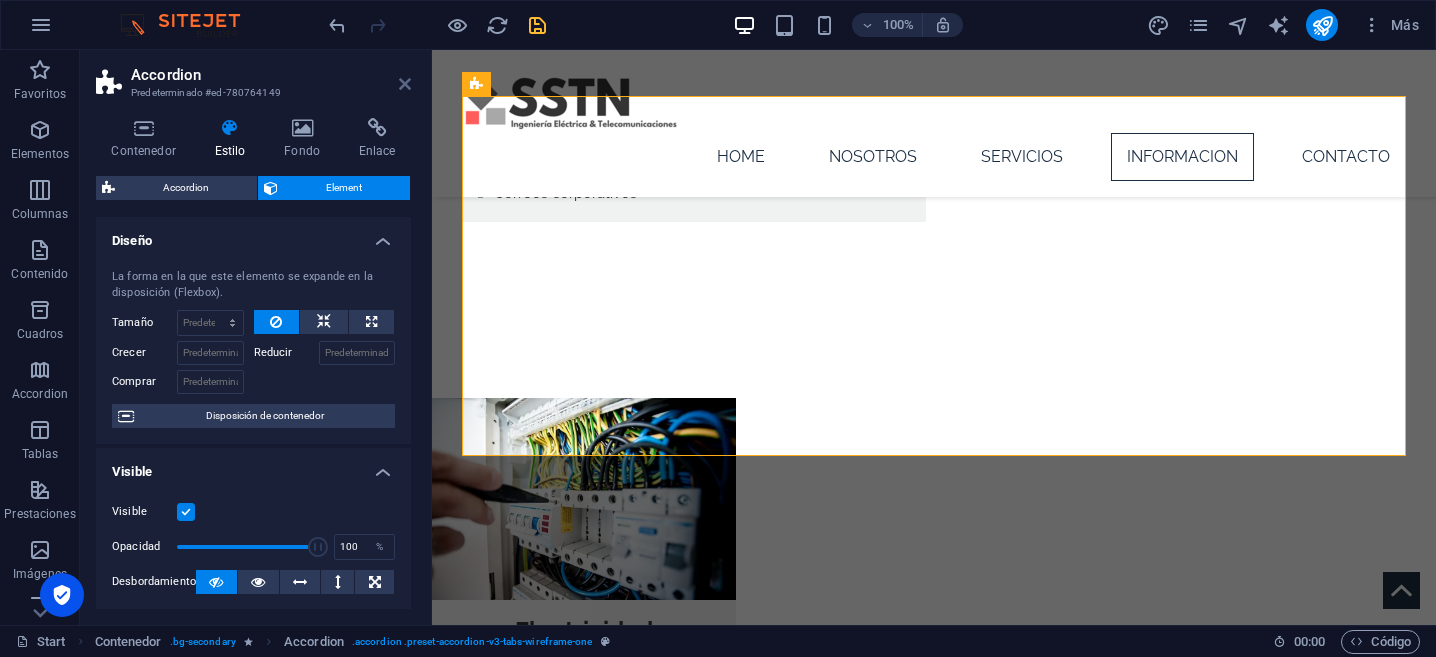 click at bounding box center [405, 84] 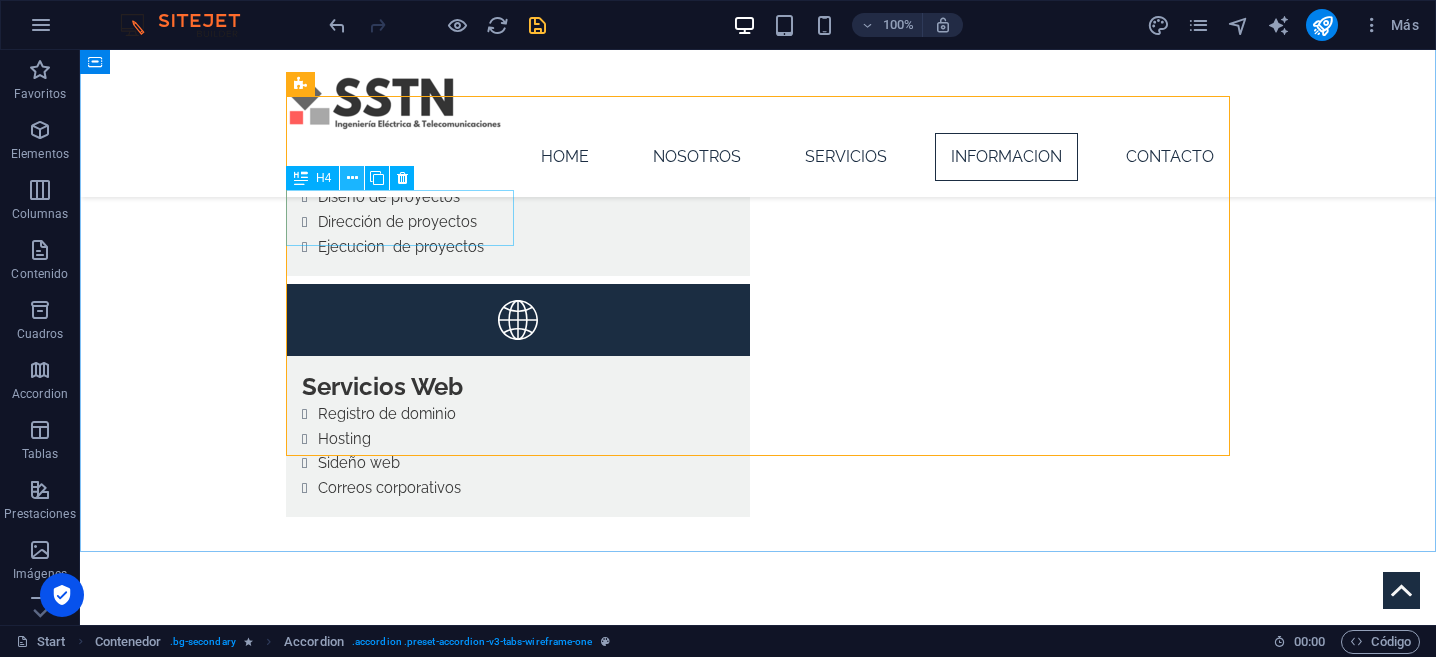 click at bounding box center [352, 178] 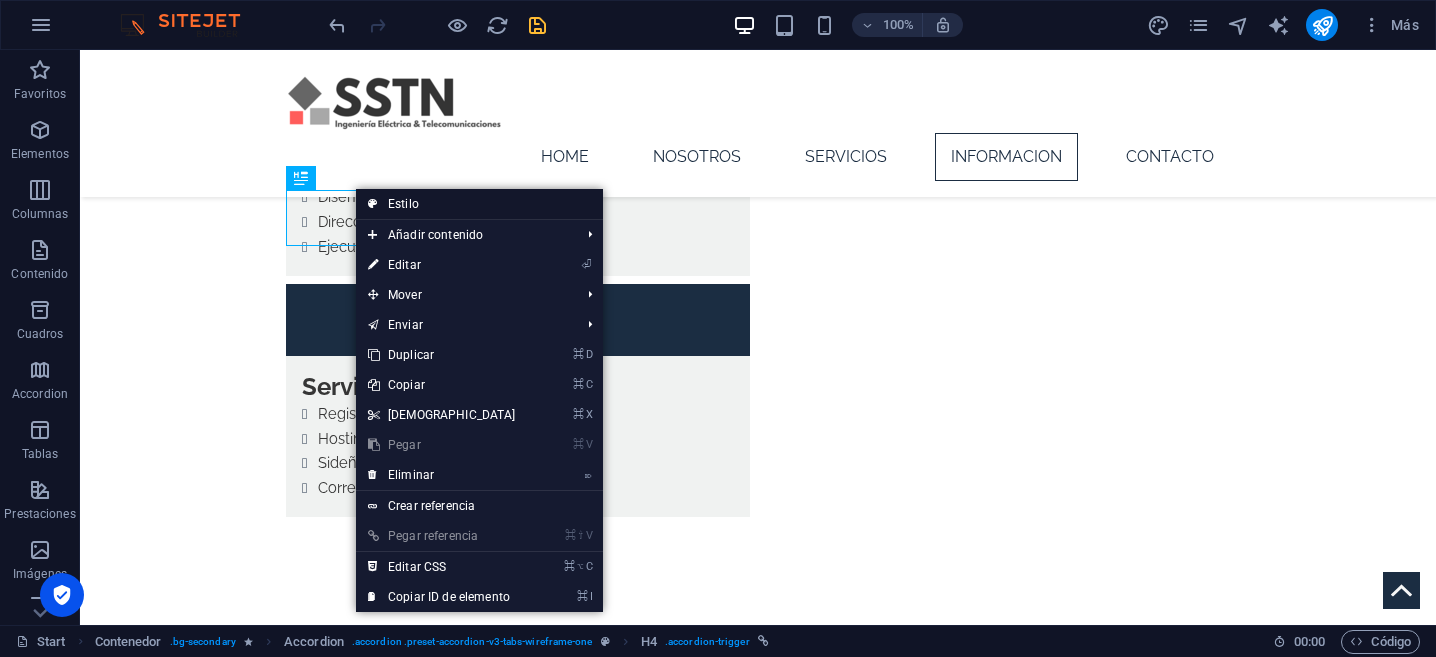 click on "Estilo" at bounding box center (479, 204) 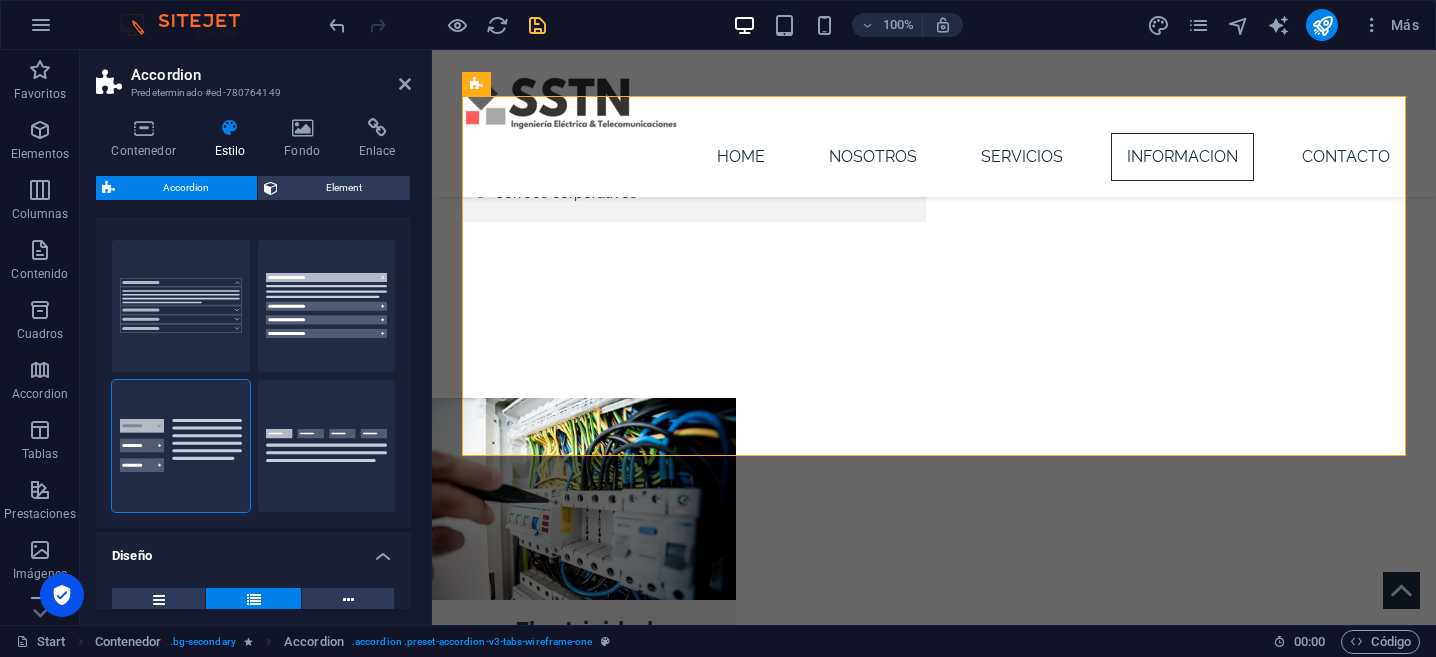 scroll, scrollTop: 0, scrollLeft: 0, axis: both 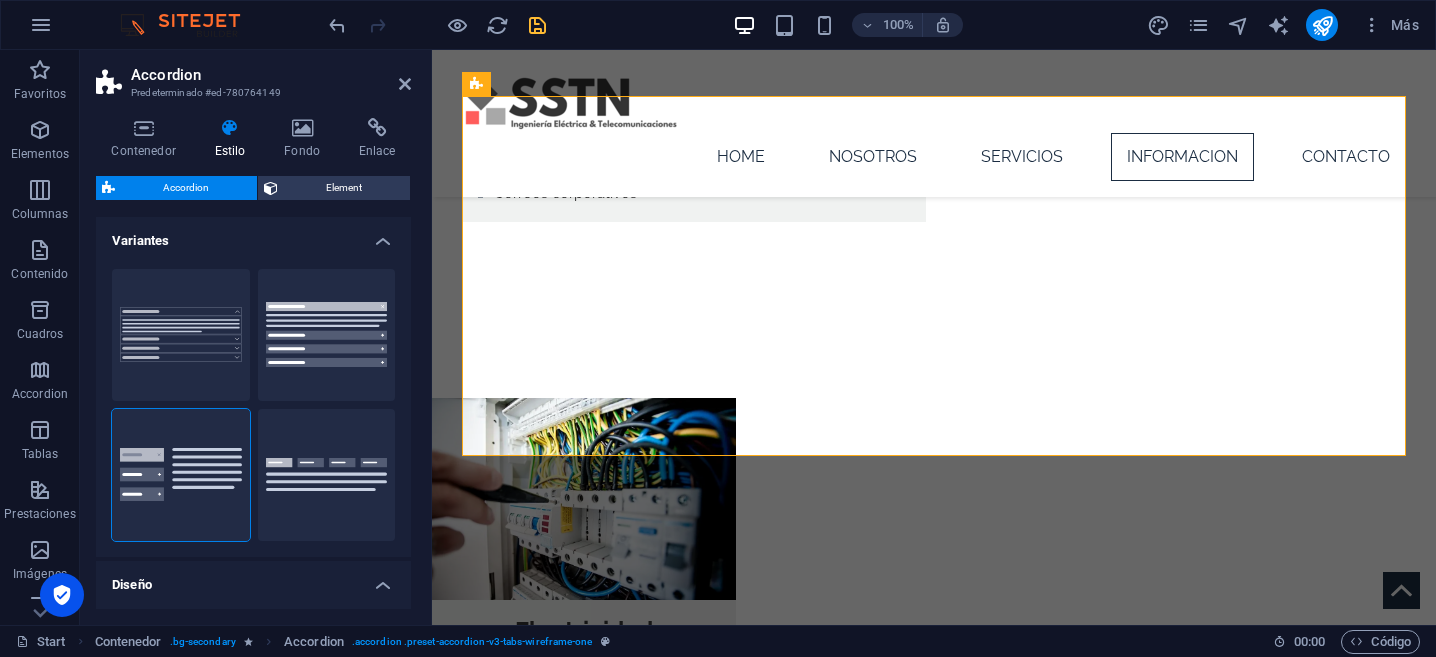 click on "Variantes" at bounding box center [253, 235] 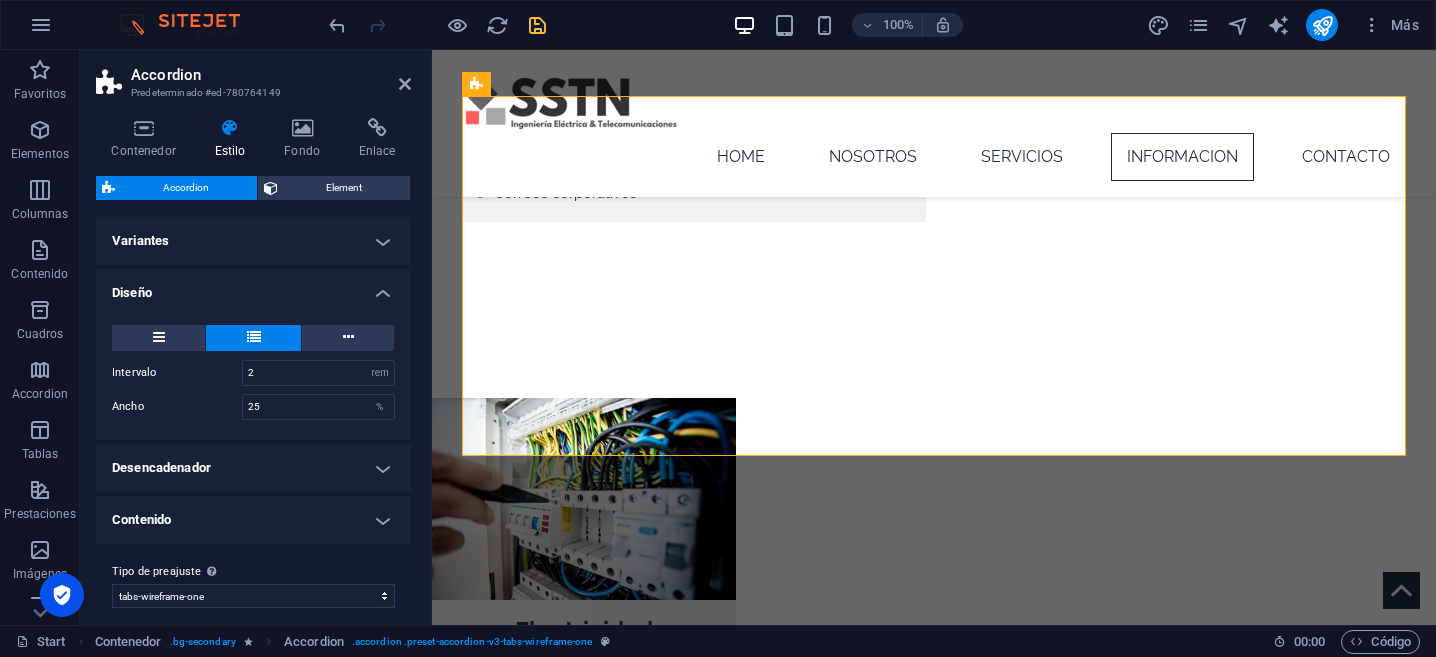 scroll, scrollTop: 14, scrollLeft: 0, axis: vertical 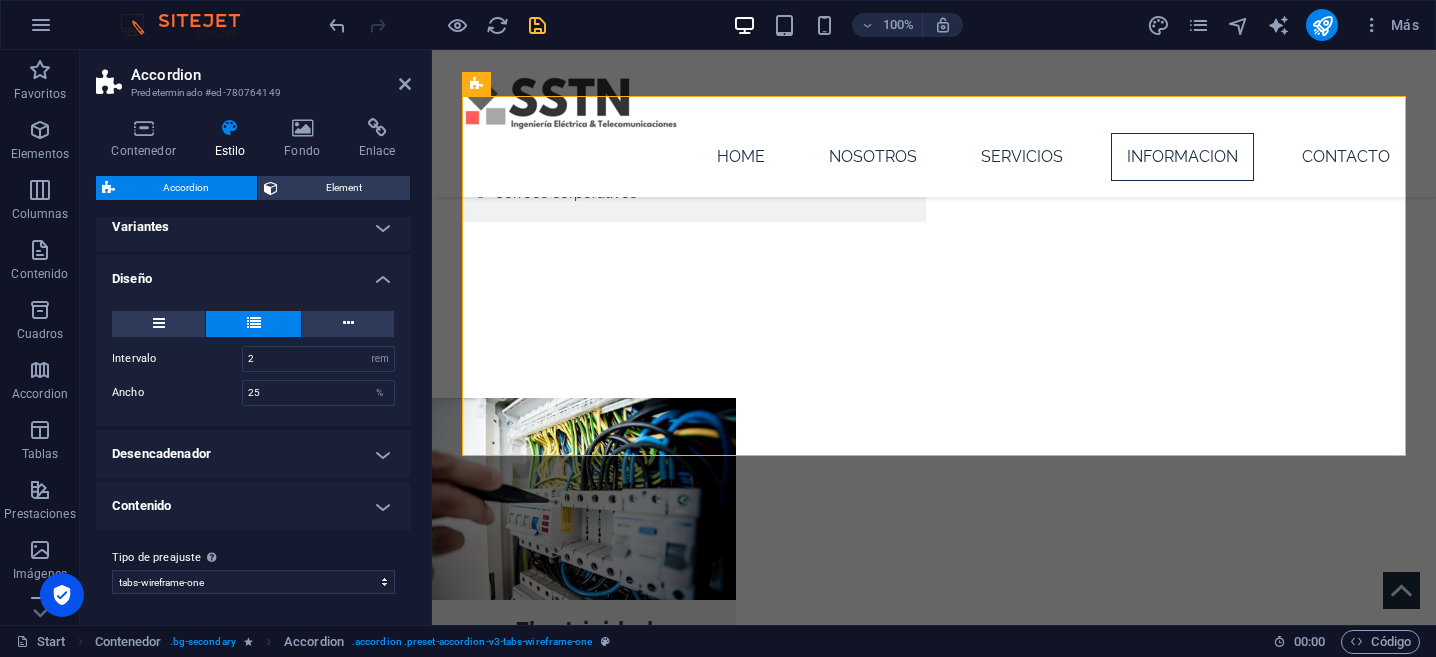 click on "Desencadenador" at bounding box center [253, 454] 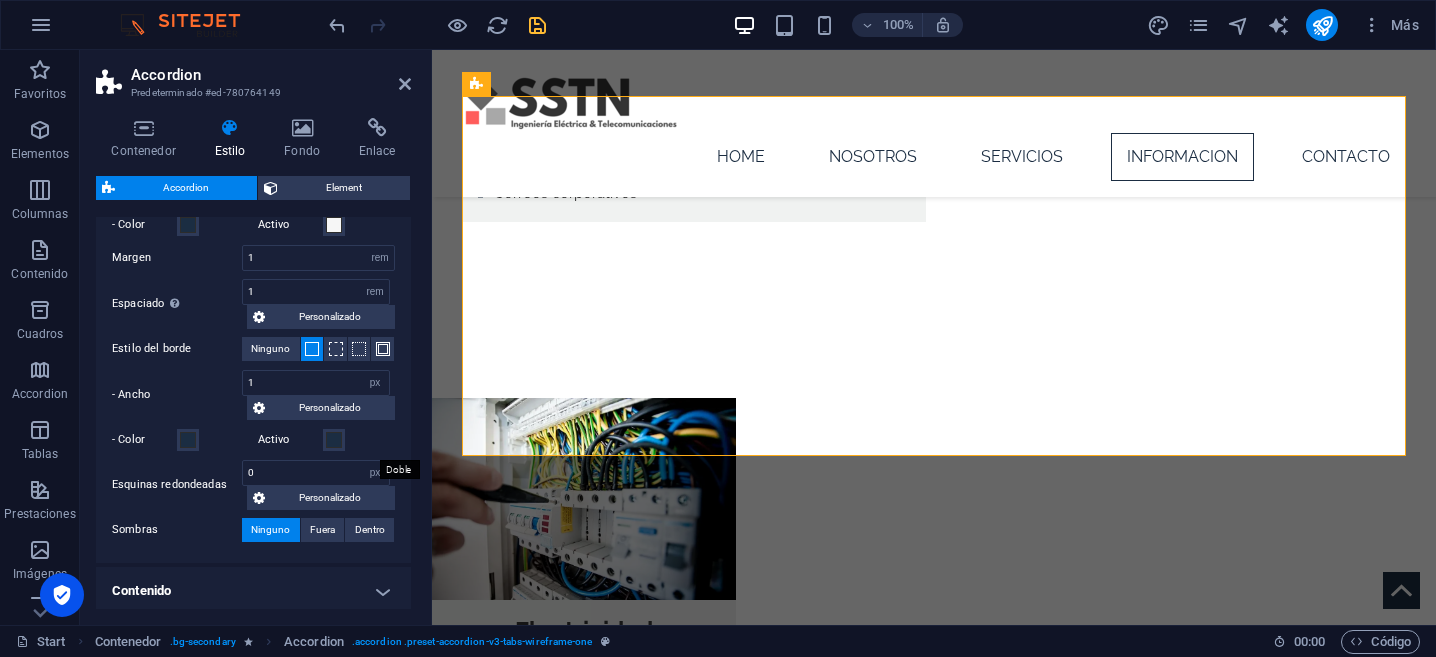 scroll, scrollTop: 577, scrollLeft: 0, axis: vertical 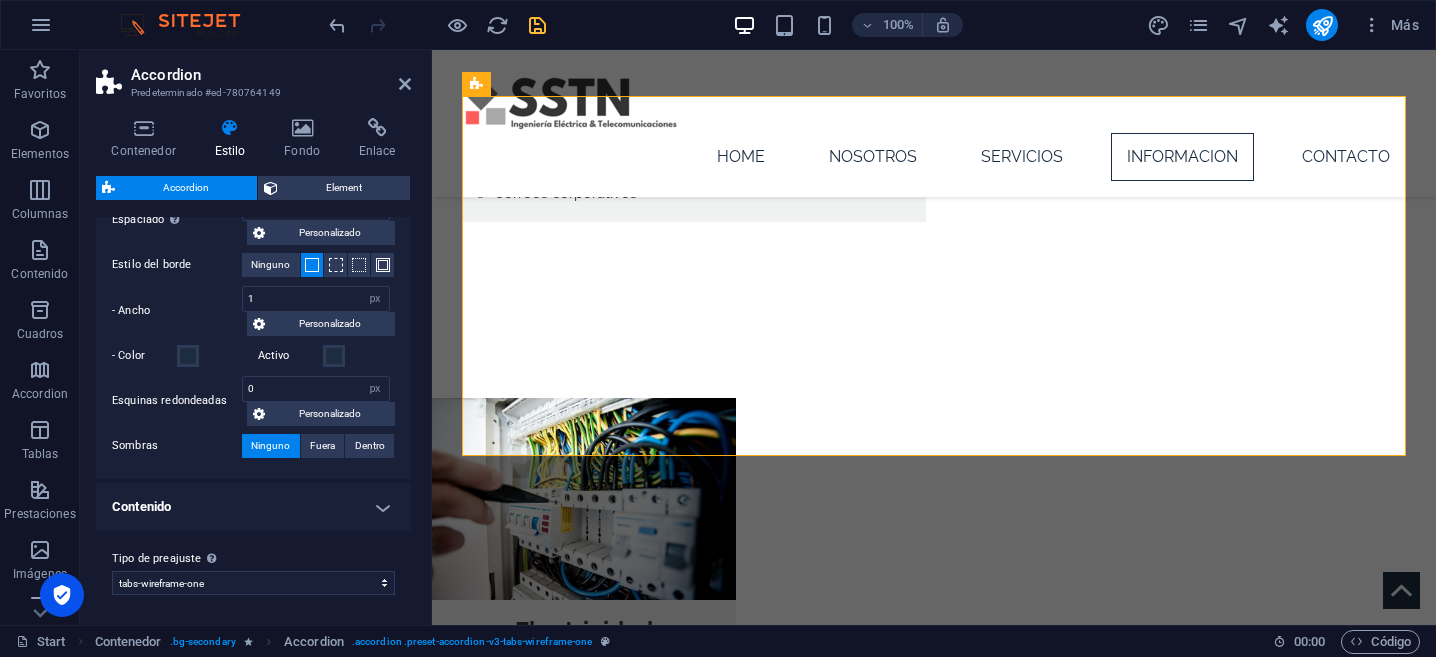 click on "Contenido" at bounding box center (253, 507) 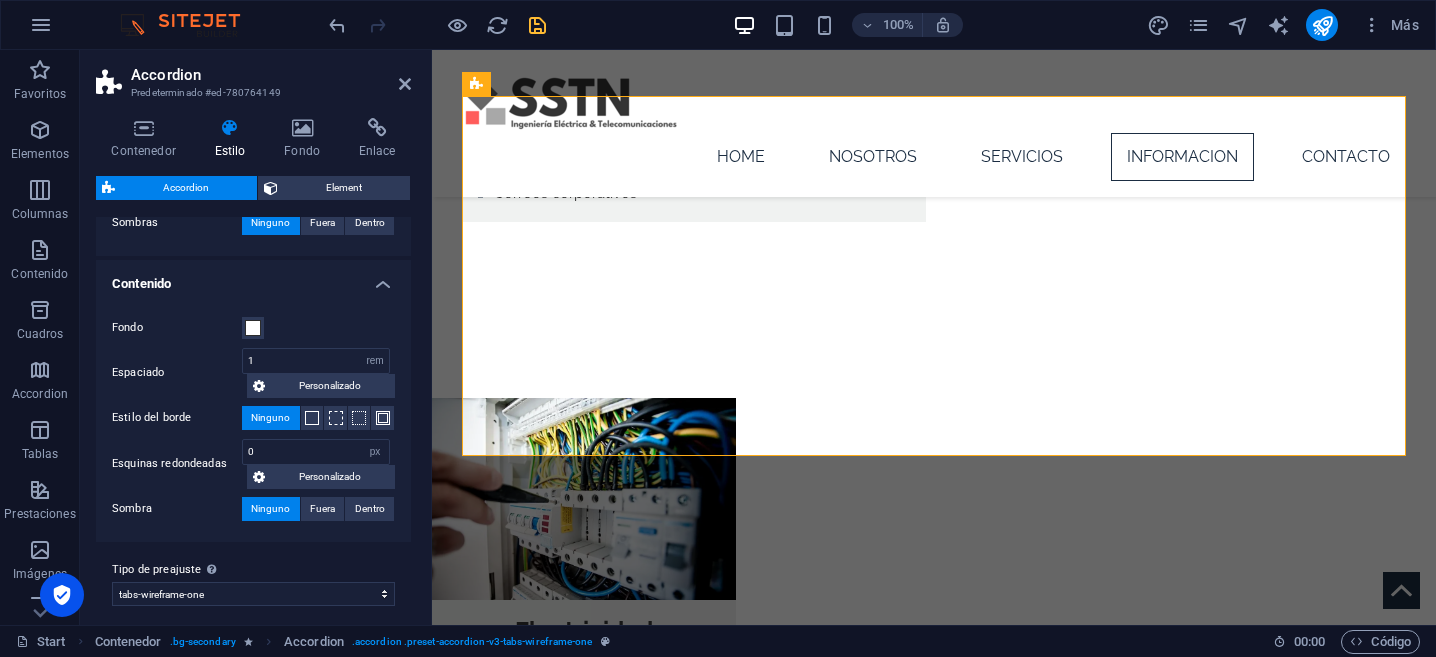 scroll, scrollTop: 811, scrollLeft: 0, axis: vertical 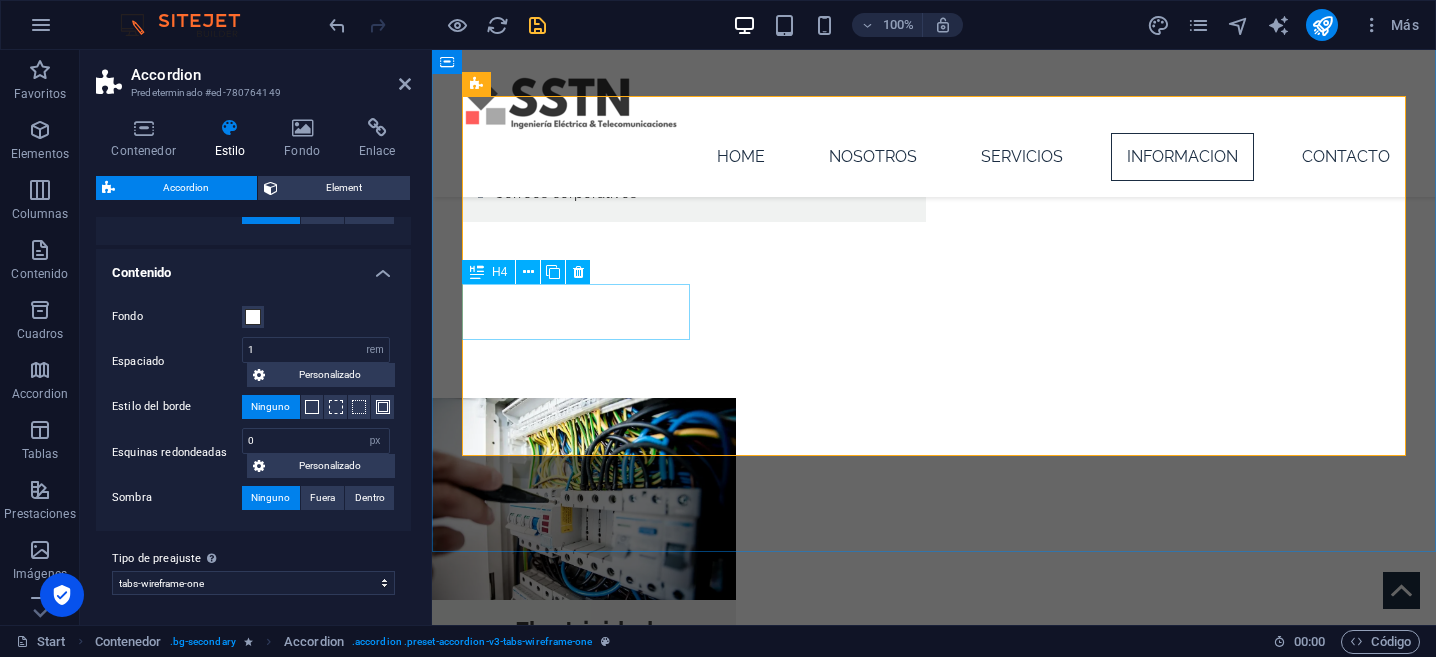 click on "En Construcción" at bounding box center [576, 3513] 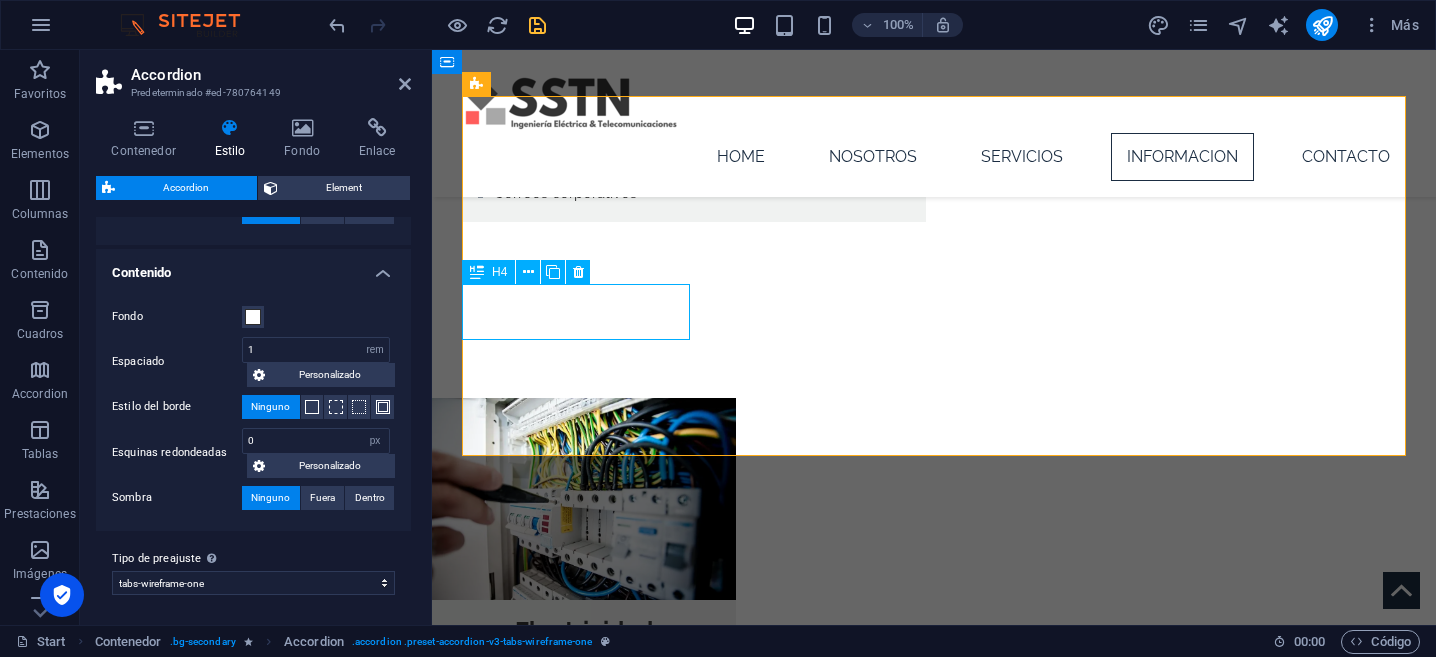 click on "En Construcción" at bounding box center [576, 3513] 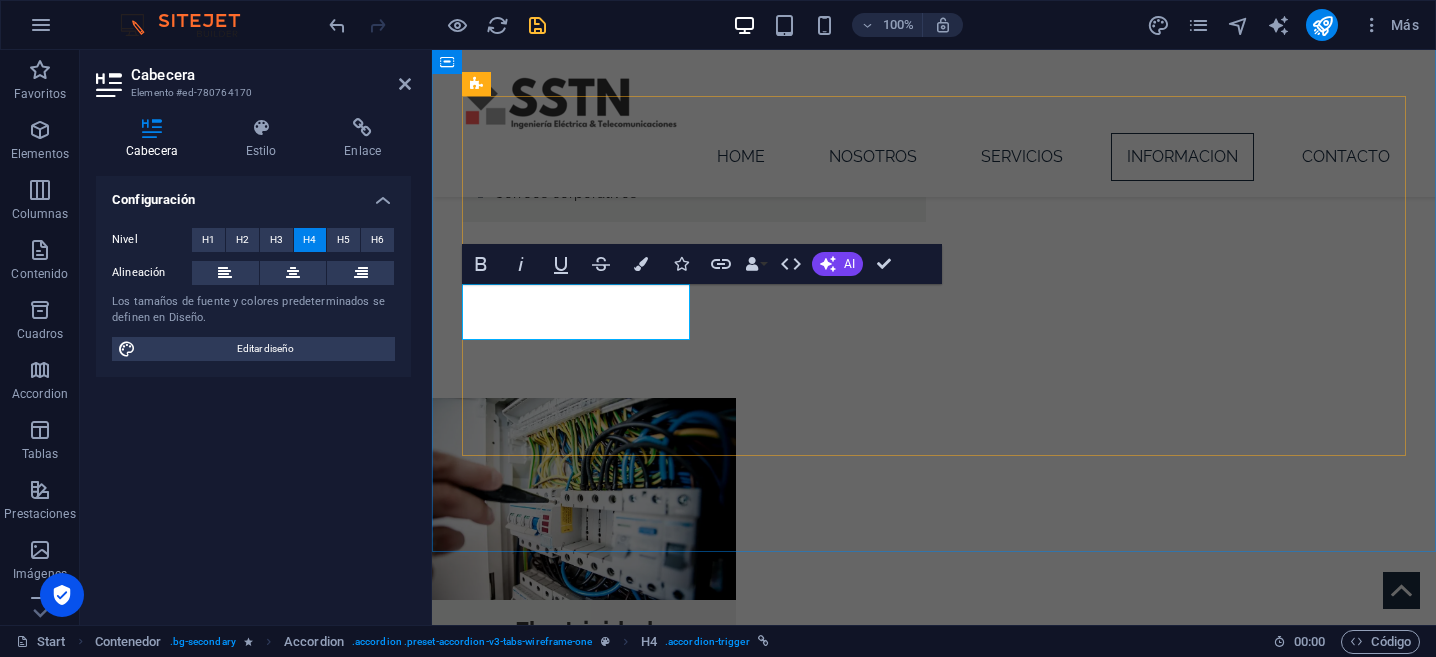 click on "En Construcción" at bounding box center (576, 3502) 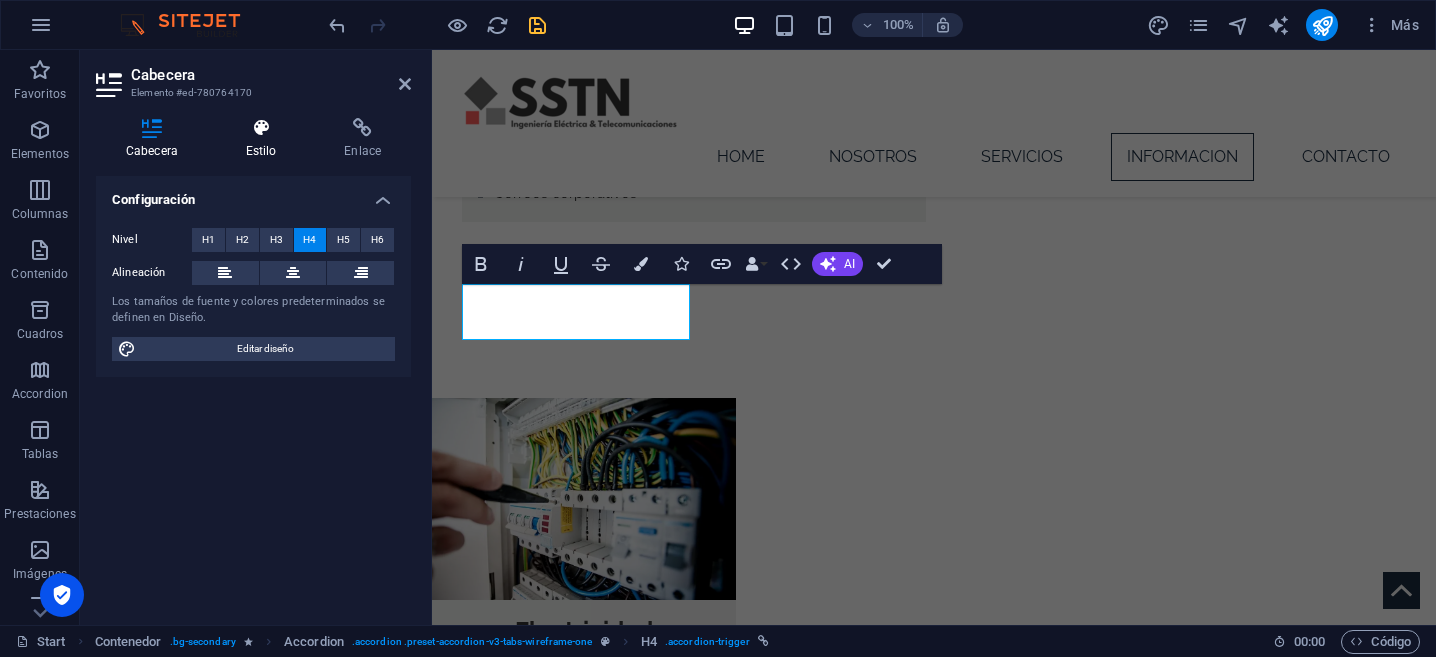 click at bounding box center (261, 128) 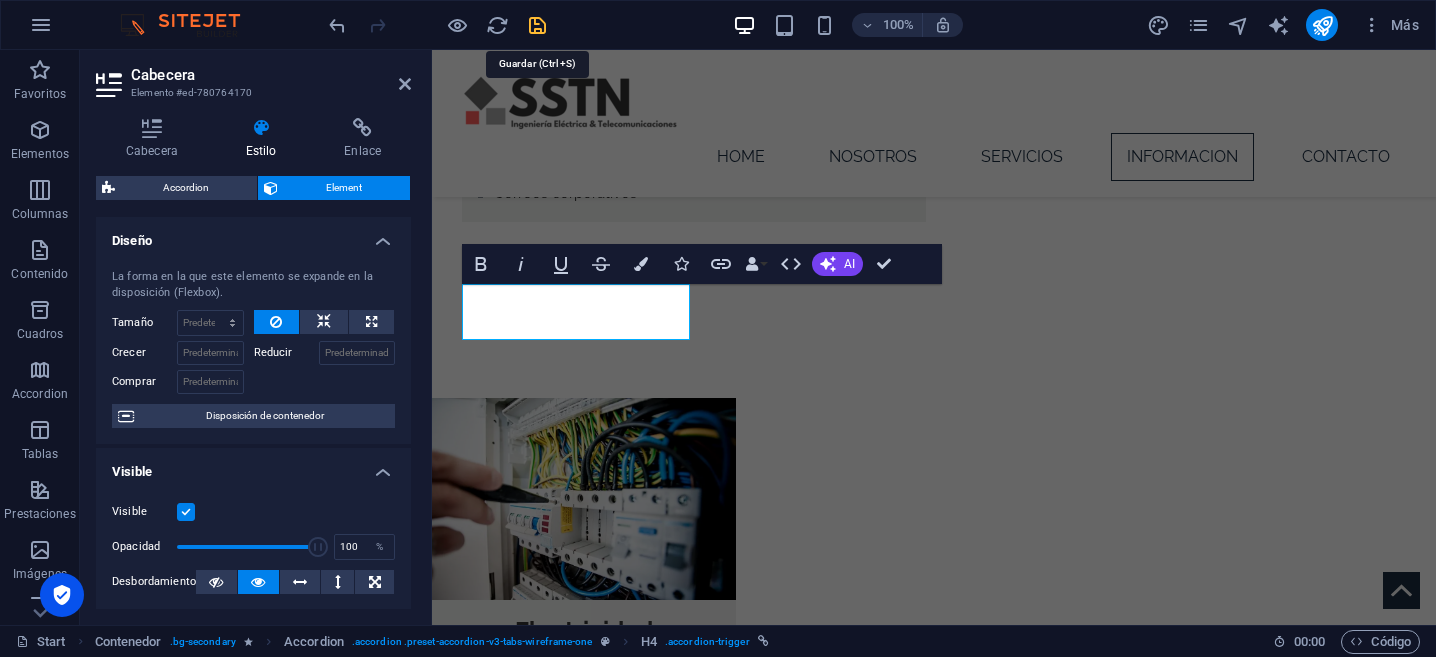 click at bounding box center [537, 25] 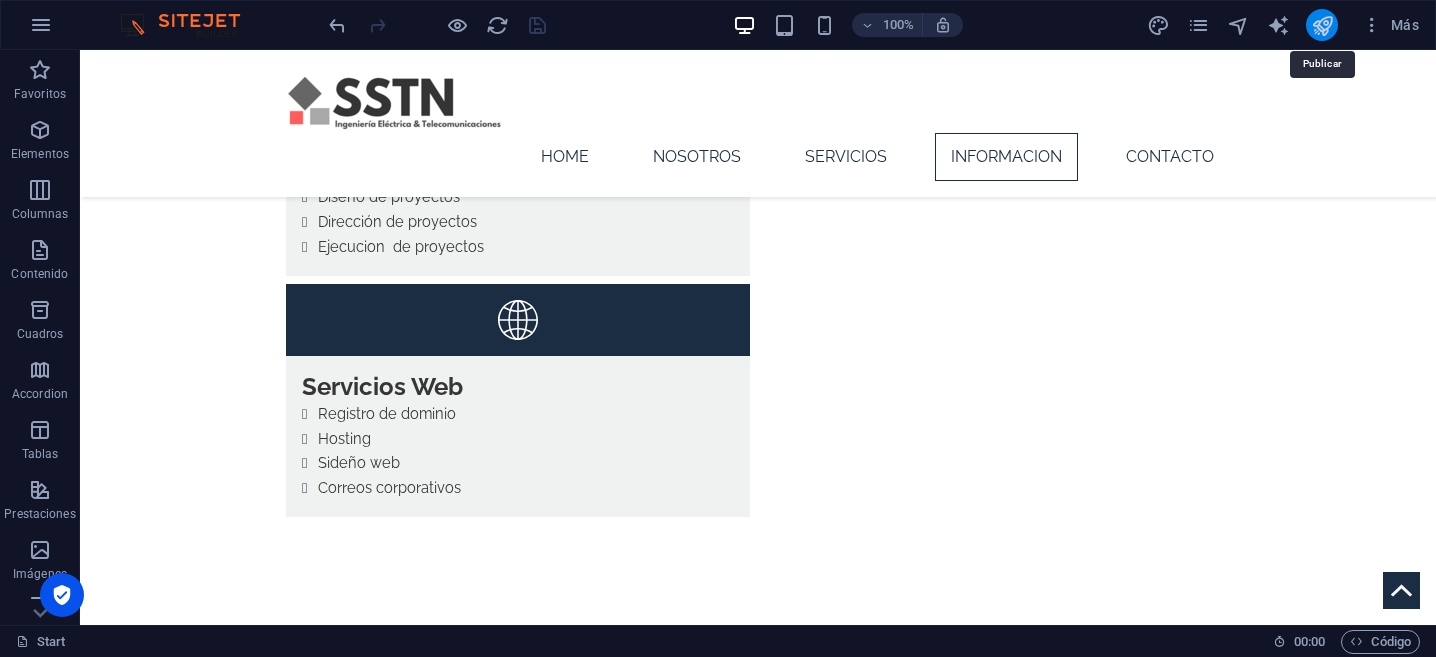 click at bounding box center (1322, 25) 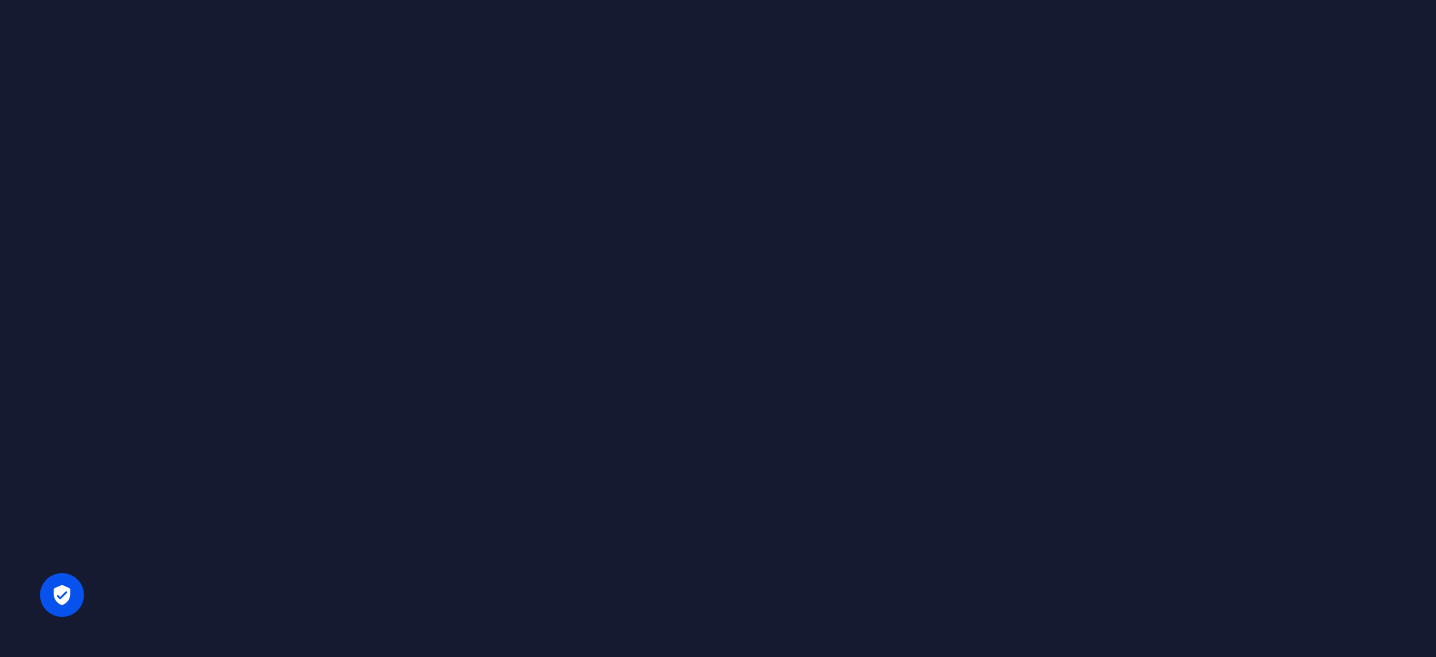 scroll, scrollTop: 0, scrollLeft: 0, axis: both 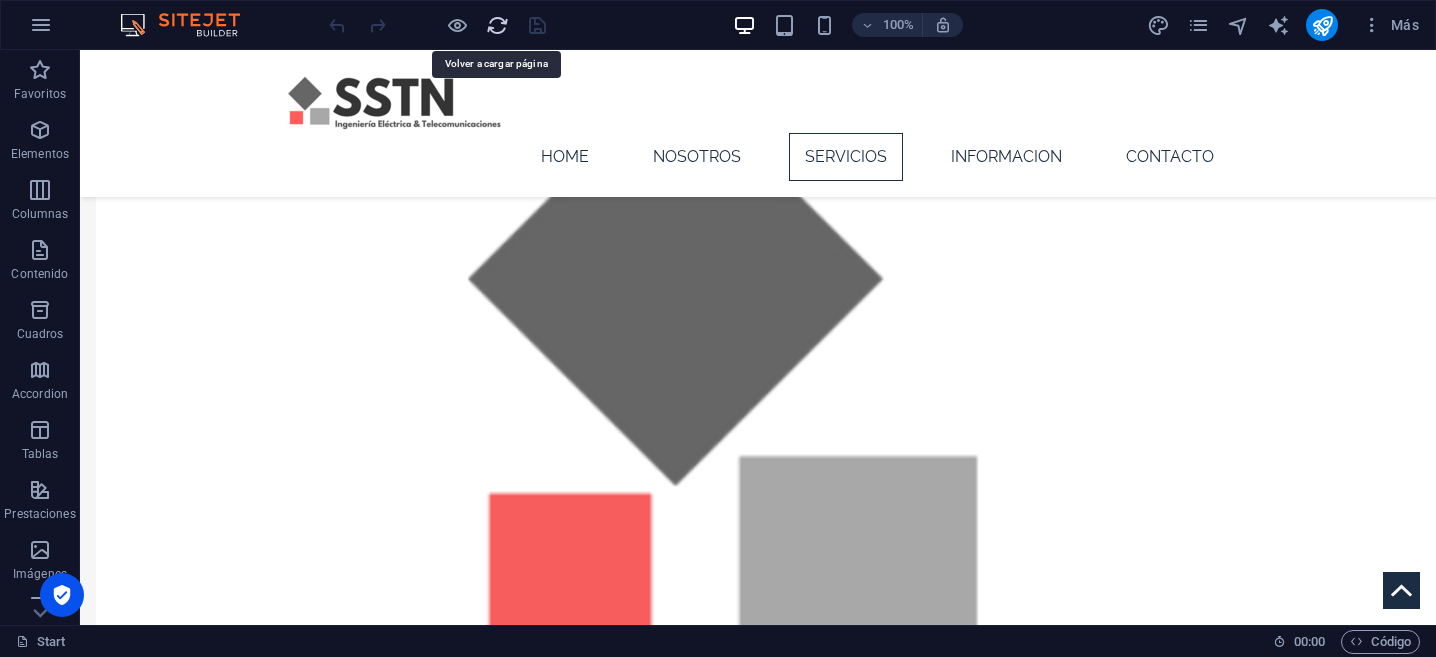 click at bounding box center [497, 25] 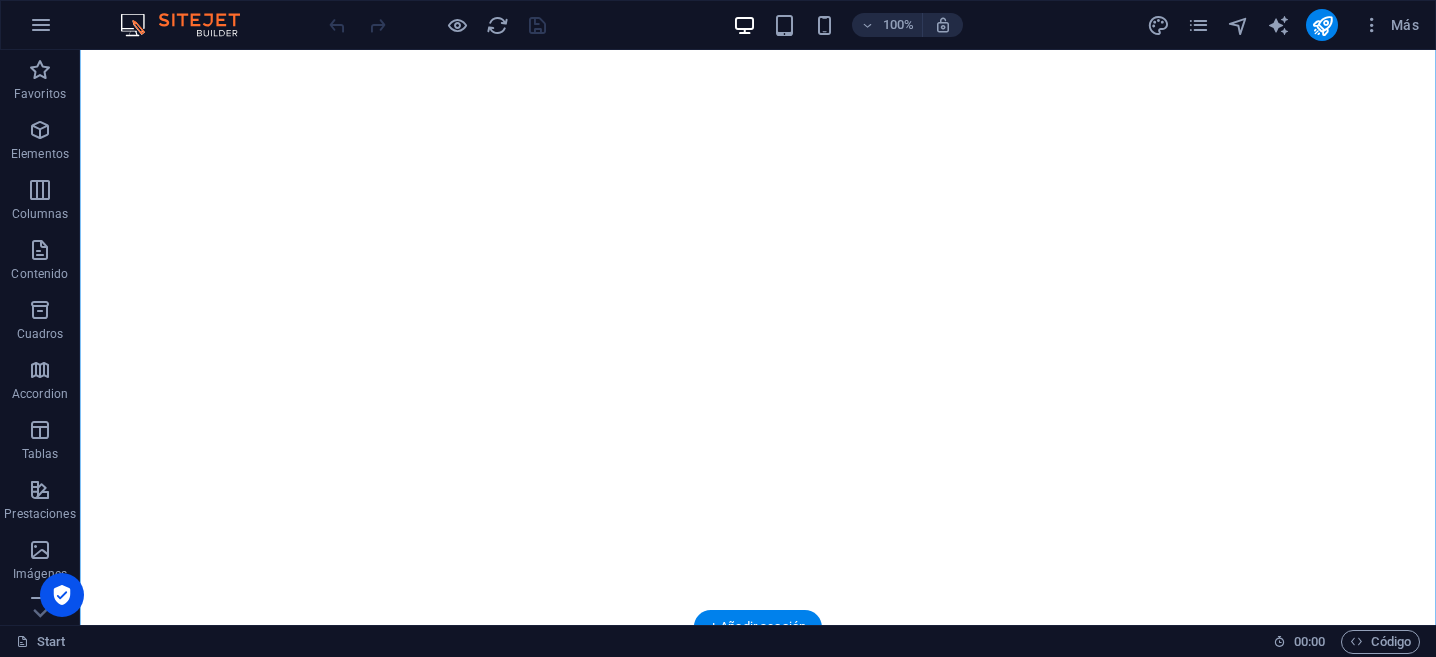 scroll, scrollTop: 2264, scrollLeft: 0, axis: vertical 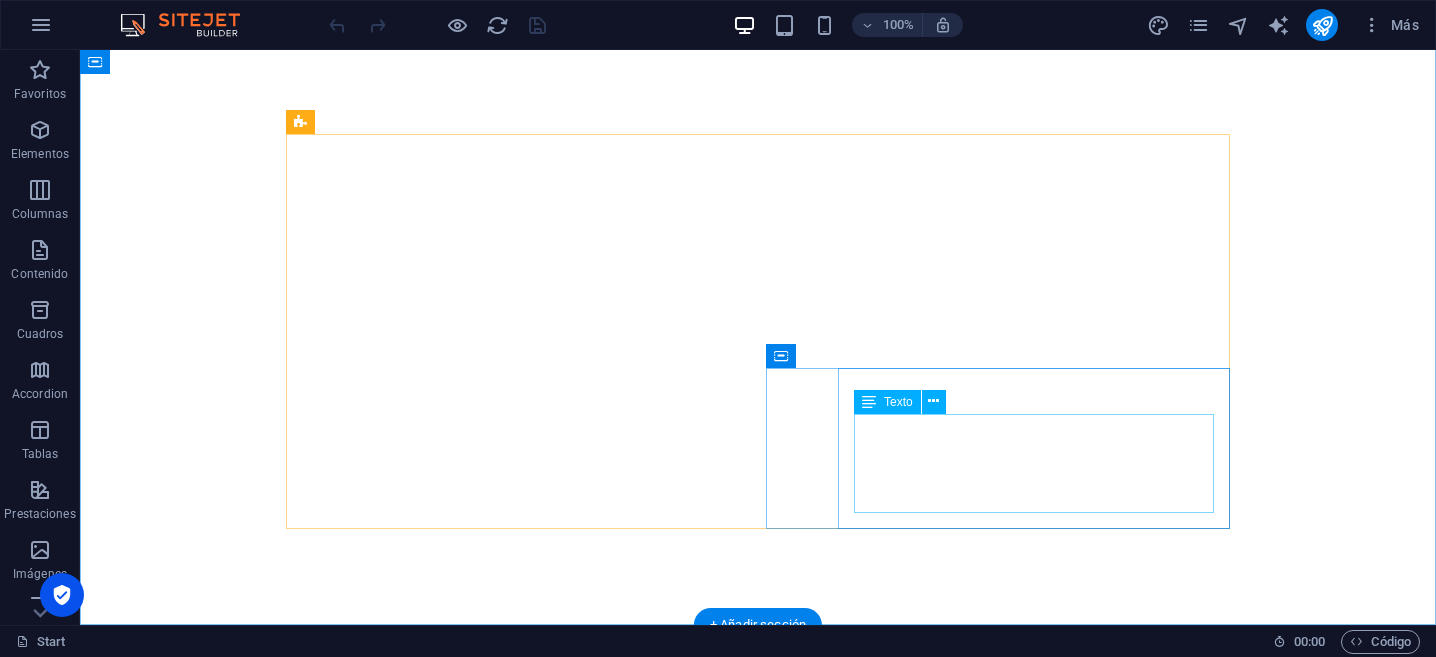 click on "Registro de
dominio
Hosting
Sideño web
Correos corporativos" at bounding box center [758, 13609] 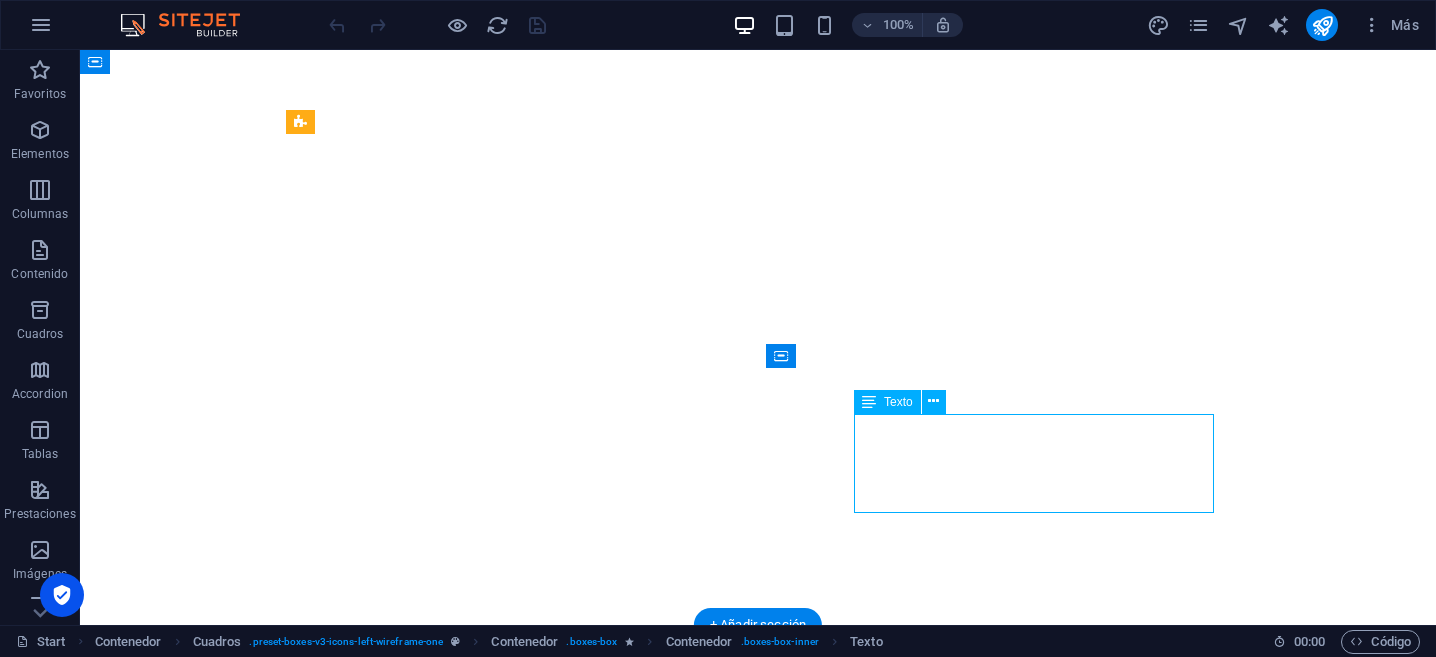 click on "Registro de
dominio
Hosting
Sideño web
Correos corporativos" at bounding box center [758, 13609] 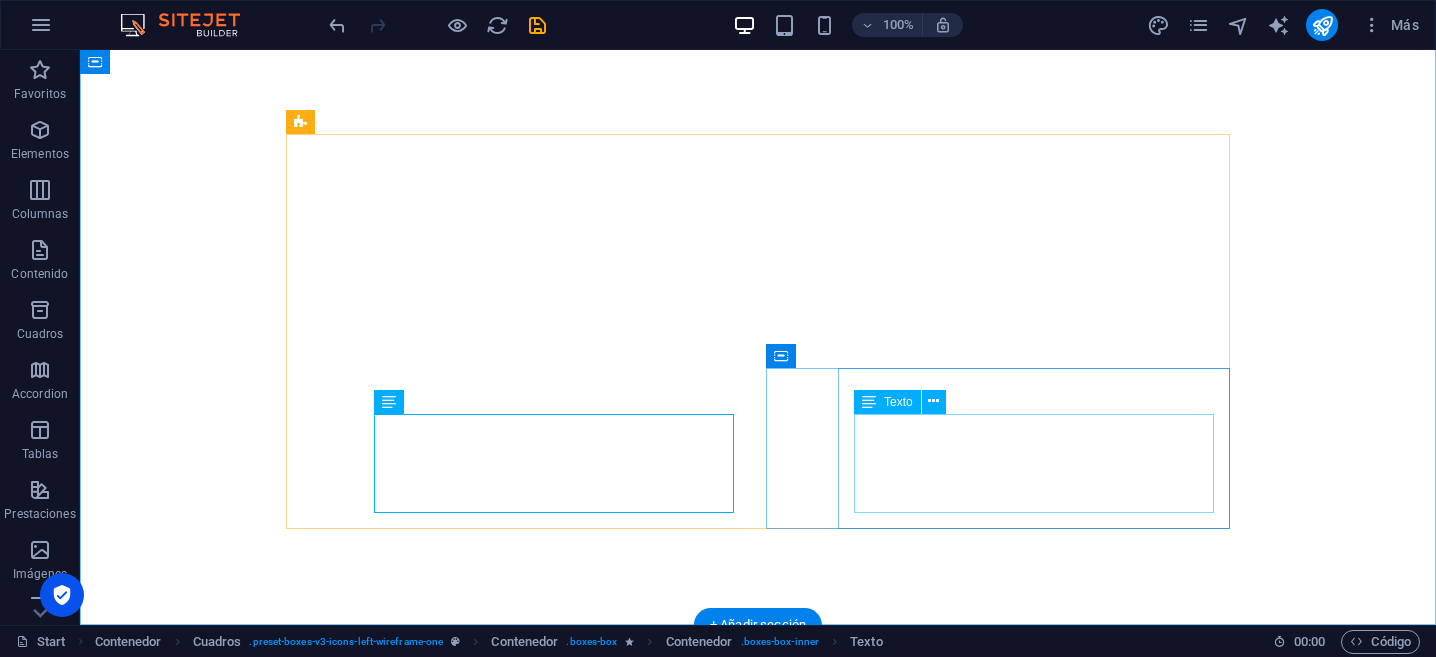 click on "Registro de
dominio
Hosting
Sideño web
Correos corporativos" at bounding box center [758, 13609] 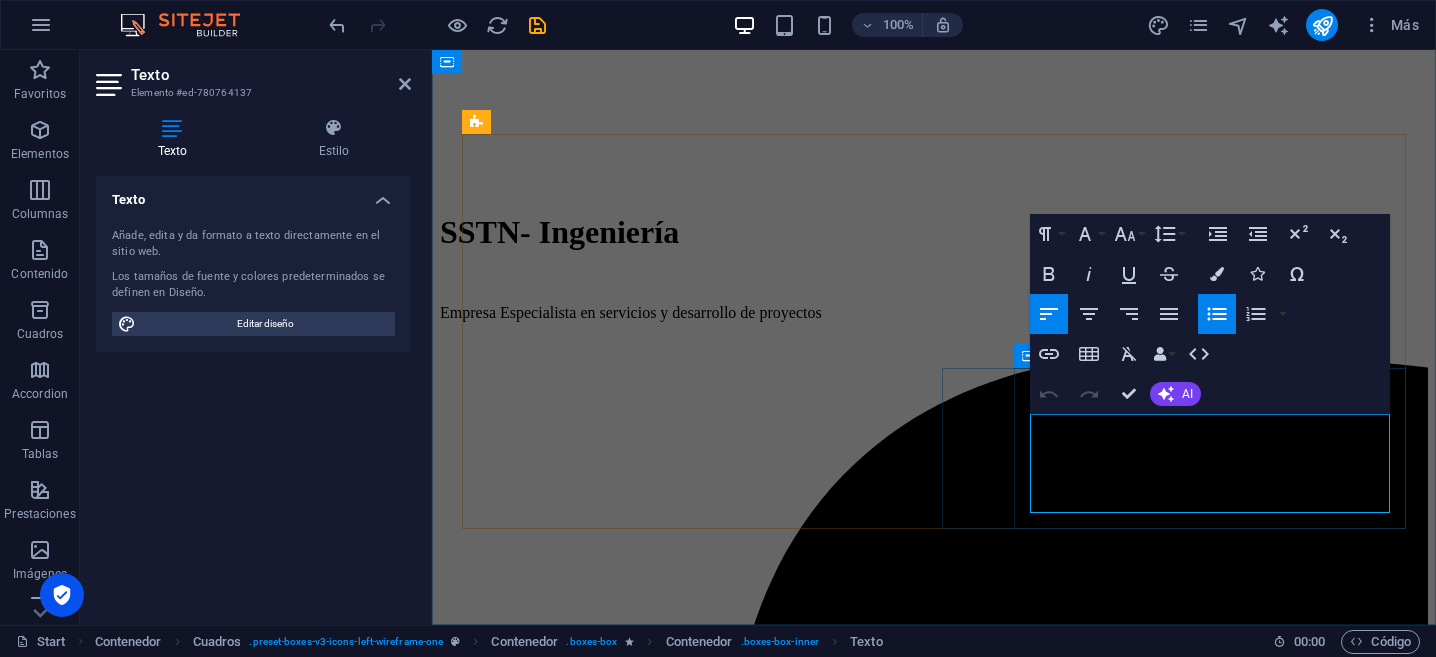 type 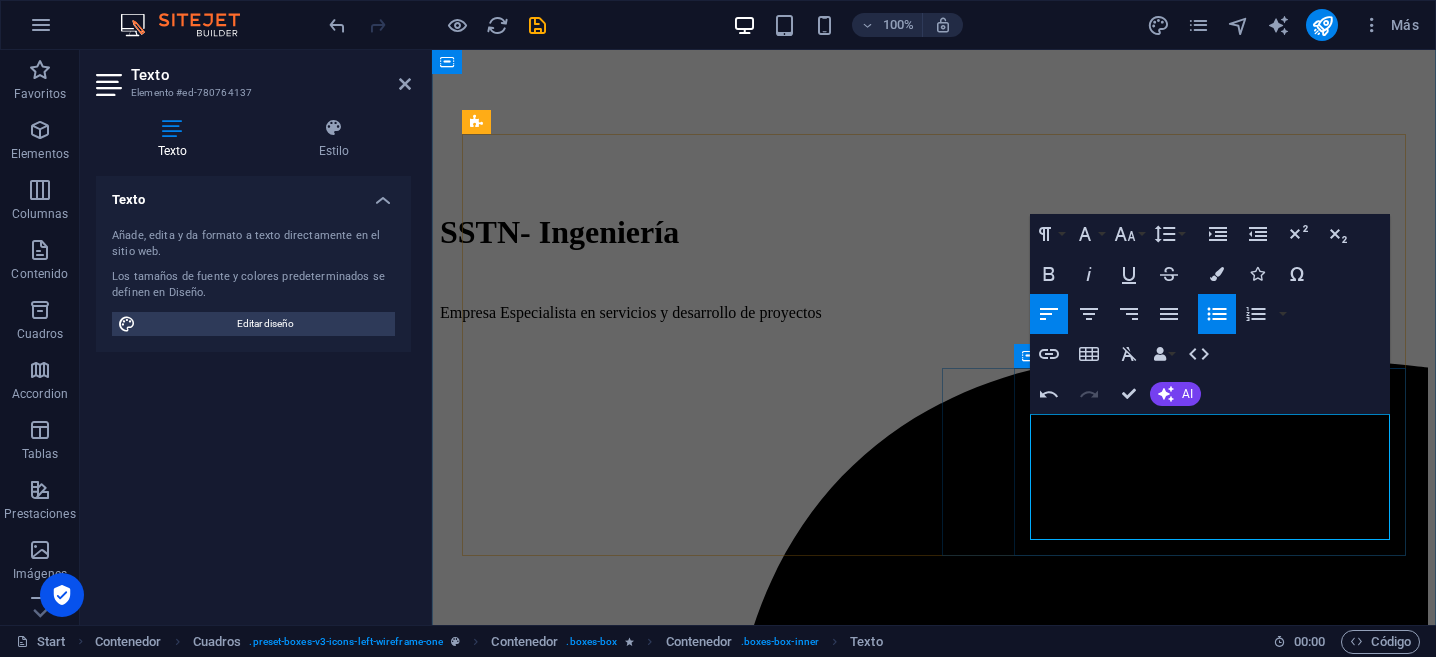 click on "Diseño web" at bounding box center (954, 10236) 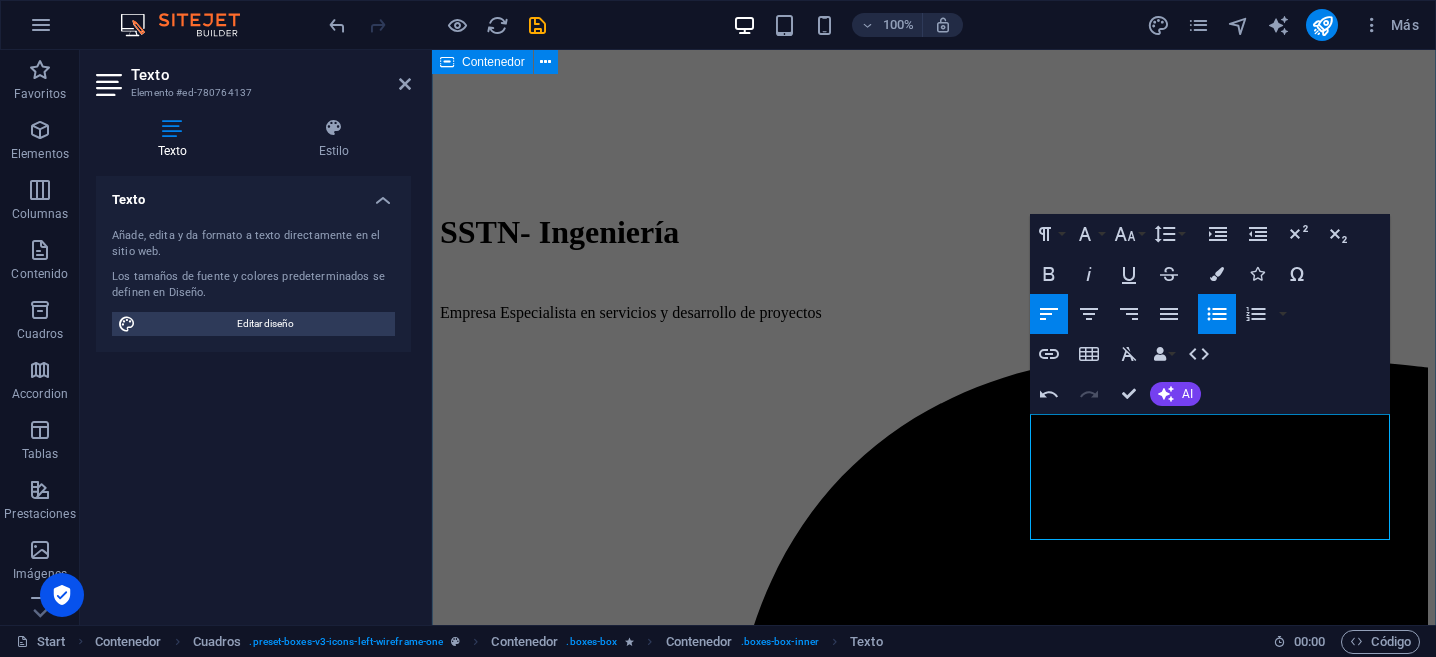 click on "Nuestros Servicios Ingenieria Electrica
Inscripcion
SEC
Diseño de planos
Regularizaciones electricas
Grupos Electrogenos
Sistemas de respaldo de
energia UPS
Ingenieria en Telecomunicaciones
Cableado
UTP
Administracion de Redes
Networking
Sistema de Camaras  IP
Certificacion de redes
PMO
Gestion de
proyectos TI
Diseño de proyectos
Dirección de proyectos
Ejecucion  de proyectos
Servicios Web
Registro de
dominio
Hosting
Diseño web
Correos corporativos" at bounding box center [934, 7891] 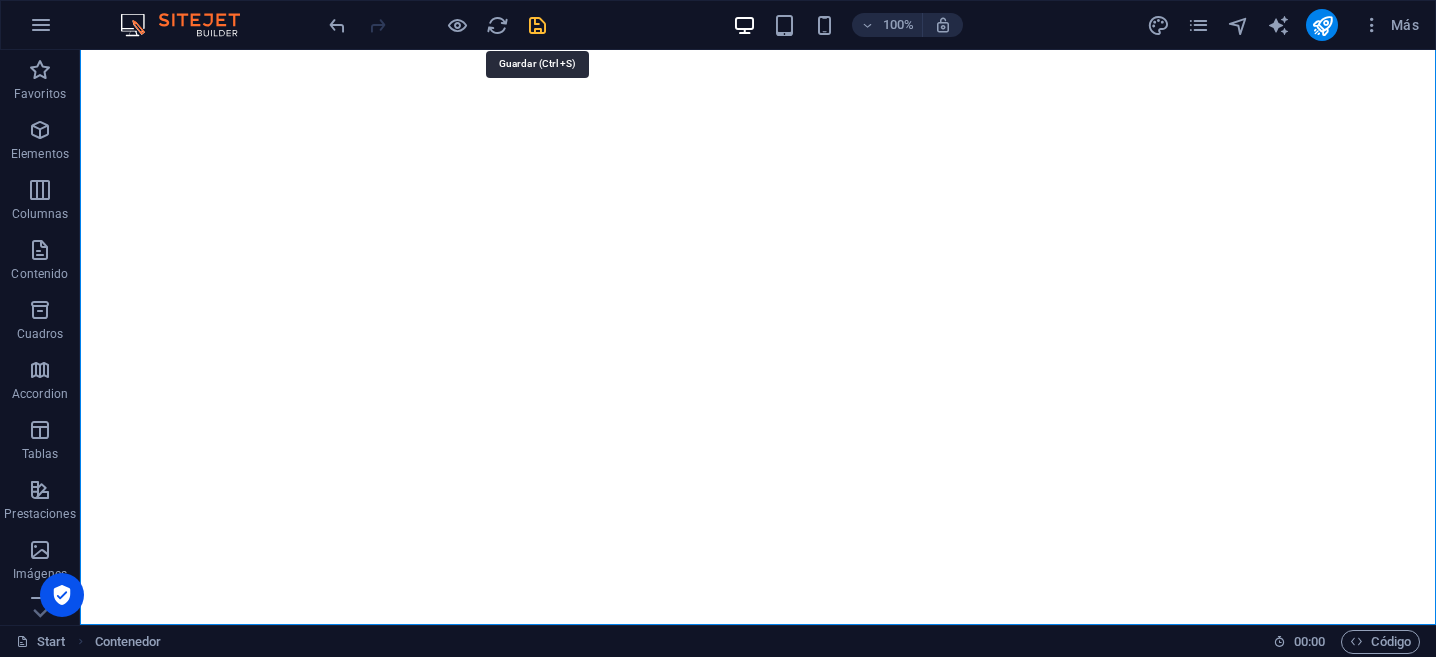 click at bounding box center (537, 25) 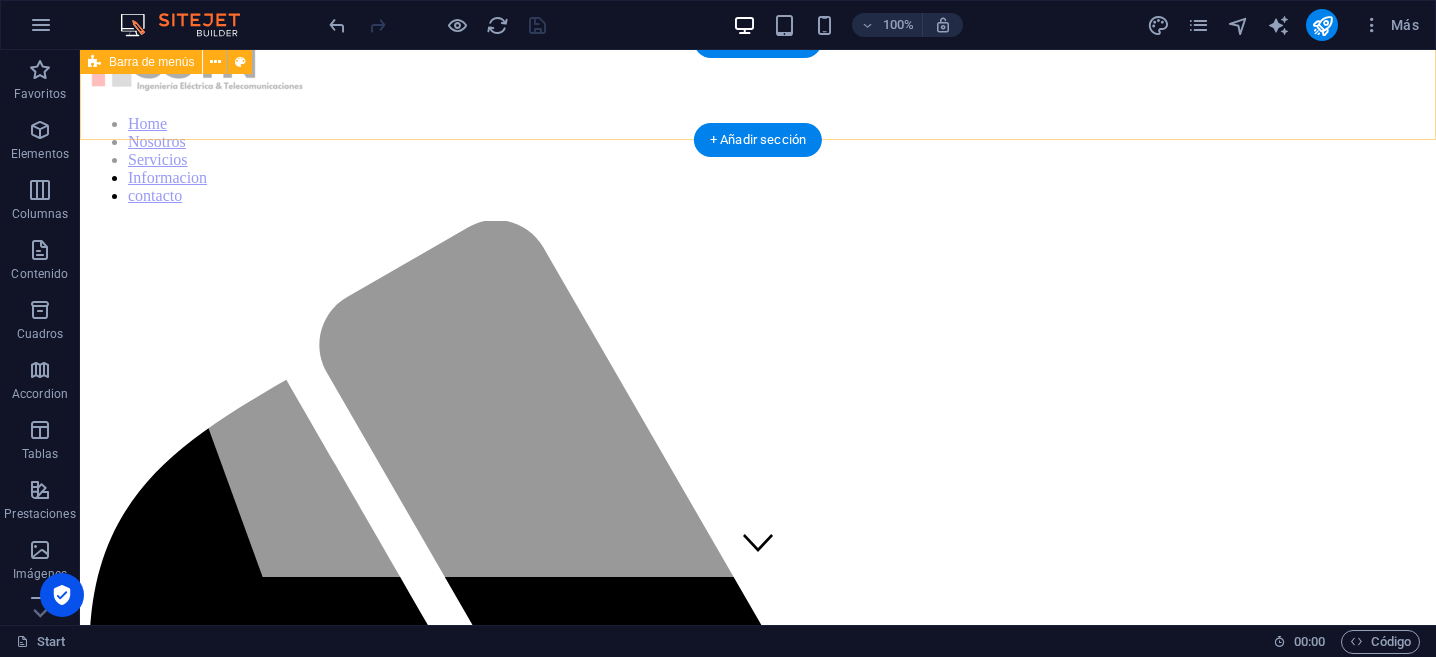 scroll, scrollTop: 0, scrollLeft: 0, axis: both 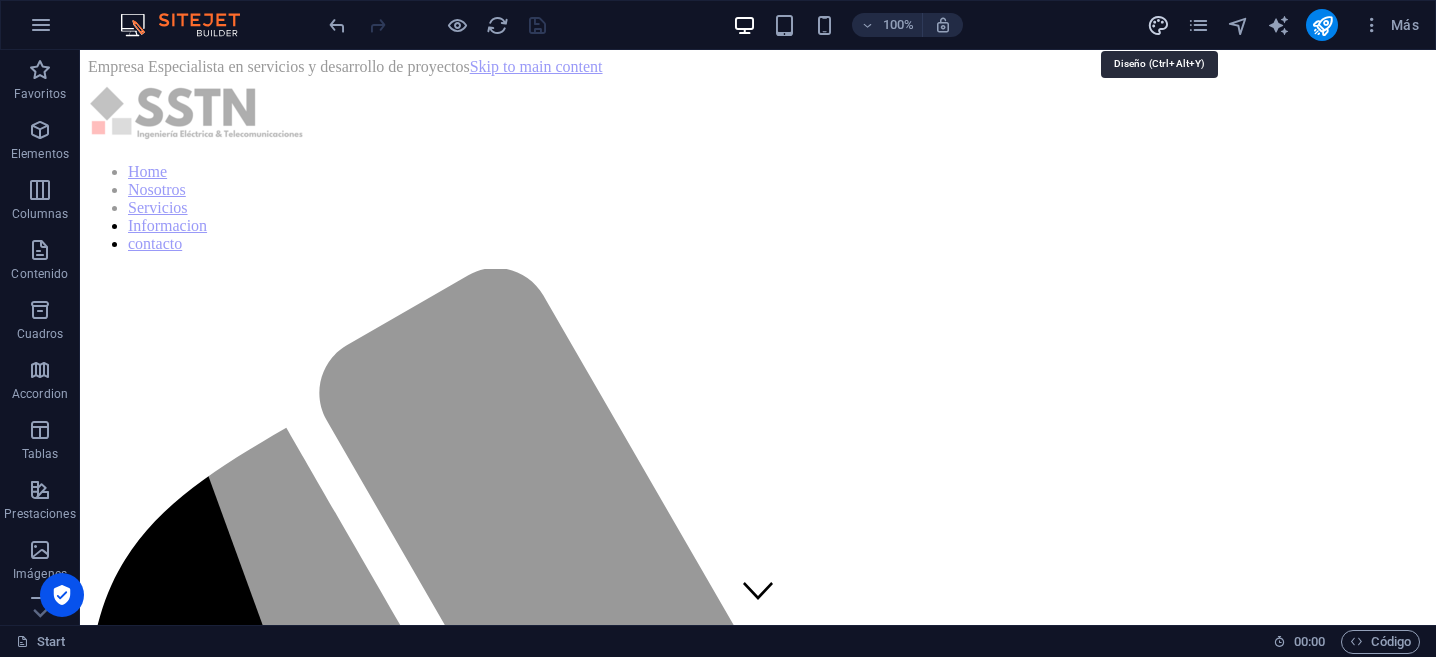 click at bounding box center [1158, 25] 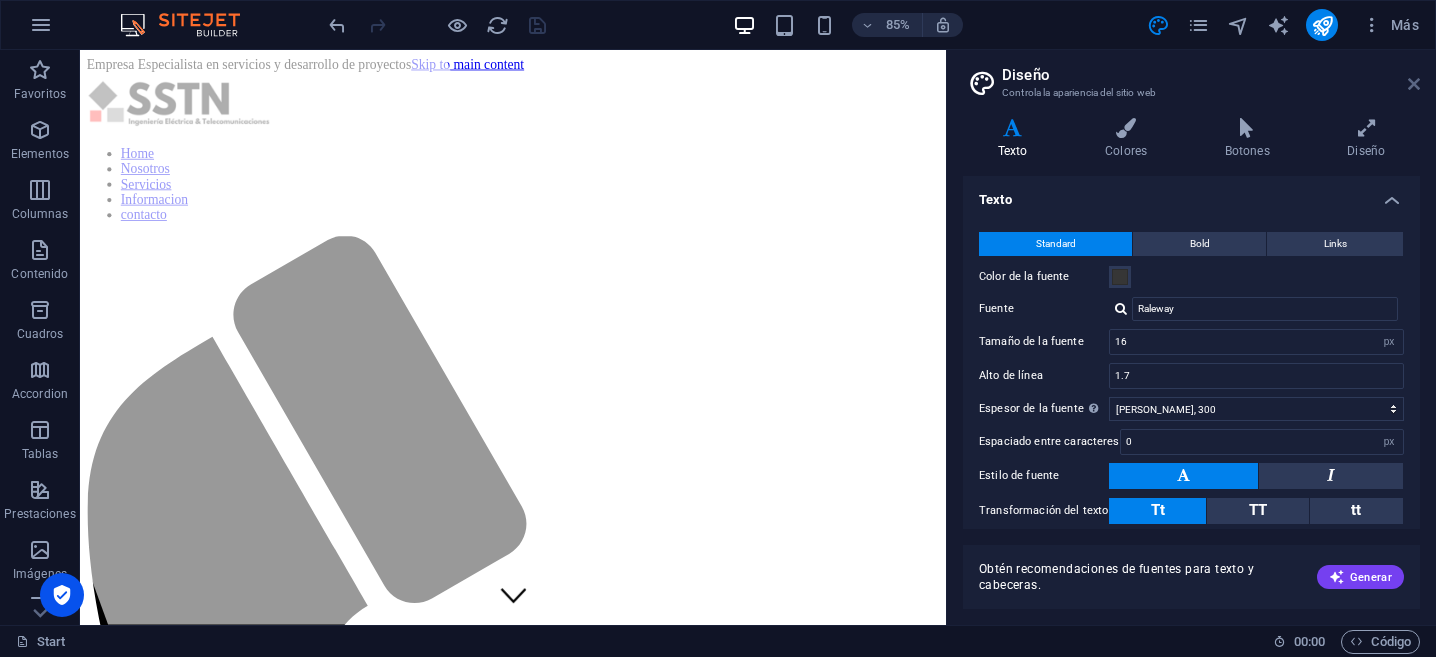 click at bounding box center [1414, 84] 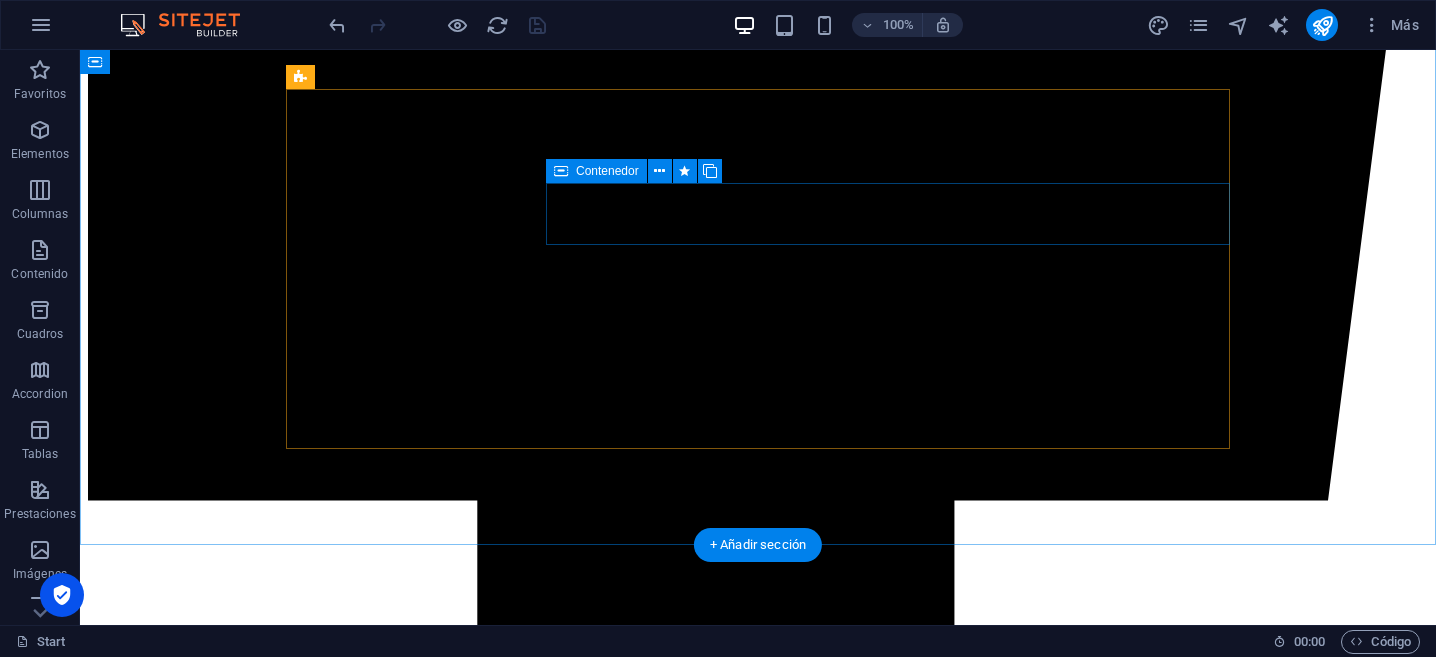 scroll, scrollTop: 4011, scrollLeft: 0, axis: vertical 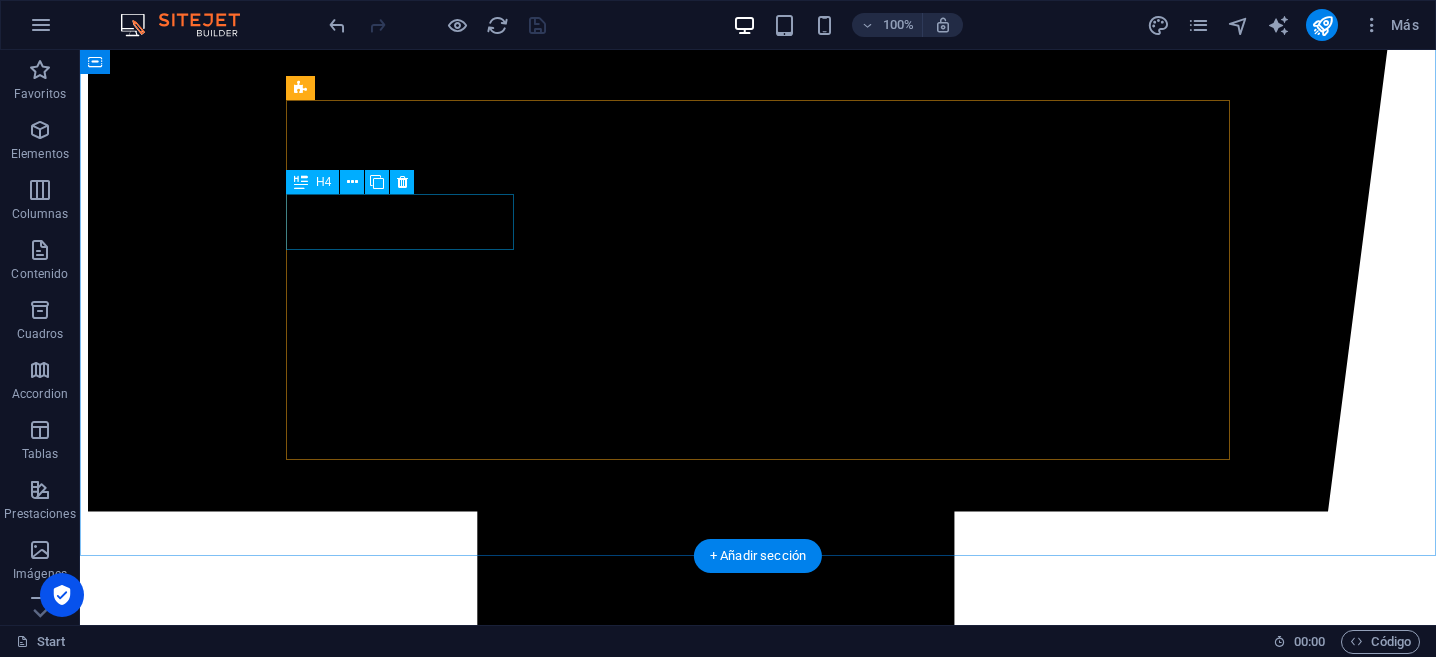 click on "En Construcción" at bounding box center (758, 14903) 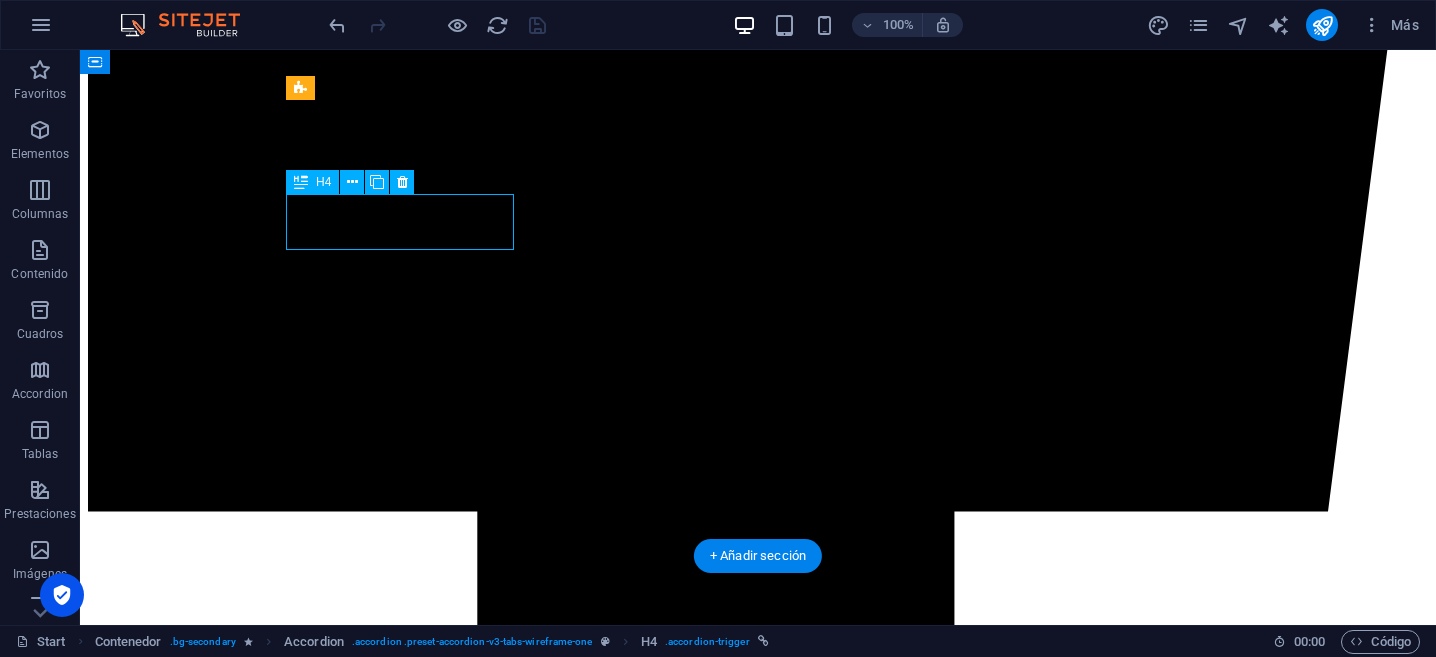 click on "En Construcción" at bounding box center (758, 14903) 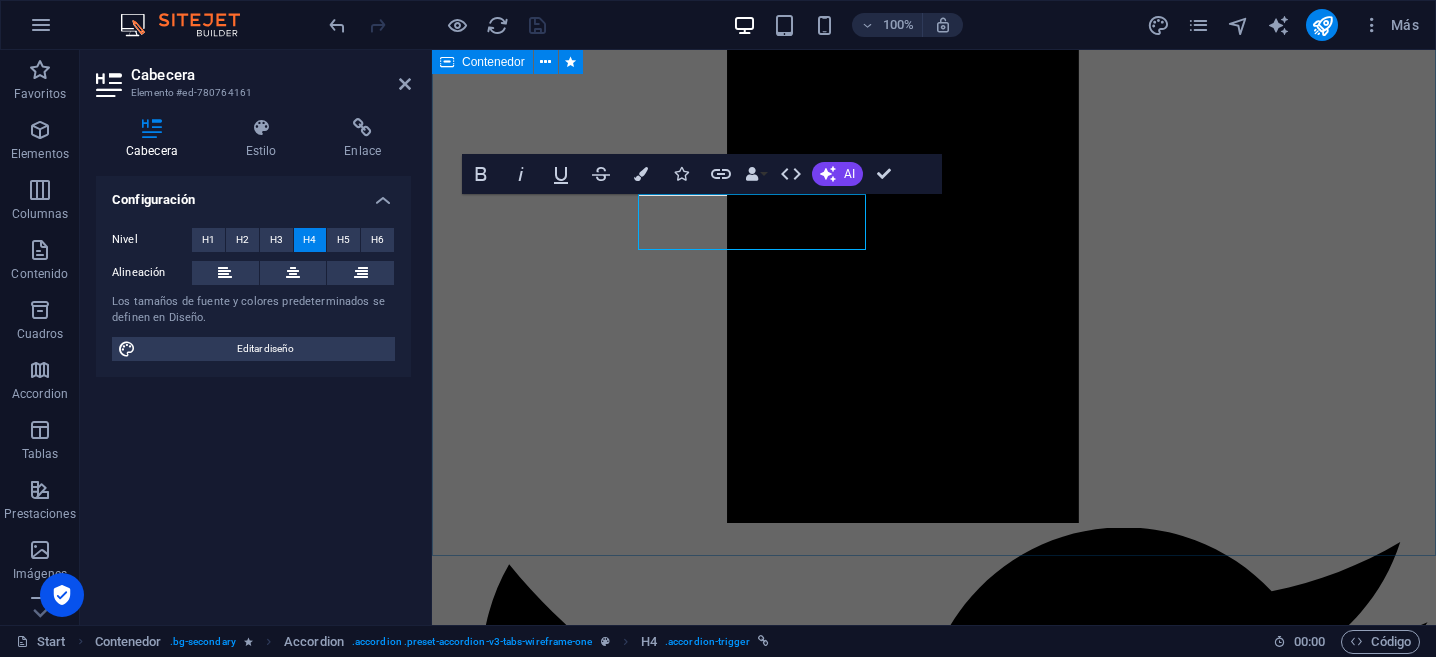 click on "Futura Información  En Construcción En Construcción  En Construcción En Construcción En Construcción En Construcción En Construcción En Construcción" at bounding box center (934, 11027) 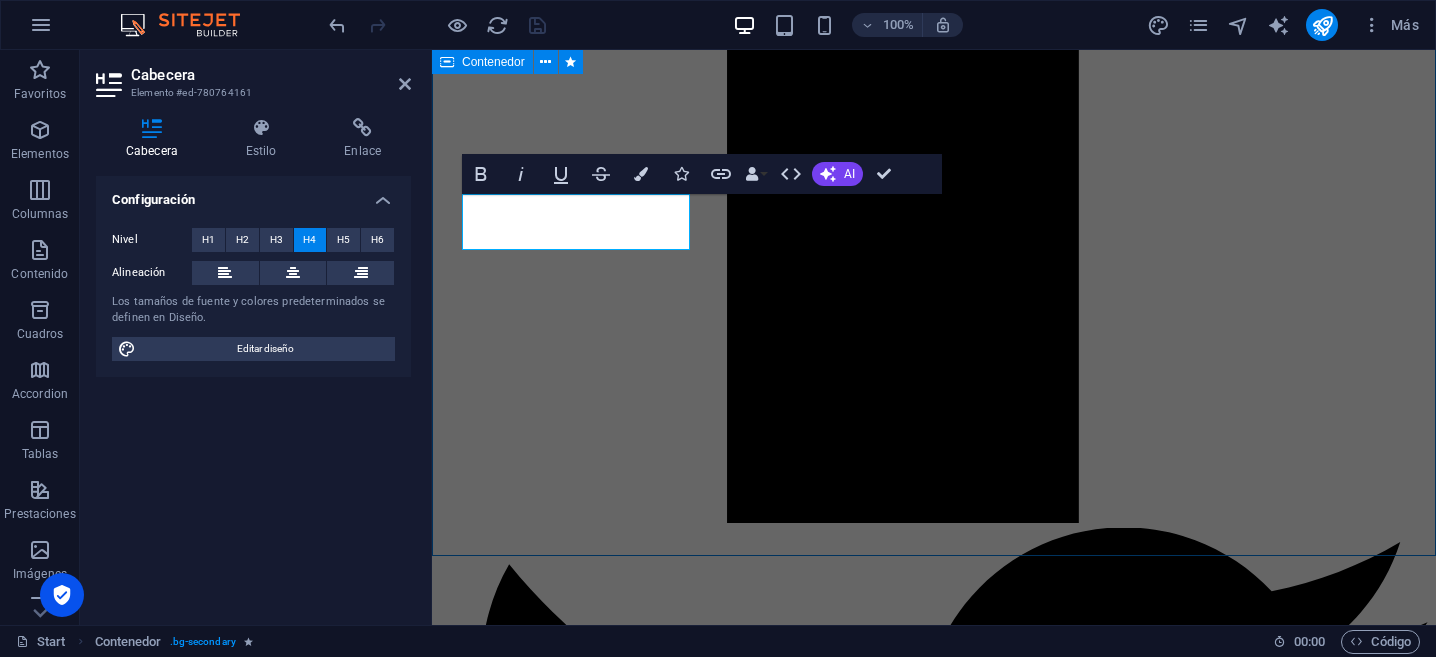 click on "Futura Información  En Construcción En Construcción  En Construcción En Construcción En Construcción En Construcción En Construcción En Construcción" at bounding box center (934, 11027) 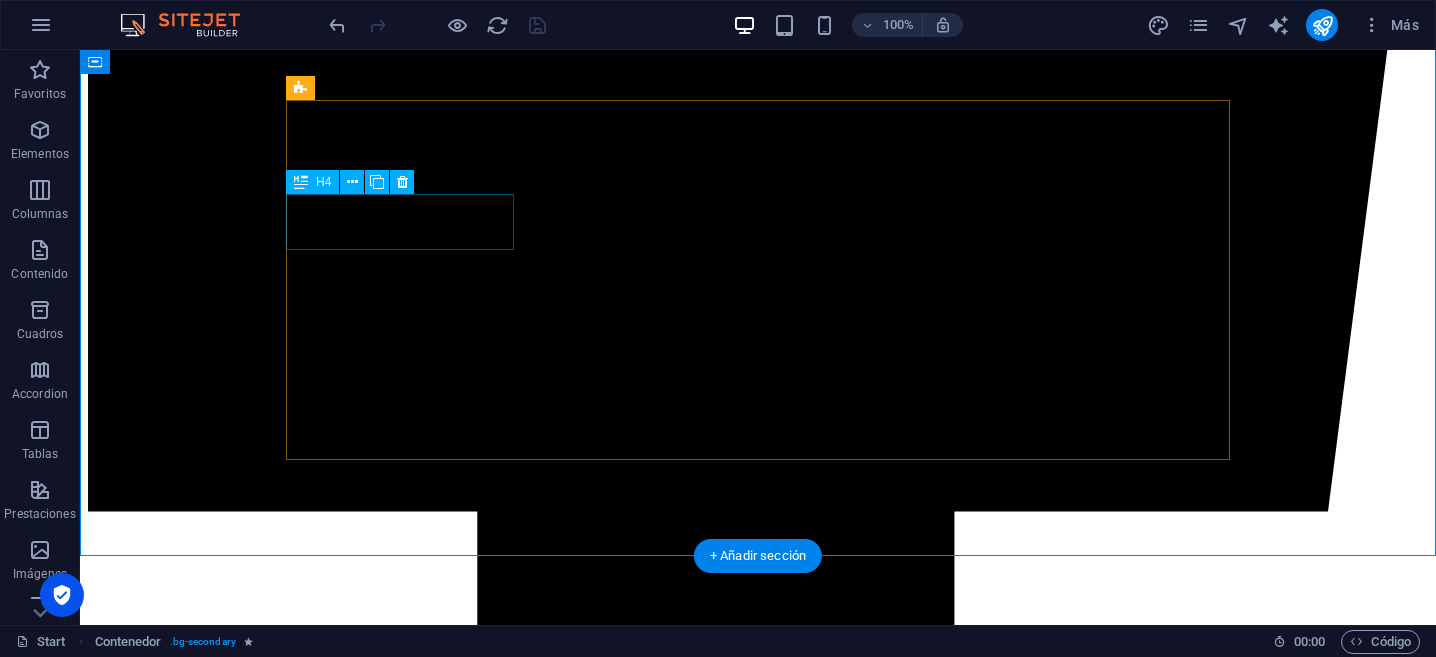 click on "En Construcción" at bounding box center [758, 14903] 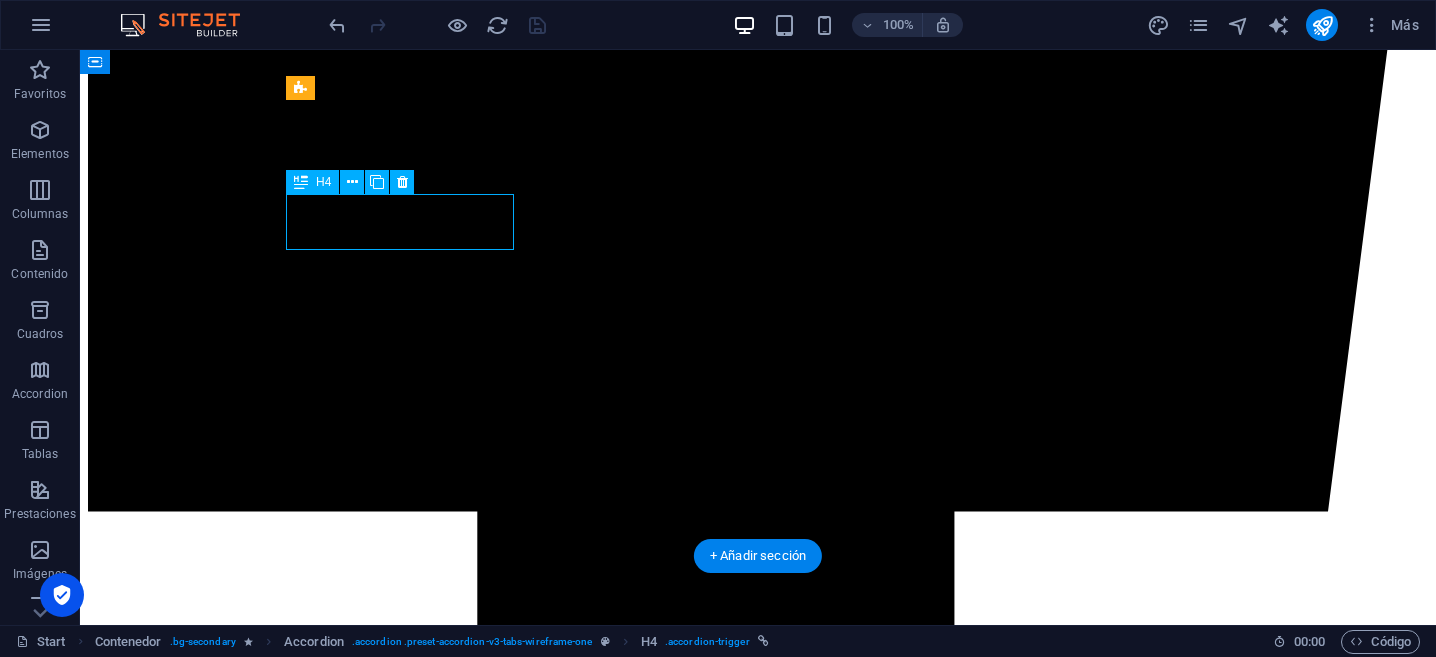 click on "En Construcción" at bounding box center [758, 14903] 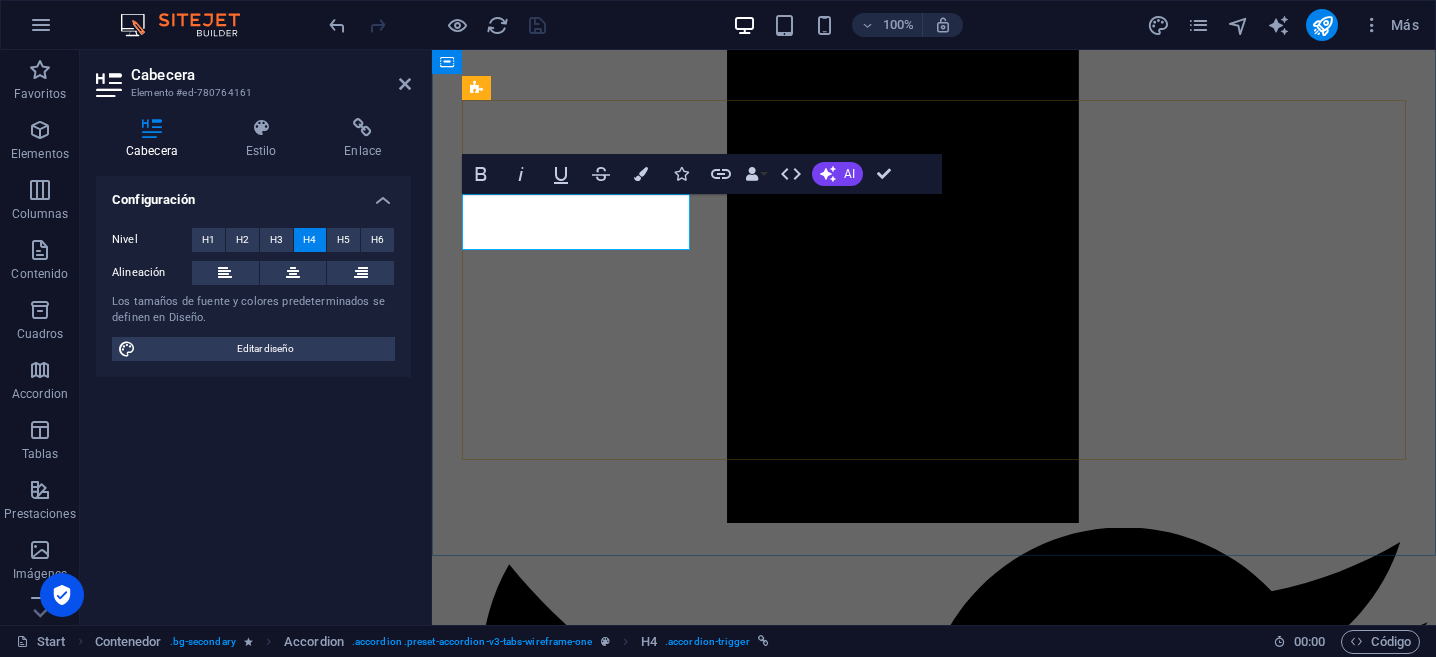 click on "En Construcción" at bounding box center [497, 11018] 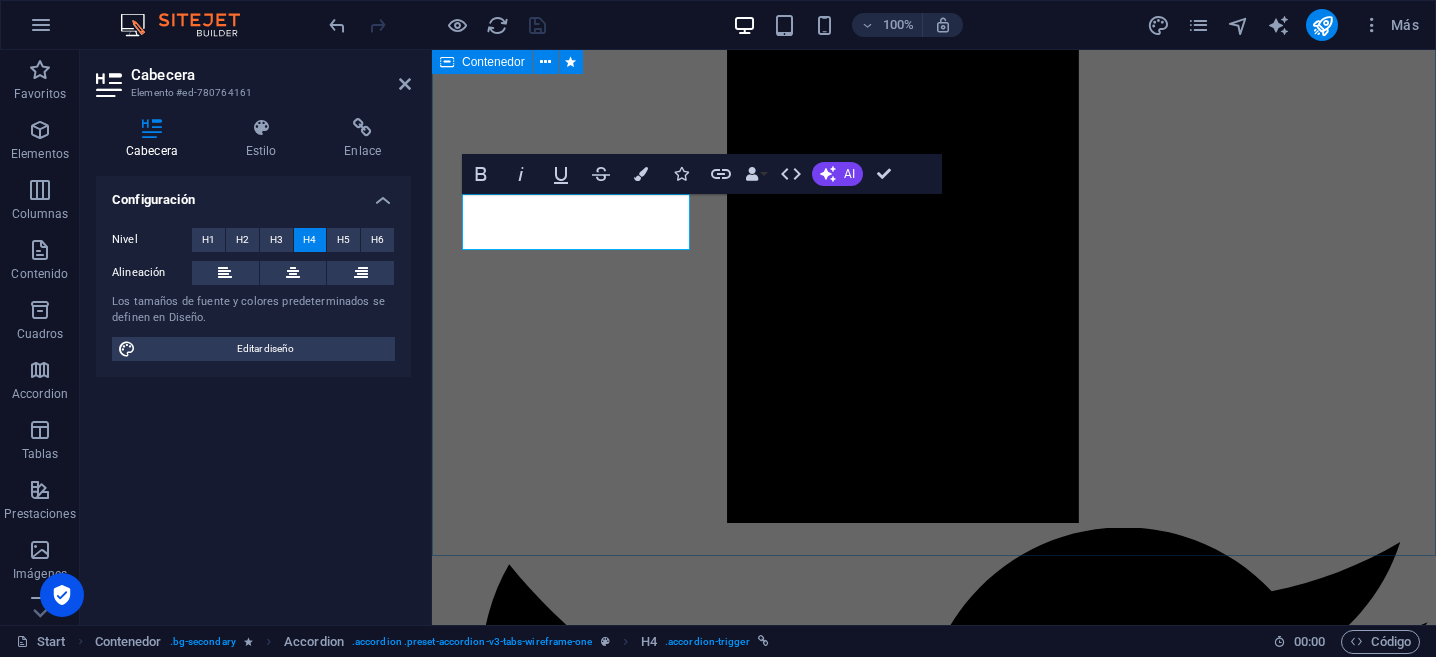 click on "Futura Información  En Construcción En Construcción  En Construcción En Construcción En Construcción En Construcción En Construcción En Construcción" at bounding box center (934, 11027) 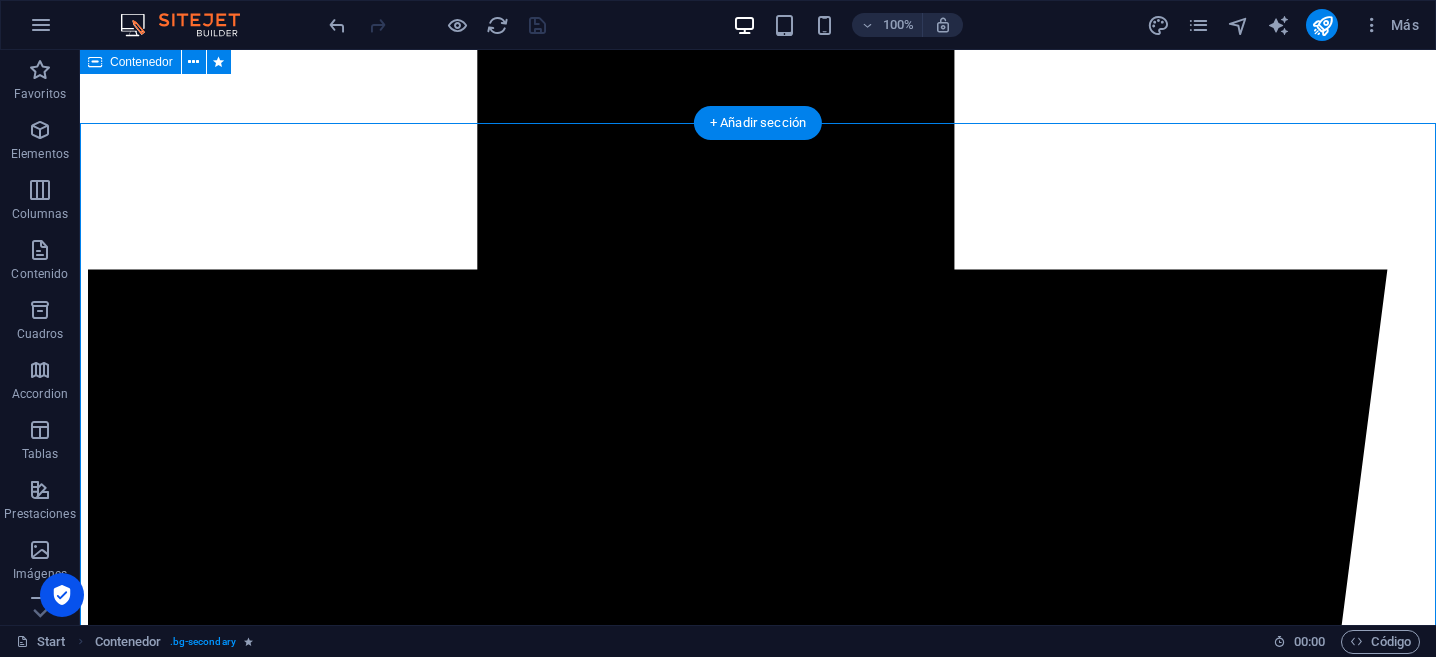 scroll, scrollTop: 3783, scrollLeft: 0, axis: vertical 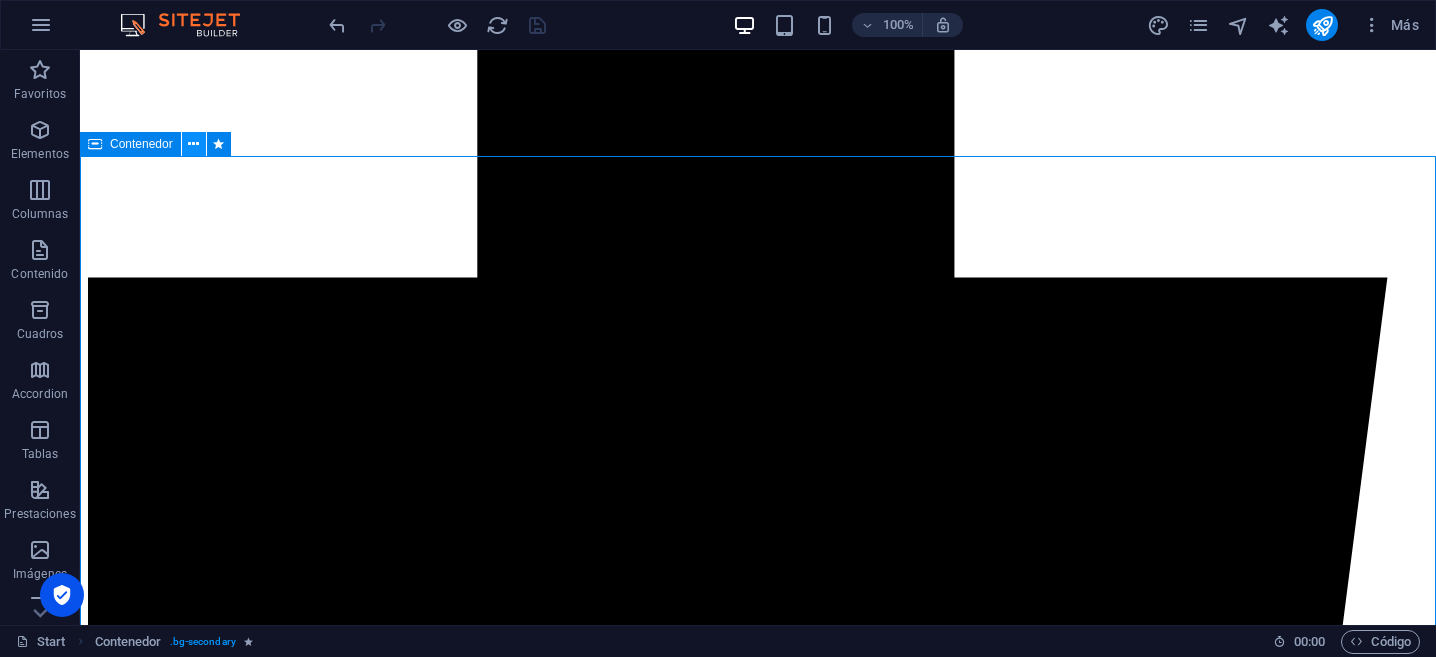 click at bounding box center (193, 144) 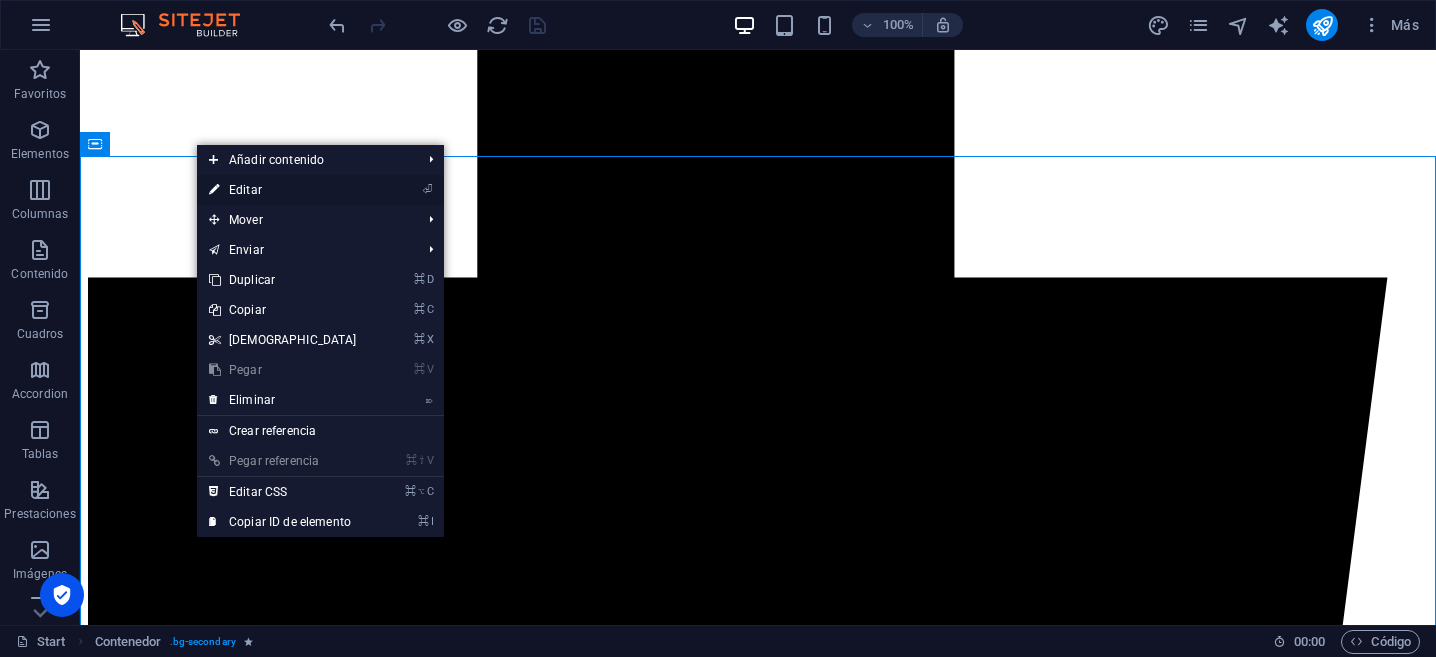 click on "⏎  Editar" at bounding box center [283, 190] 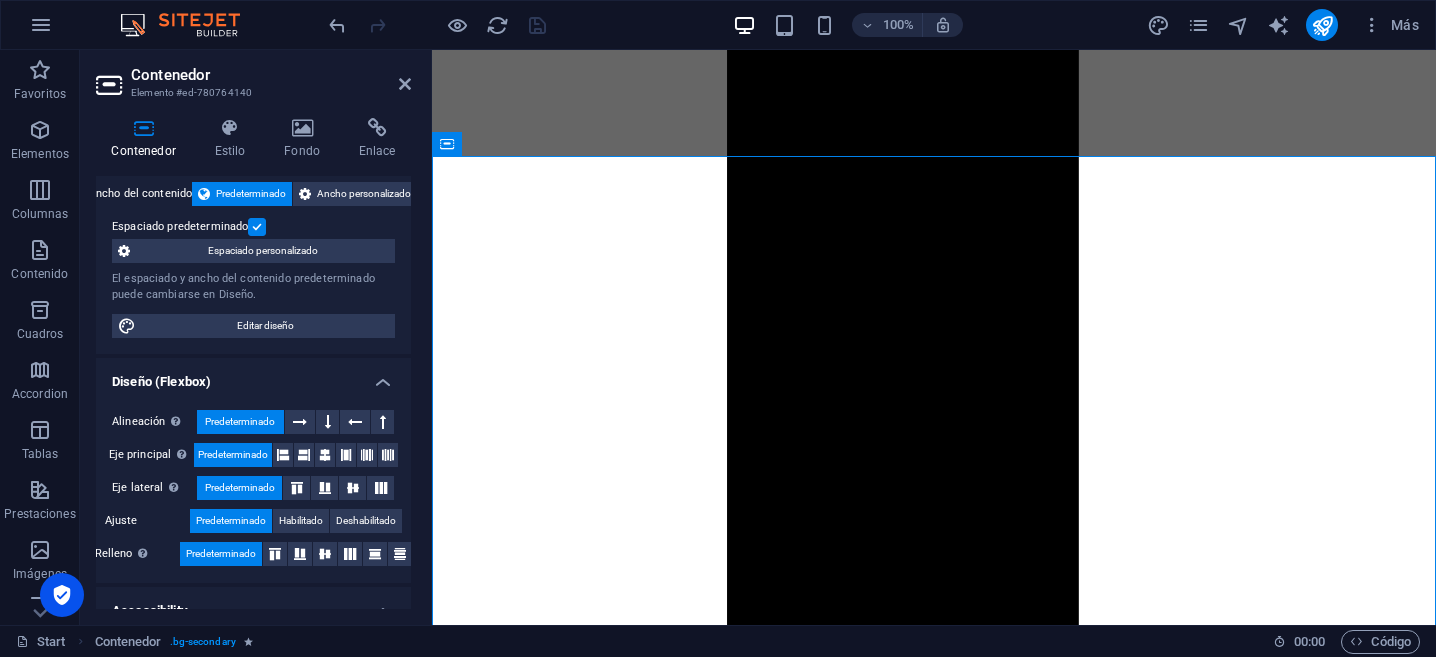 scroll, scrollTop: 109, scrollLeft: 0, axis: vertical 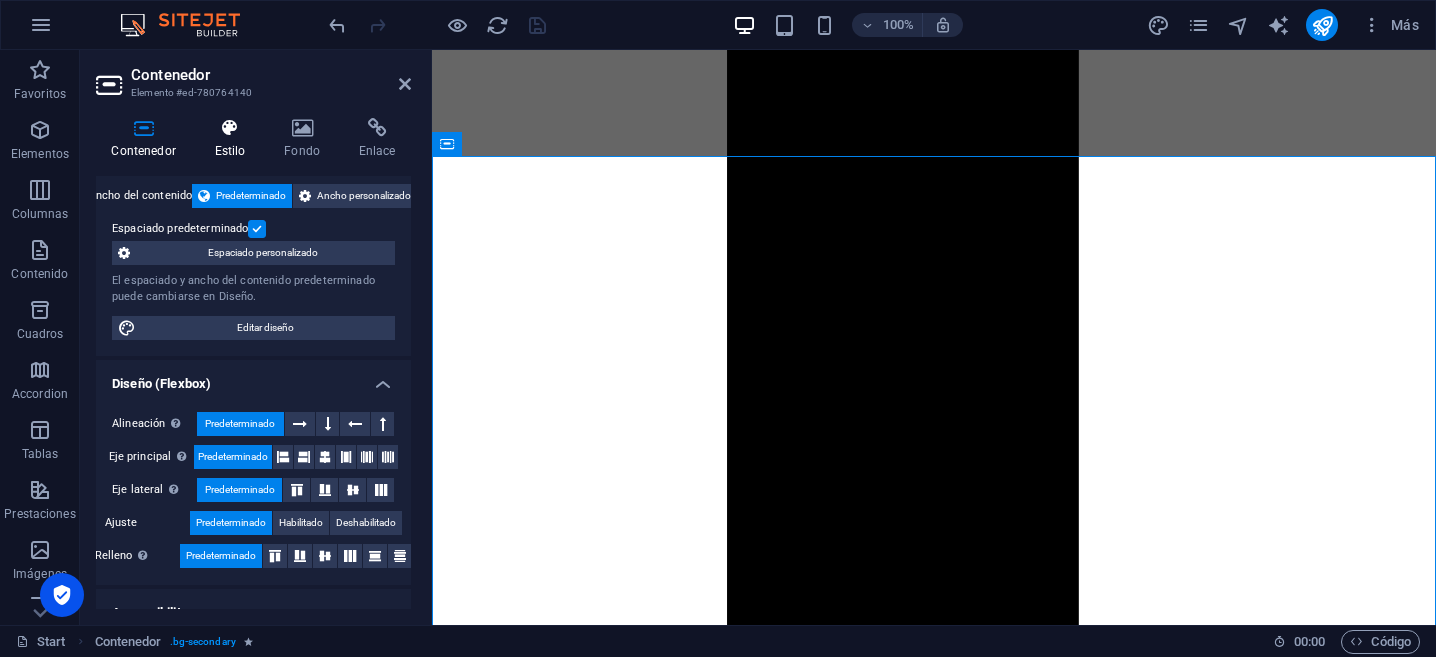 click at bounding box center [230, 128] 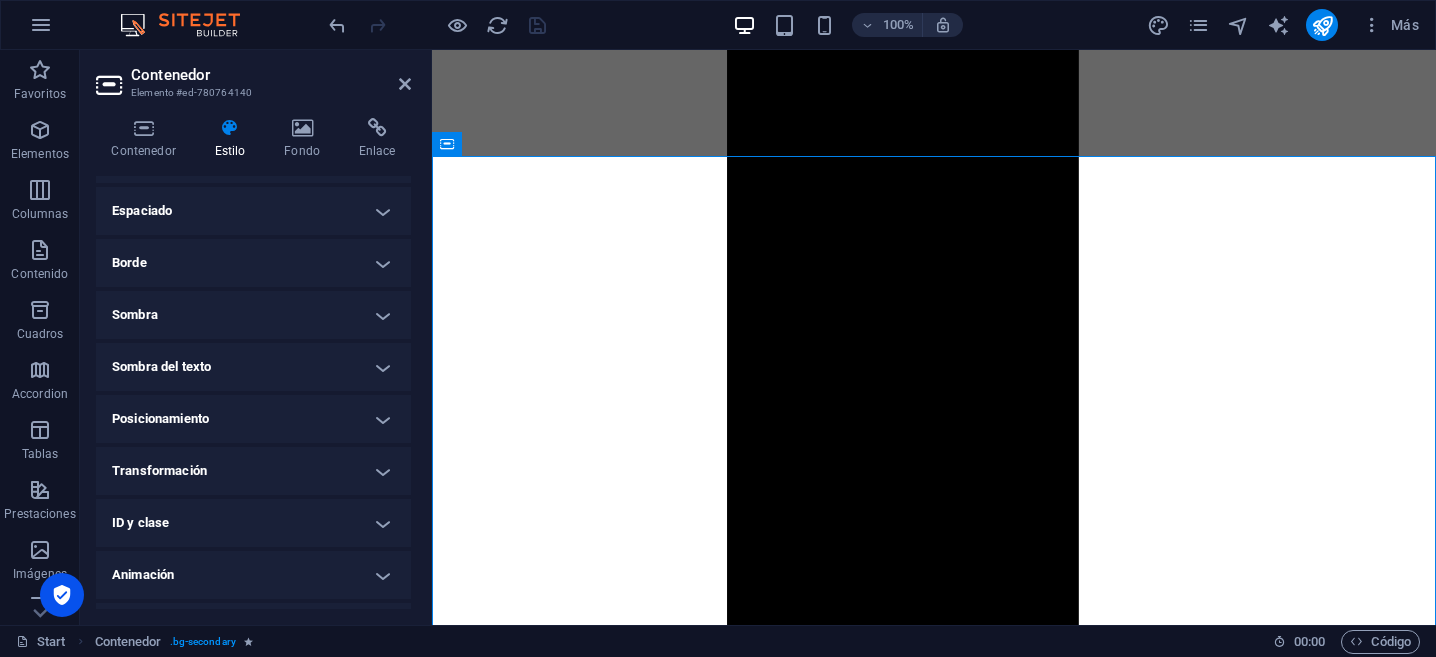 scroll, scrollTop: 201, scrollLeft: 0, axis: vertical 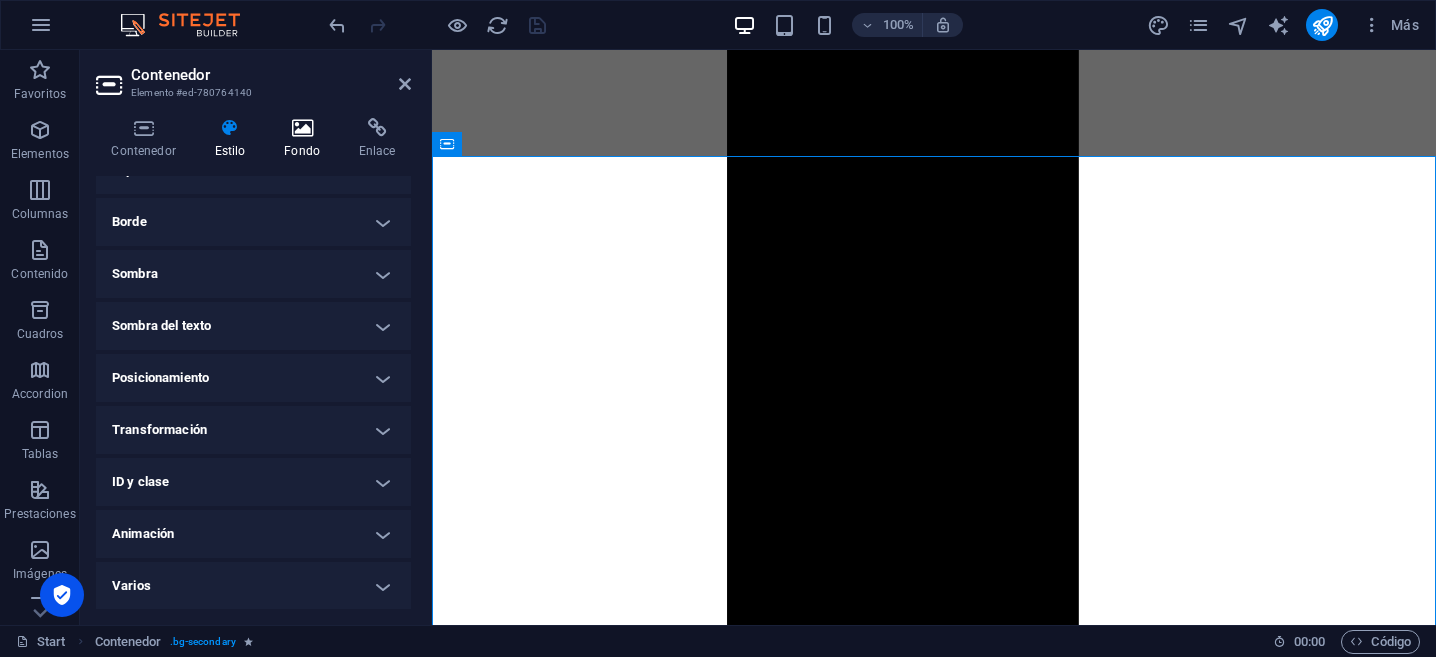 click at bounding box center (302, 128) 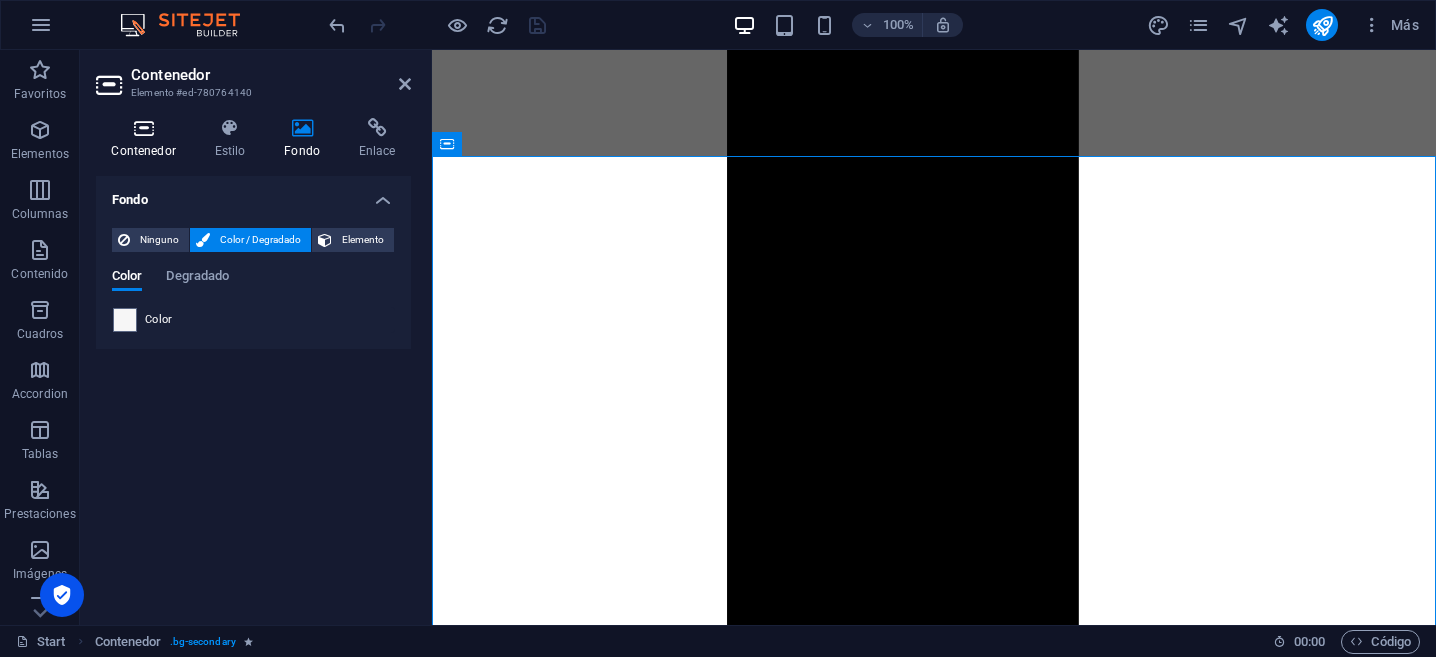 click on "Contenedor" at bounding box center (147, 139) 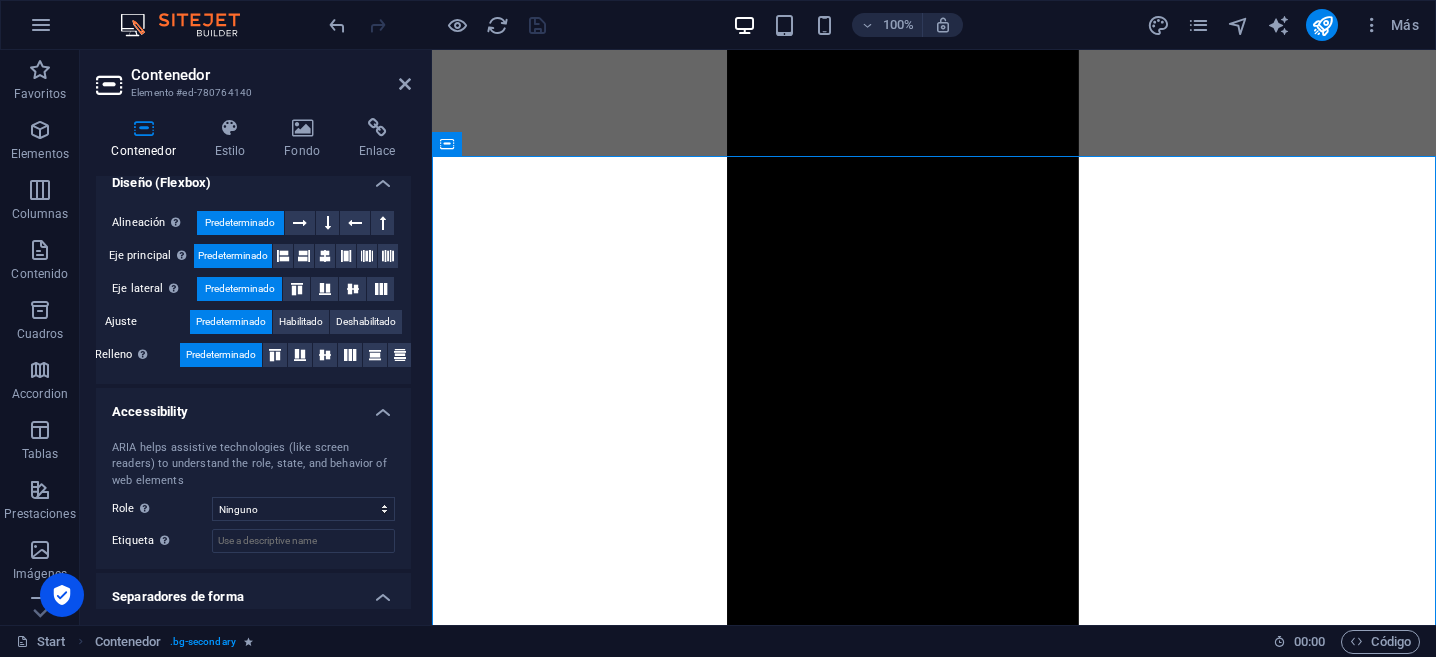 scroll, scrollTop: 216, scrollLeft: 0, axis: vertical 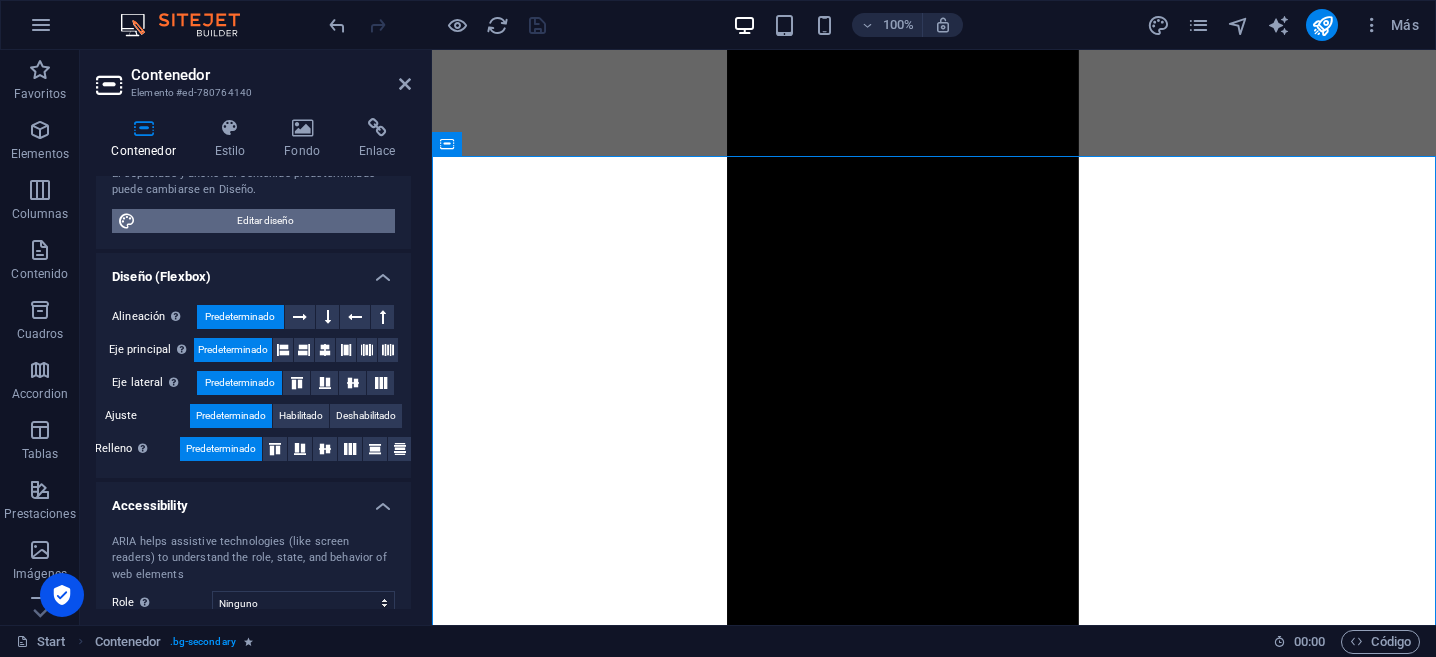 click on "Editar diseño" at bounding box center (265, 221) 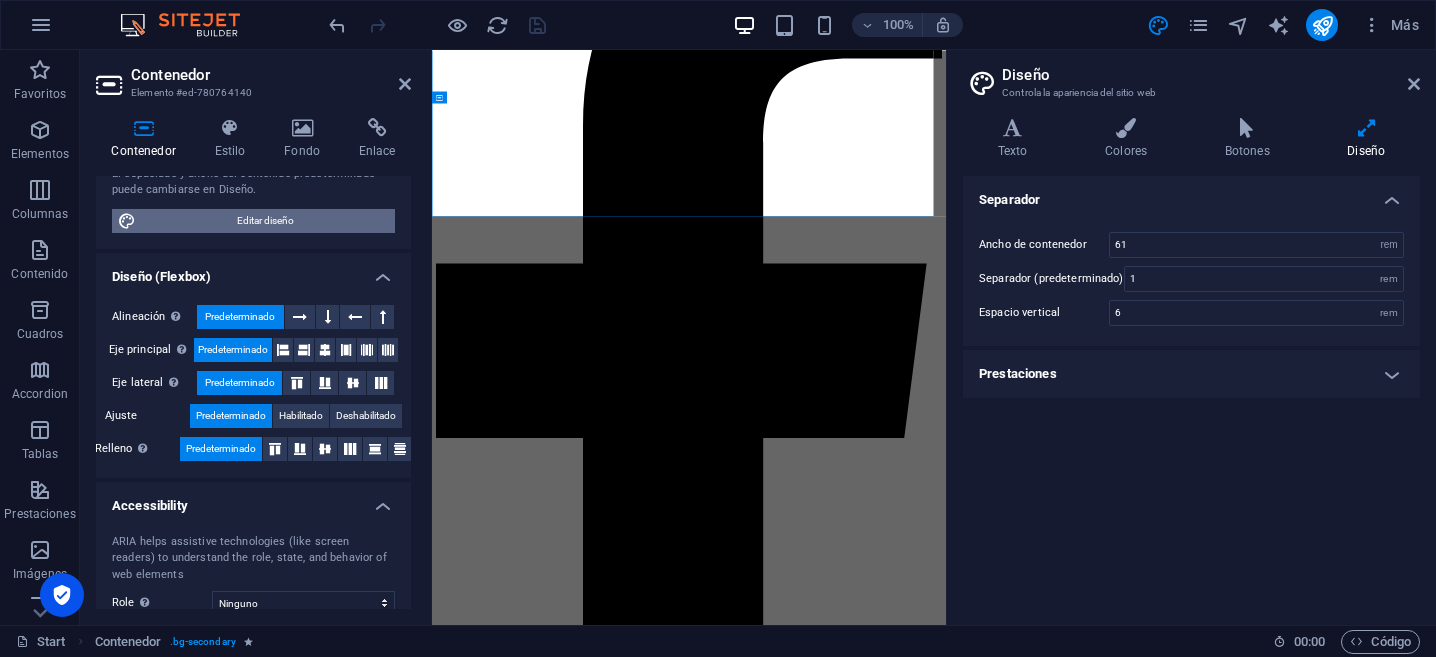 scroll, scrollTop: 4185, scrollLeft: 0, axis: vertical 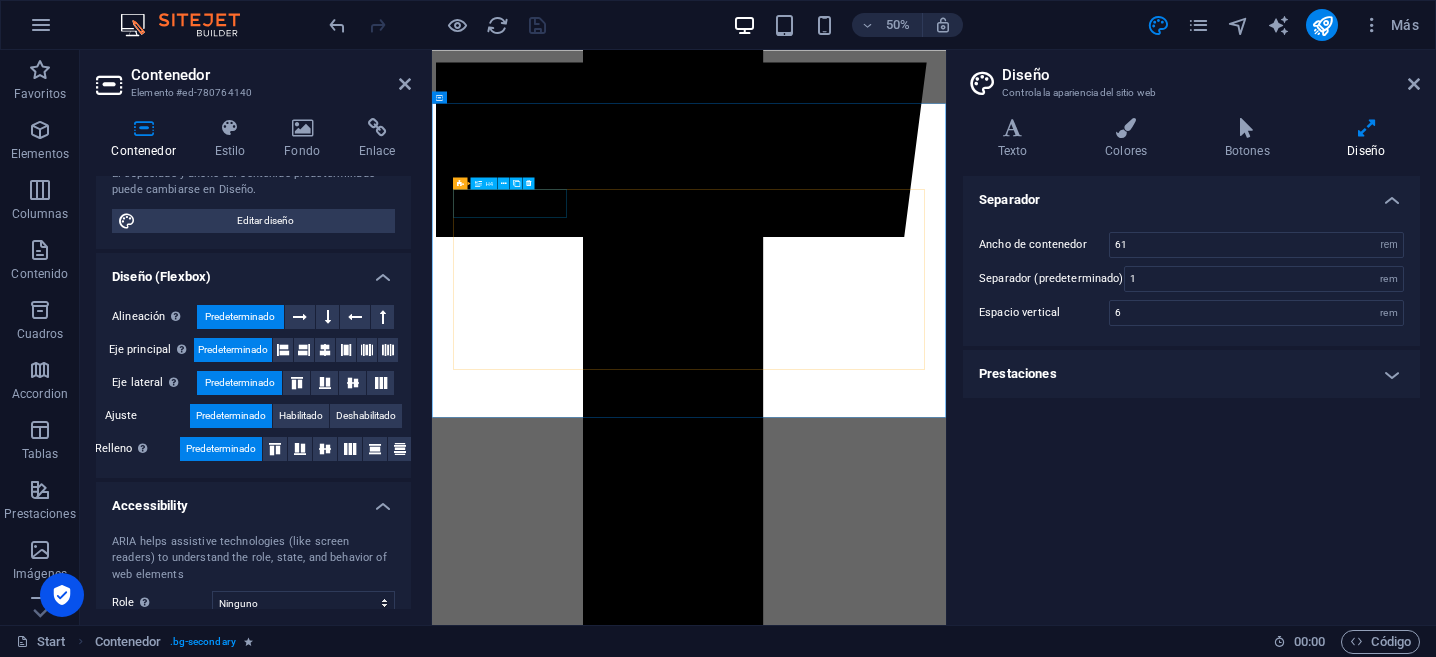 click on "En Construcción" at bounding box center (946, 11909) 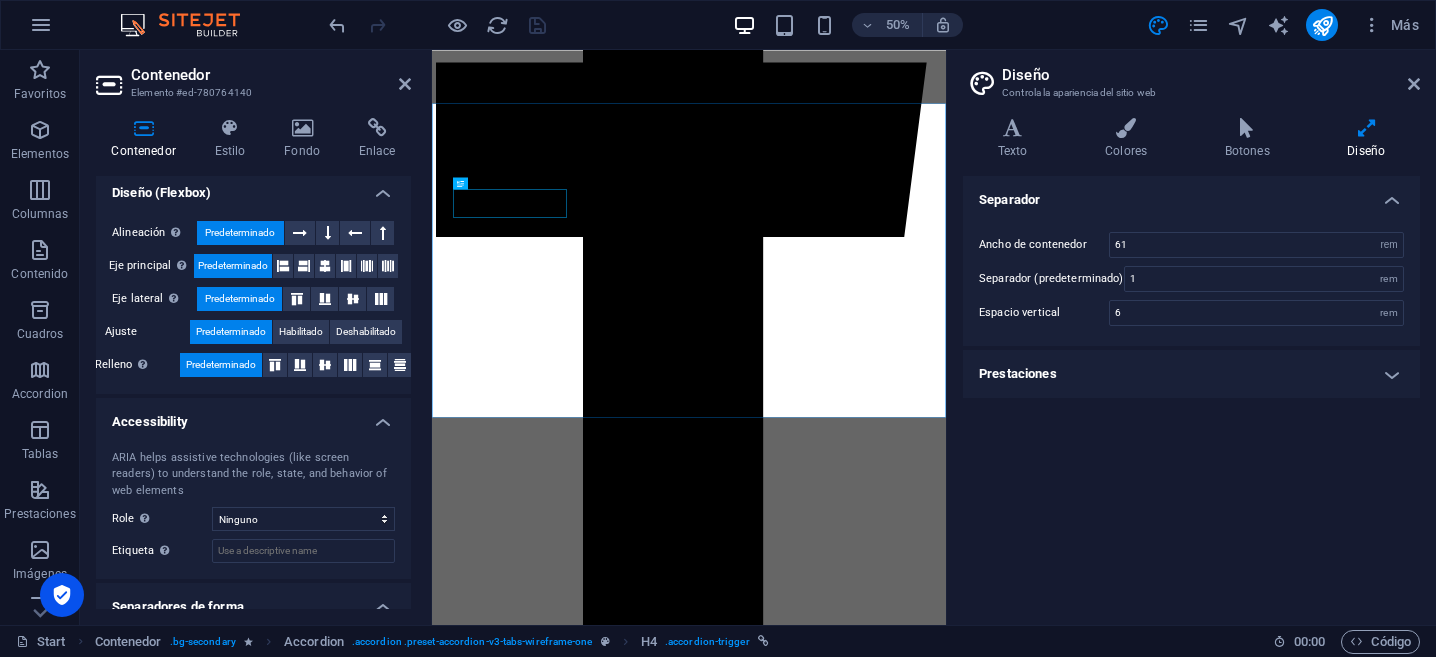 scroll, scrollTop: 309, scrollLeft: 0, axis: vertical 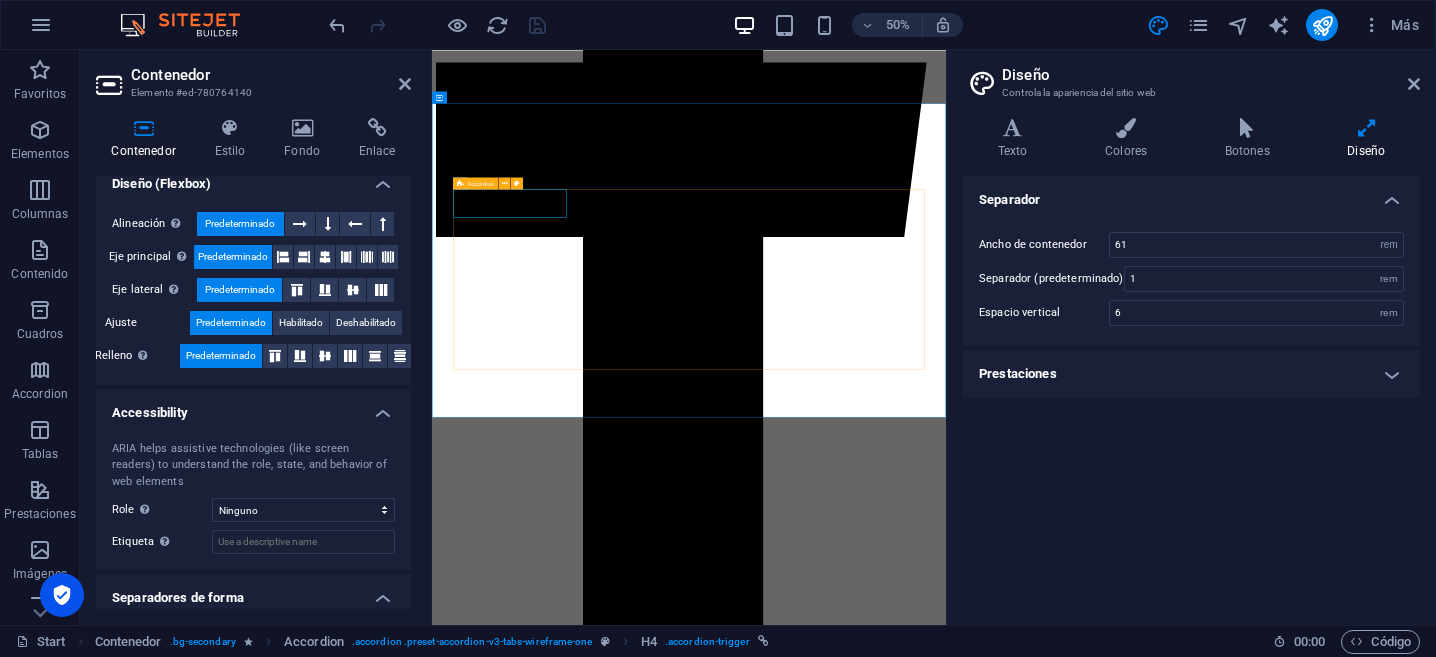 click on "Accordion" at bounding box center [475, 183] 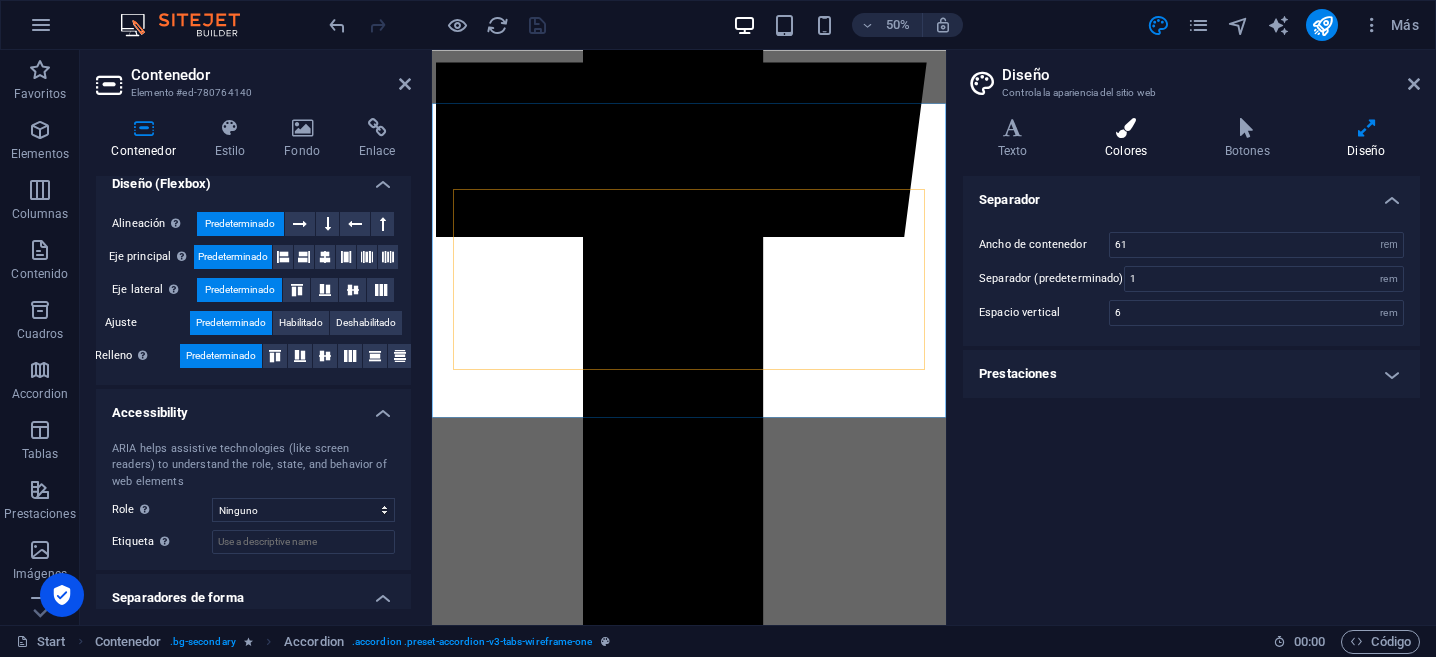 click at bounding box center (1126, 128) 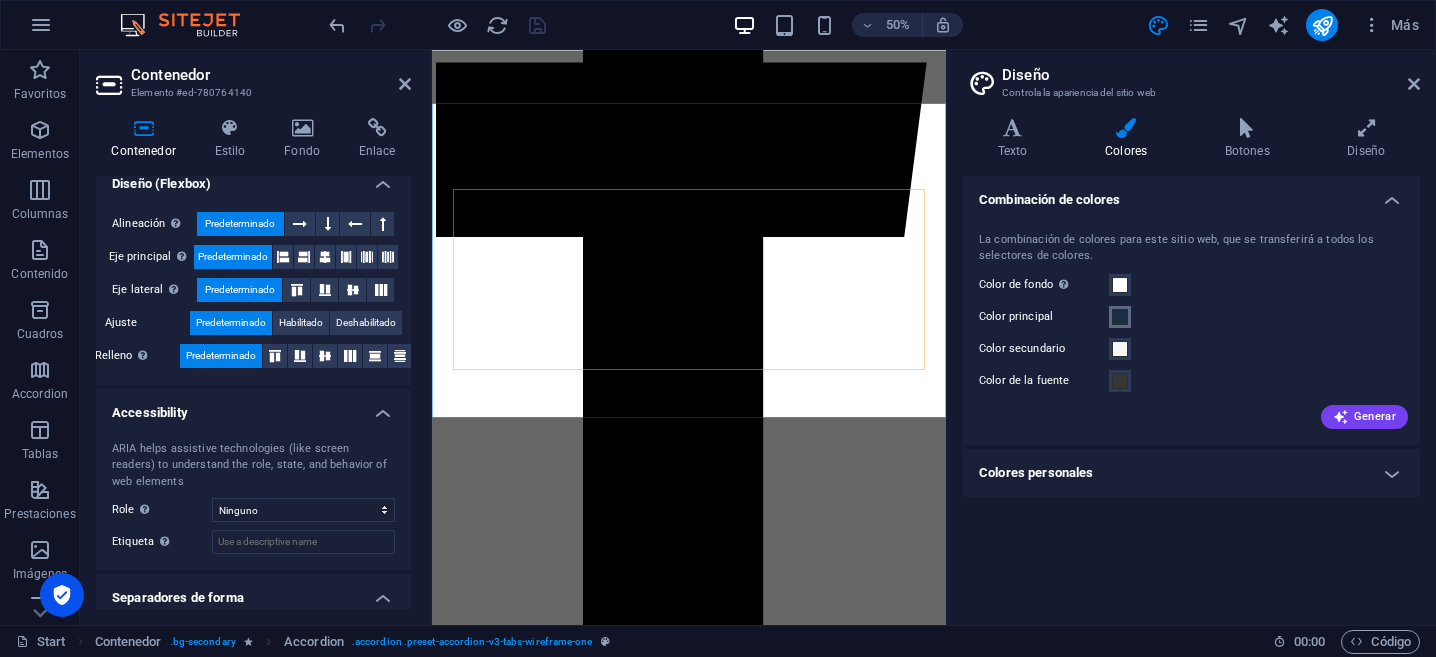 click at bounding box center (1120, 317) 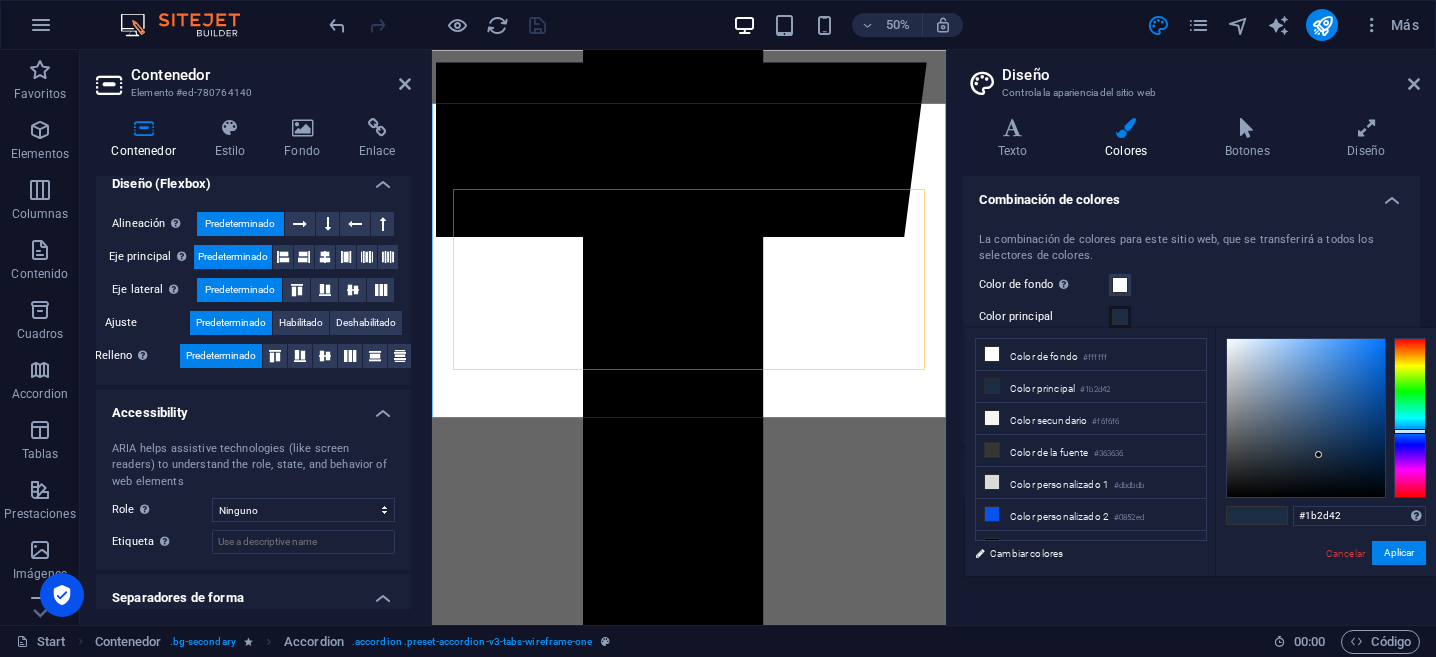 click at bounding box center [1410, 418] 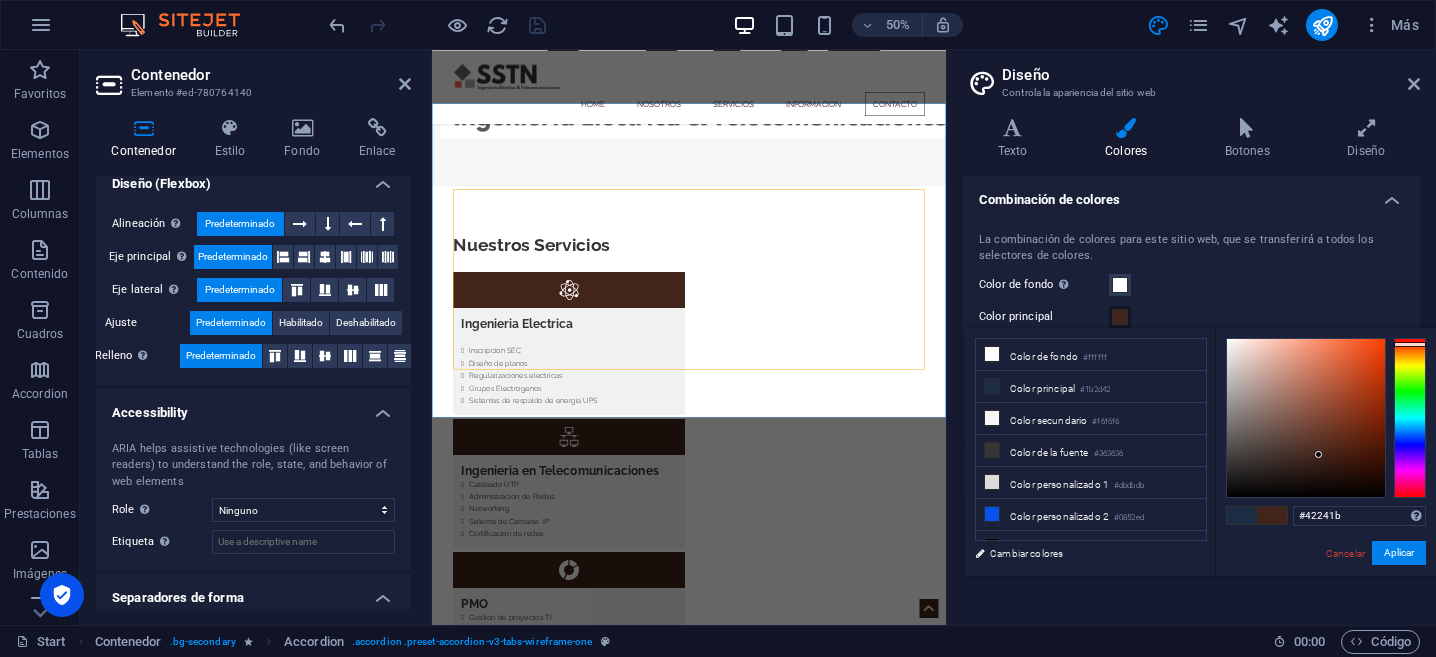 scroll, scrollTop: 4792, scrollLeft: 0, axis: vertical 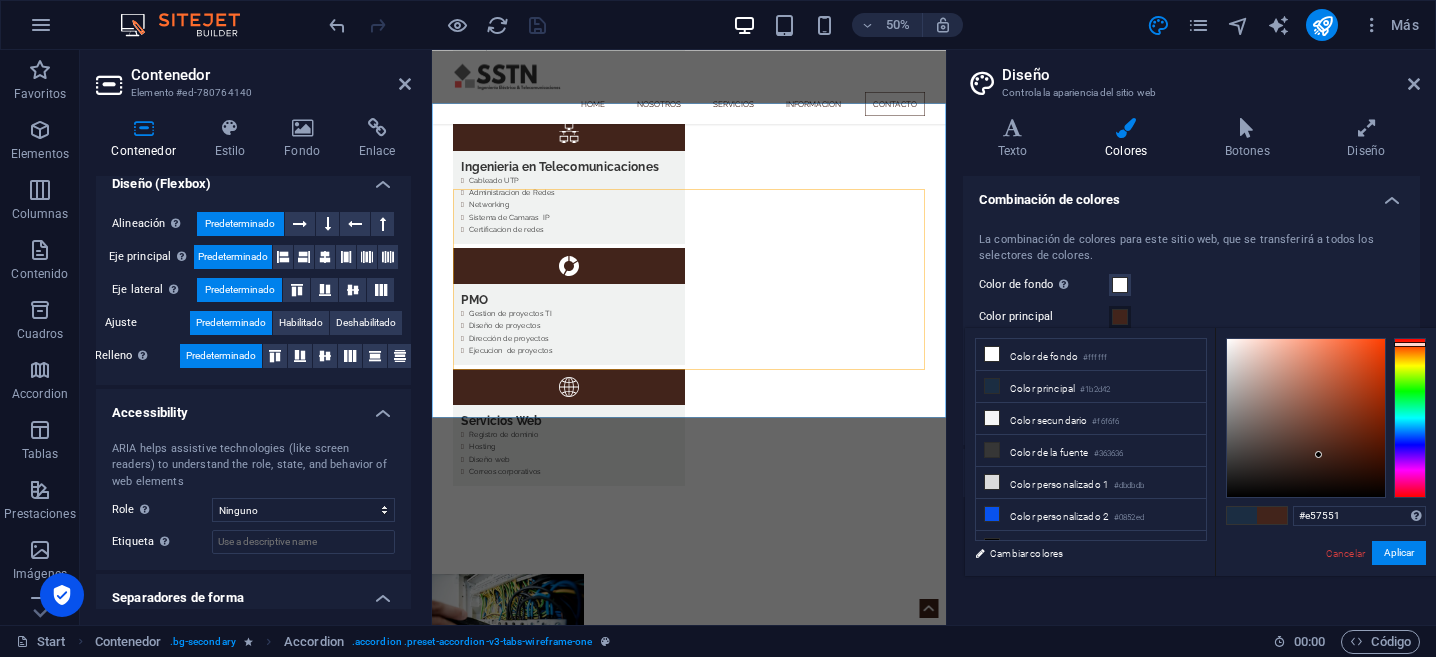 click at bounding box center [1306, 418] 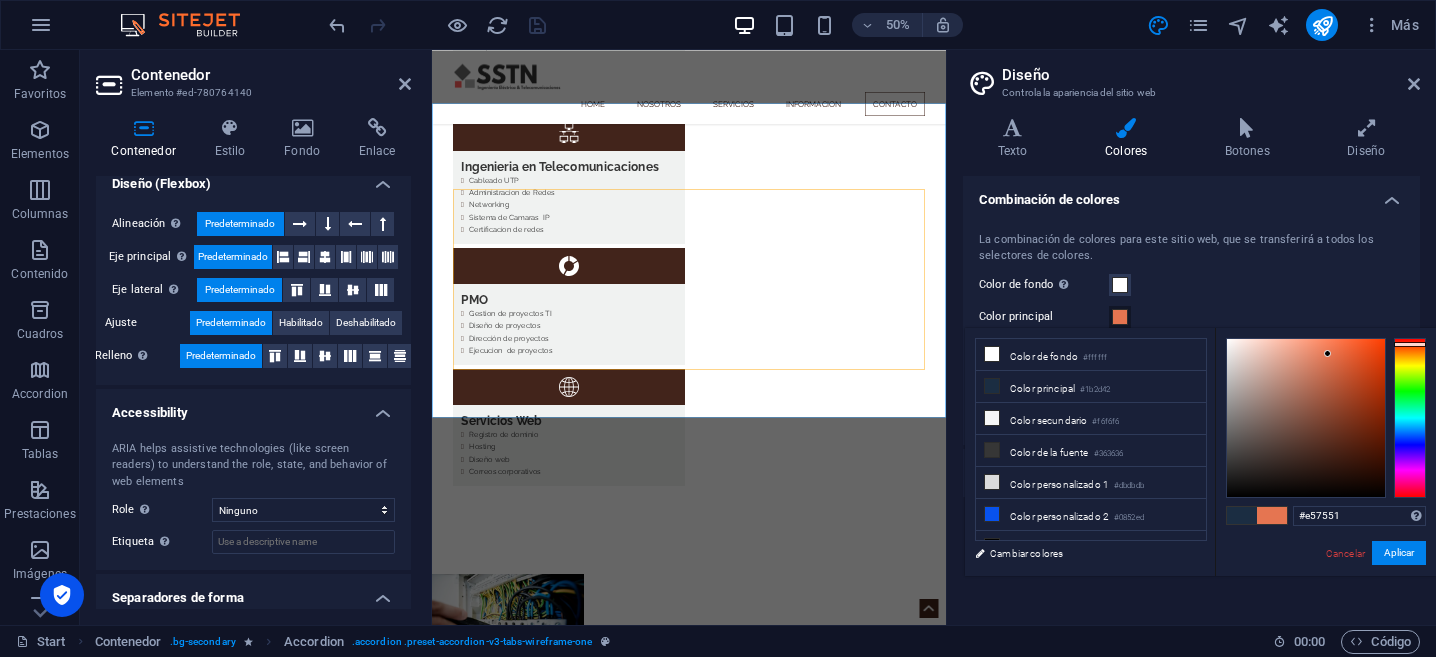click at bounding box center [1327, 353] 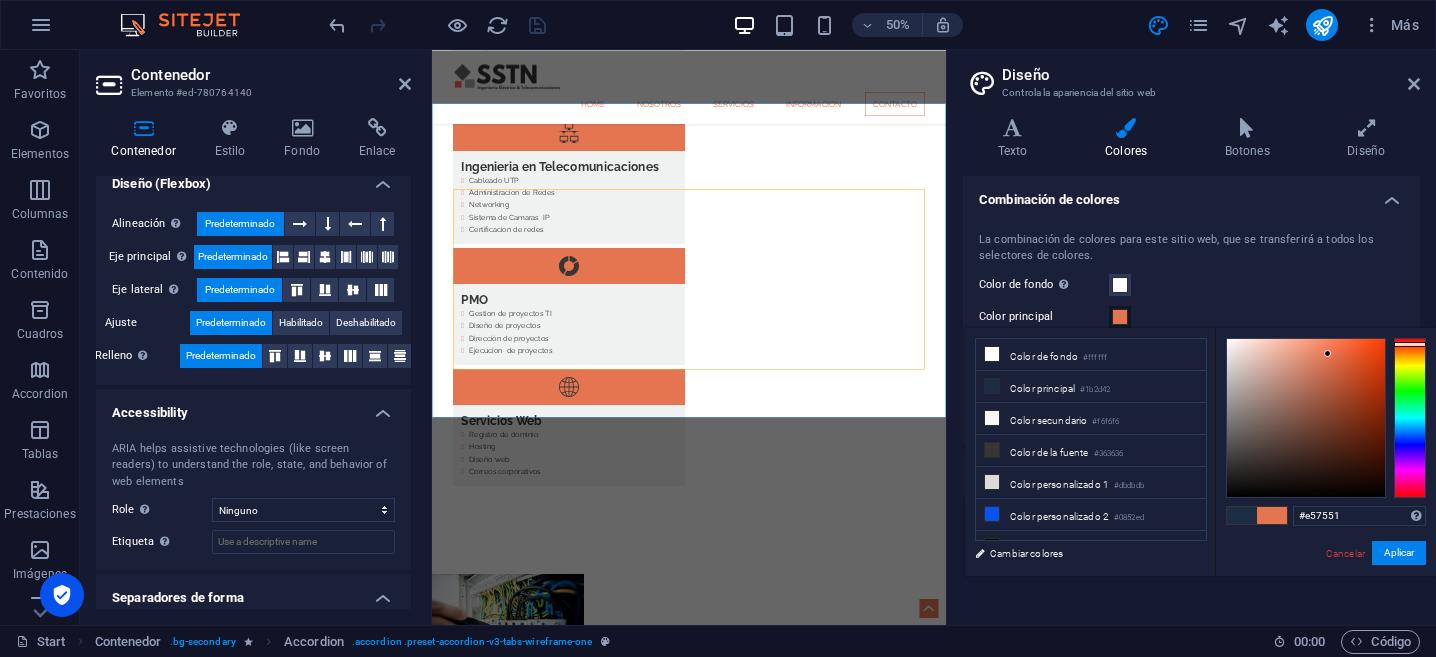click at bounding box center [1306, 418] 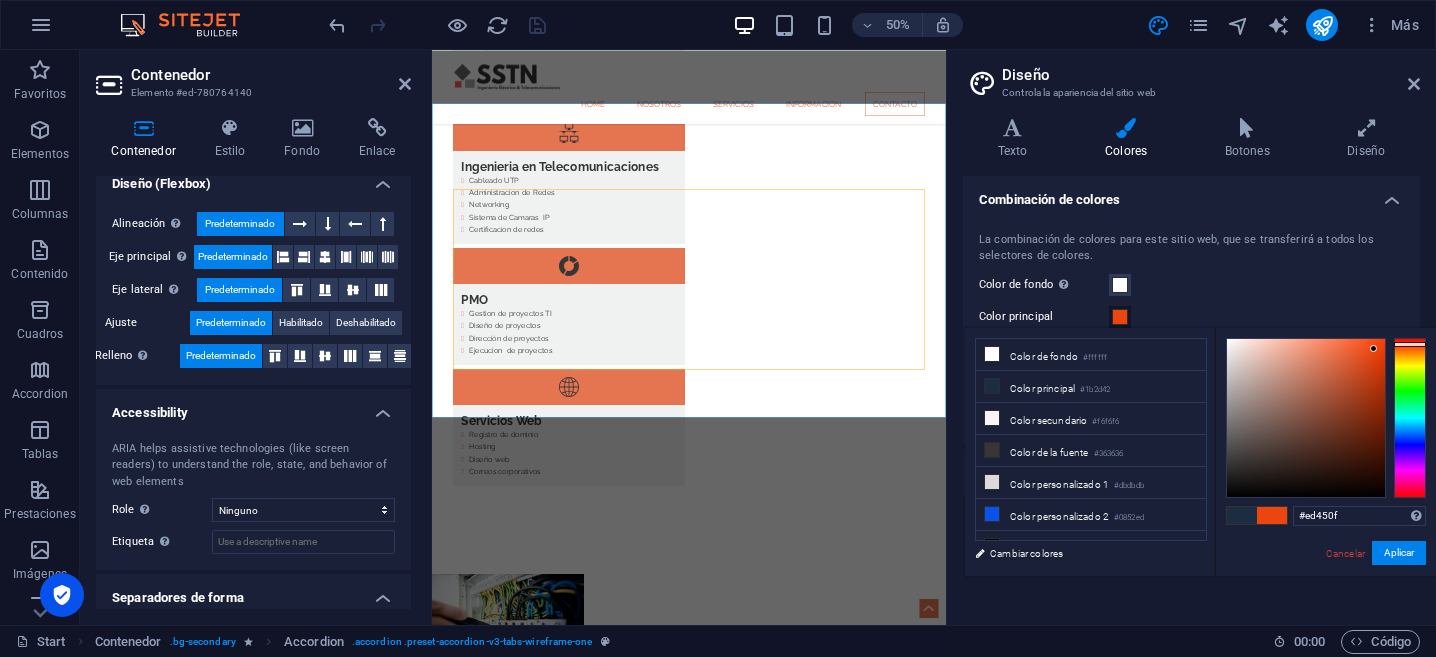click at bounding box center (1373, 348) 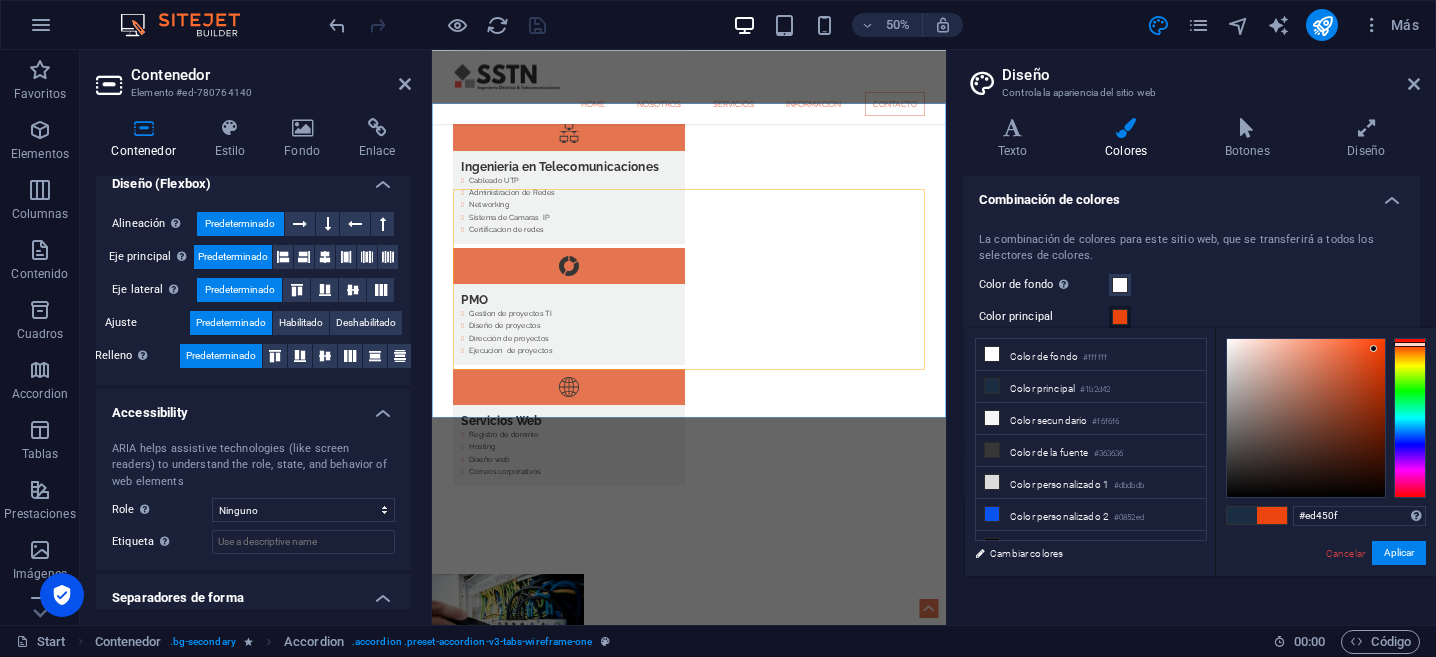 click at bounding box center (1373, 348) 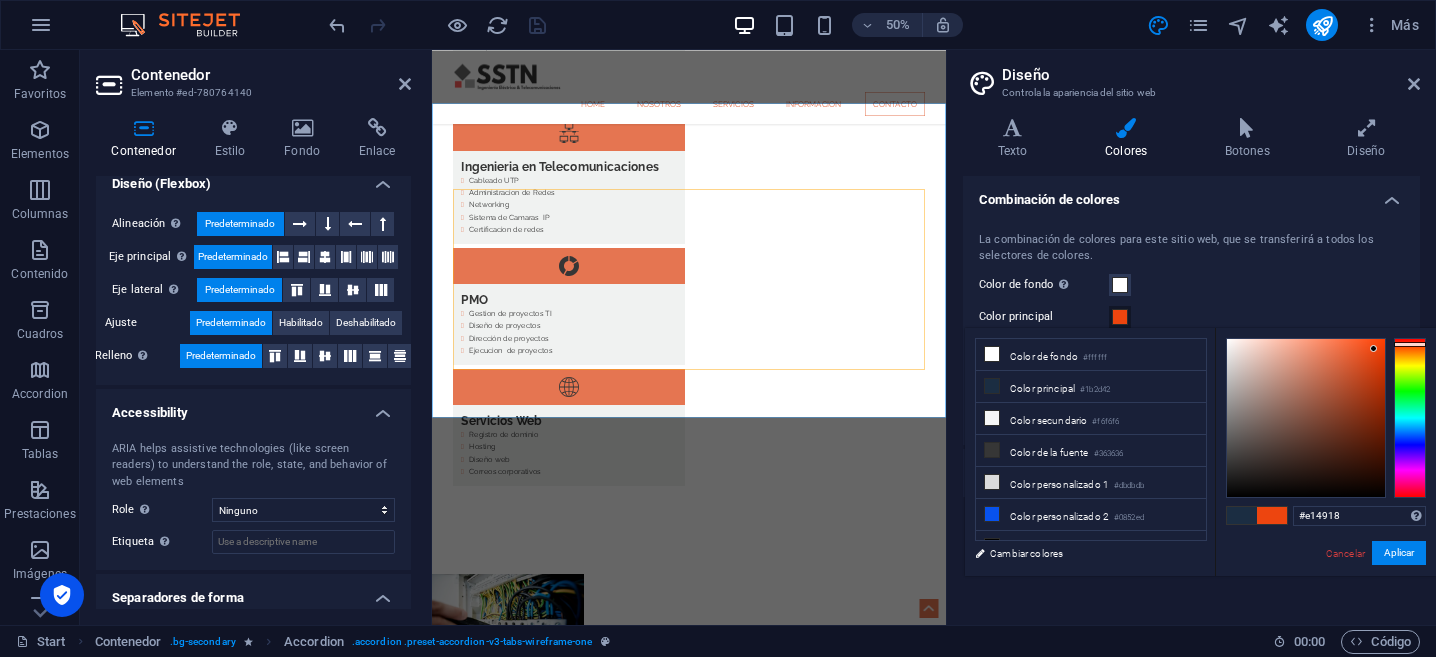click at bounding box center [1306, 418] 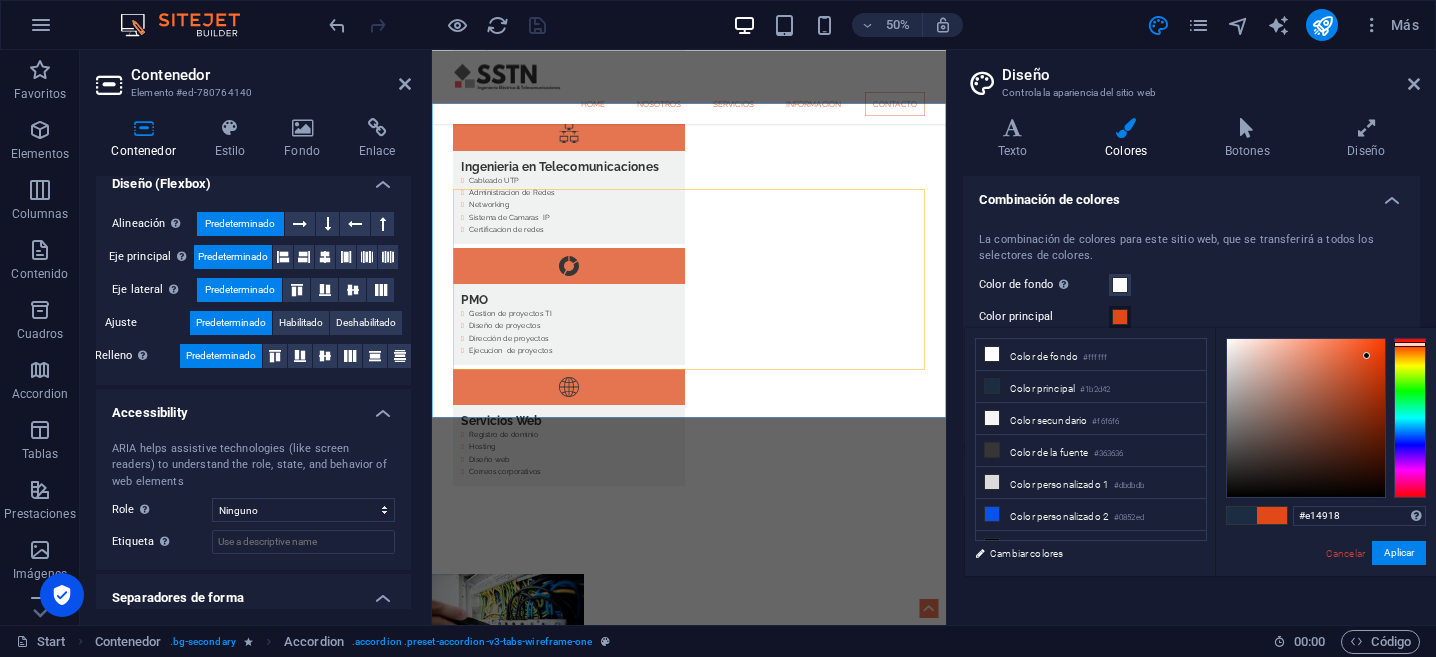 click at bounding box center [1366, 355] 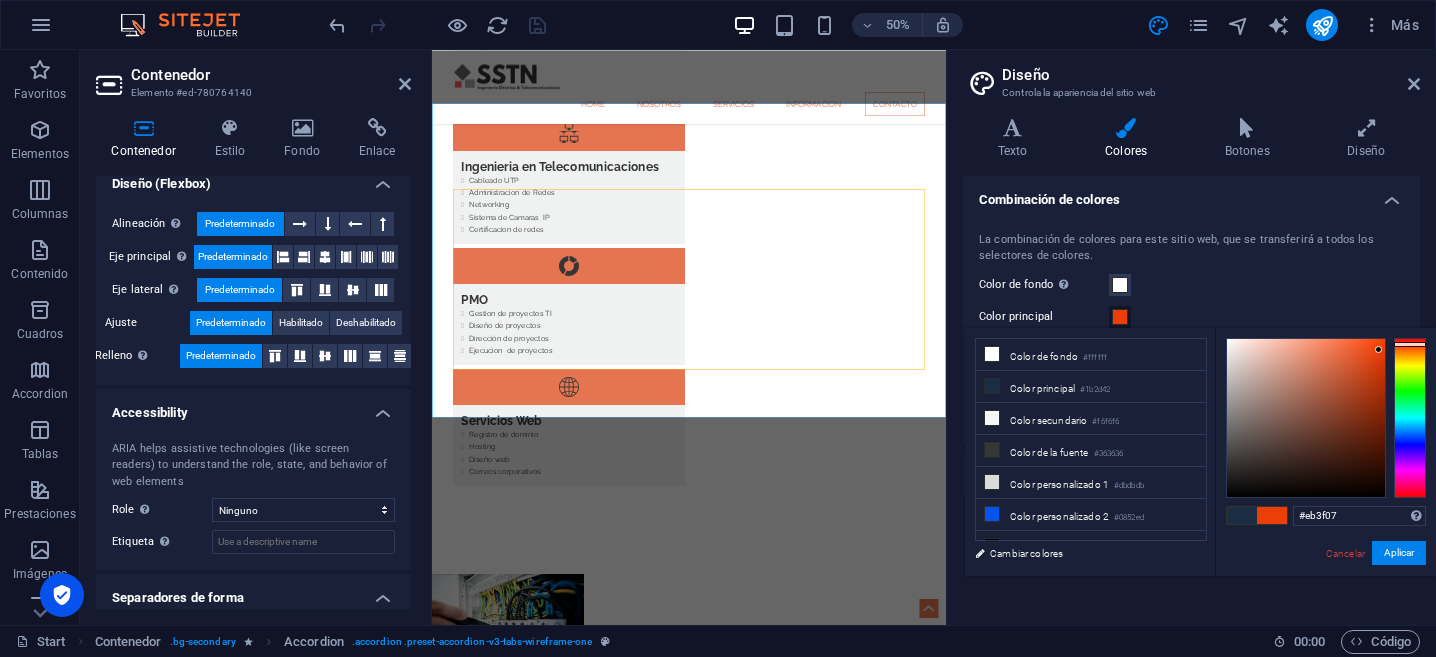 click at bounding box center [1378, 349] 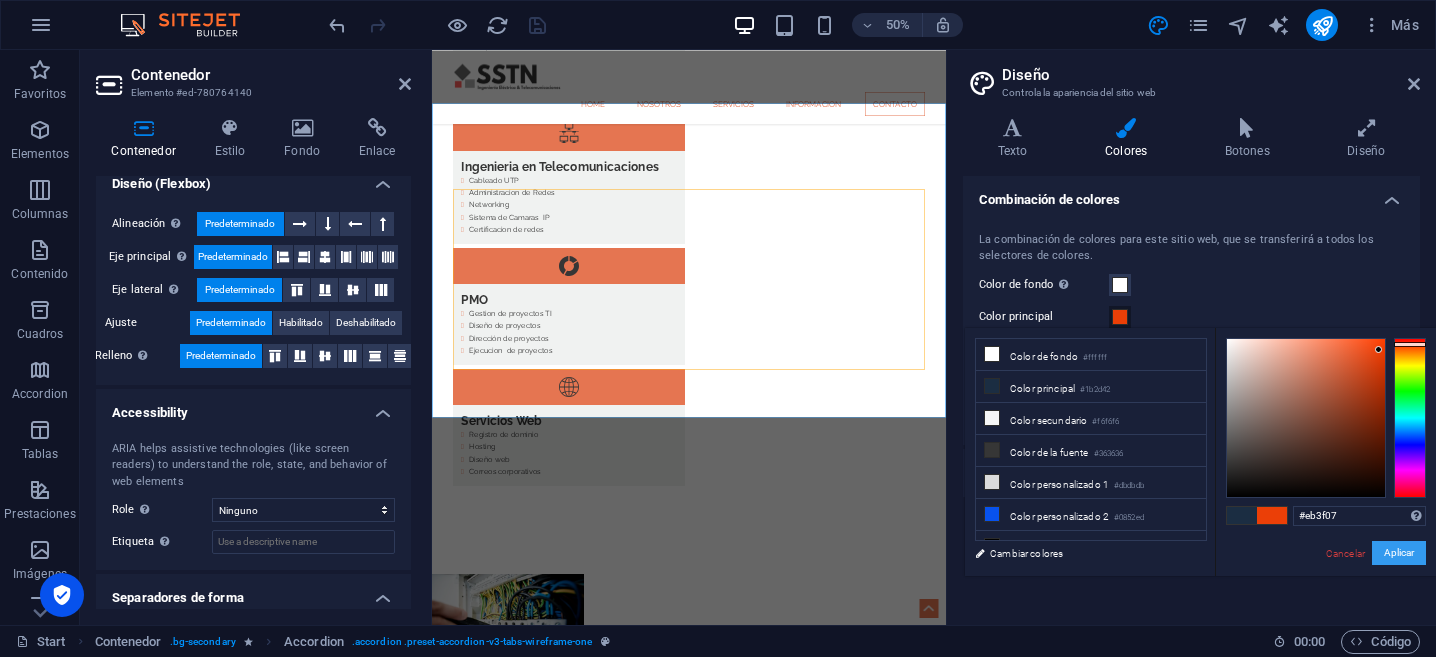 click on "Aplicar" at bounding box center (1399, 553) 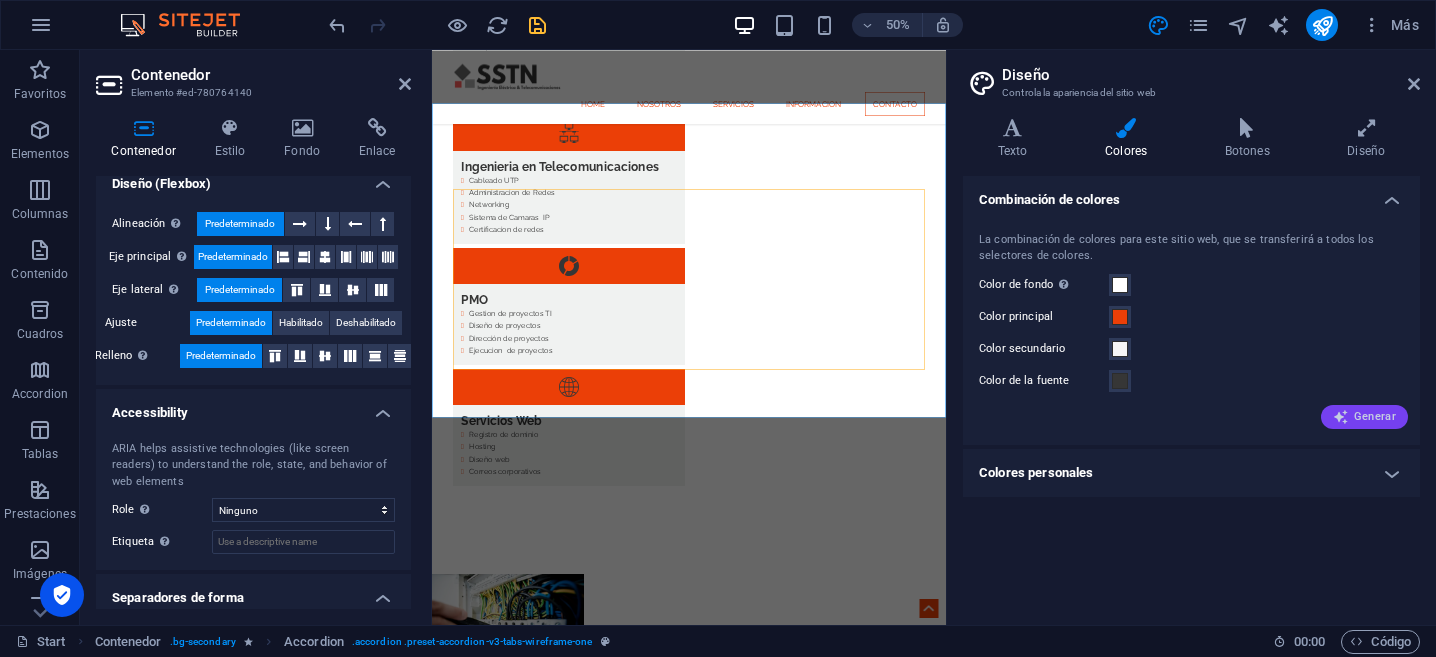 click on "Generar" at bounding box center (1364, 417) 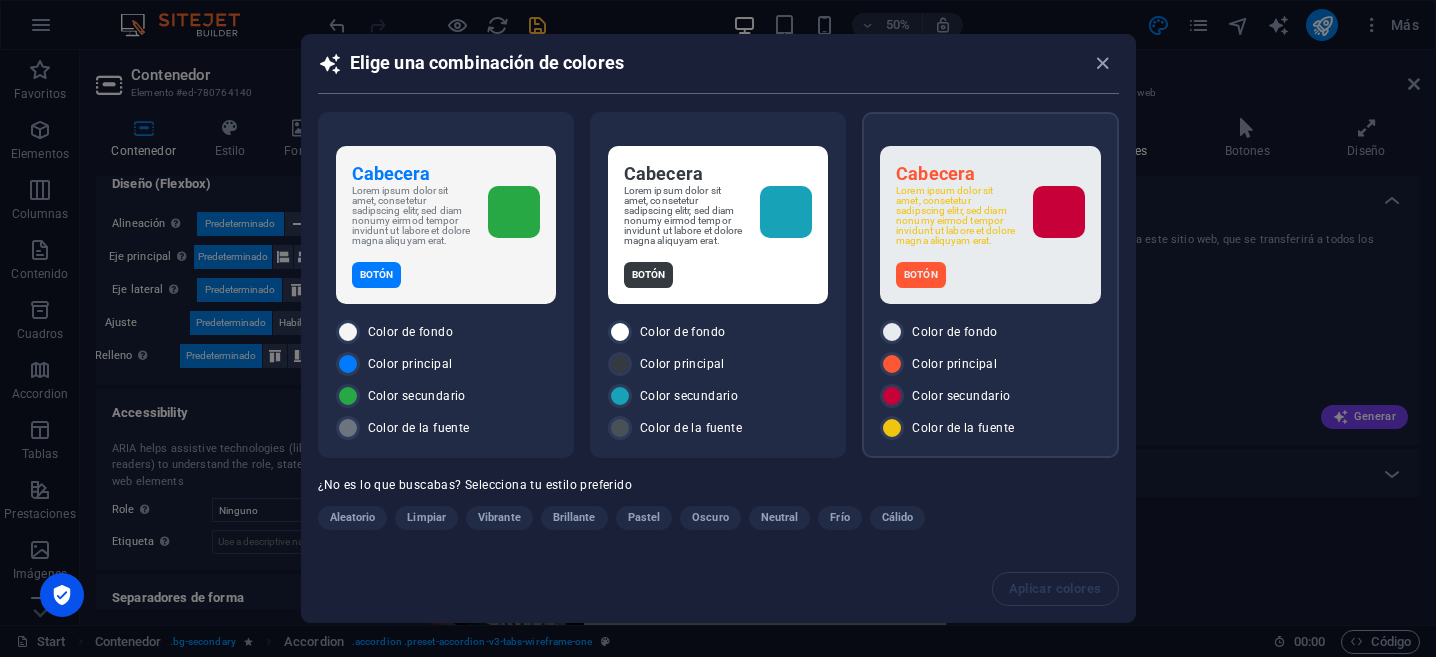 click on "Cabecera Lorem ipsum dolor sit amet, consetetur sadipscing elitr, sed diam nonumy eirmod tempor invidunt ut labore et dolore magna aliquyam erat. Botón" at bounding box center (990, 225) 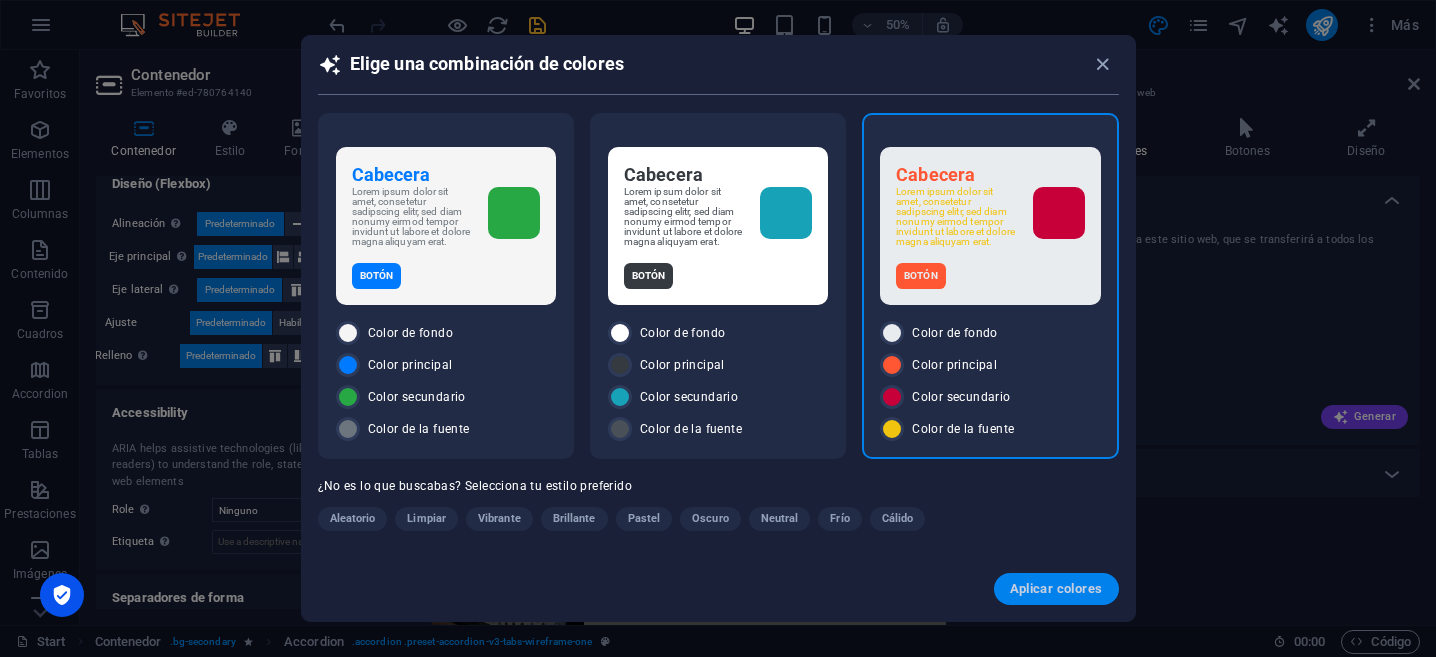 click on "Aplicar colores" at bounding box center [1056, 589] 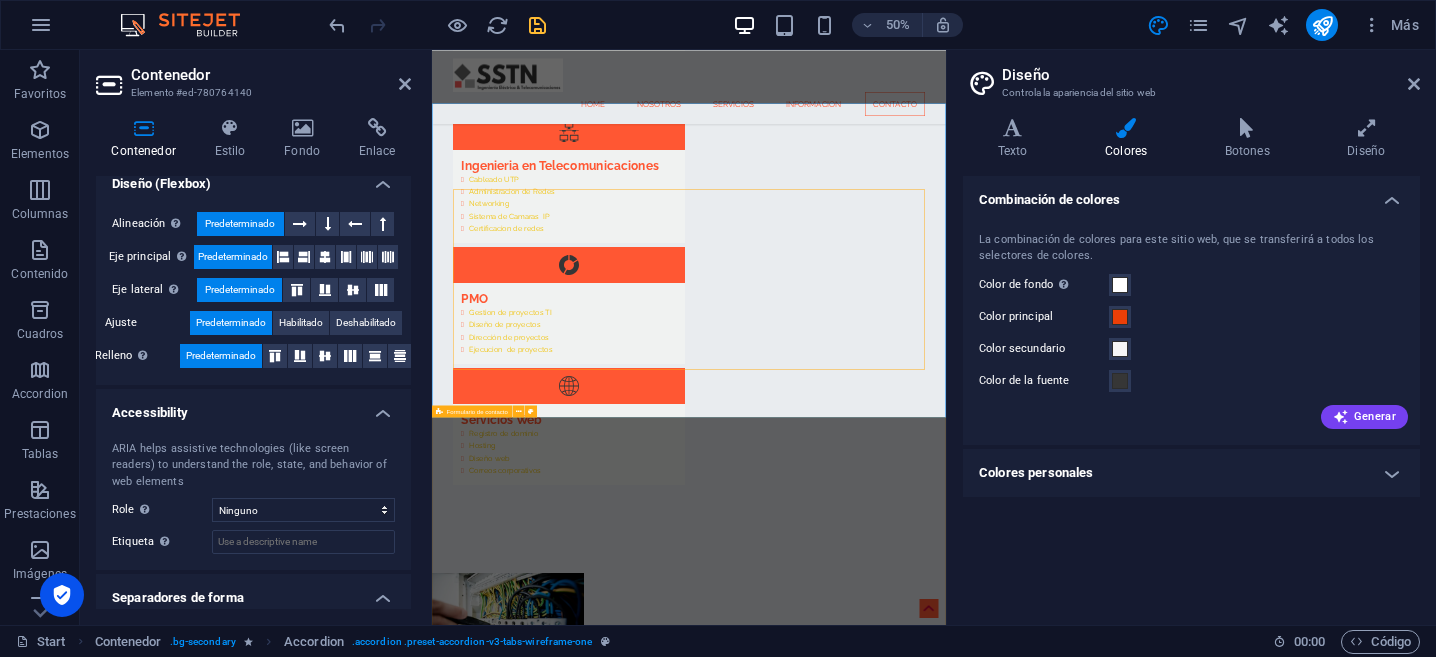 scroll, scrollTop: 4790, scrollLeft: 0, axis: vertical 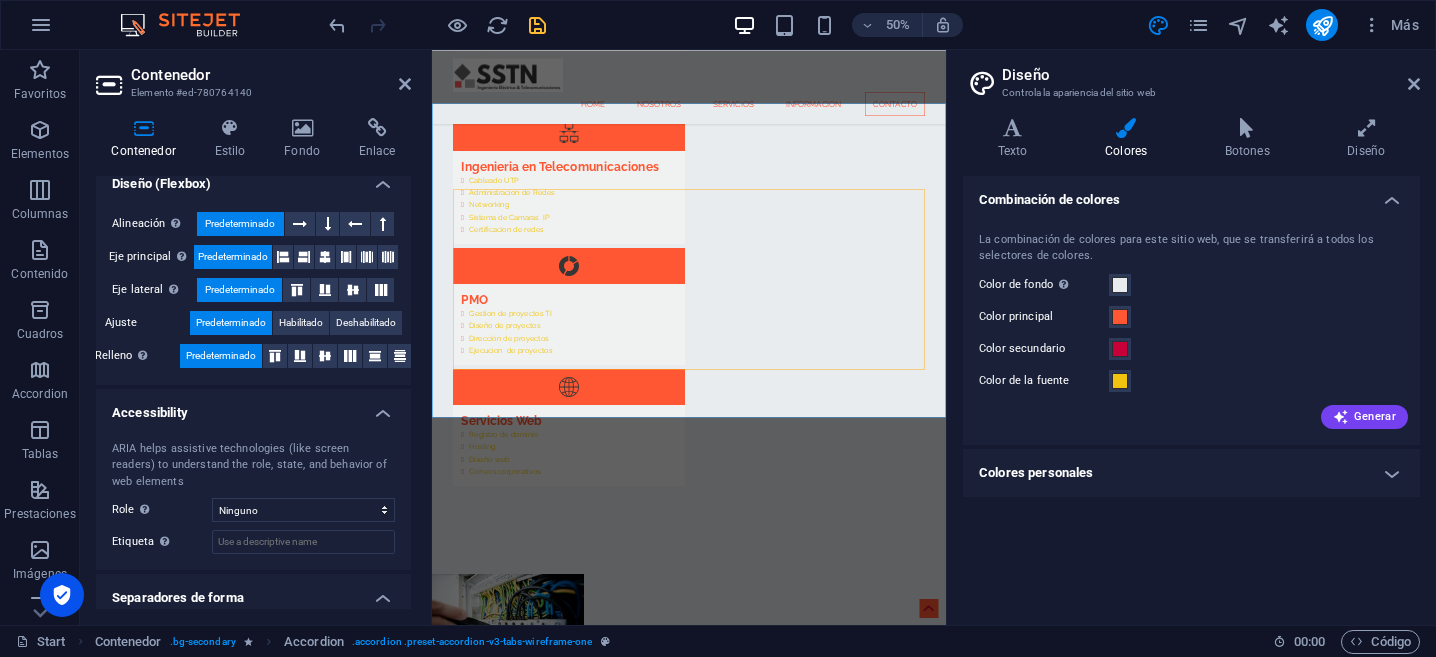 type 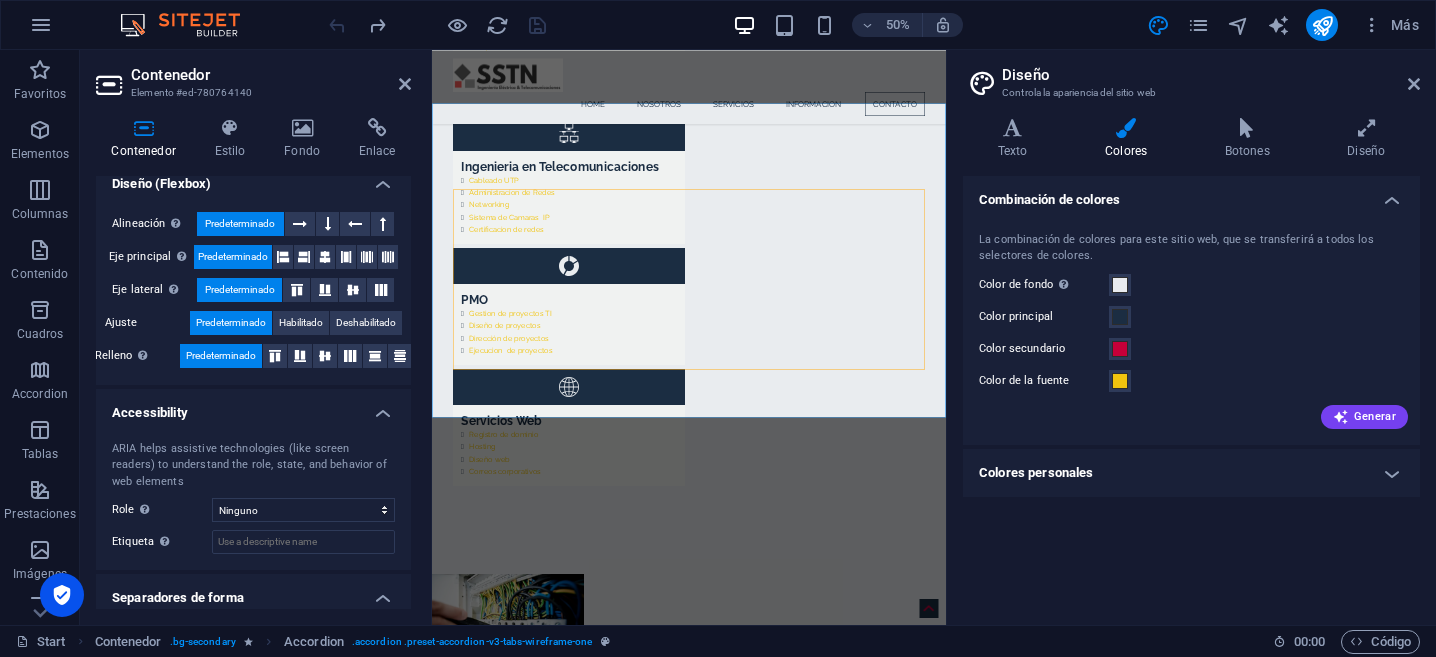 click on "Diseño Controla la apariencia del sitio web Variantes  Texto  Colores  Botones  Diseño Texto Standard Bold Links Color de la fuente Fuente Raleway Tamaño de la fuente 16 rem px Alto de línea 1.7 Espesor de la fuente Para mostrar el espesor de la fuente correctamente, puede que deba activarse.  Gestionar fuentes Fino, 100 Extra delgado, 200 Delgado, 300 Normal, 400 Medio, 500 Seminegrita, 600 Negrita, 700 Extra negrita, 800 Negro, 900 Espaciado entre caracteres 0 rem px Estilo de fuente Transformación del texto Tt TT tt Alineación del texto Espesor de la fuente Para mostrar el espesor de la fuente correctamente, puede que deba activarse.  Gestionar fuentes Fino, 100 Extra delgado, 200 Delgado, 300 Normal, 400 Medio, 500 Seminegrita, 600 Negrita, 700 Extra negrita, 800 Negro, 900 Default Hover / Active Color de la fuente Color de la fuente Decoración Ninguno Decoración Ninguno Duración de la transición 0.3 s Función de la transición Lentitud Entrada lenta Salida lenta Entrada/salida lenta Lineal H2" at bounding box center (1191, 337) 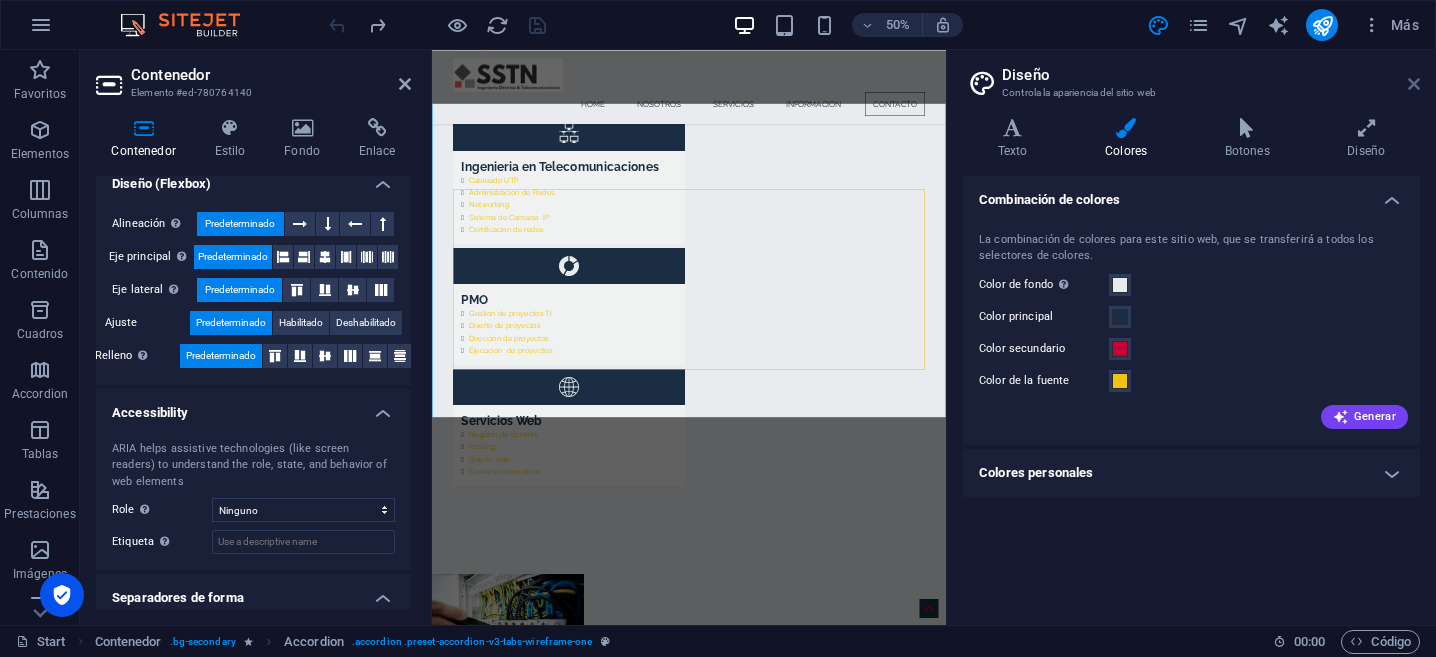 click at bounding box center [1414, 84] 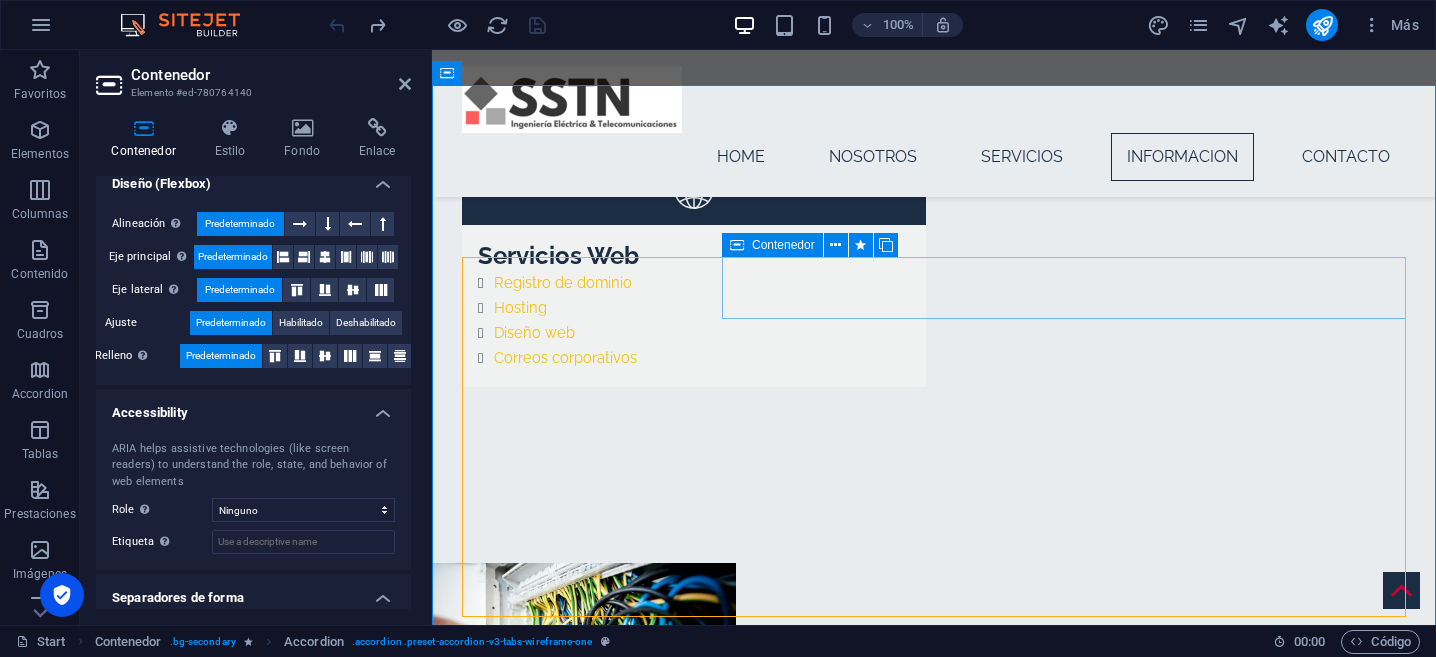 scroll, scrollTop: 4492, scrollLeft: 0, axis: vertical 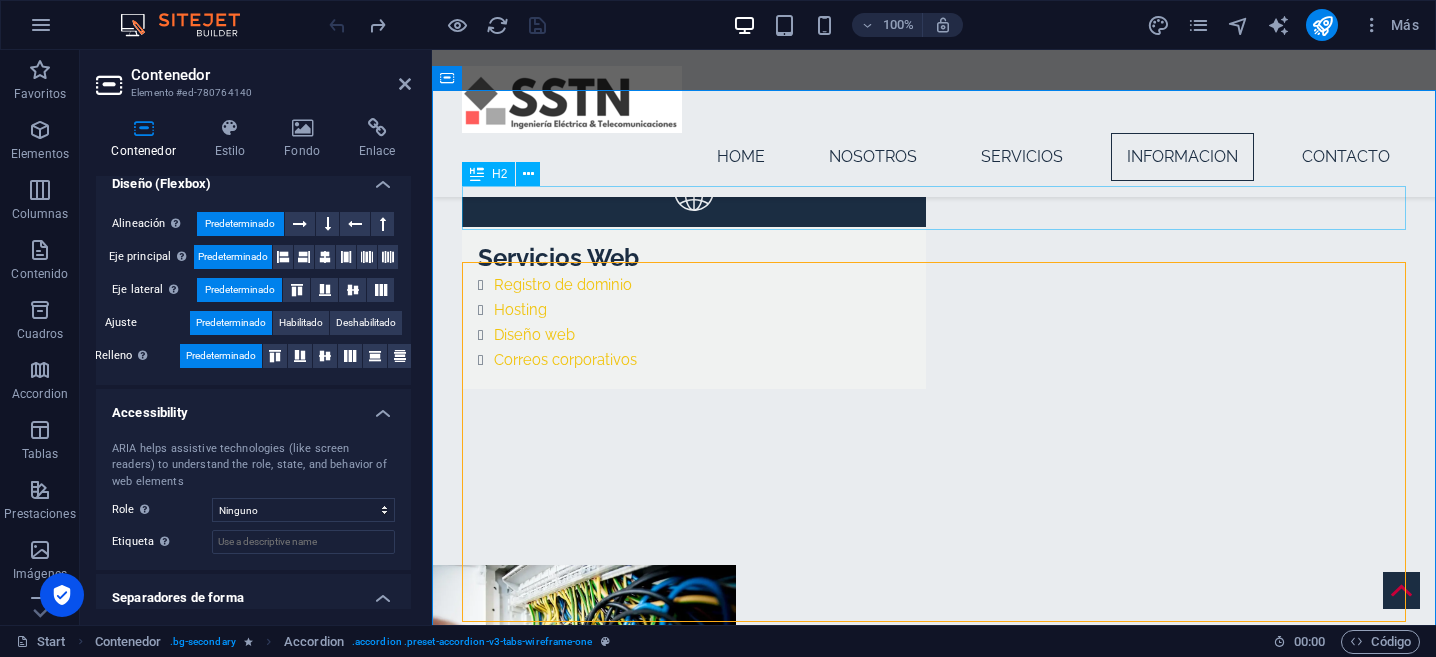 click on "Futura Información" at bounding box center (934, 3399) 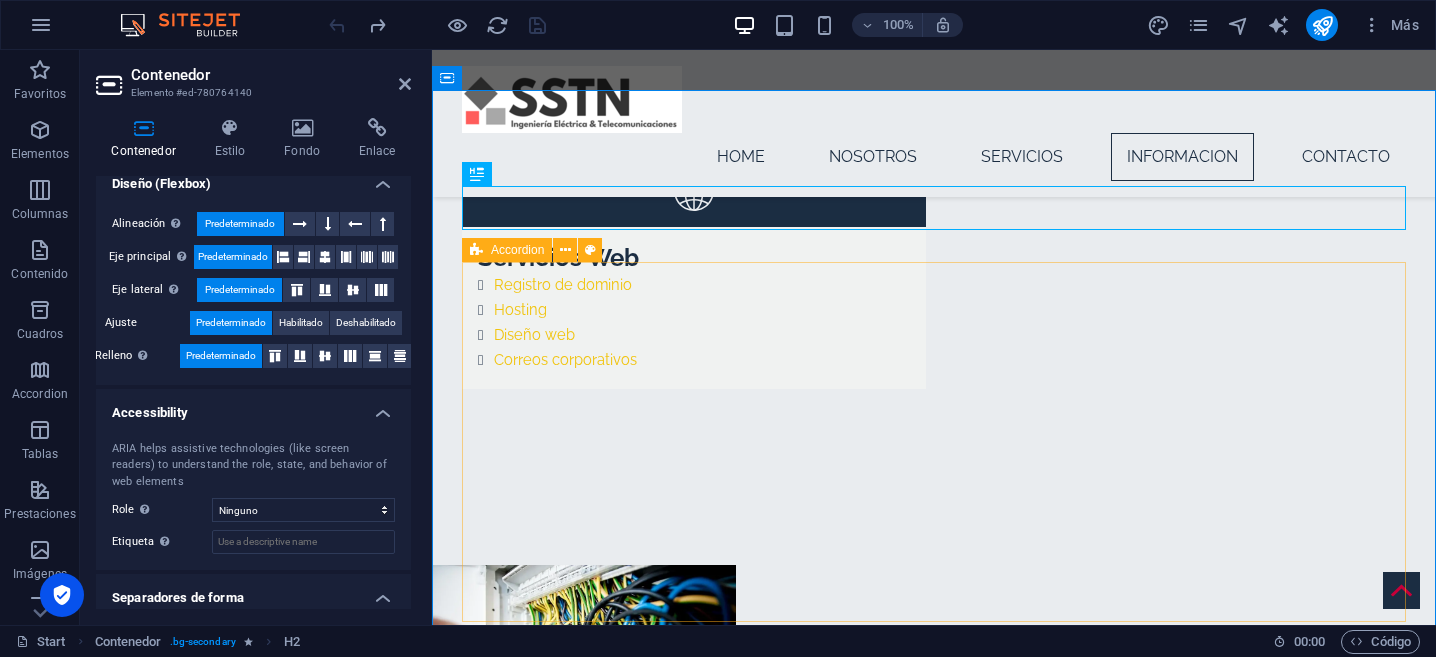 click at bounding box center (476, 250) 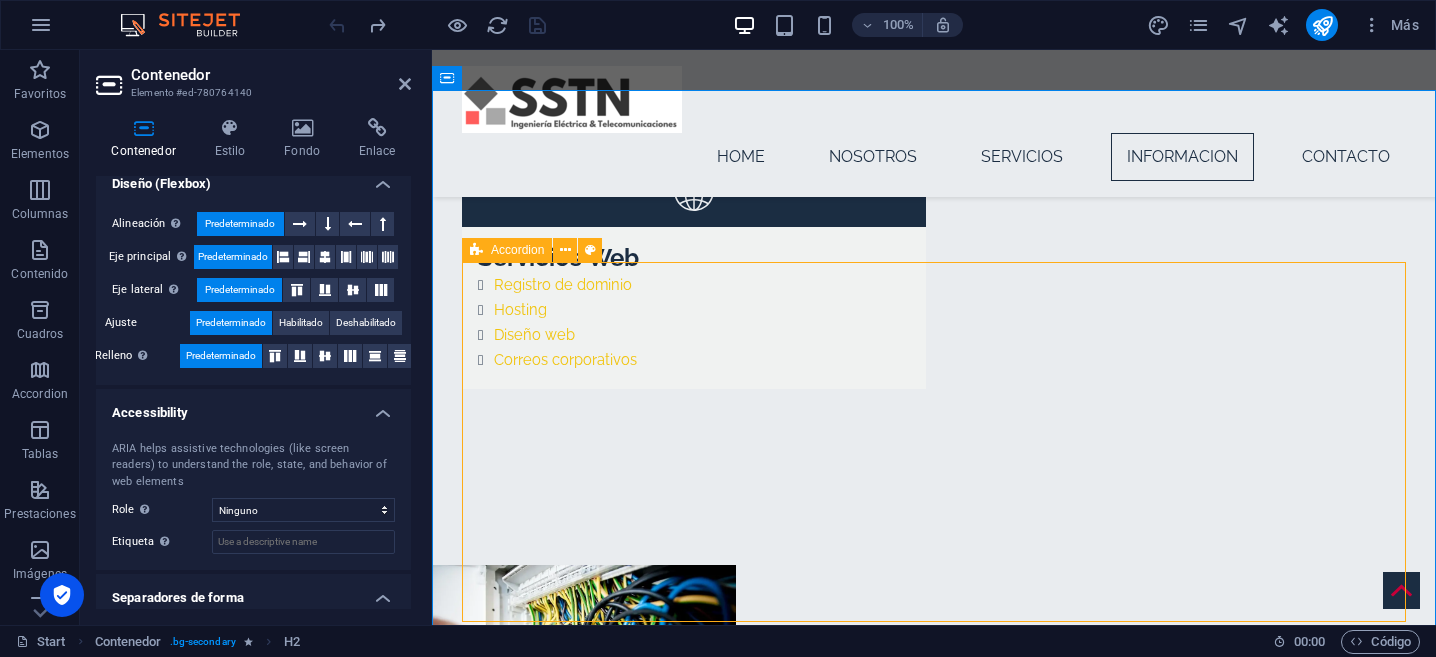 click at bounding box center [476, 250] 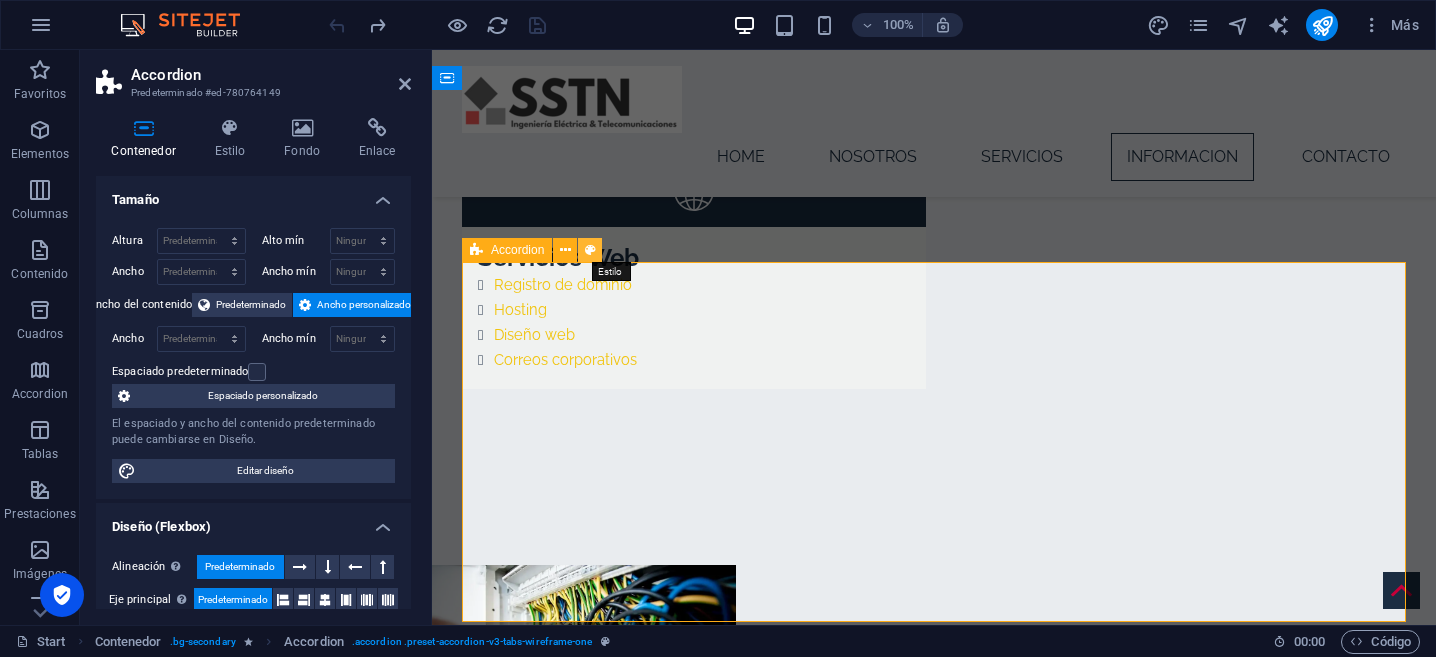 click at bounding box center (590, 250) 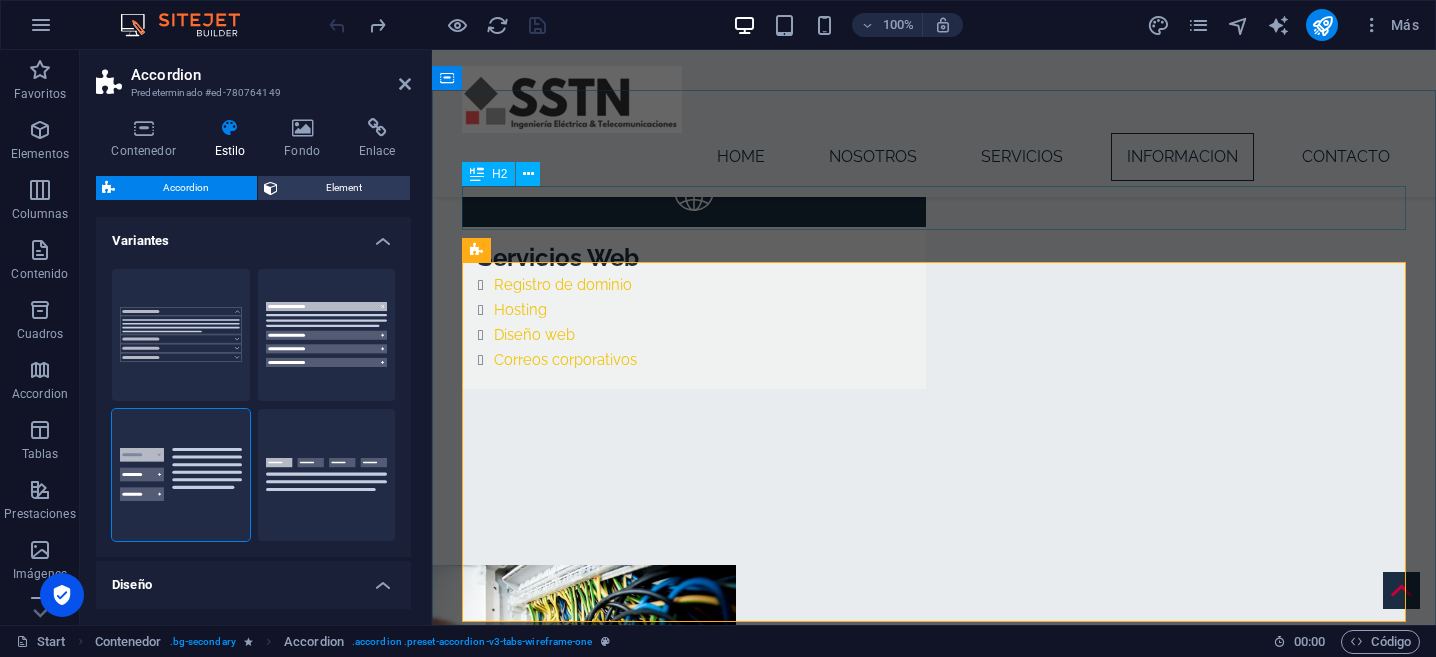 click on "Futura Información" at bounding box center (934, 3399) 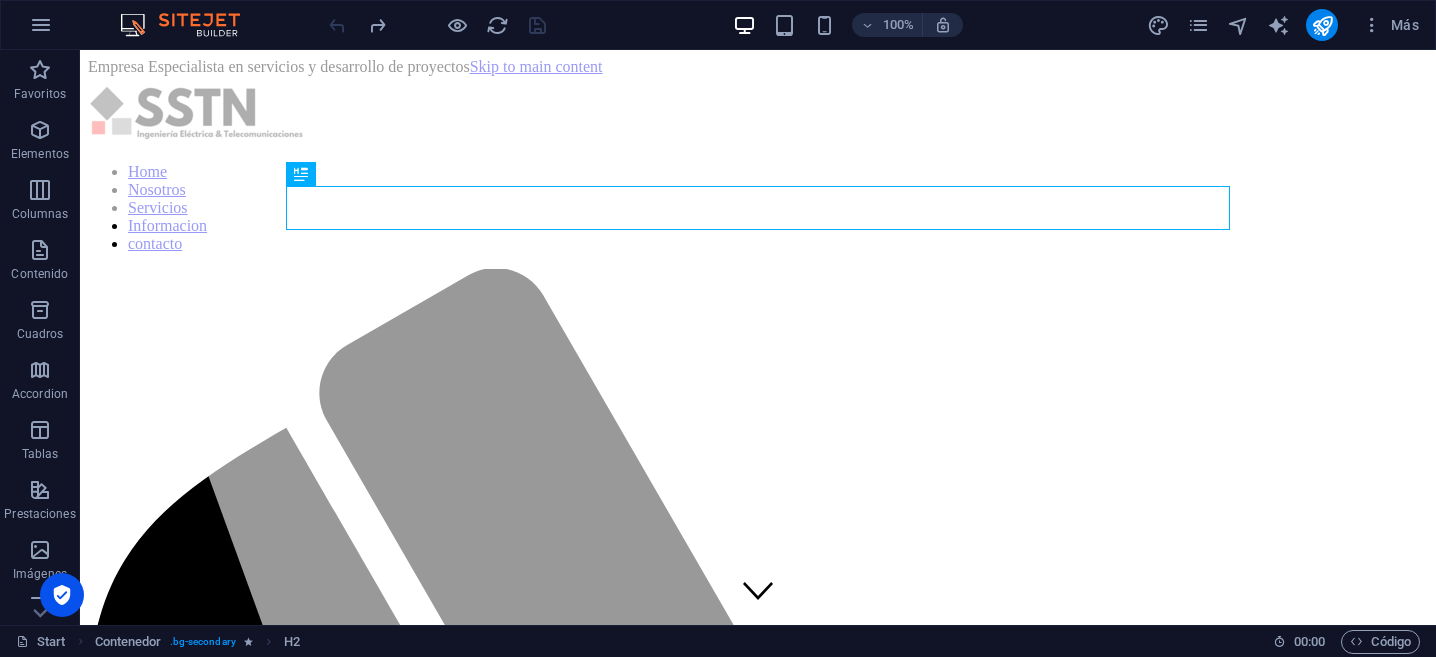 scroll, scrollTop: 2728, scrollLeft: 0, axis: vertical 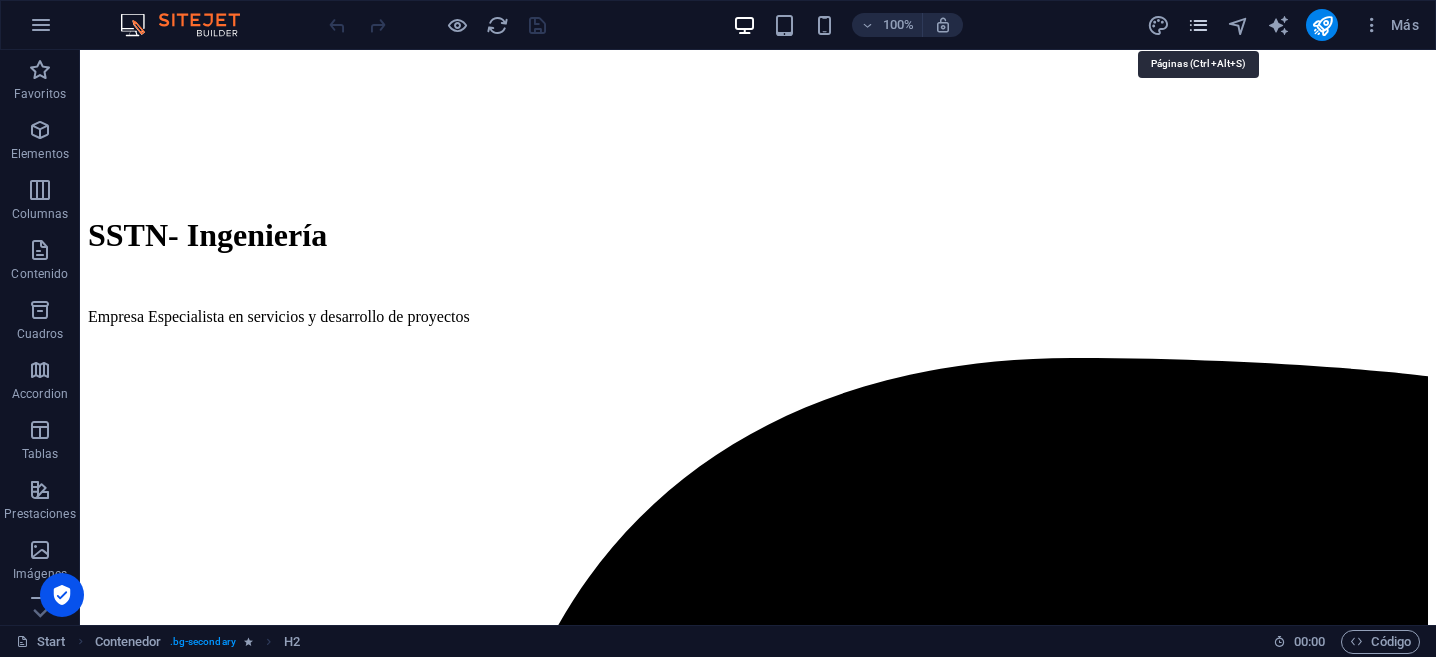 click at bounding box center (1198, 25) 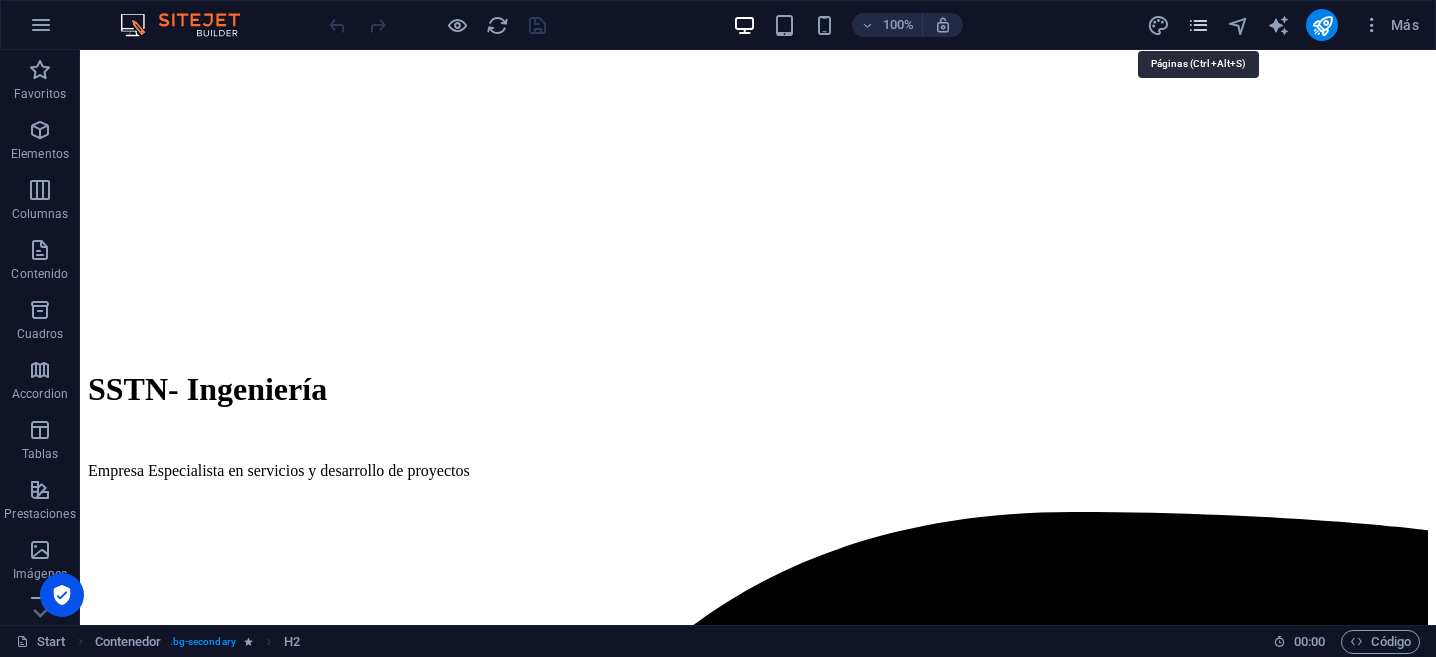 click at bounding box center [1198, 25] 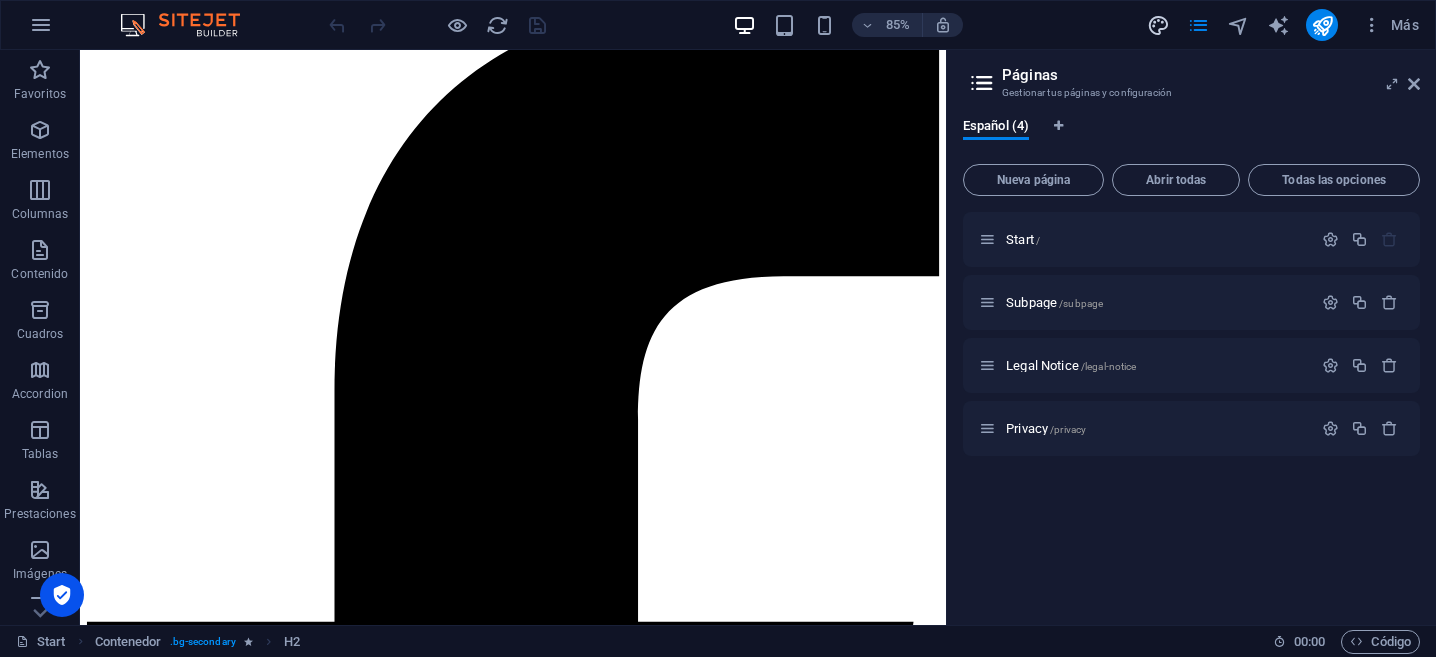 click at bounding box center [1158, 25] 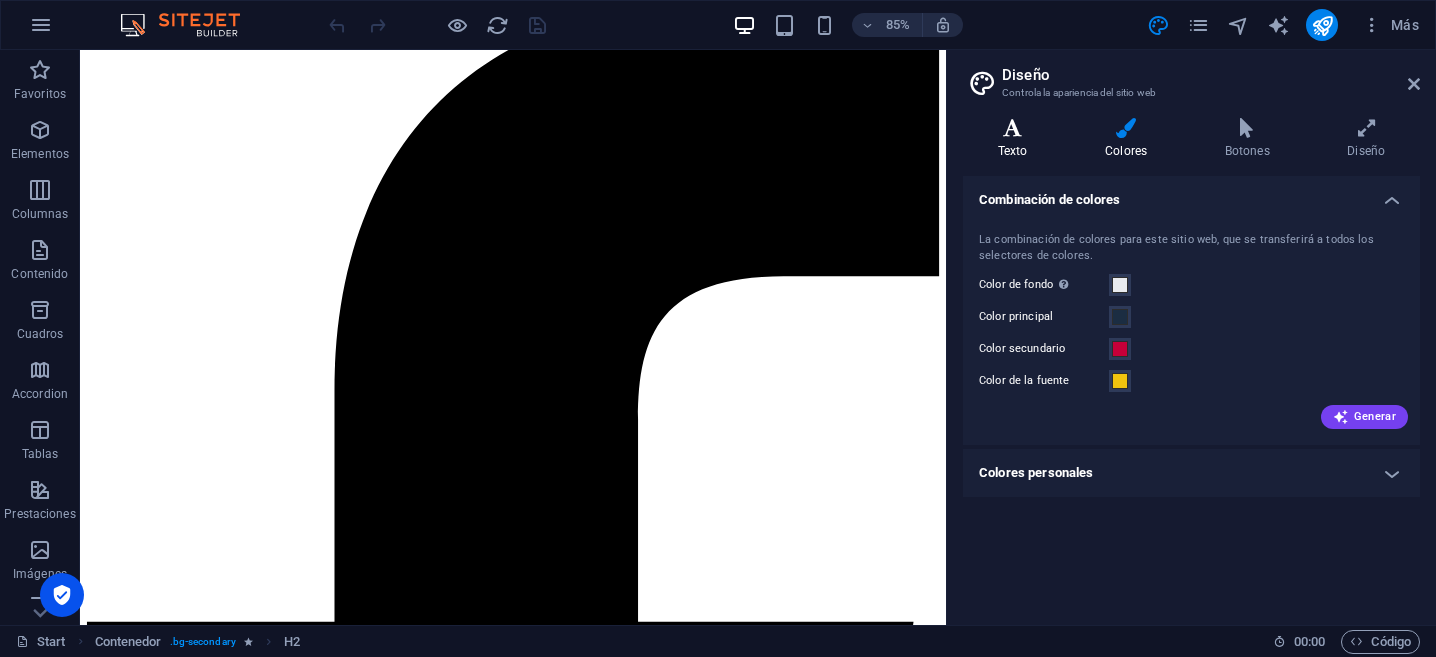 click at bounding box center (1012, 128) 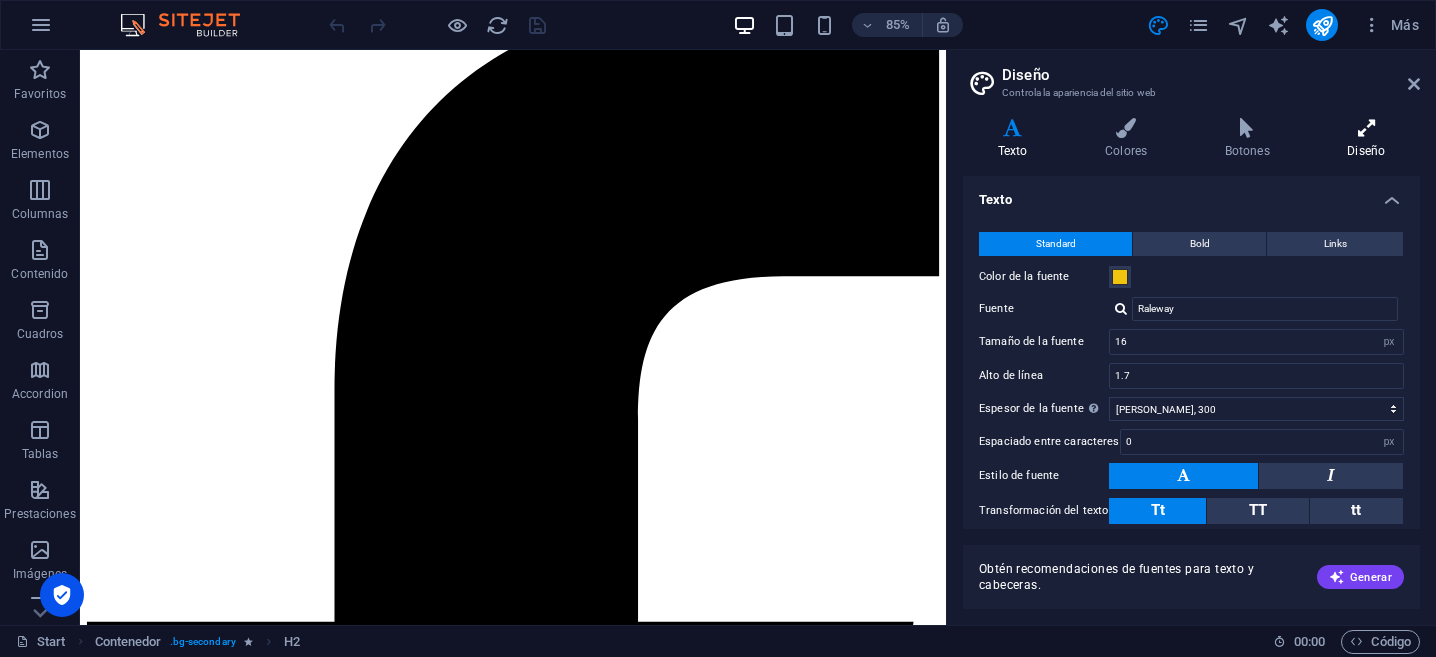 click at bounding box center (1366, 128) 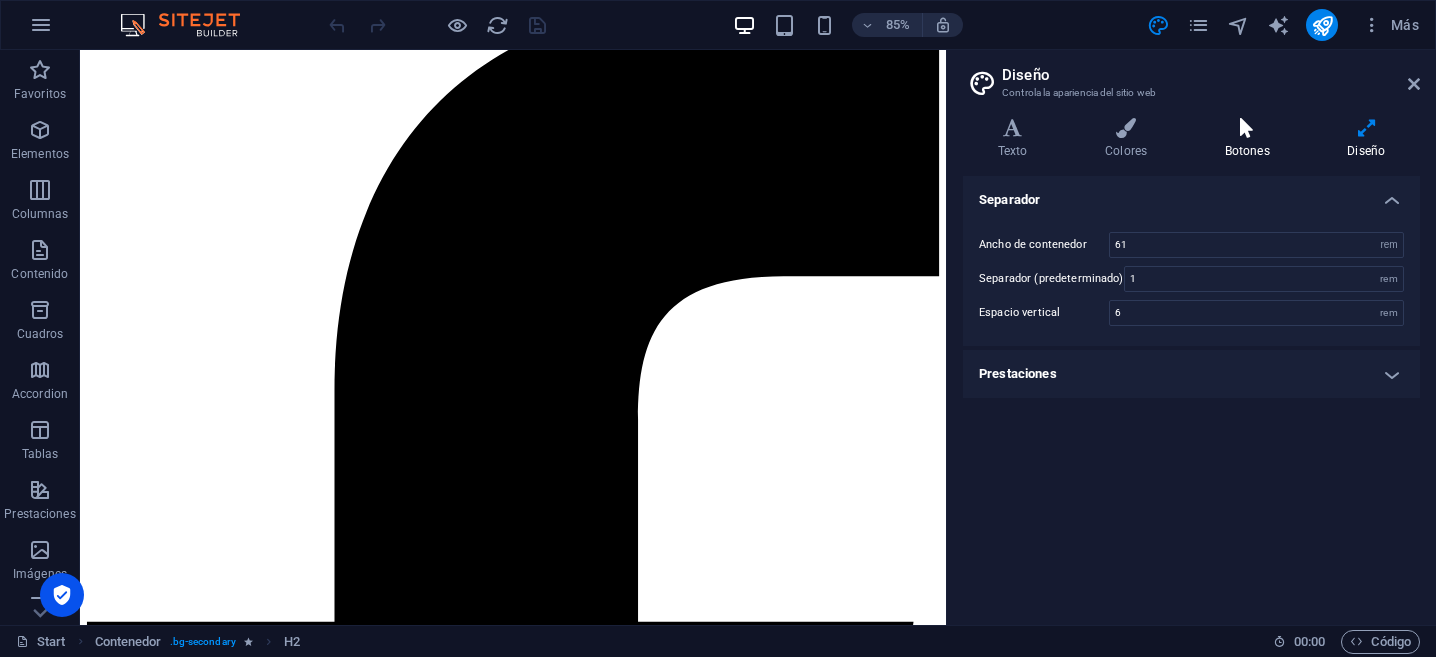 click at bounding box center (1247, 128) 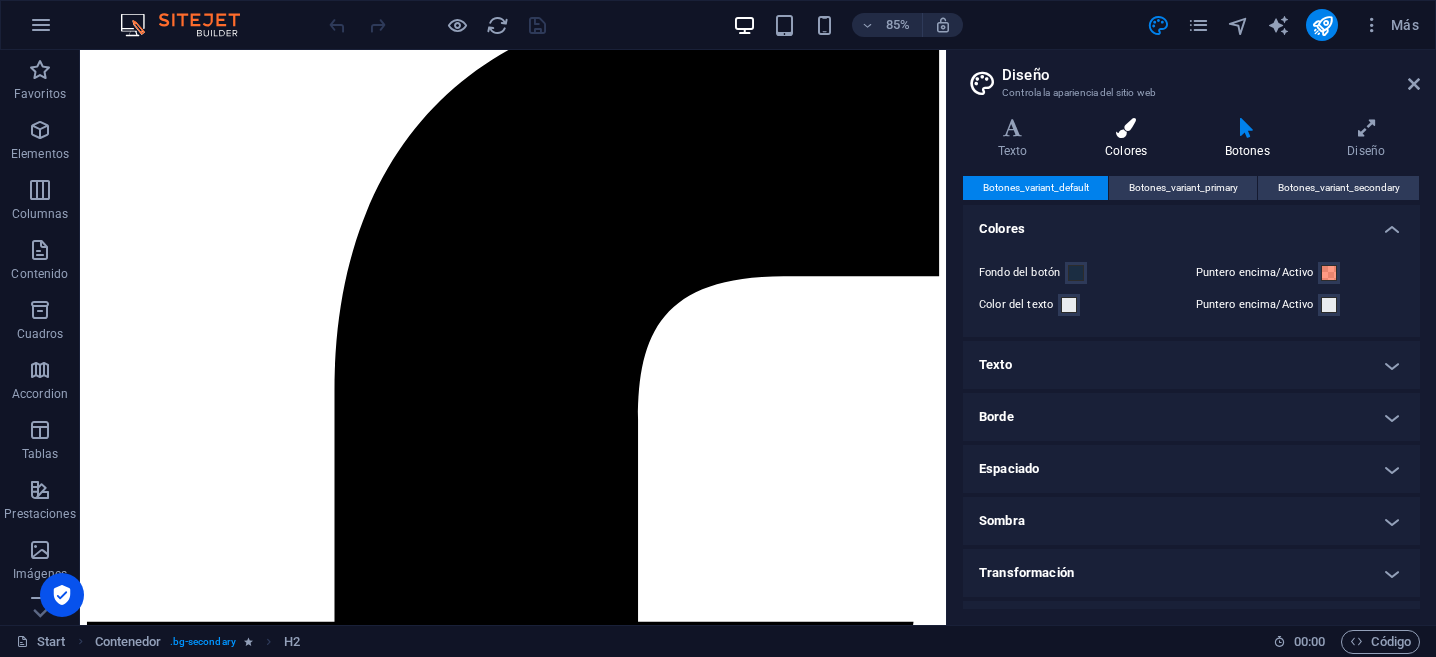 click on "Colores" at bounding box center (1130, 139) 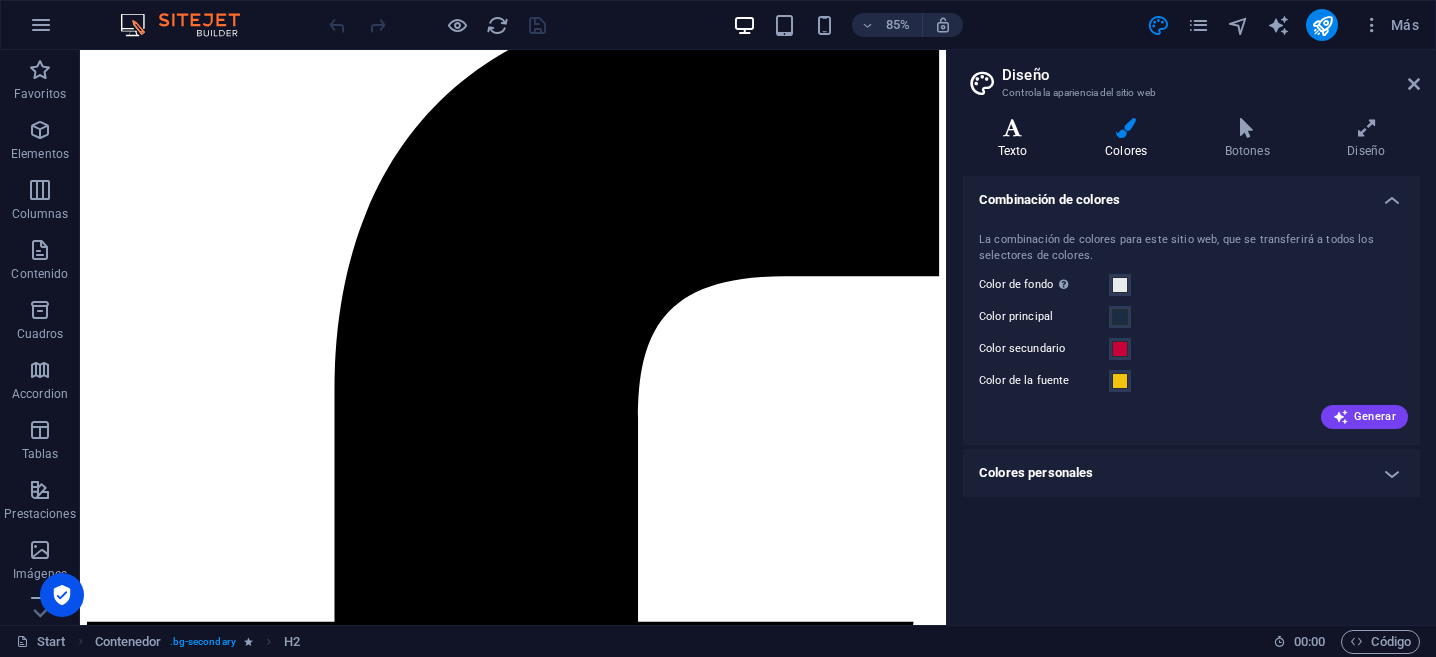 click at bounding box center (1012, 128) 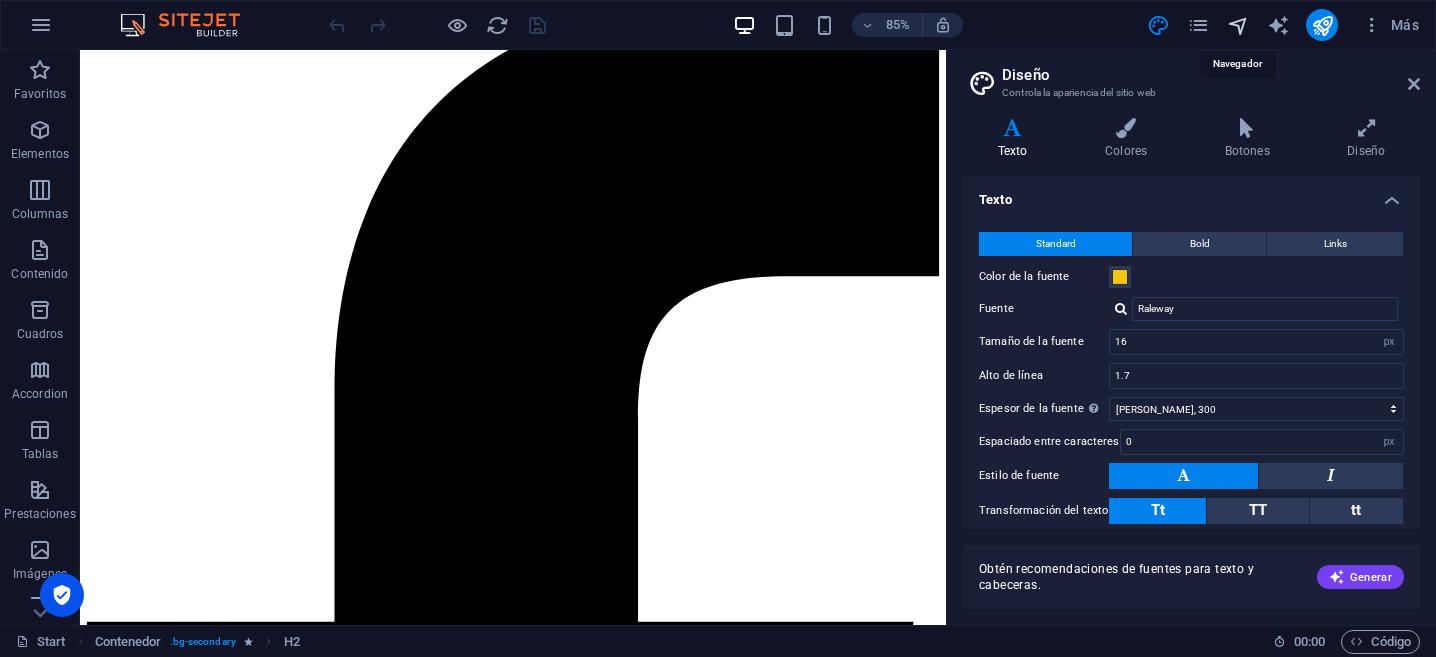 click at bounding box center (1238, 25) 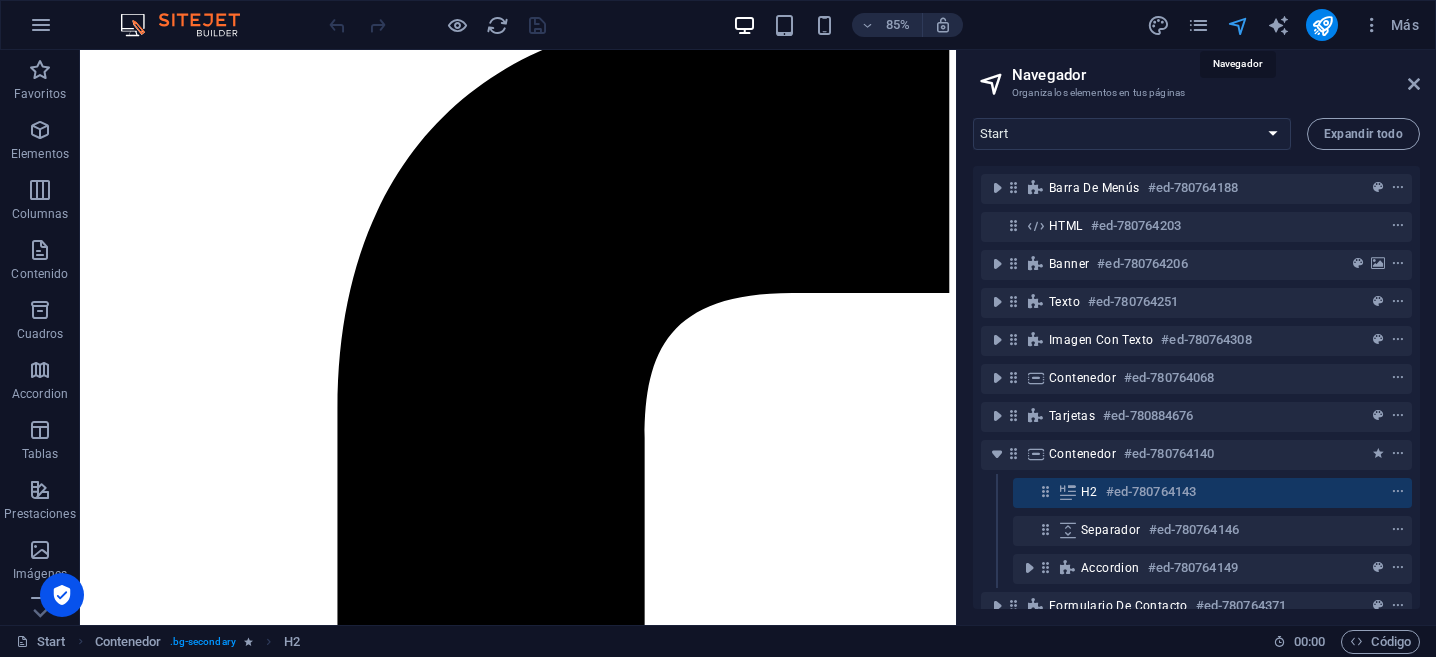click at bounding box center [1238, 25] 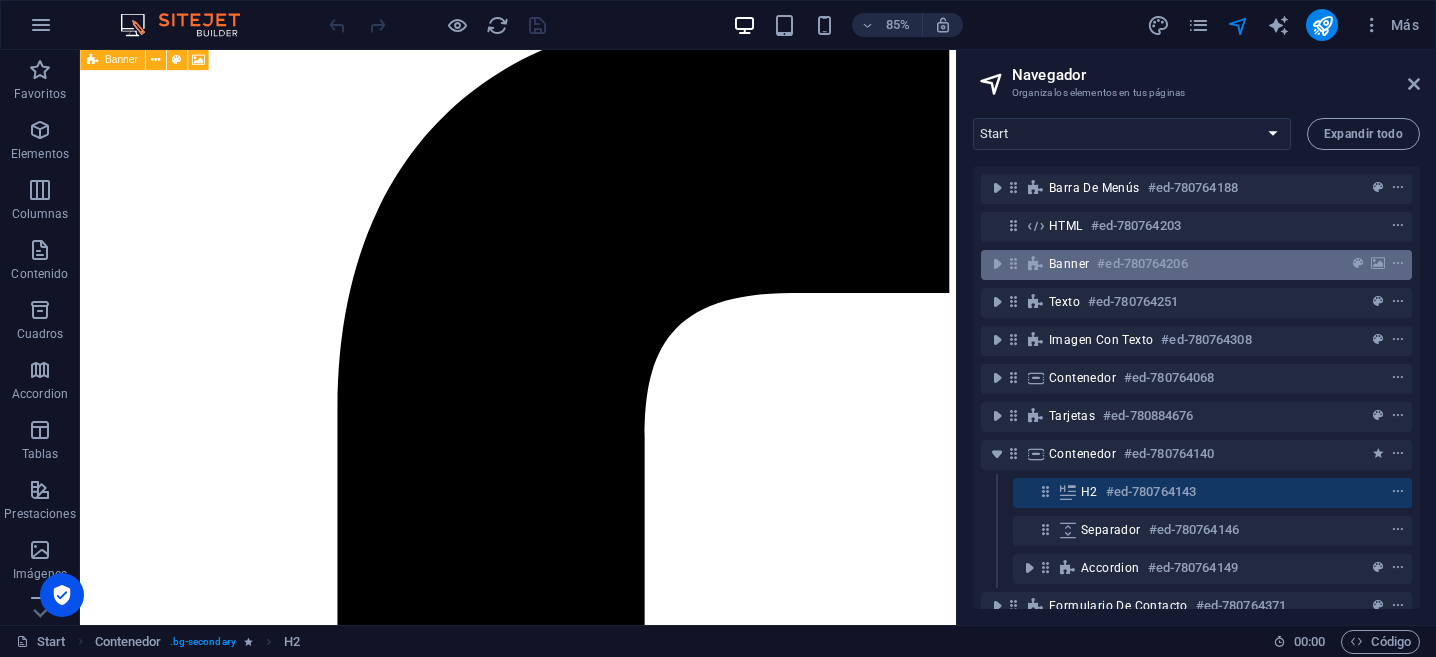 scroll, scrollTop: 75, scrollLeft: 0, axis: vertical 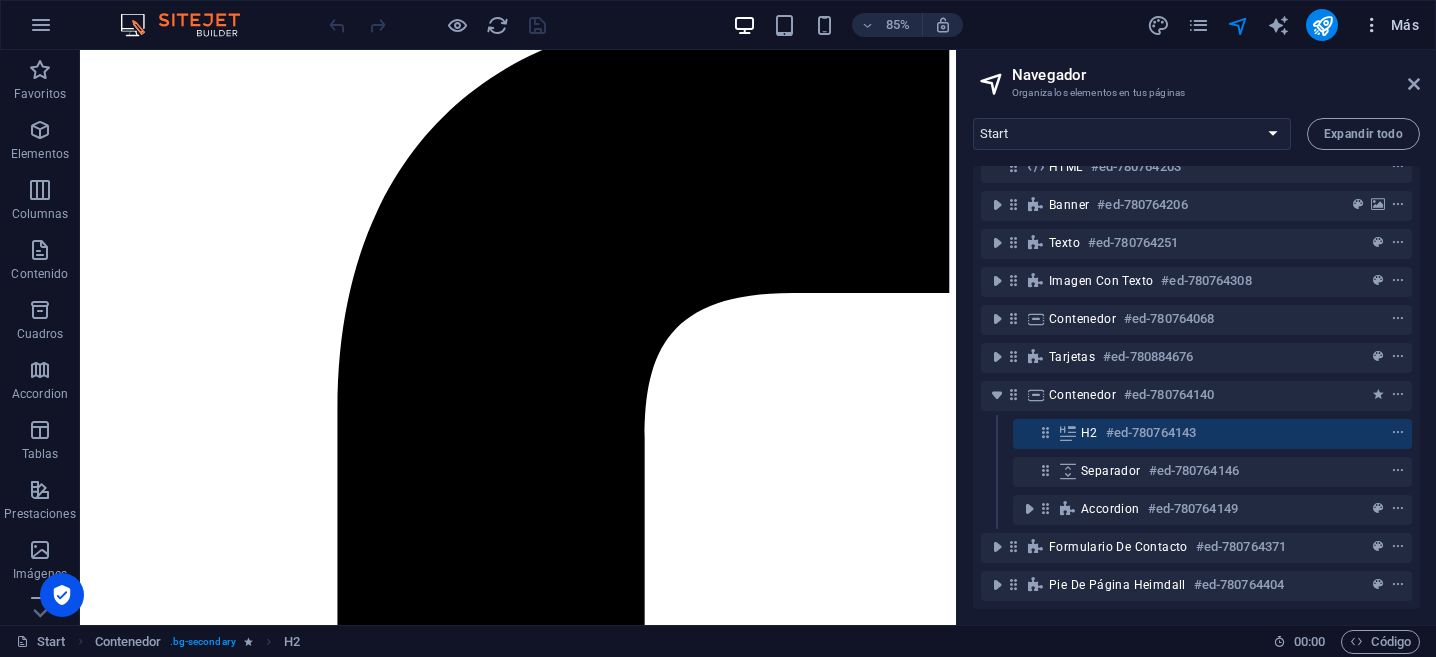 click on "Más" at bounding box center [1390, 25] 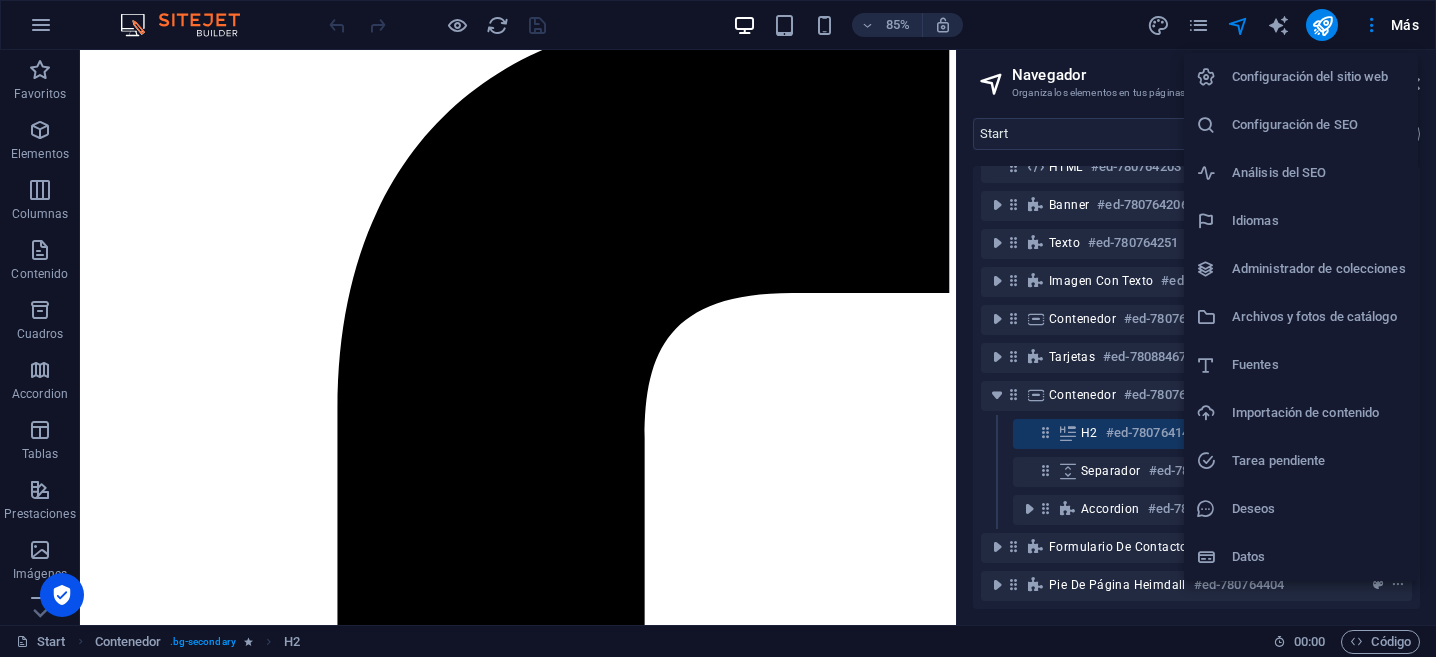 click on "Configuración del sitio web" at bounding box center (1319, 77) 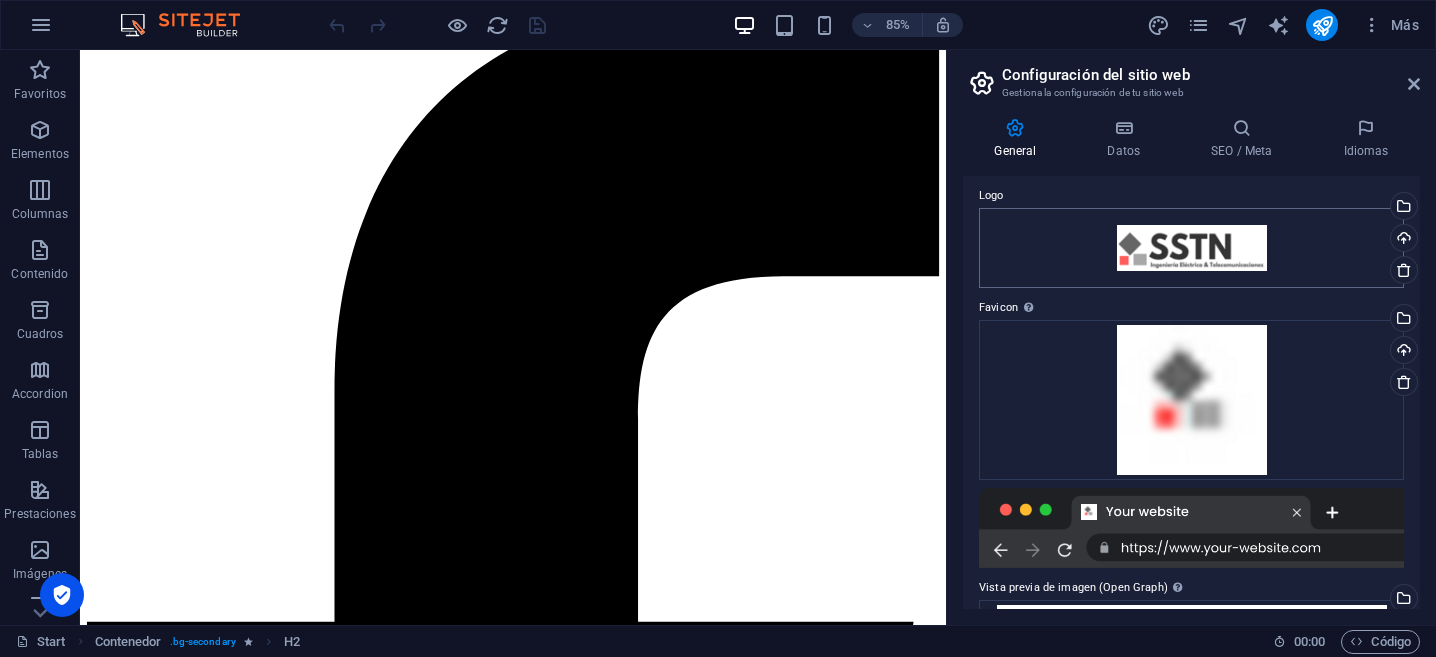 scroll, scrollTop: 91, scrollLeft: 0, axis: vertical 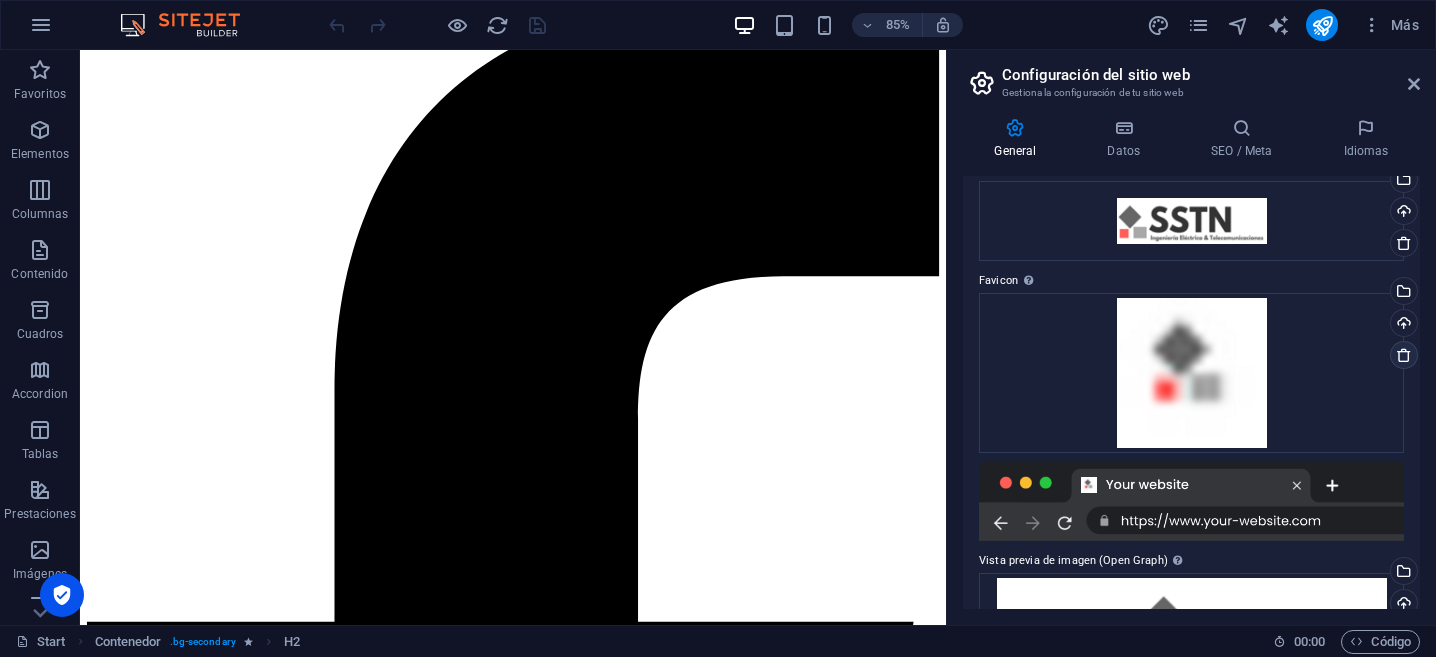click at bounding box center [1404, 355] 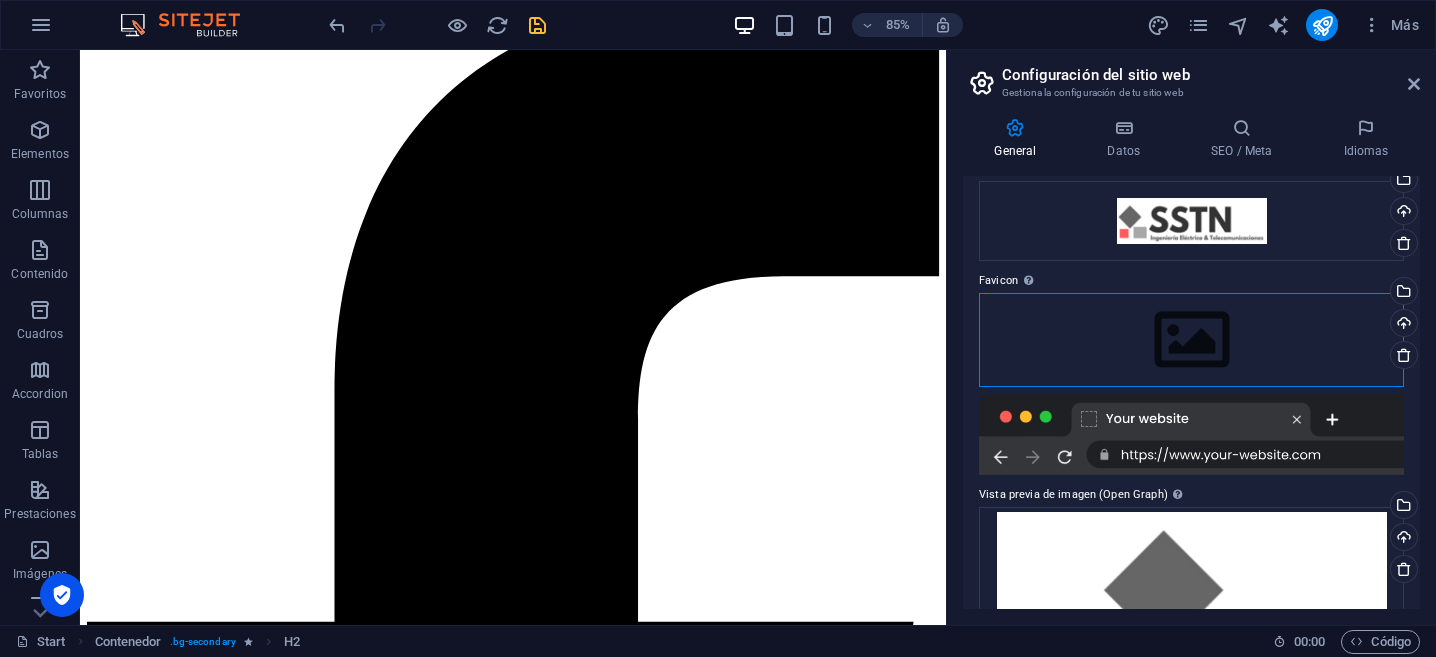 click on "Arrastra archivos aquí, haz clic para escoger archivos o  selecciona archivos de Archivos o de nuestra galería gratuita de fotos y vídeos" at bounding box center (1191, 340) 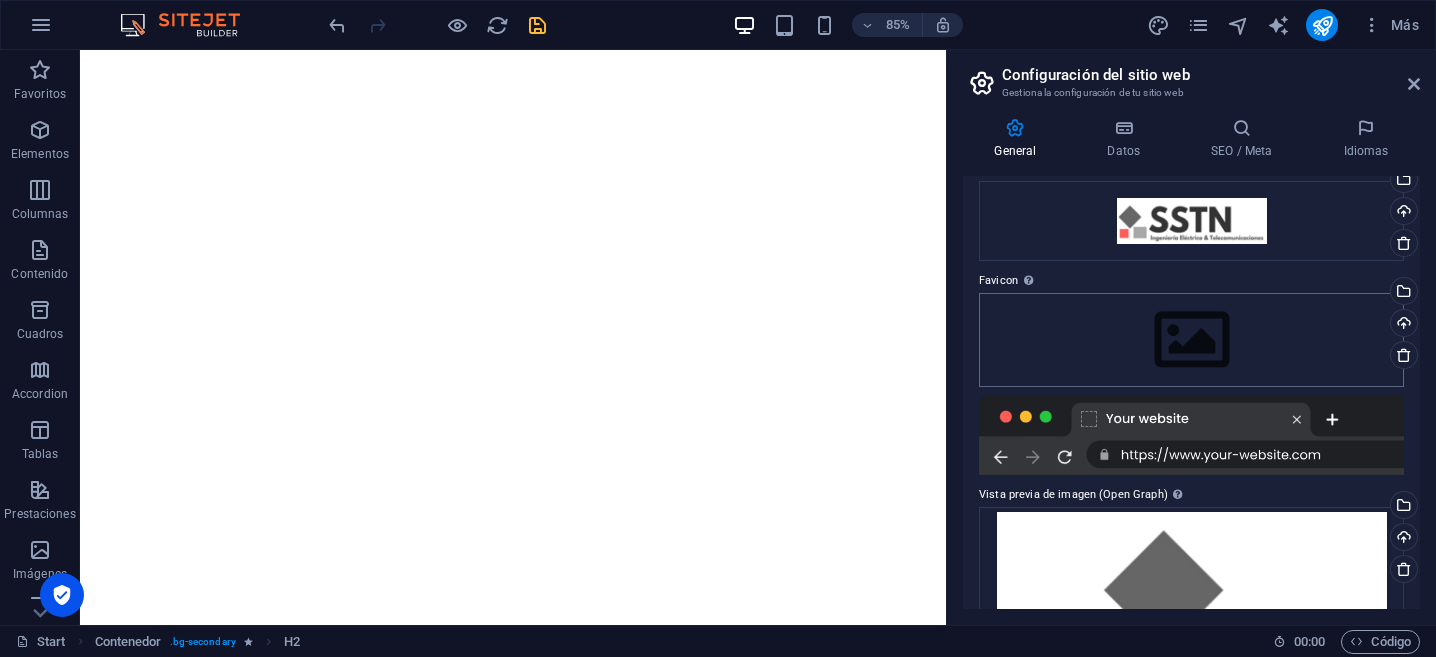 scroll, scrollTop: 3476, scrollLeft: 0, axis: vertical 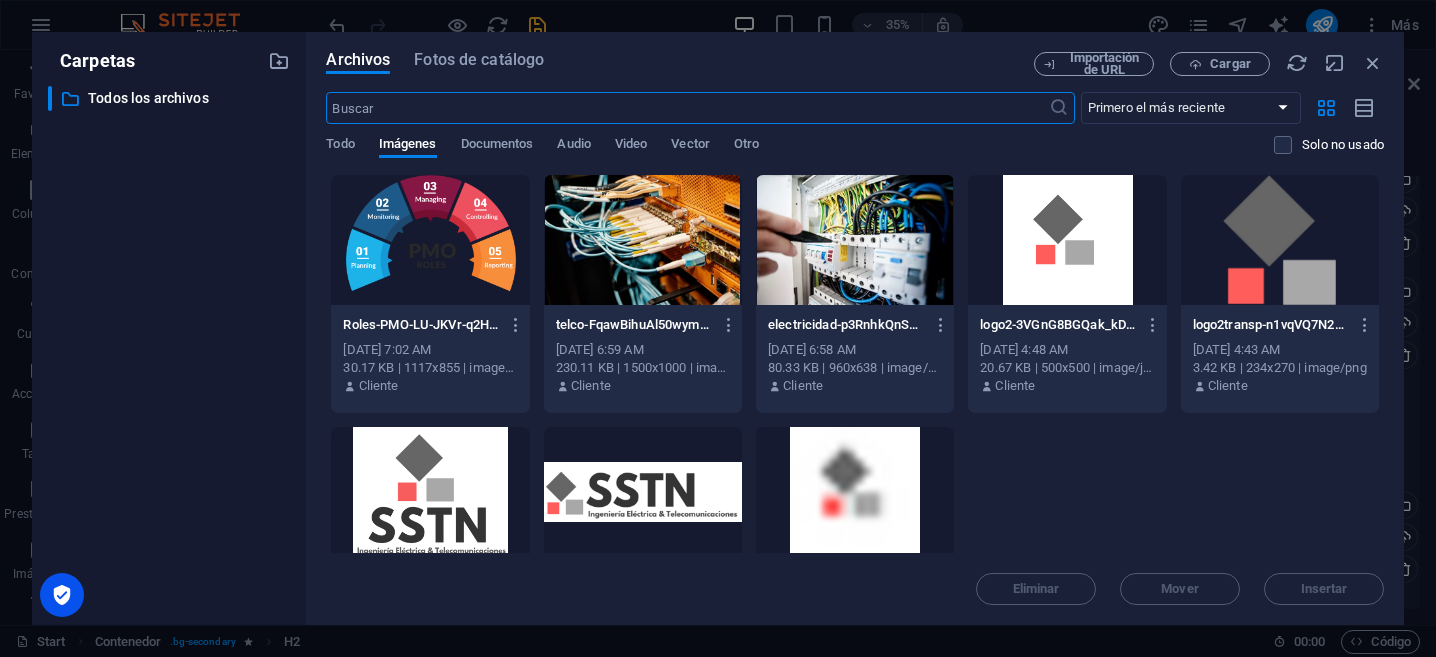 click at bounding box center [1067, 240] 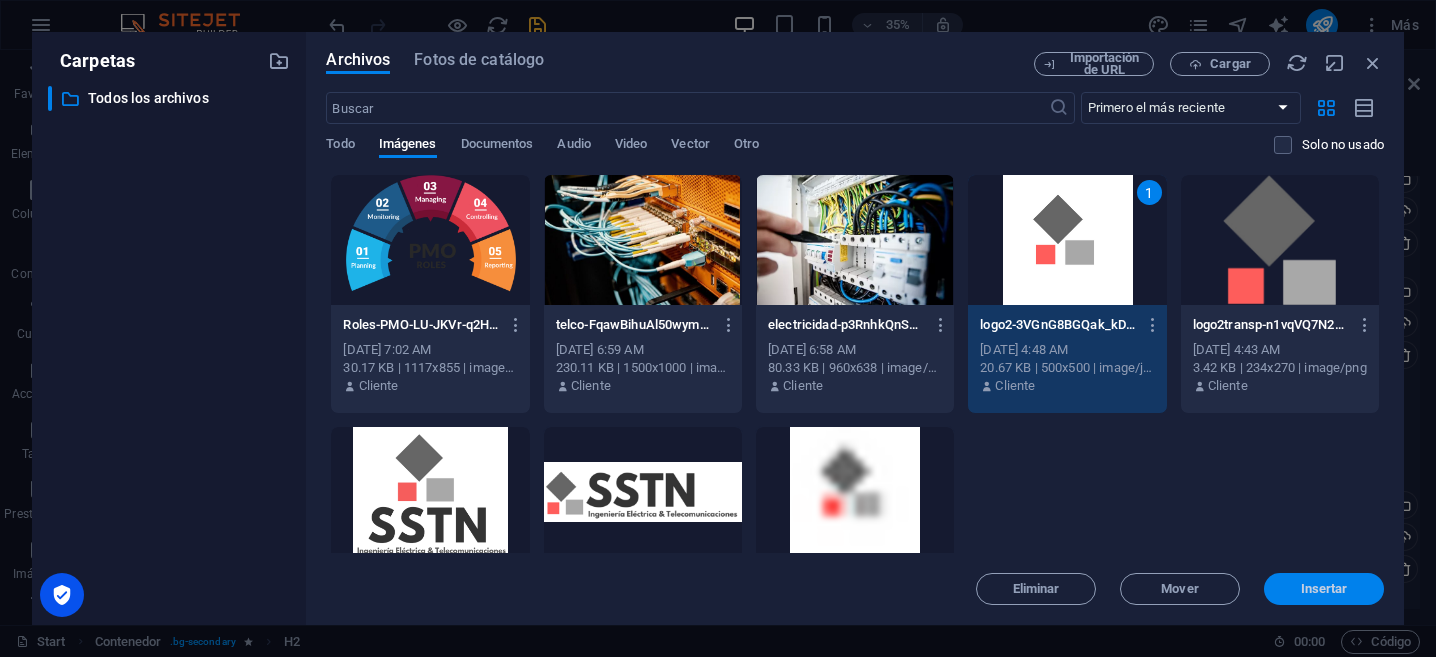 click on "Insertar" at bounding box center [1324, 589] 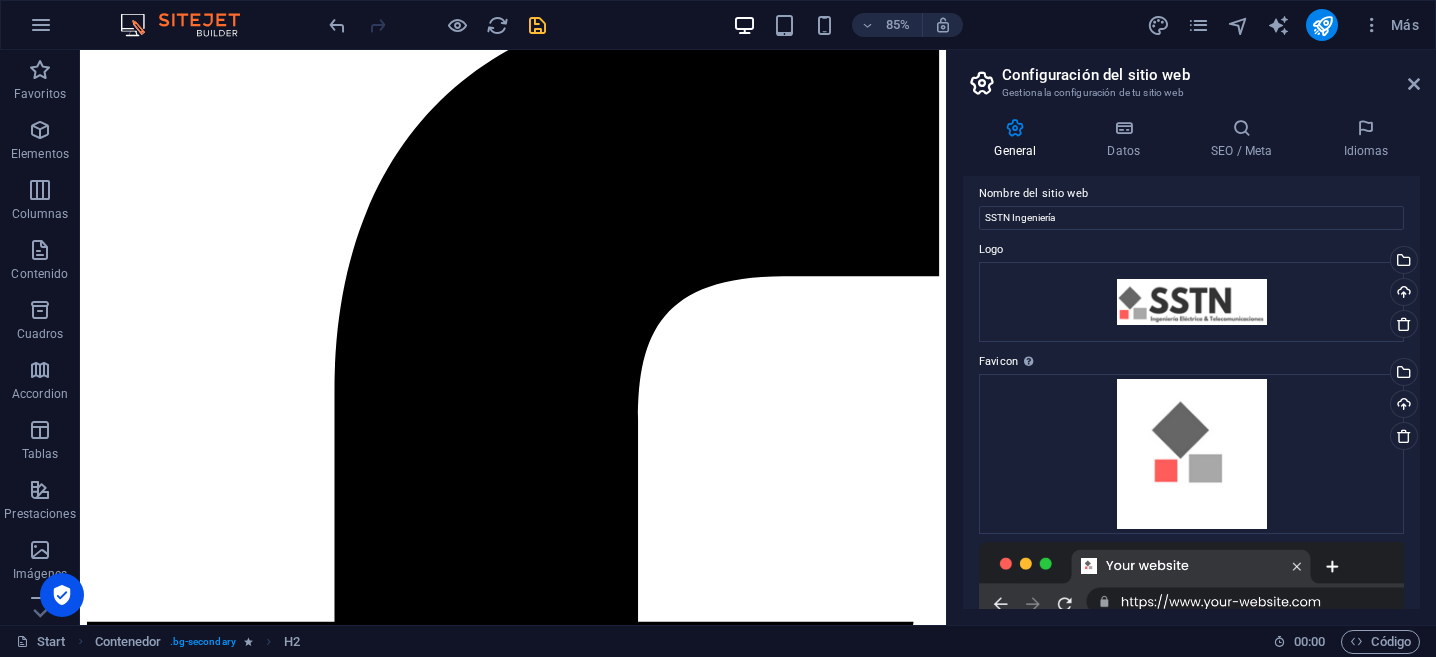 scroll, scrollTop: 0, scrollLeft: 0, axis: both 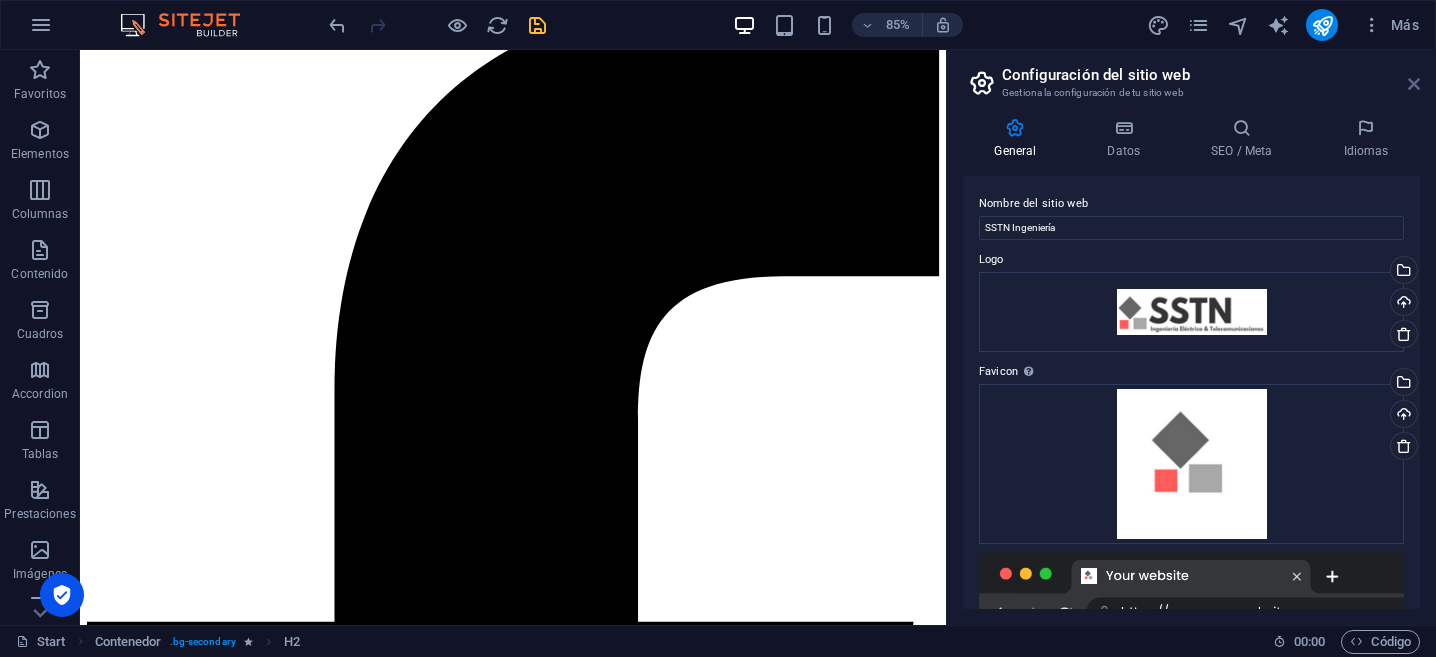 click at bounding box center [1414, 84] 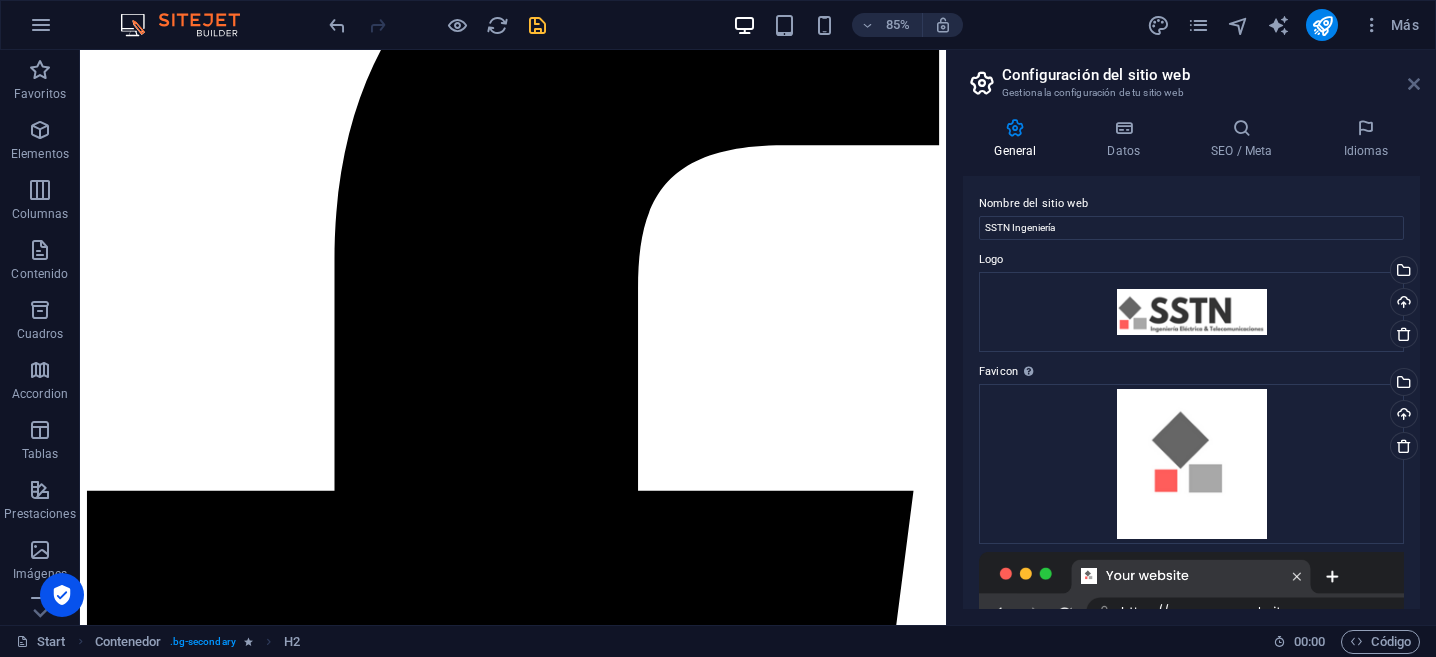 scroll, scrollTop: 2728, scrollLeft: 0, axis: vertical 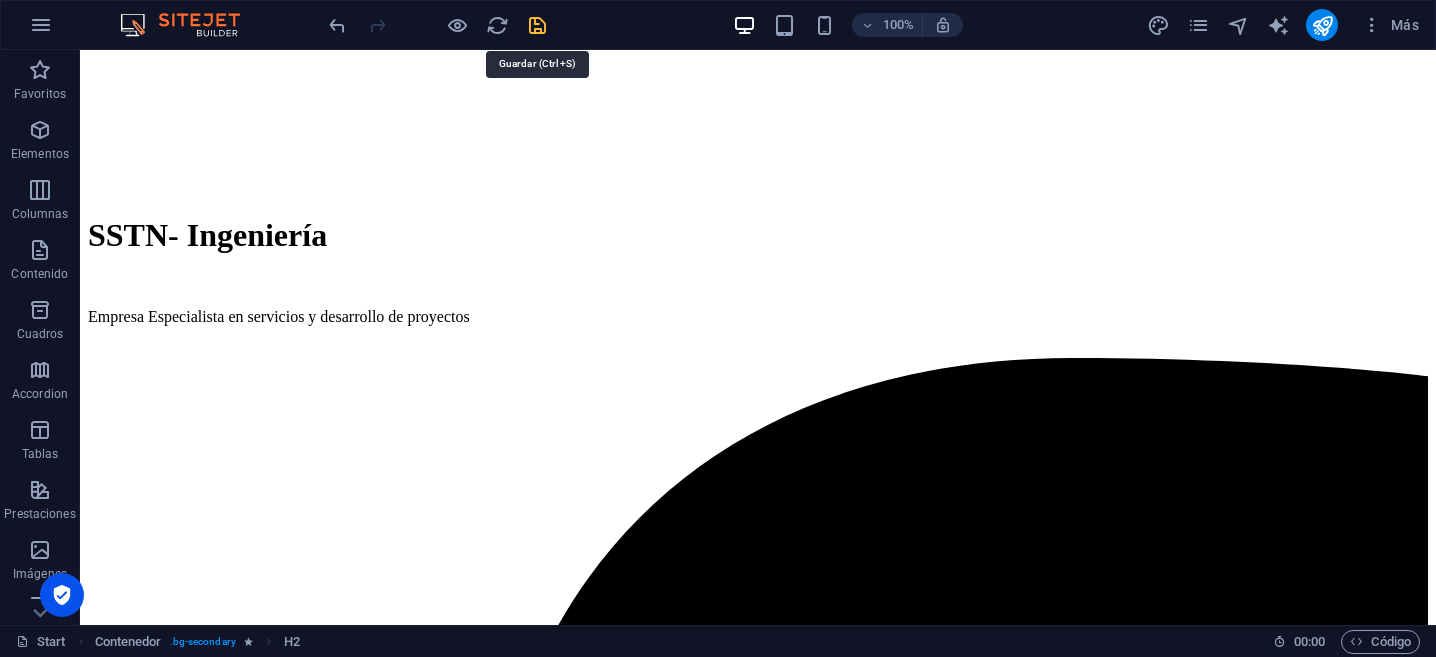 click at bounding box center (537, 25) 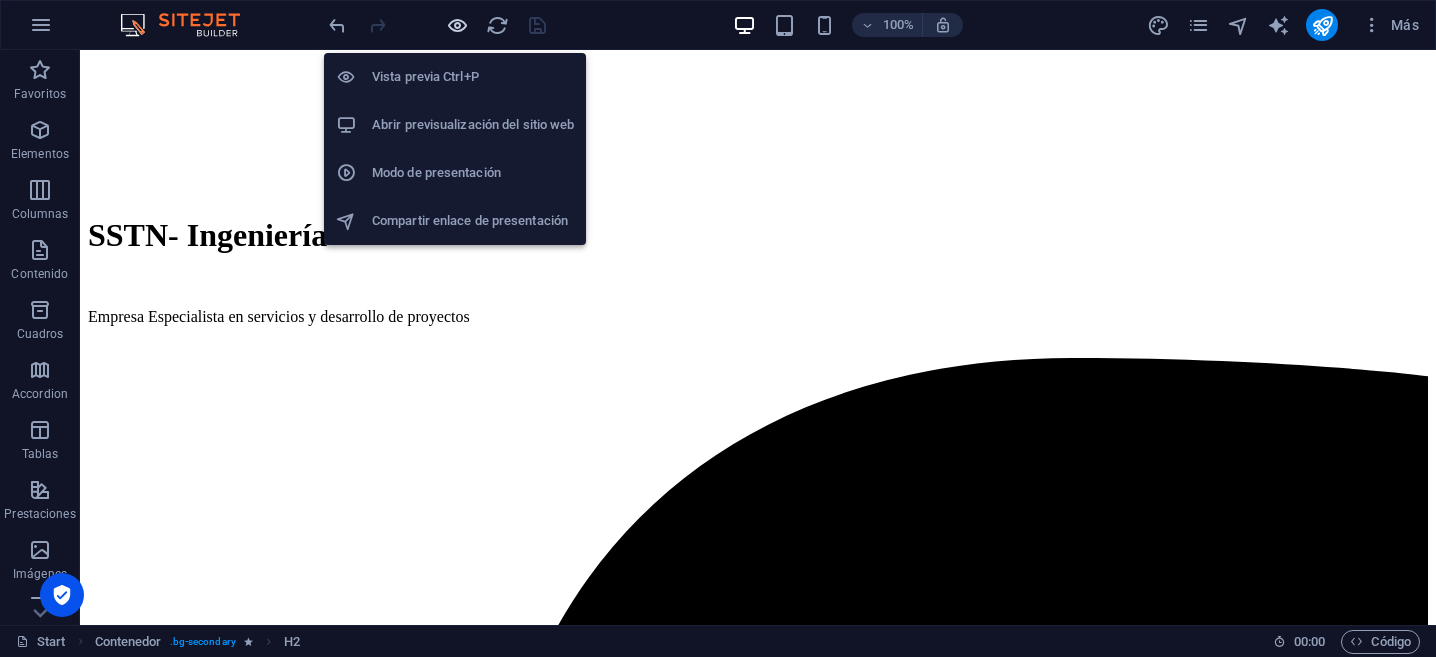 click at bounding box center (457, 25) 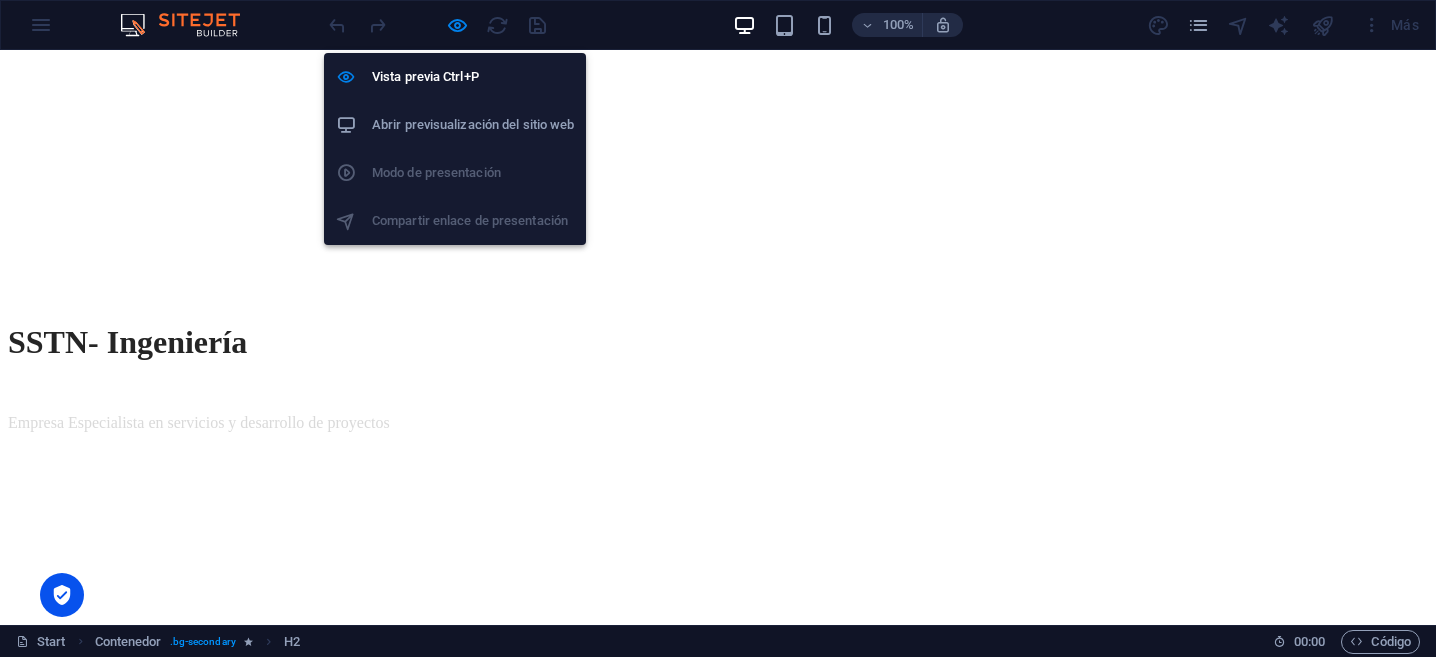 click on "Abrir previsualización del sitio web" at bounding box center (473, 125) 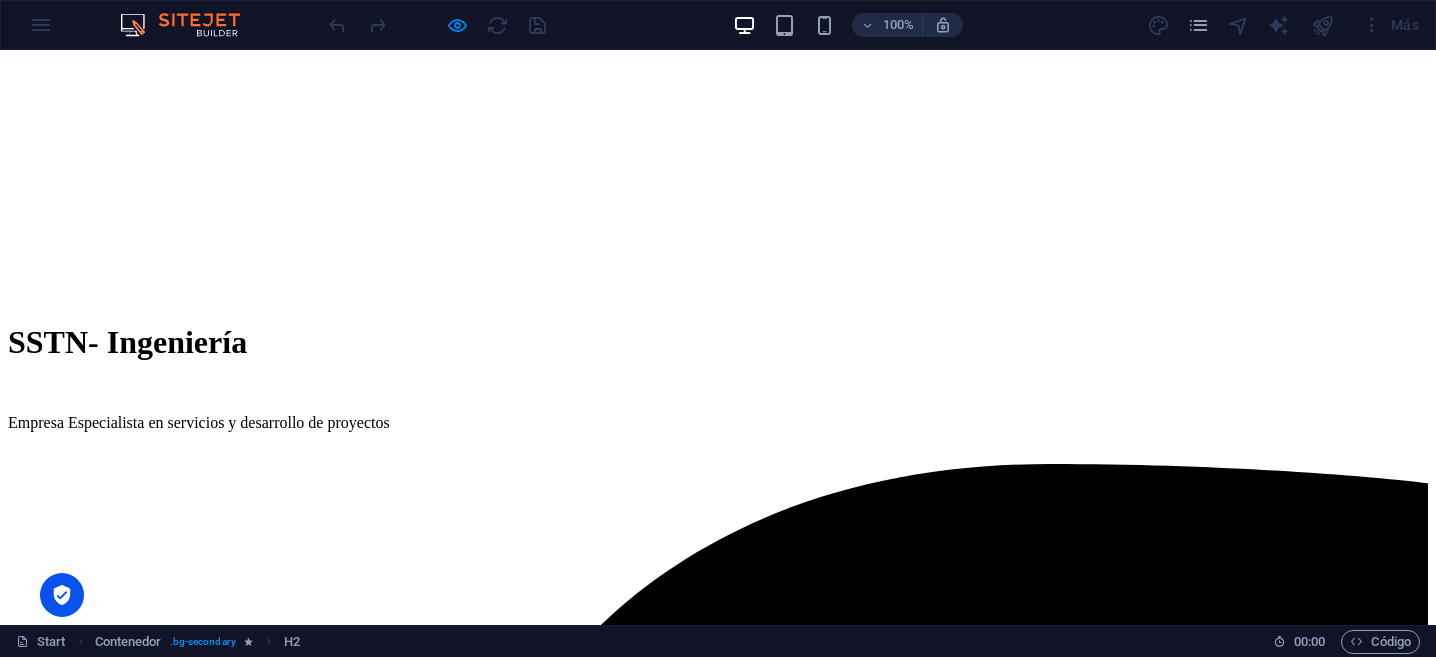 click on "100% Más" at bounding box center (876, 25) 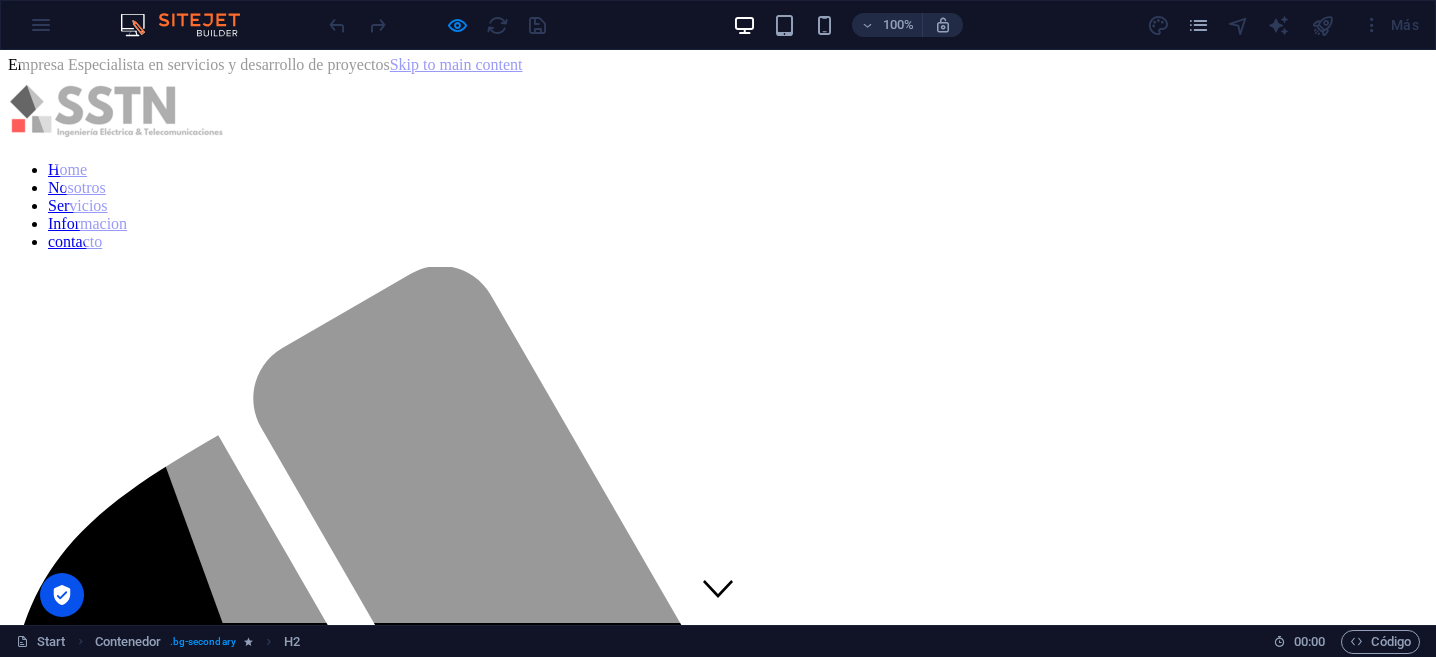 scroll, scrollTop: 0, scrollLeft: 0, axis: both 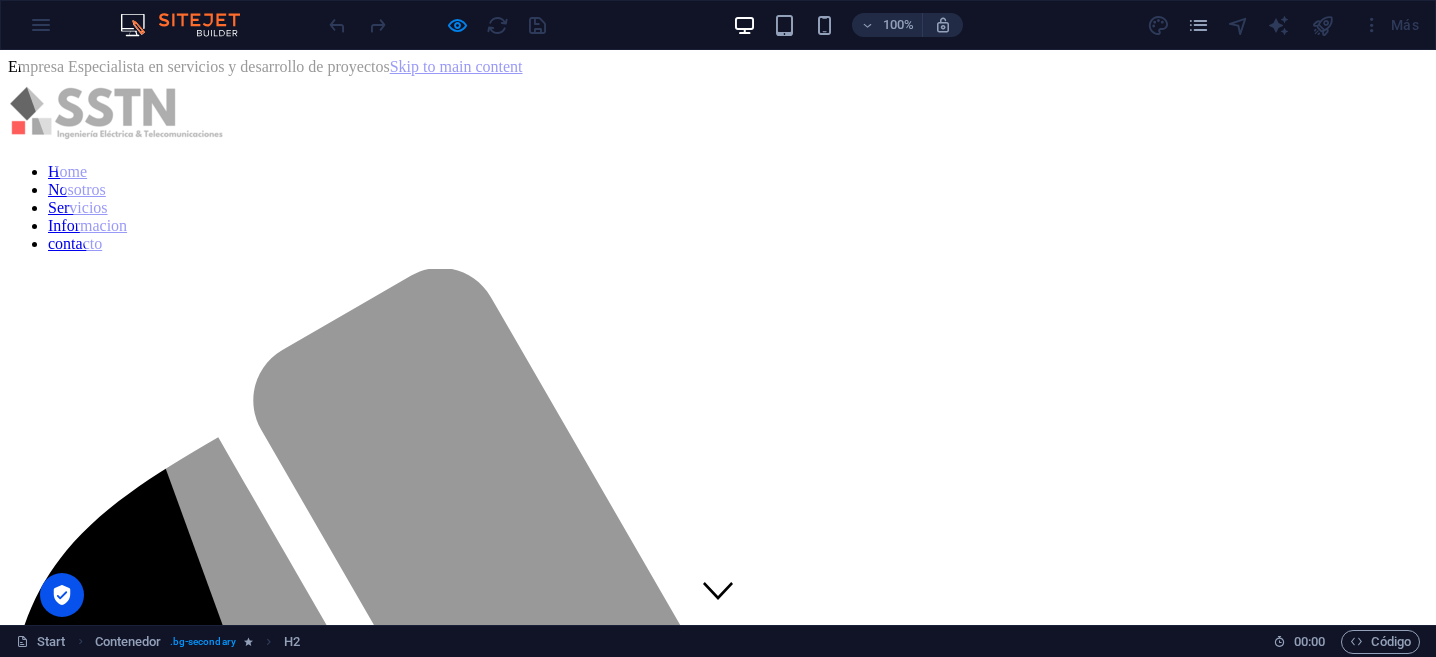 click on "100% Más" at bounding box center (876, 25) 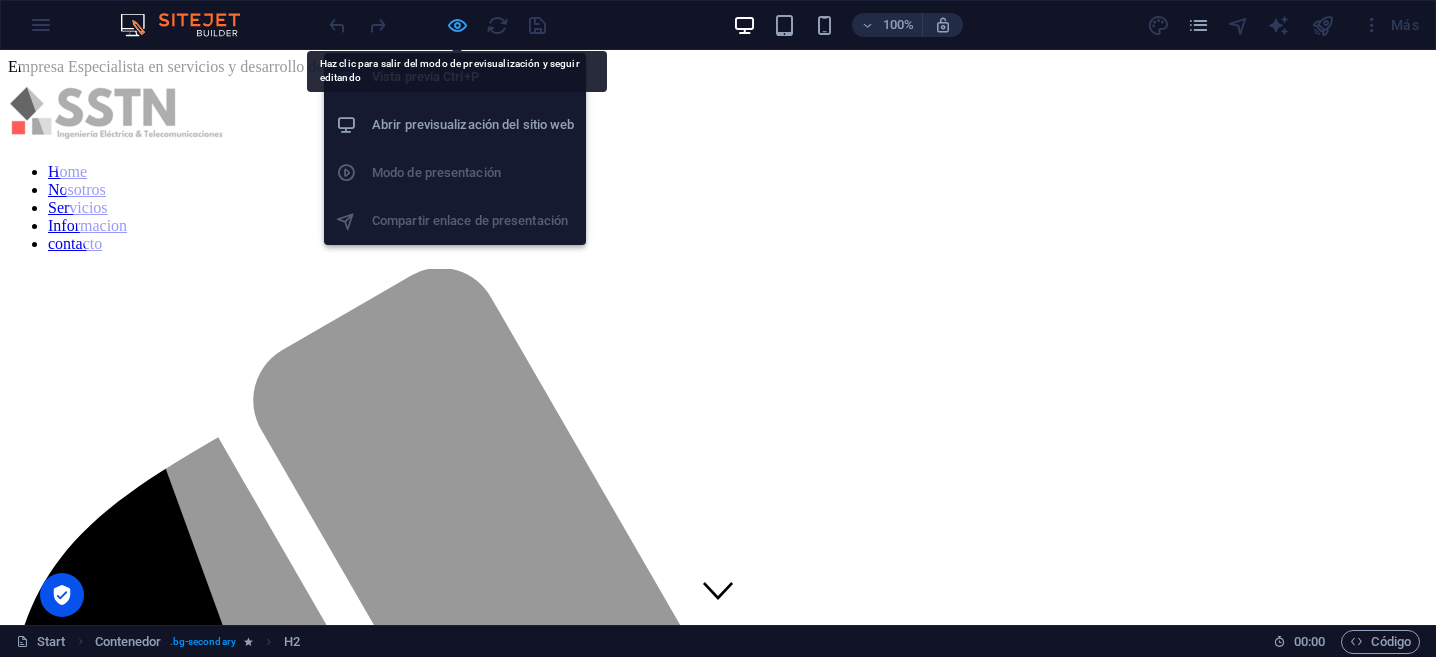 click at bounding box center (457, 25) 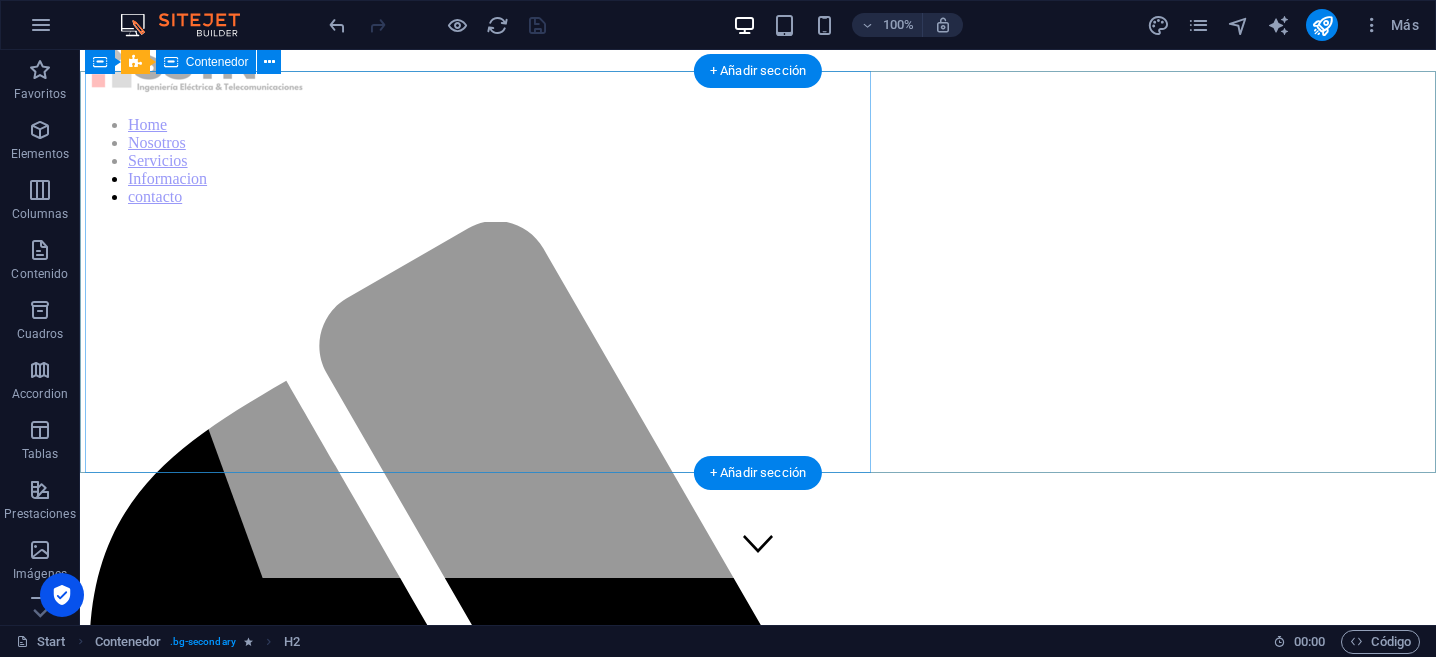 scroll, scrollTop: 0, scrollLeft: 0, axis: both 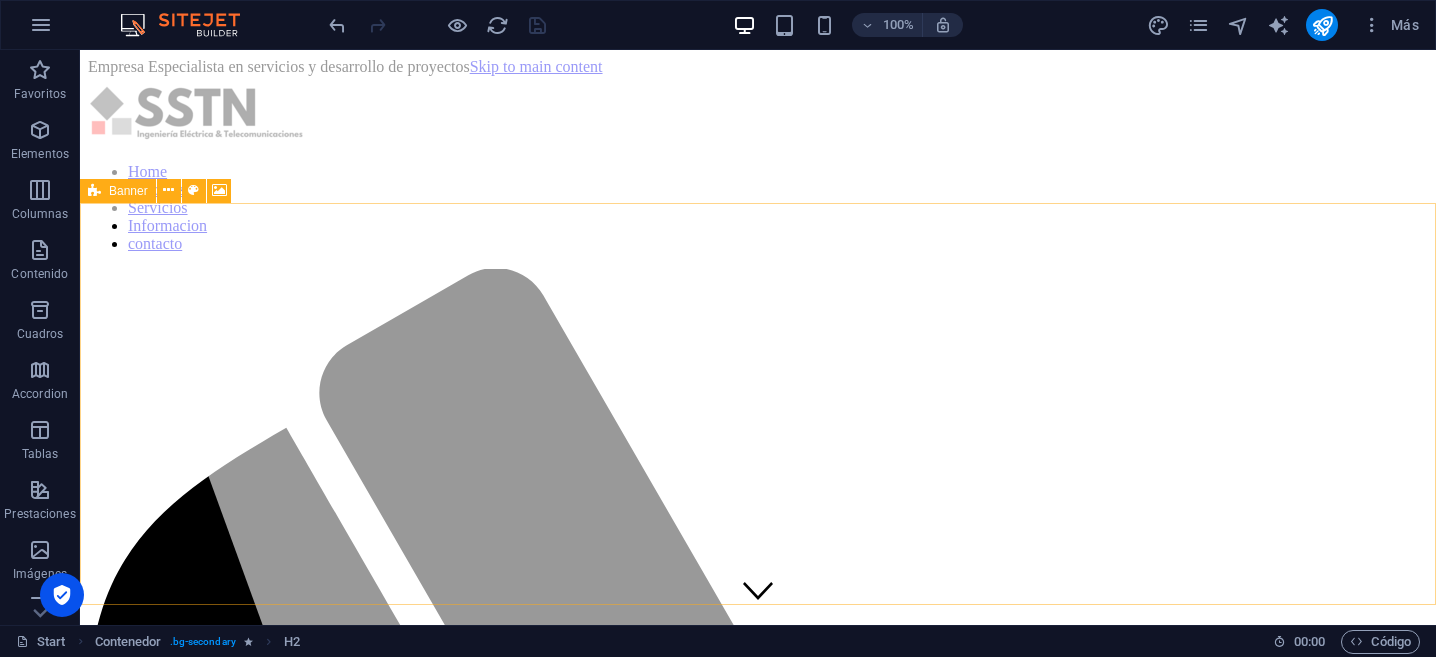 click on "Banner" at bounding box center [128, 191] 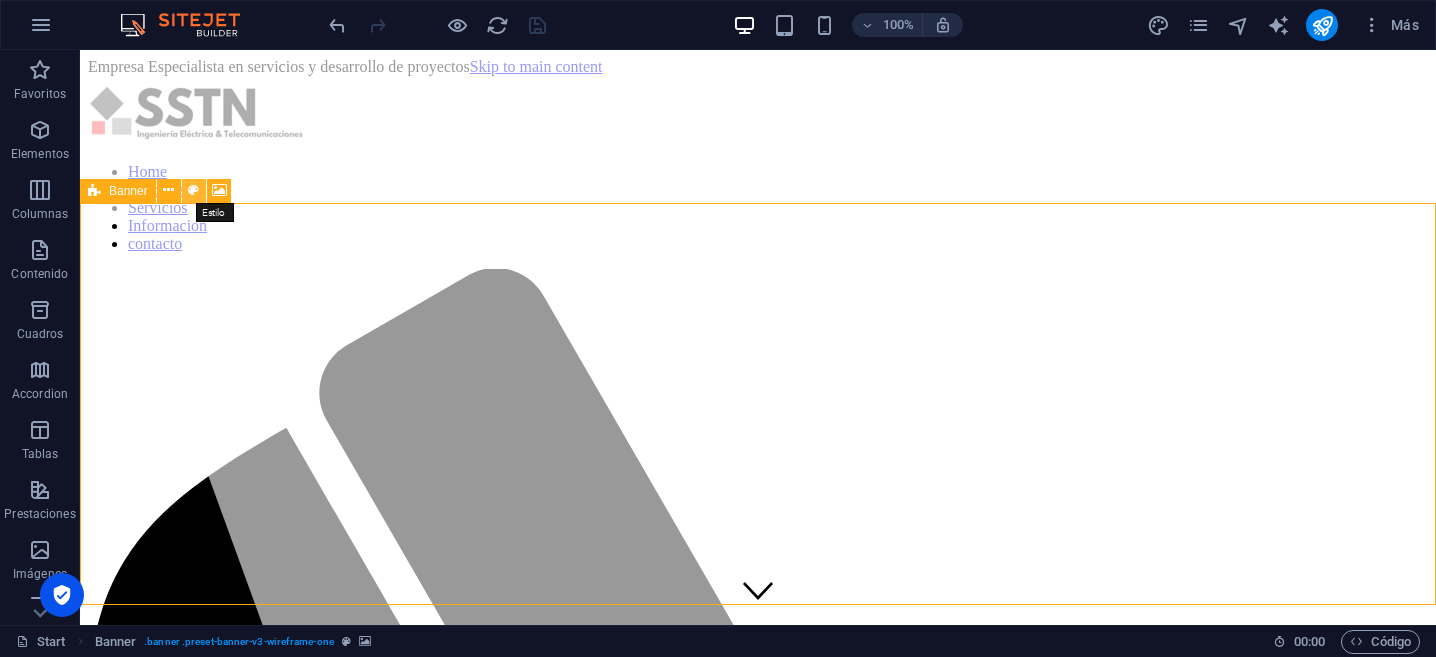 click at bounding box center [193, 190] 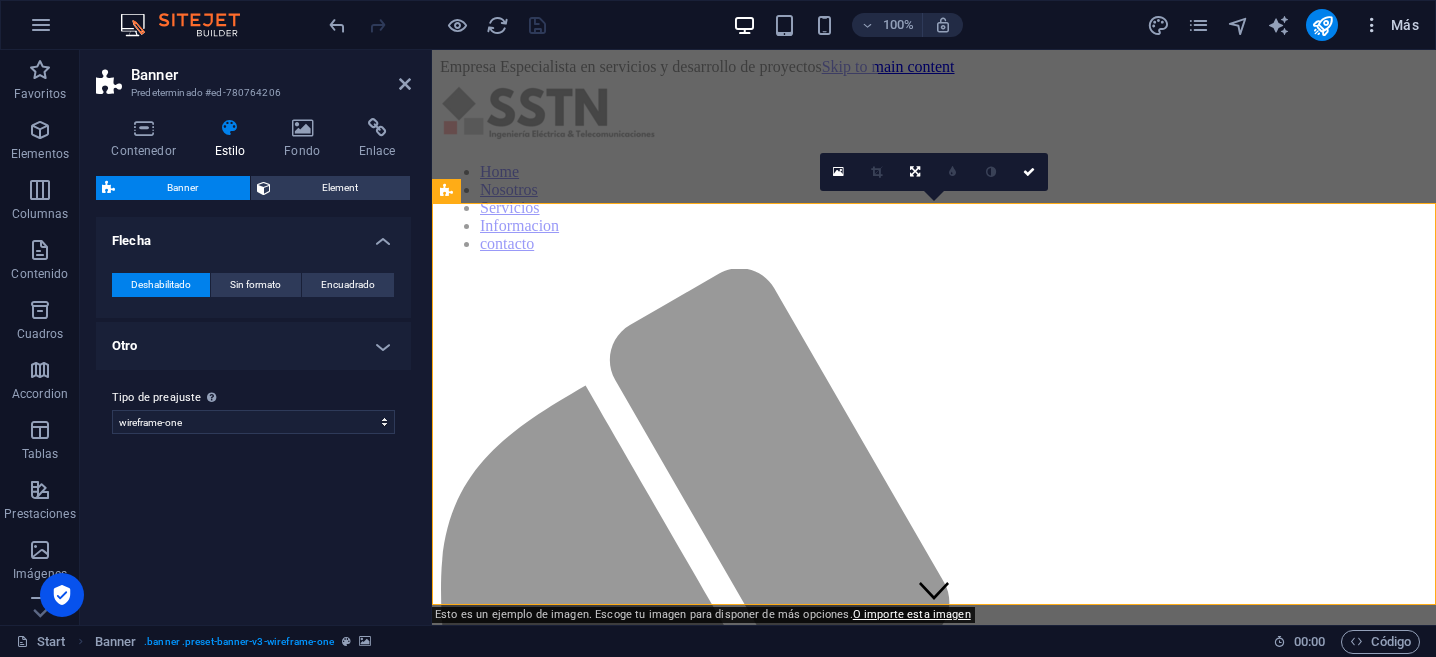 click on "Más" at bounding box center [1390, 25] 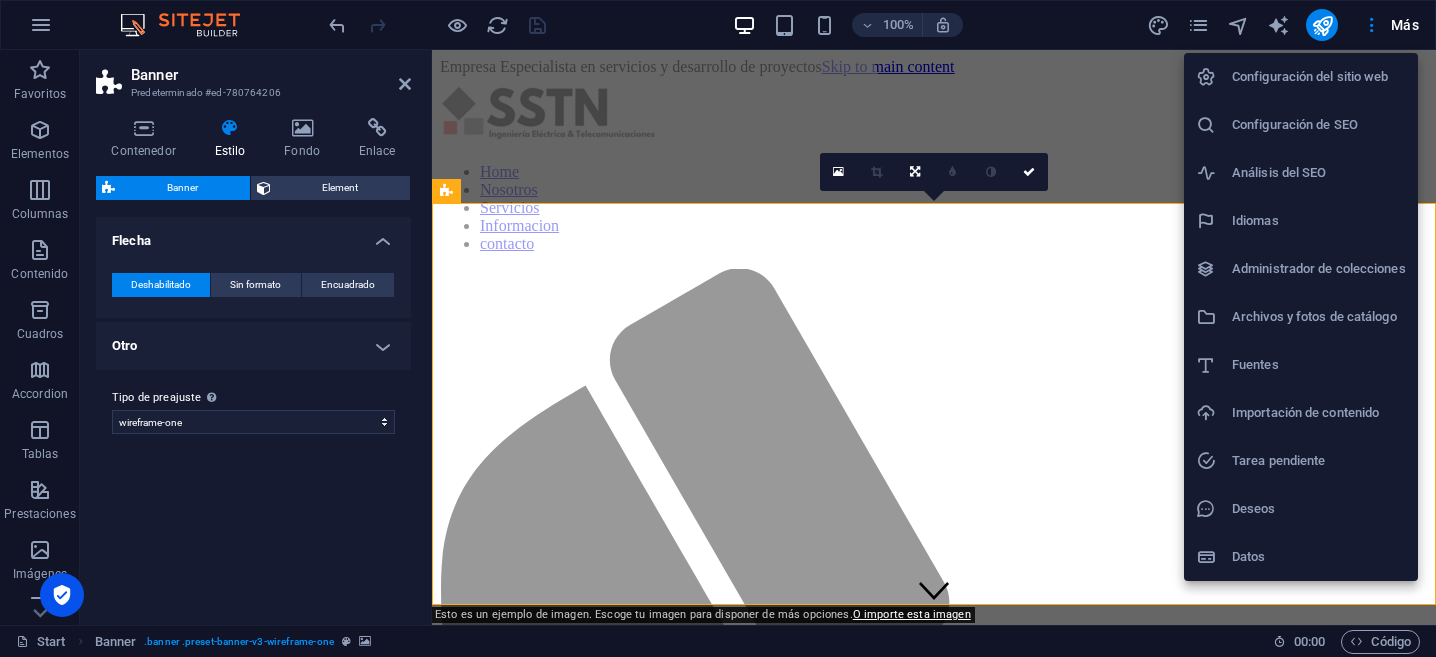 click at bounding box center (718, 328) 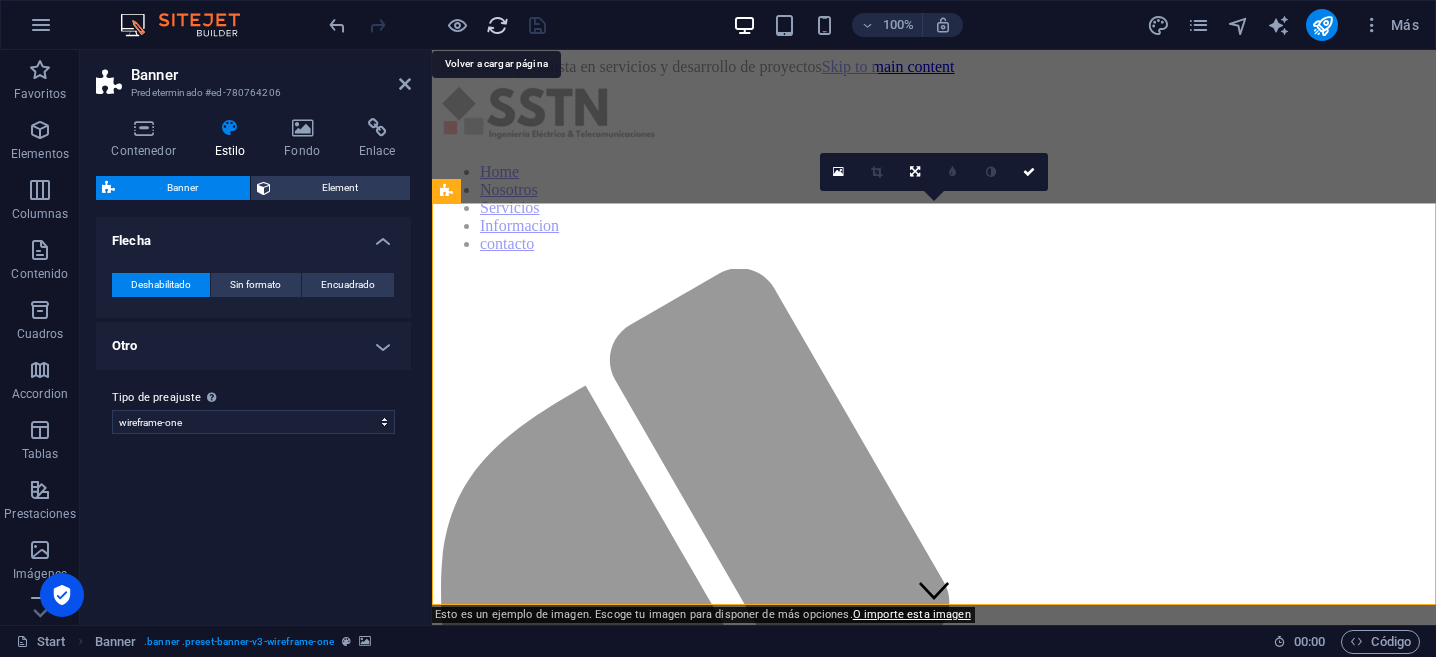 click at bounding box center (497, 25) 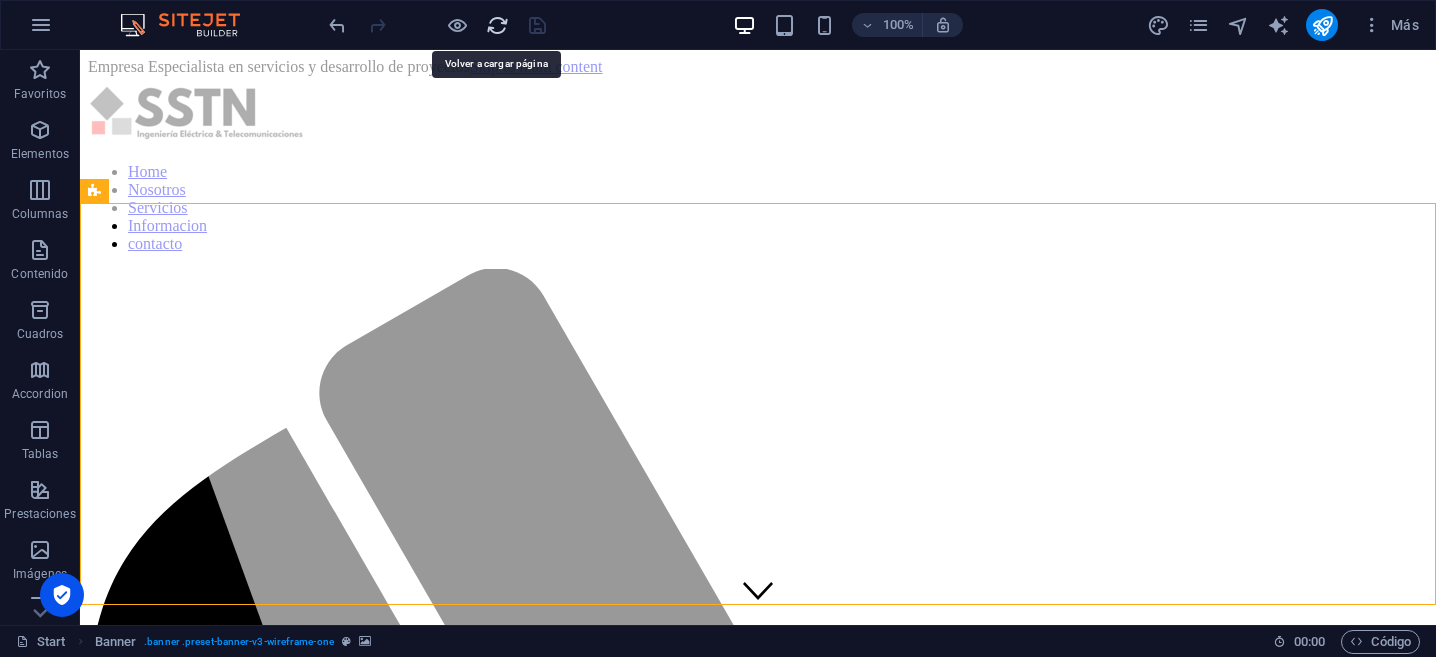 click at bounding box center [497, 25] 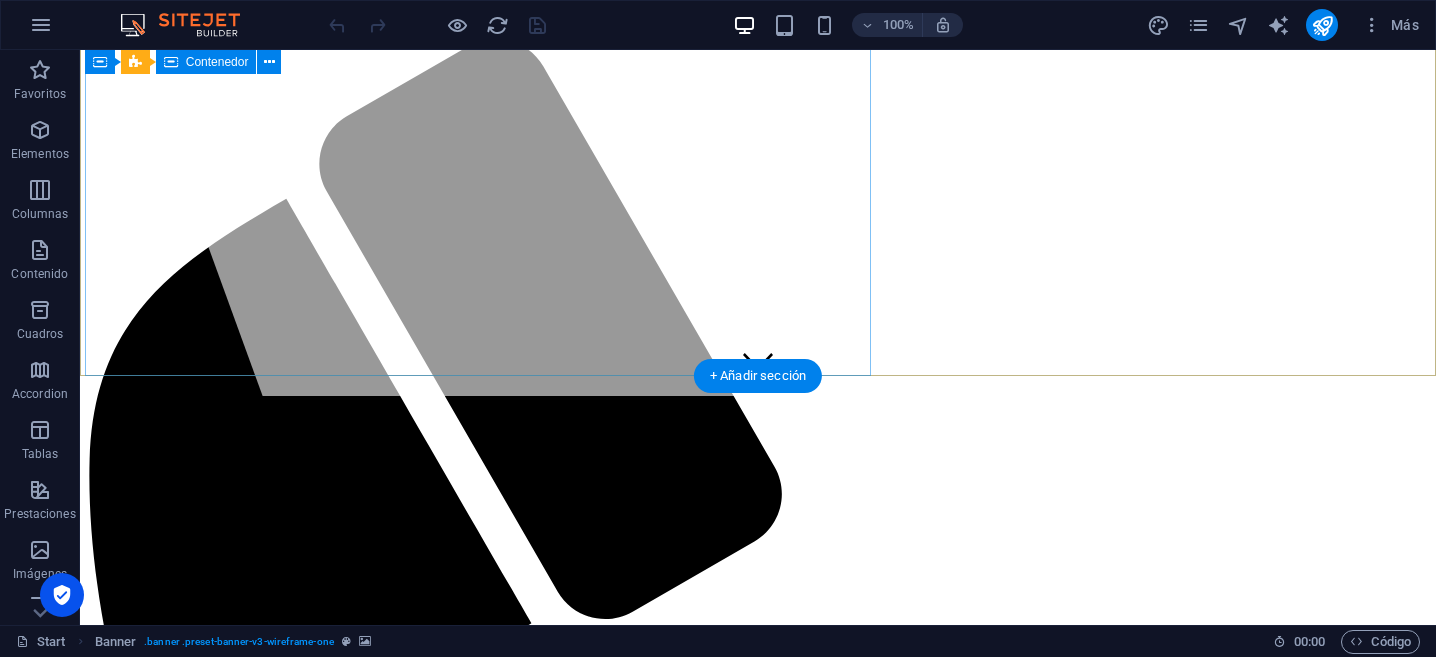 scroll, scrollTop: 232, scrollLeft: 0, axis: vertical 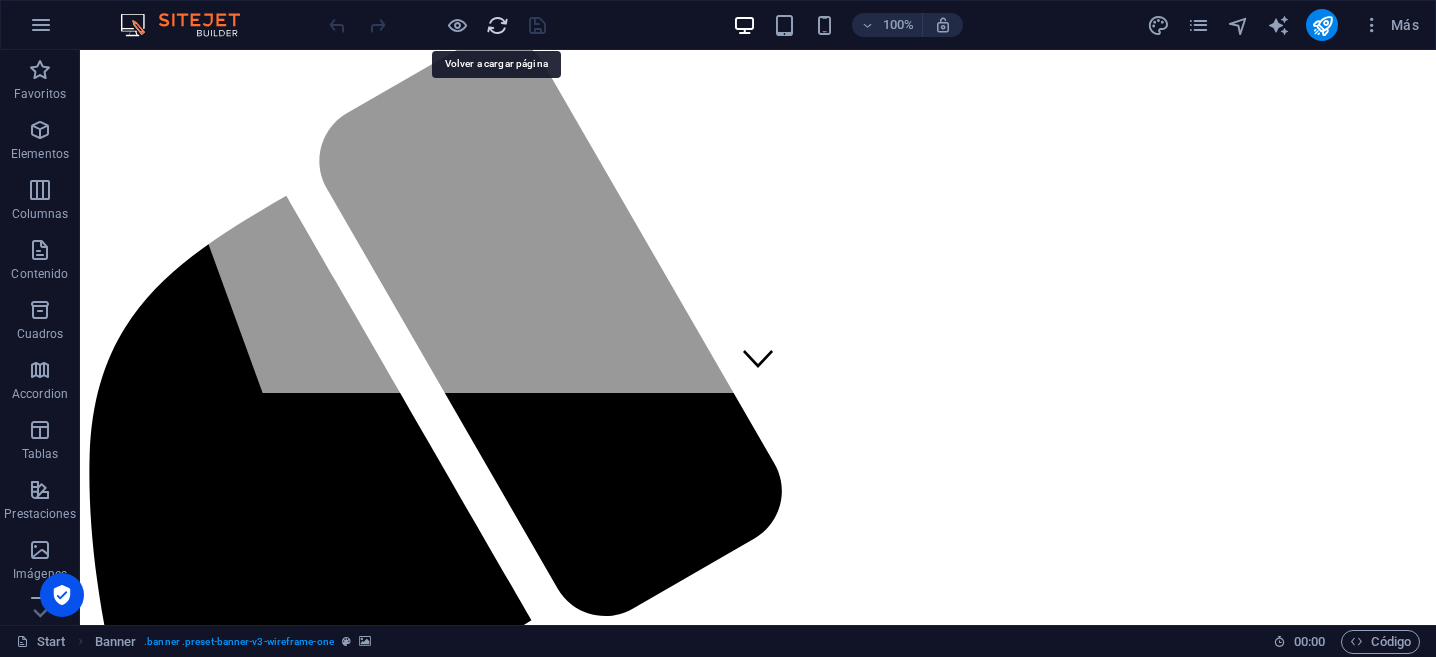 click at bounding box center (497, 25) 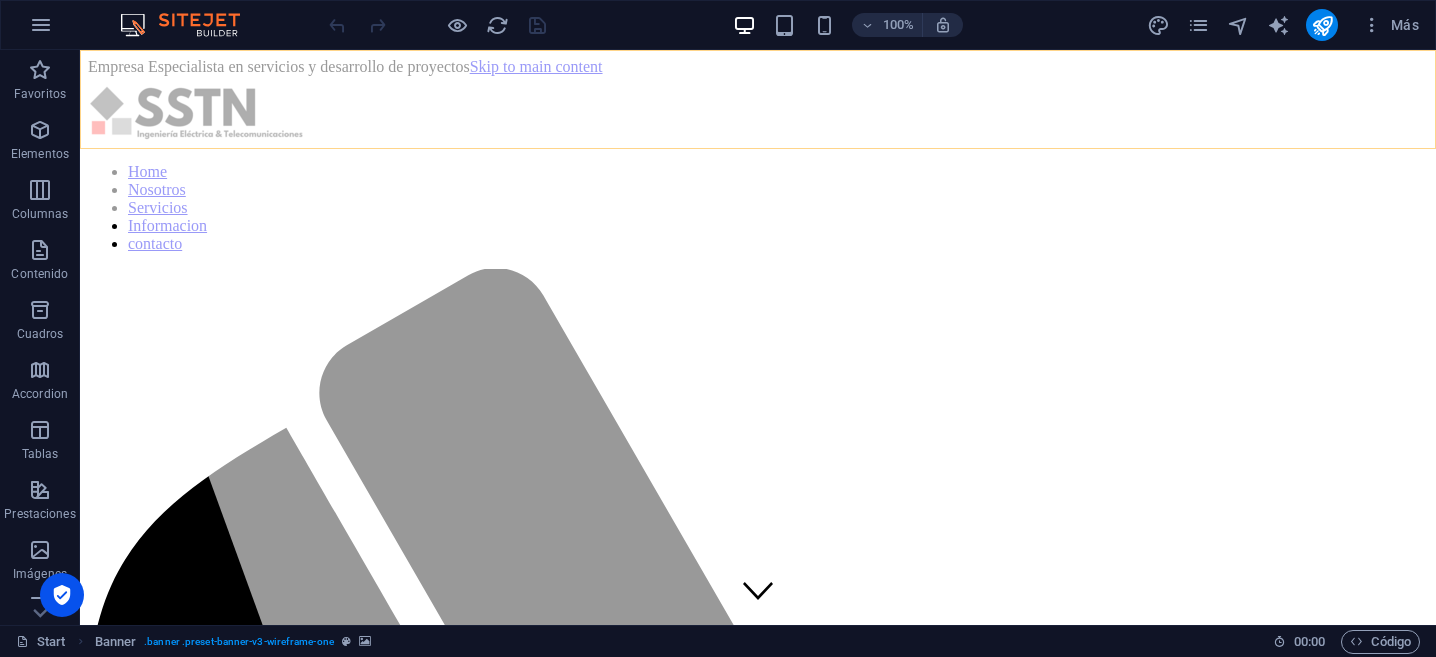 scroll, scrollTop: 0, scrollLeft: 0, axis: both 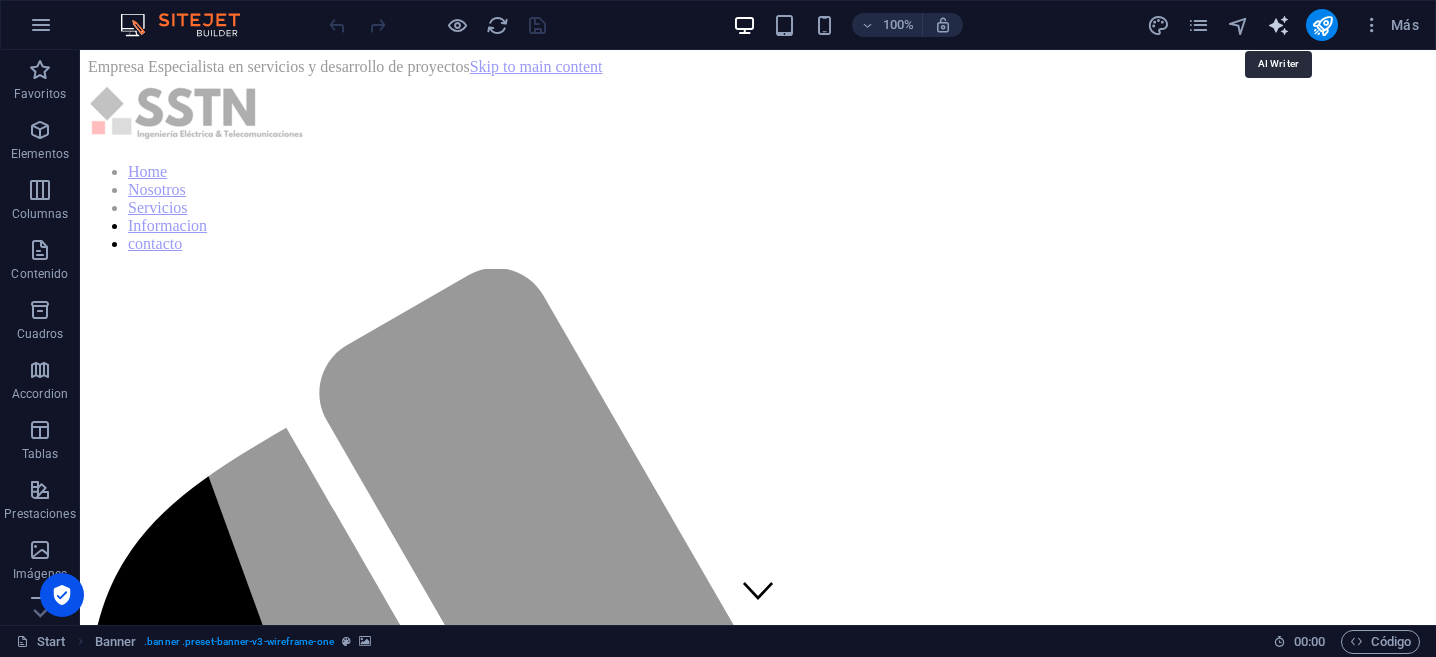 click at bounding box center [1278, 25] 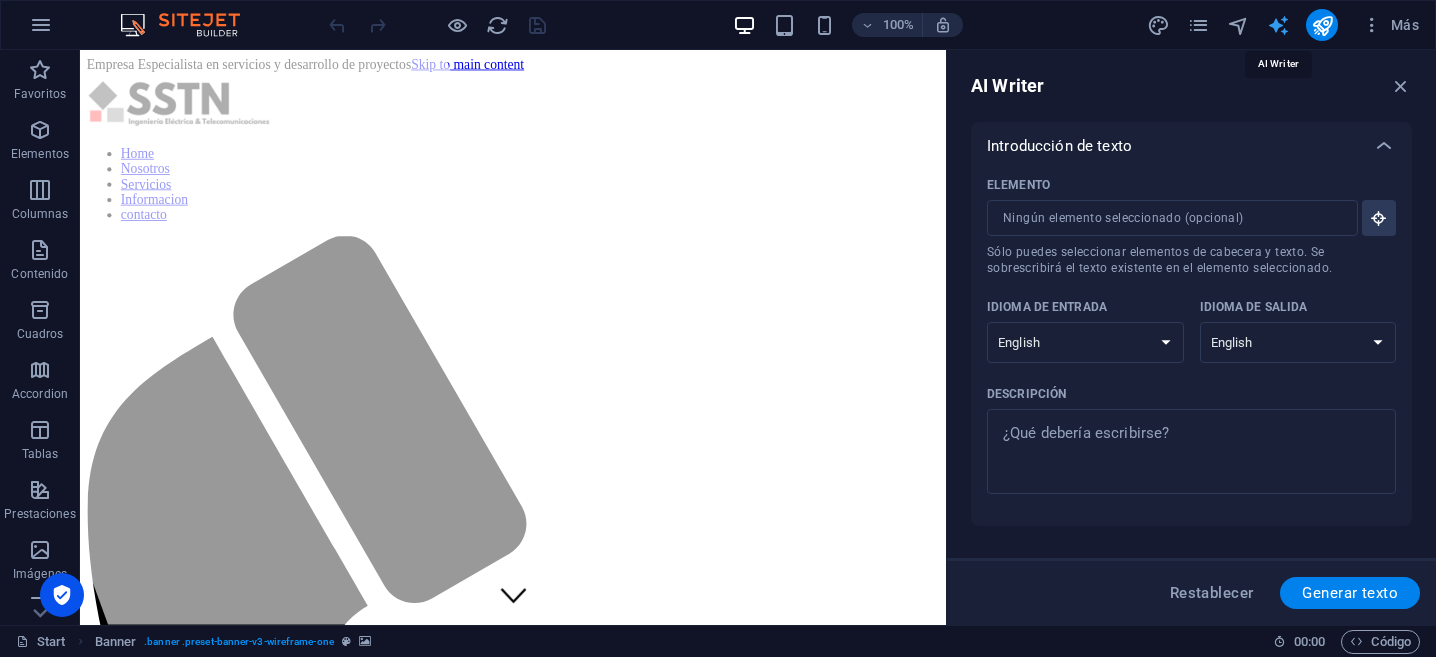 scroll, scrollTop: 0, scrollLeft: 0, axis: both 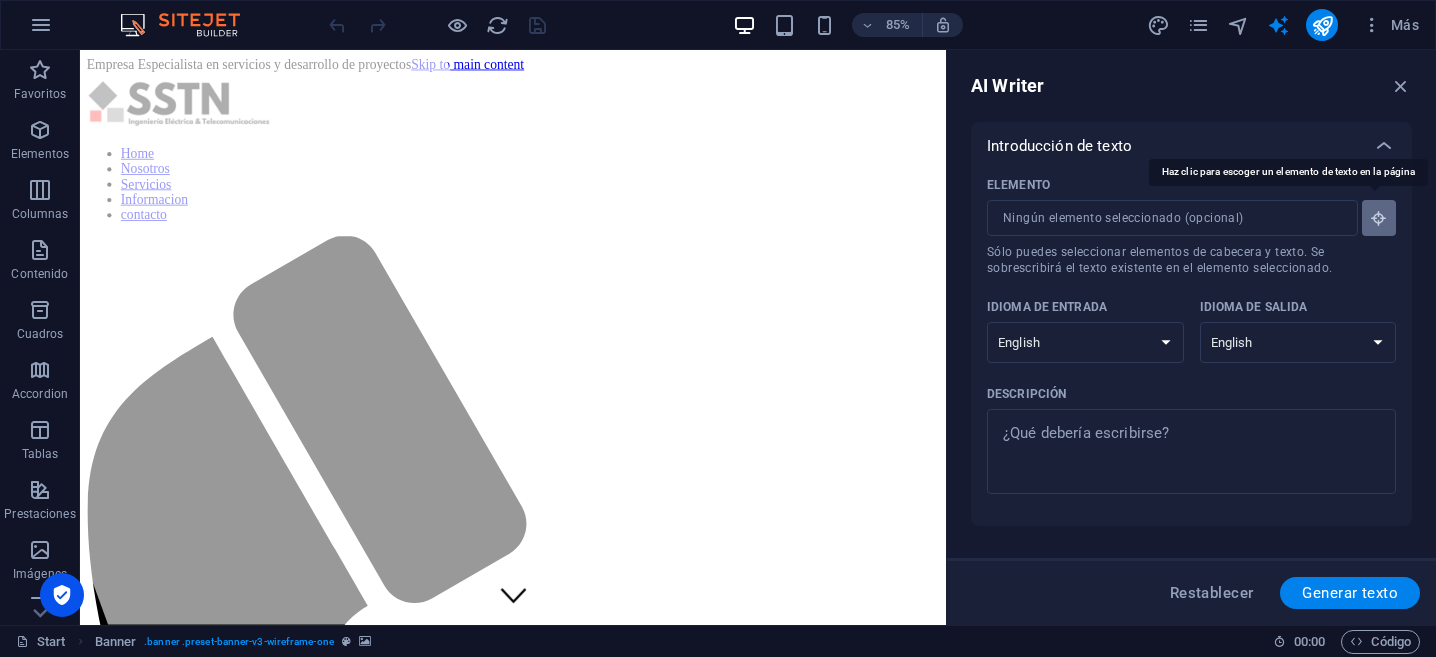 click at bounding box center [1379, 218] 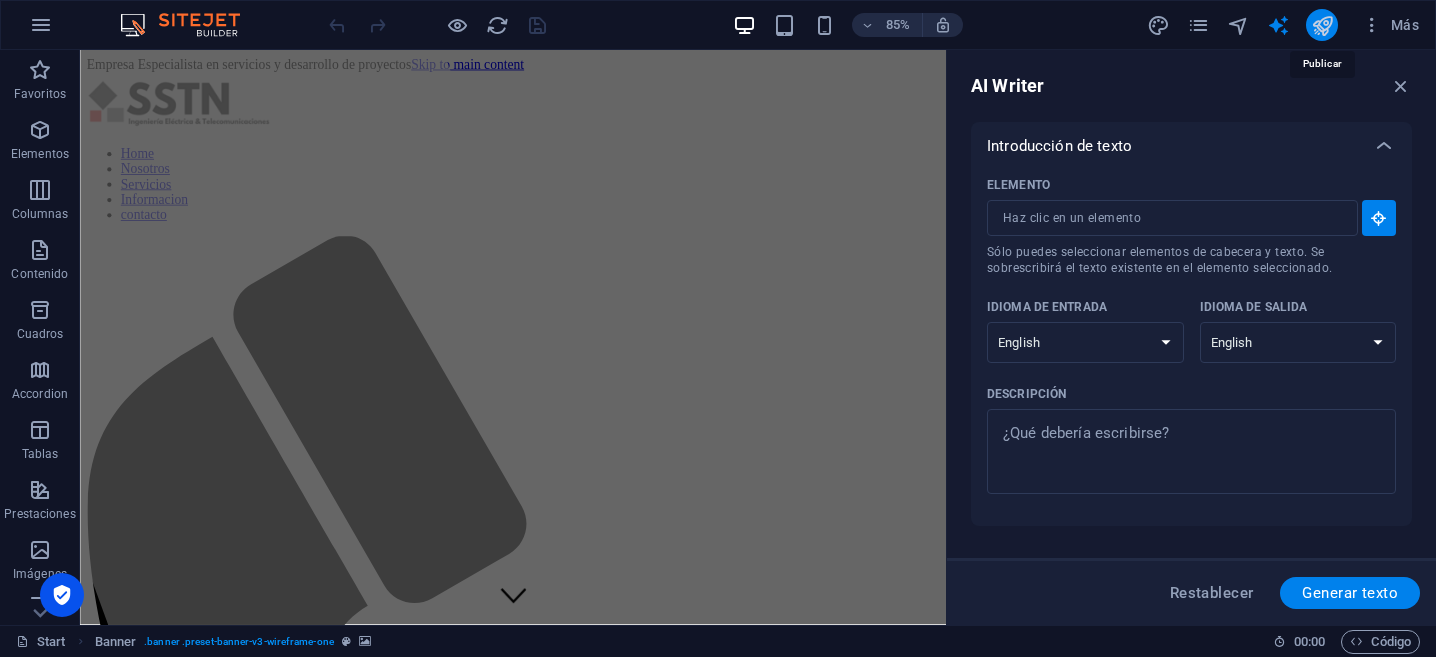 click at bounding box center (1322, 25) 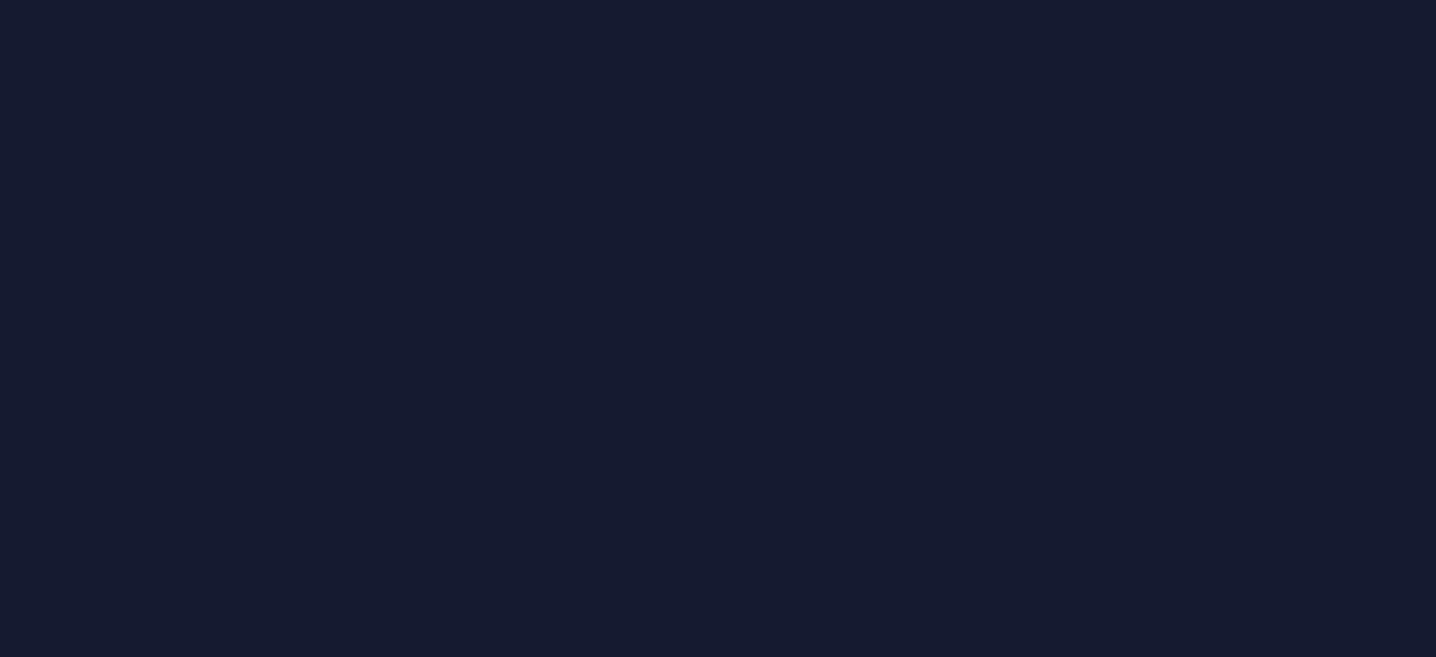scroll, scrollTop: 0, scrollLeft: 0, axis: both 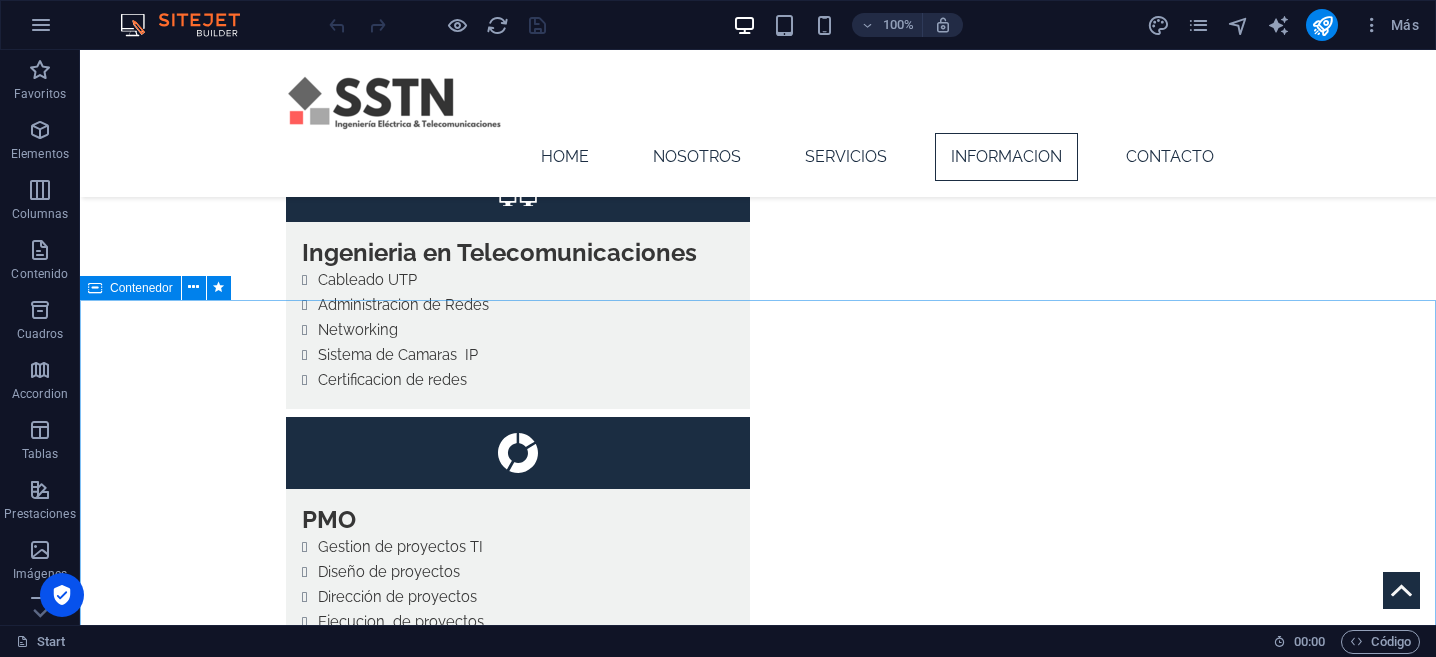 click on "Contenedor" at bounding box center (141, 288) 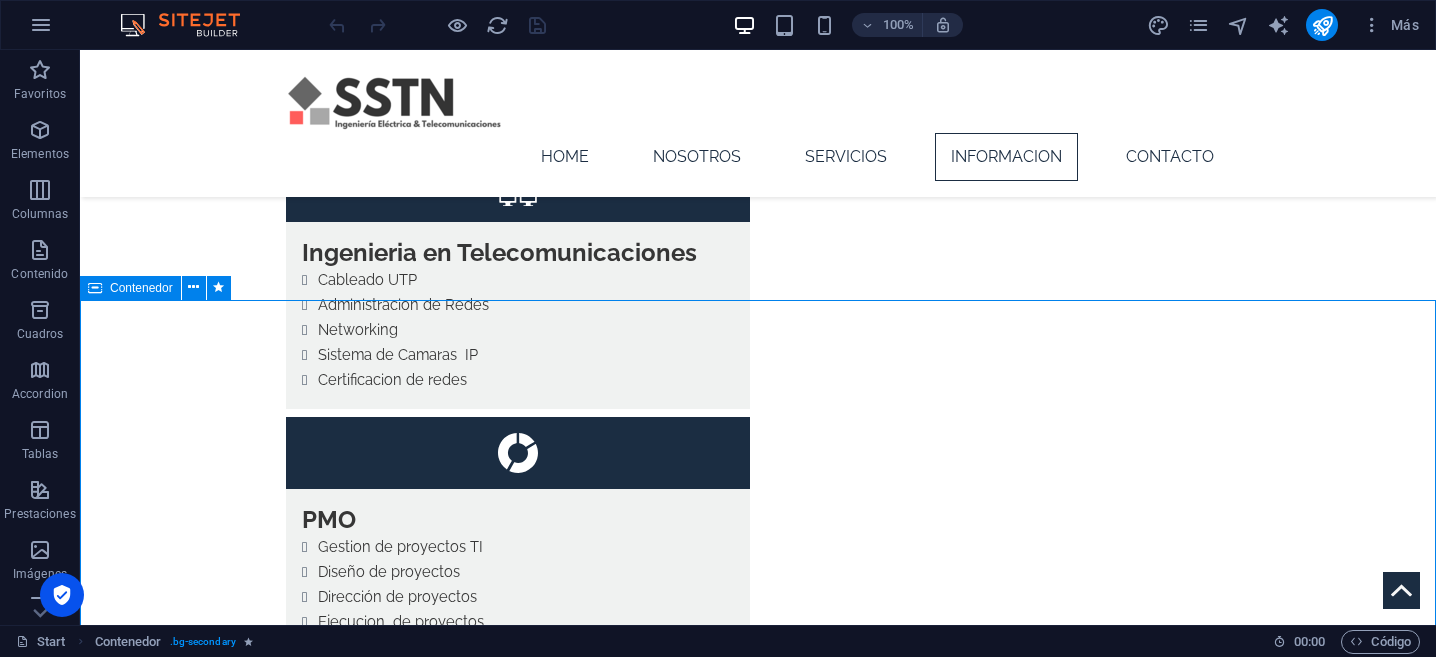click at bounding box center [95, 288] 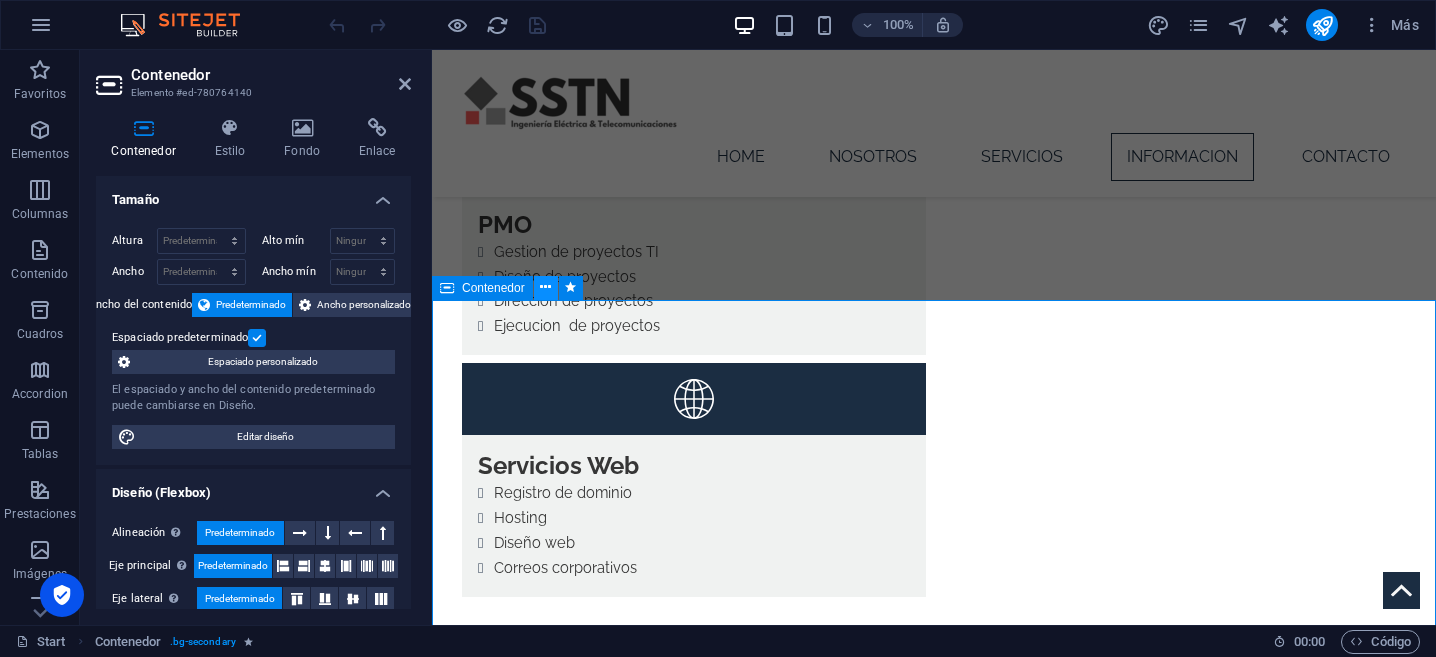 click at bounding box center [545, 287] 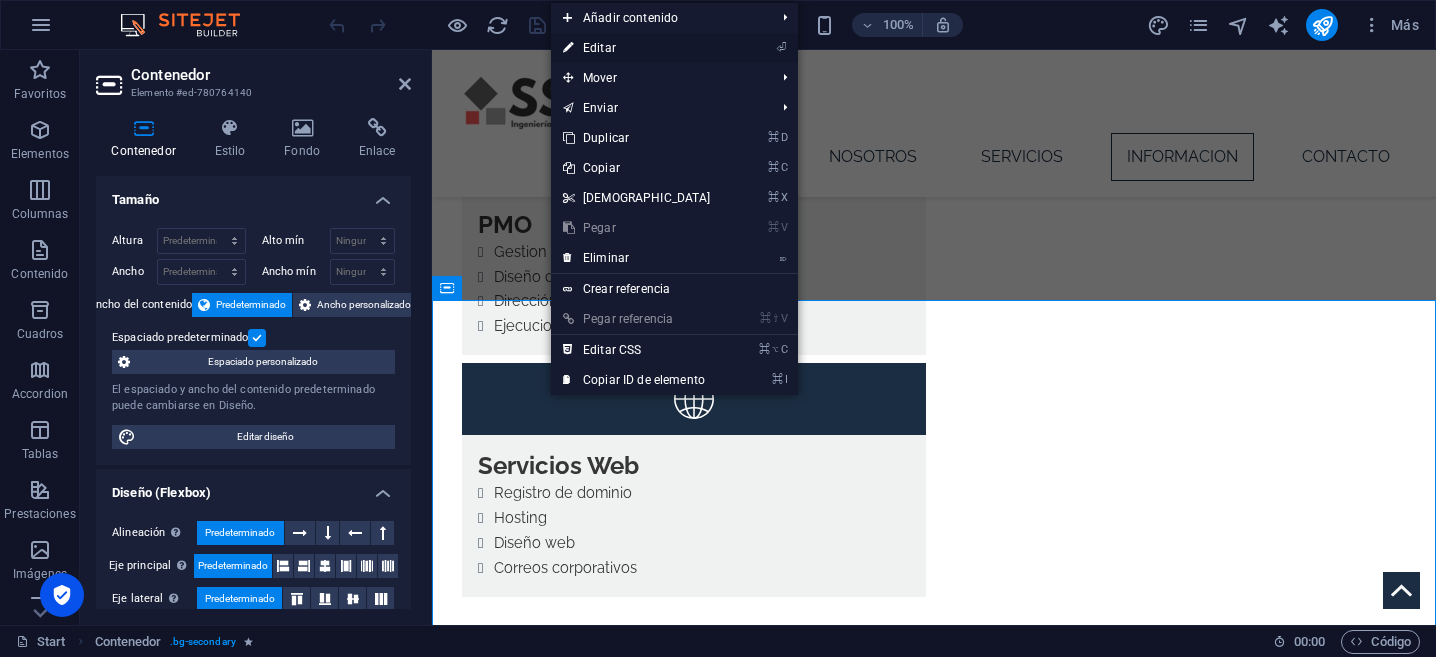 click on "⏎  Editar" at bounding box center [637, 48] 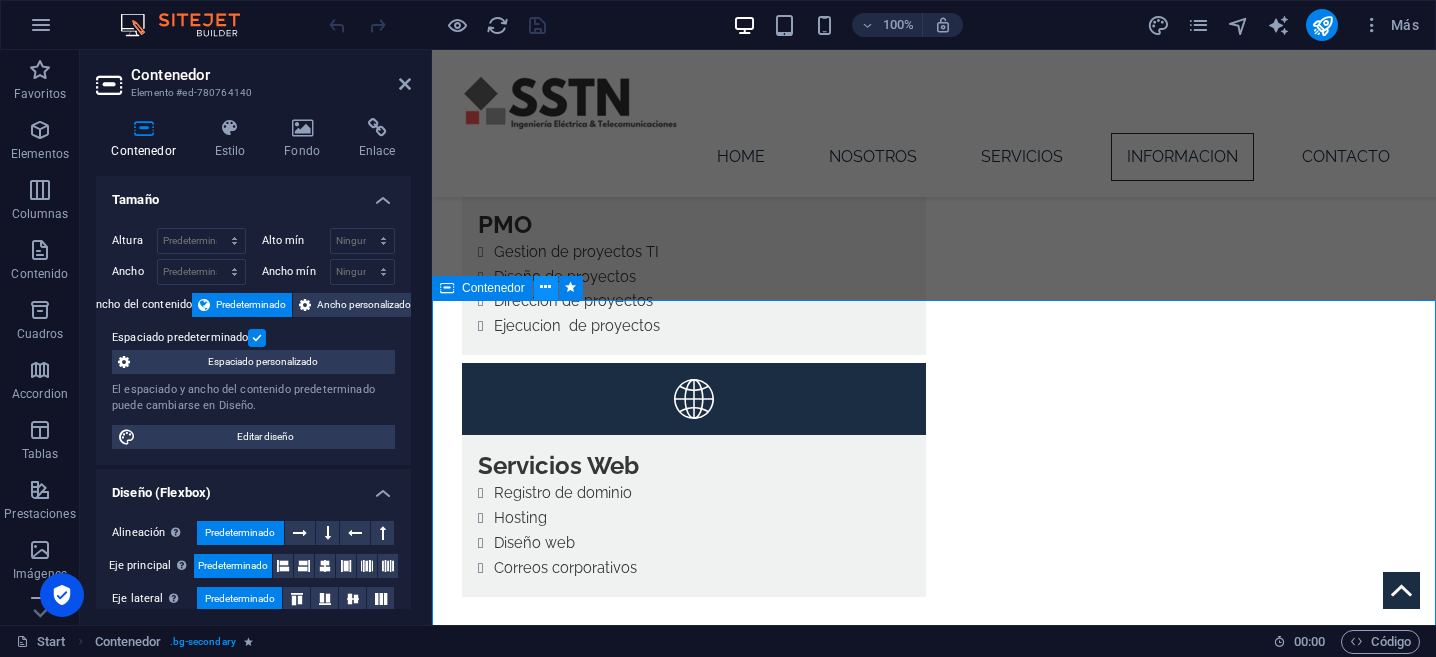click at bounding box center (545, 287) 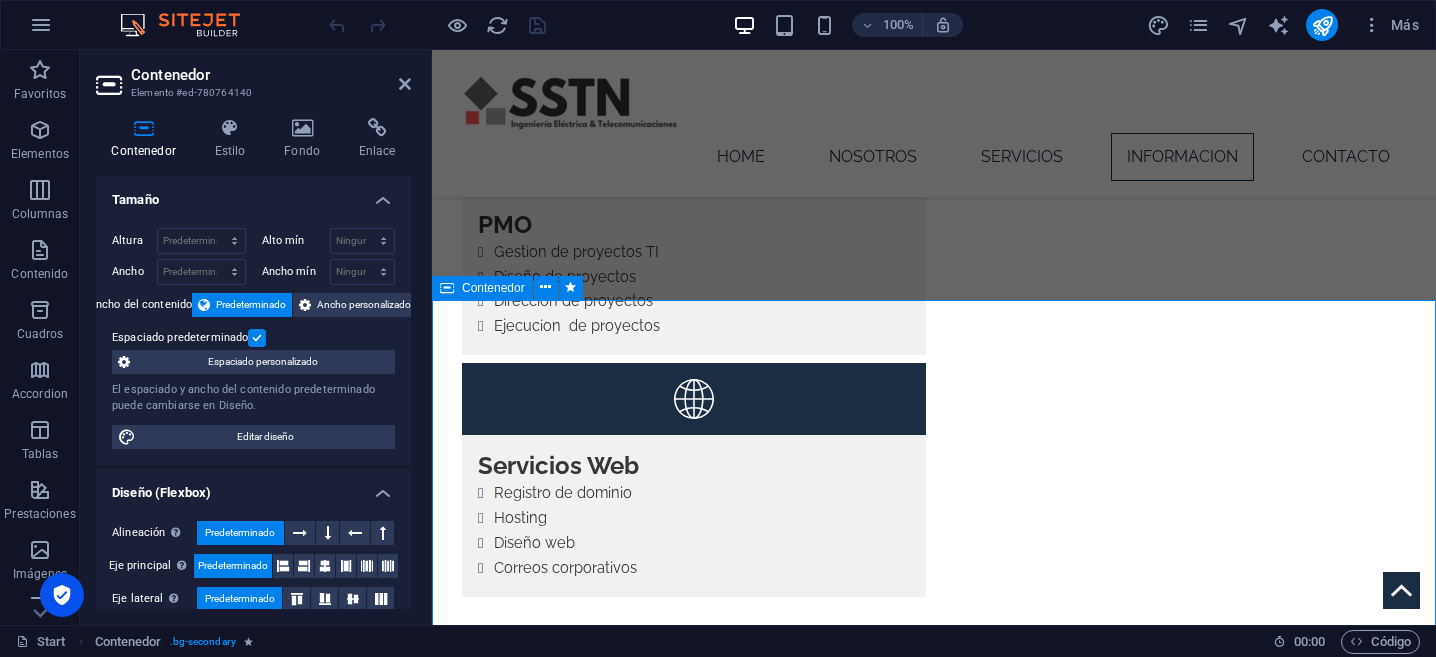 click on "Contenedor" at bounding box center [493, 288] 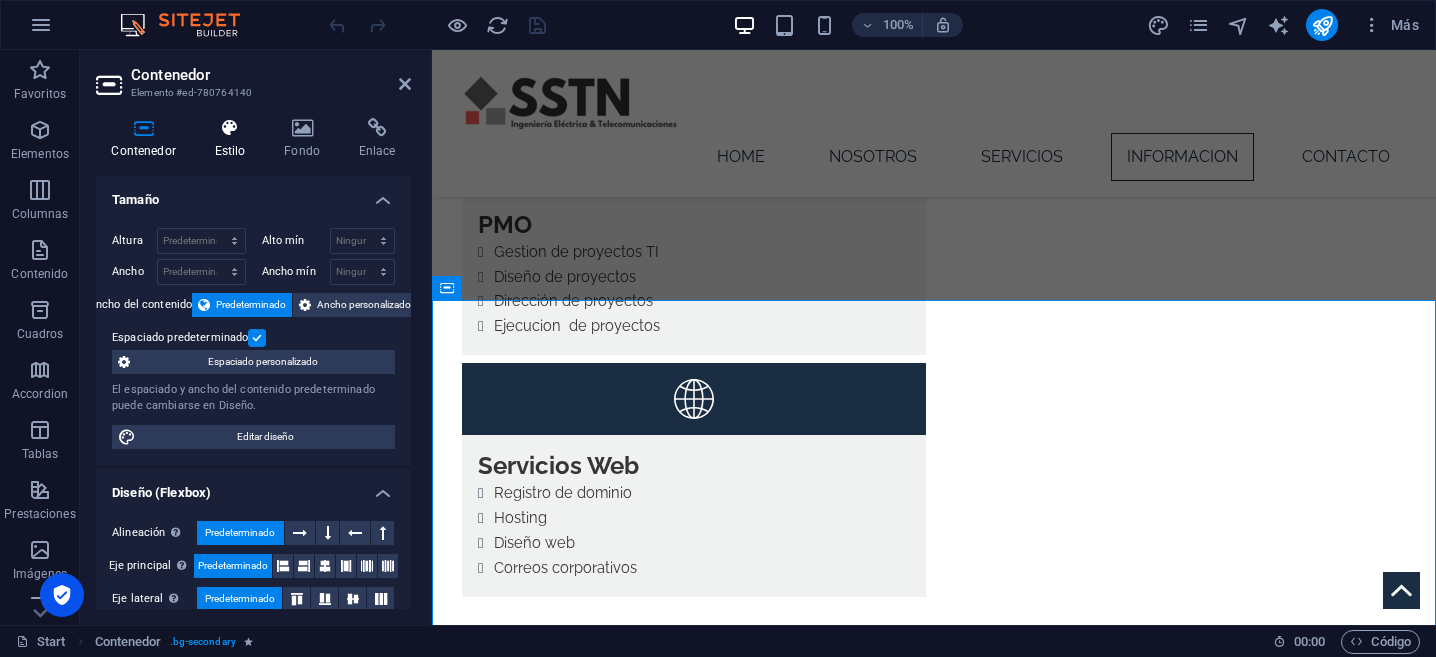 click at bounding box center (230, 128) 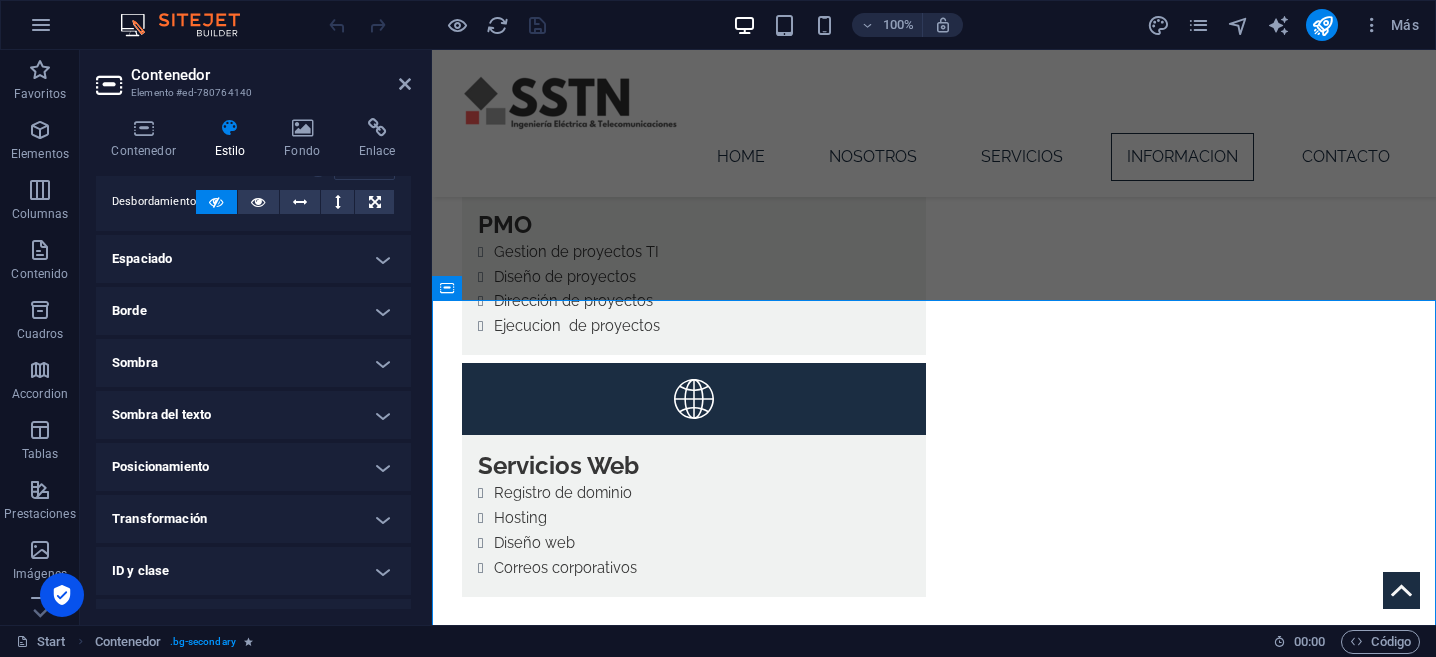 scroll, scrollTop: 114, scrollLeft: 0, axis: vertical 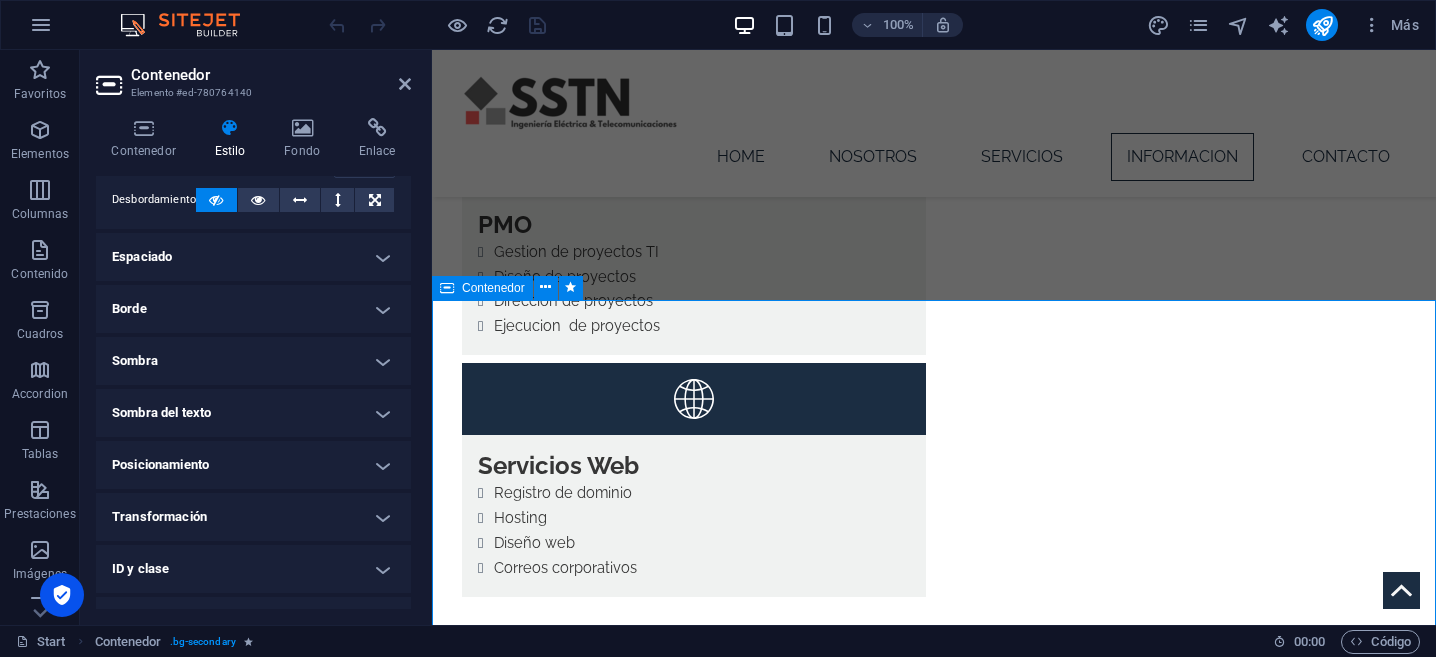 click on "Futura Información  En Construcción En Construcción  En Construcción En Construcción En Construcción En Construcción En Construcción En Construcción" at bounding box center (934, 3803) 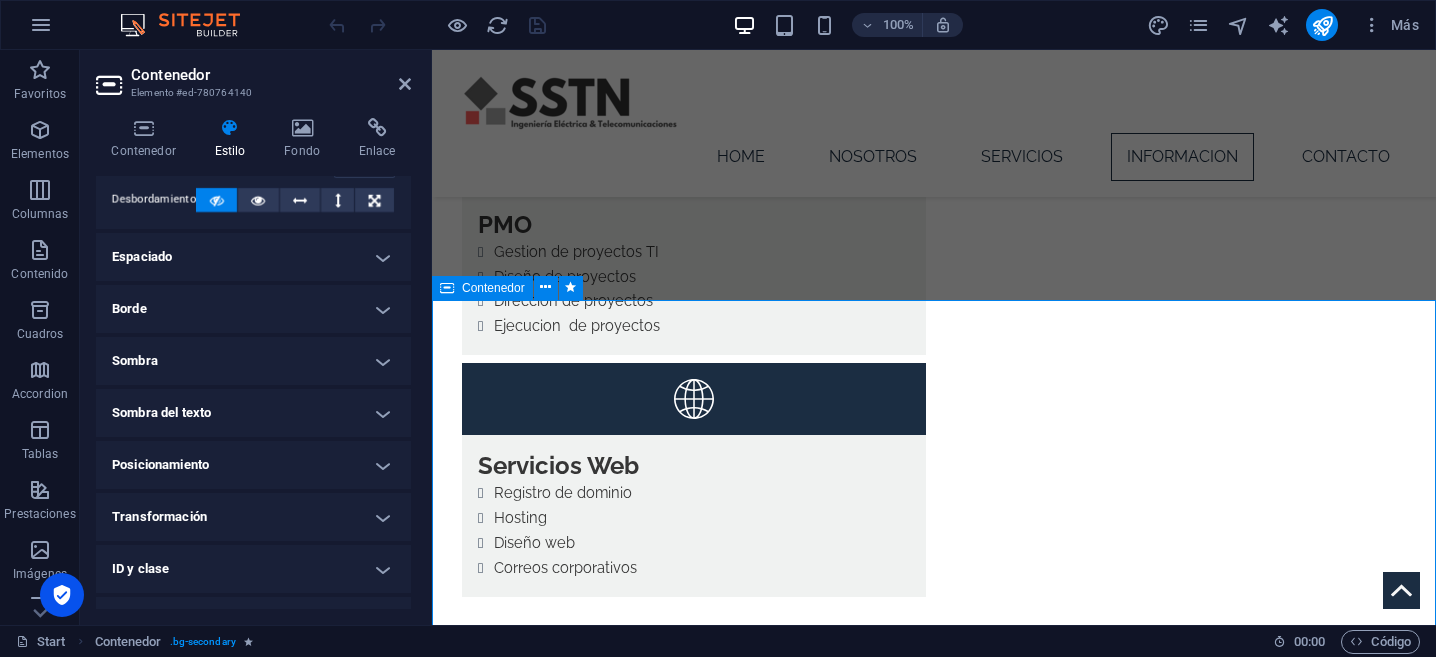 click on "Futura Información  En Construcción En Construcción  En Construcción En Construcción En Construcción En Construcción En Construcción En Construcción" at bounding box center (934, 3803) 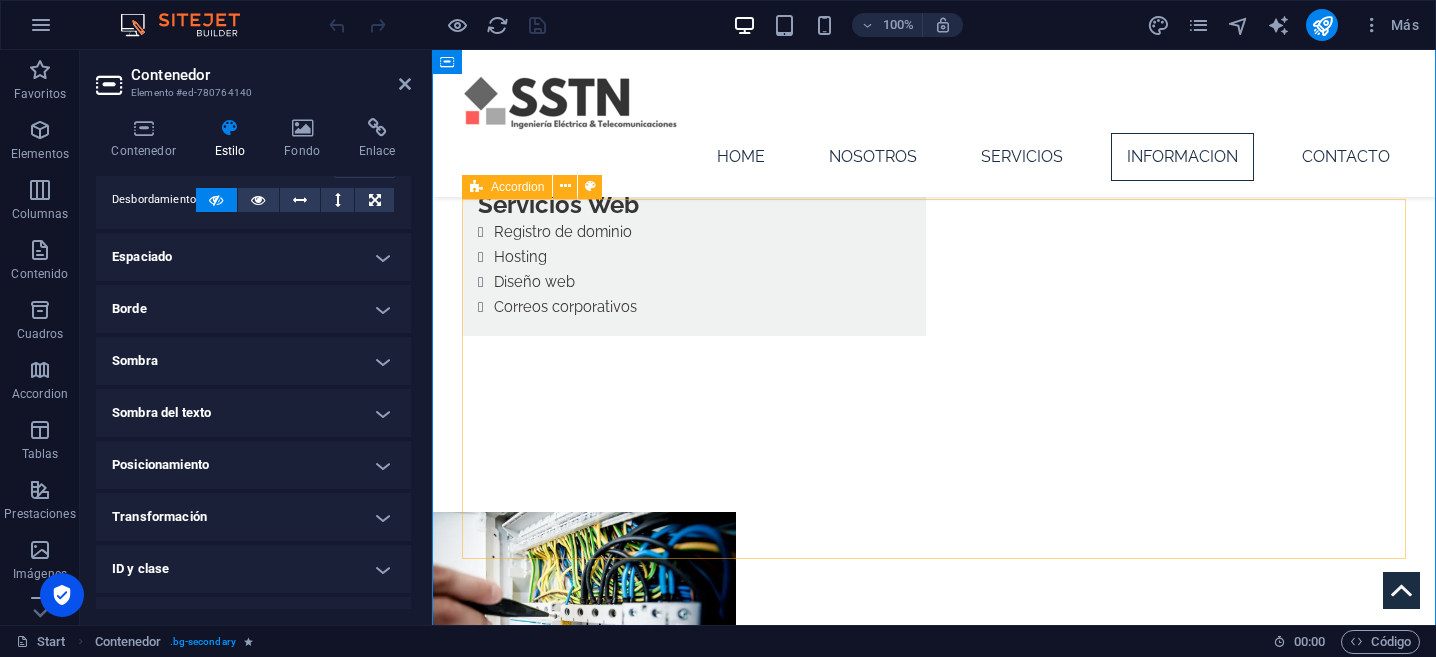 scroll, scrollTop: 4577, scrollLeft: 0, axis: vertical 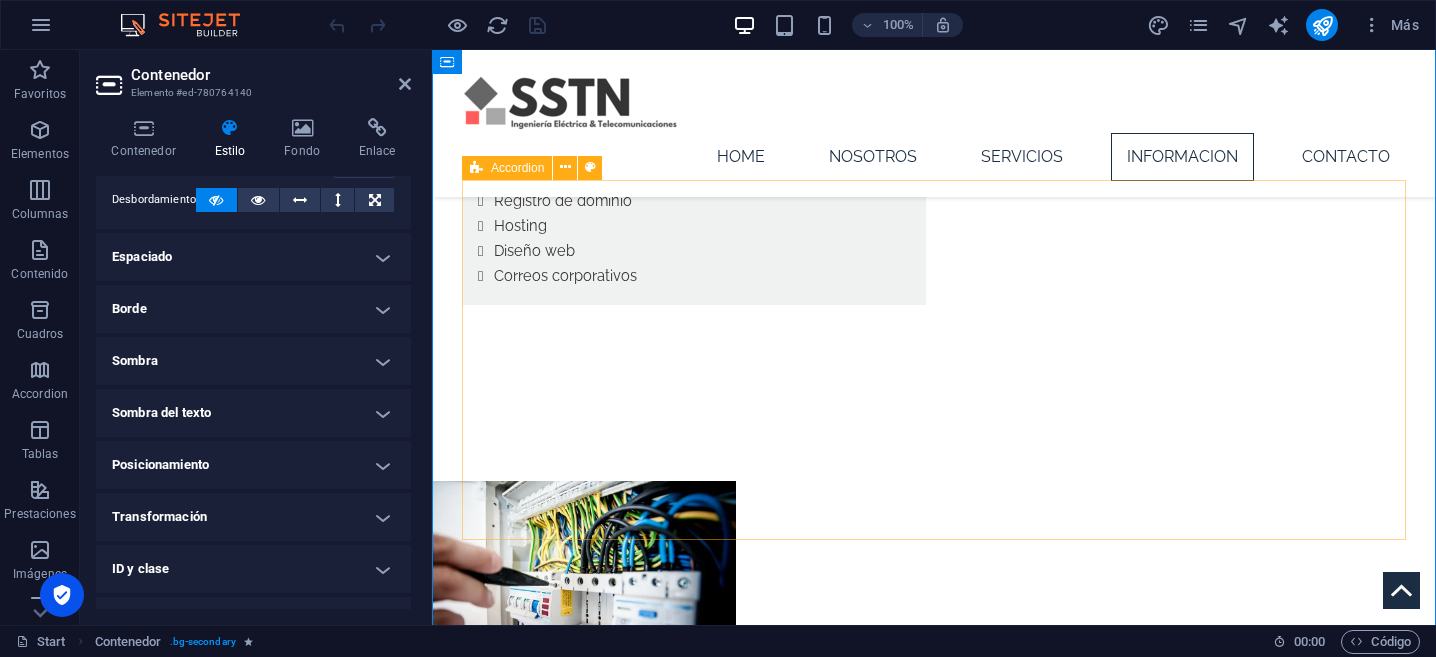click at bounding box center (476, 168) 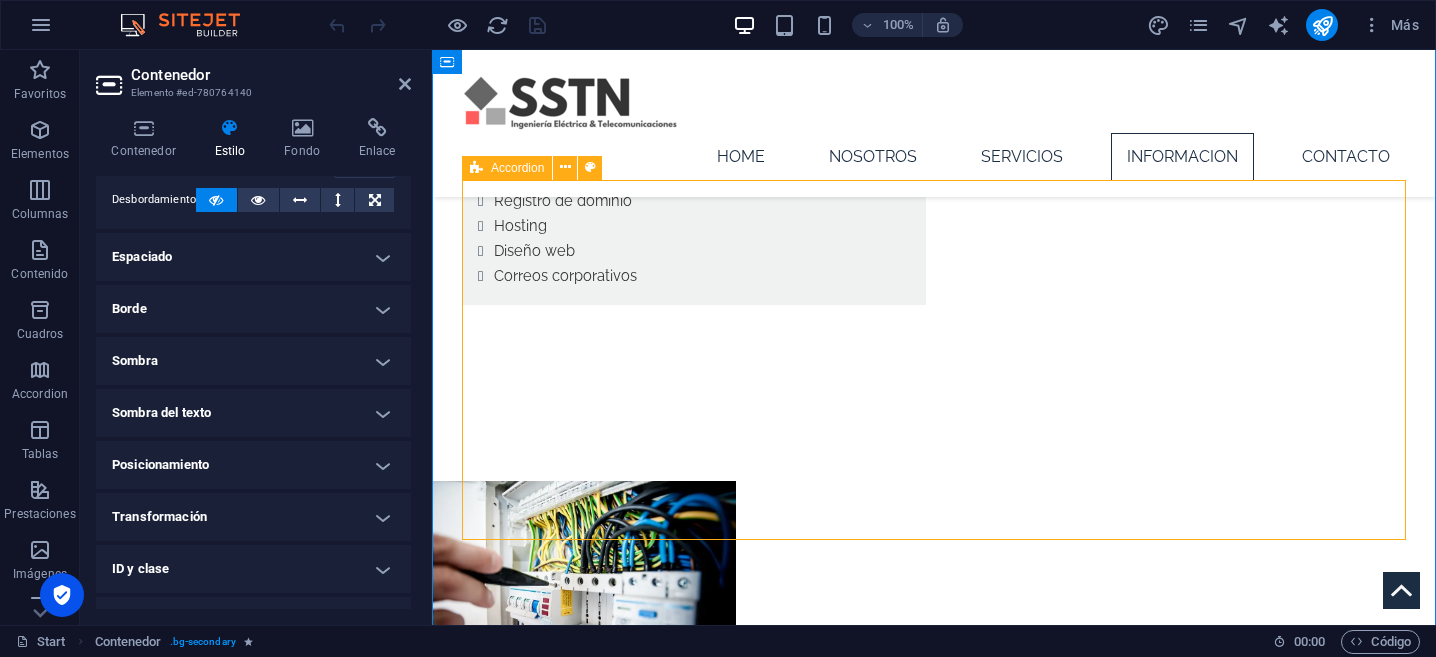 click at bounding box center (476, 168) 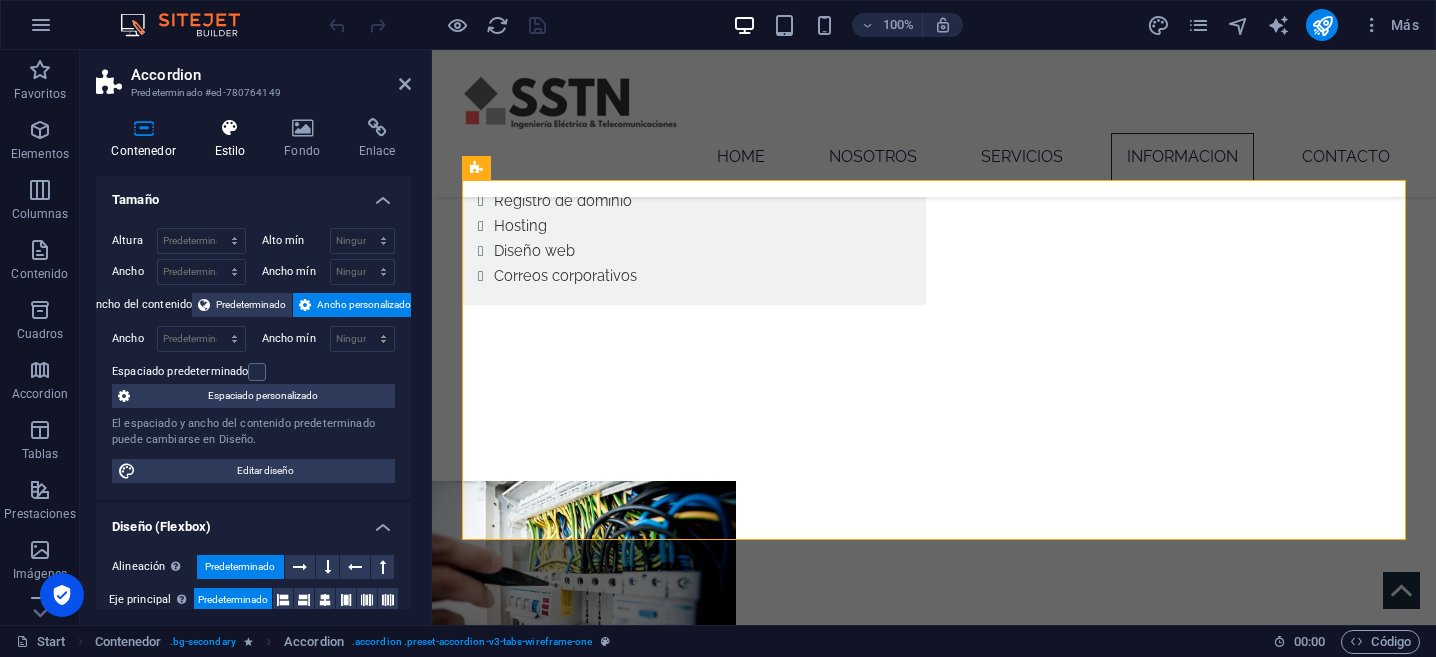click at bounding box center [230, 128] 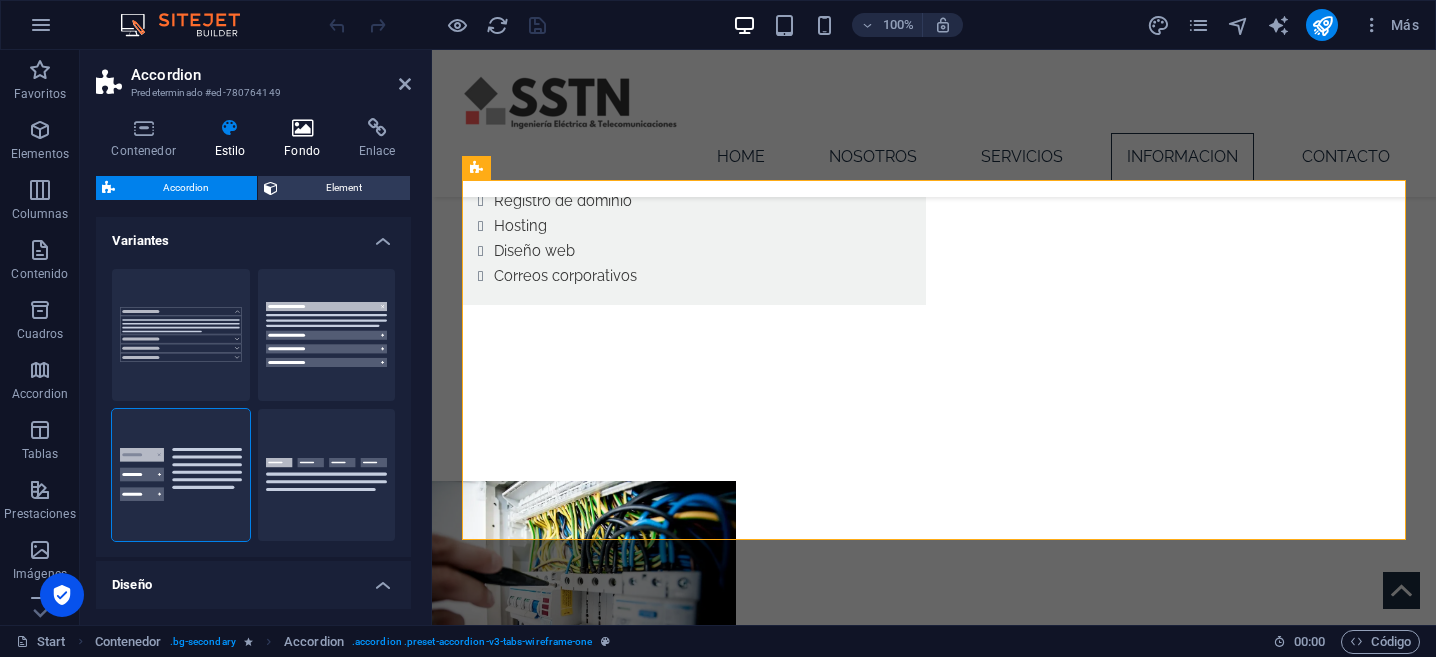 click at bounding box center [302, 128] 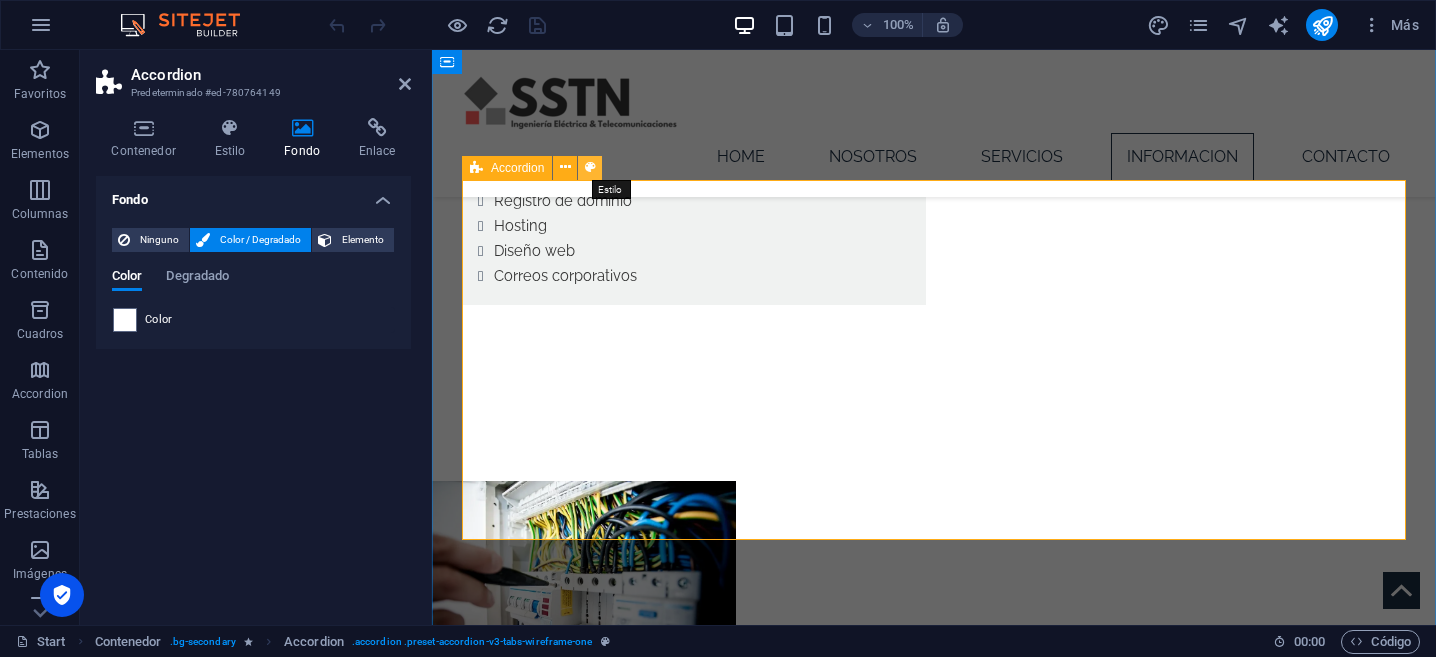 click at bounding box center [590, 168] 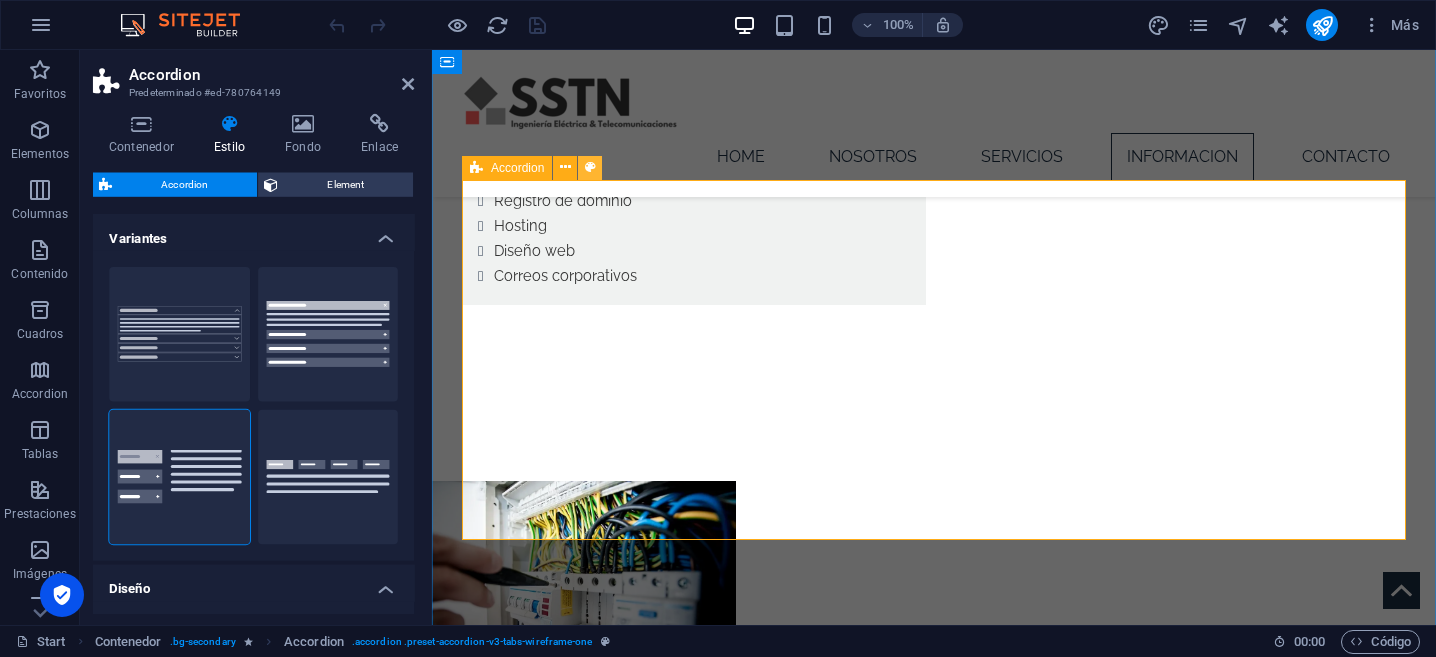 click at bounding box center [590, 168] 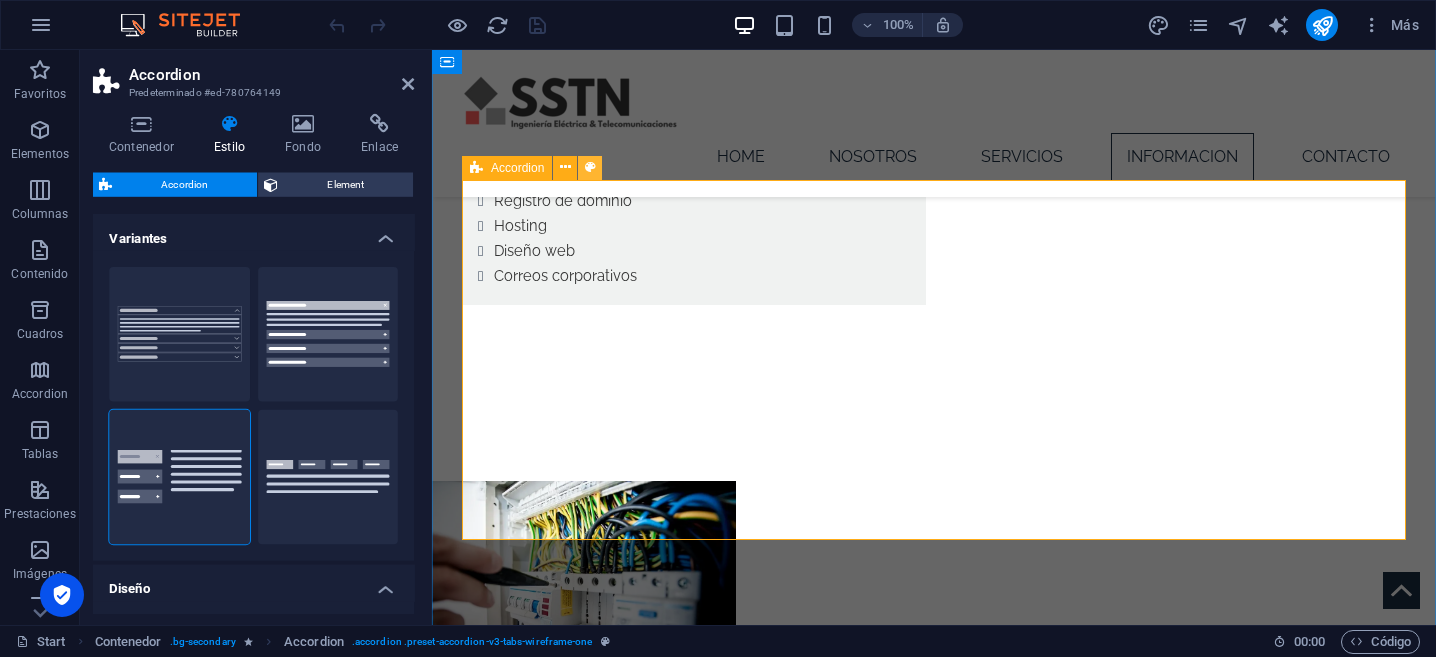 click at bounding box center [590, 168] 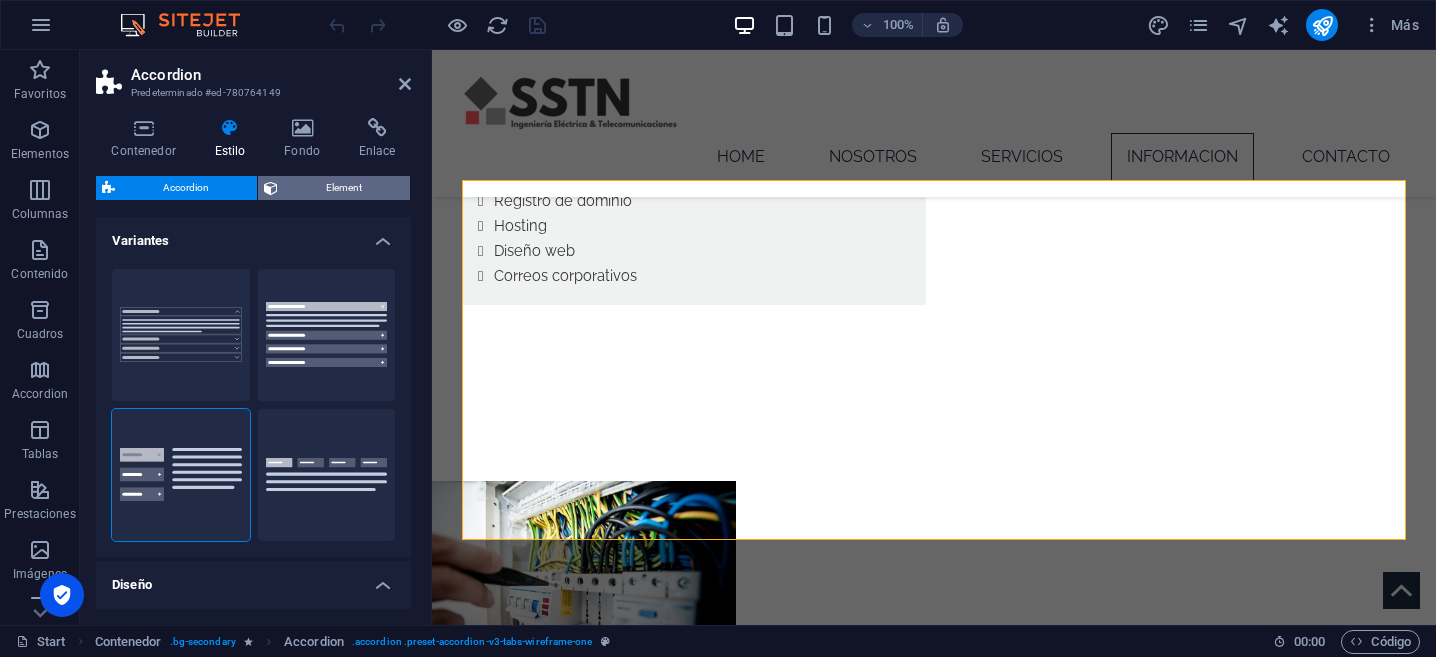 click on "Element" at bounding box center (344, 188) 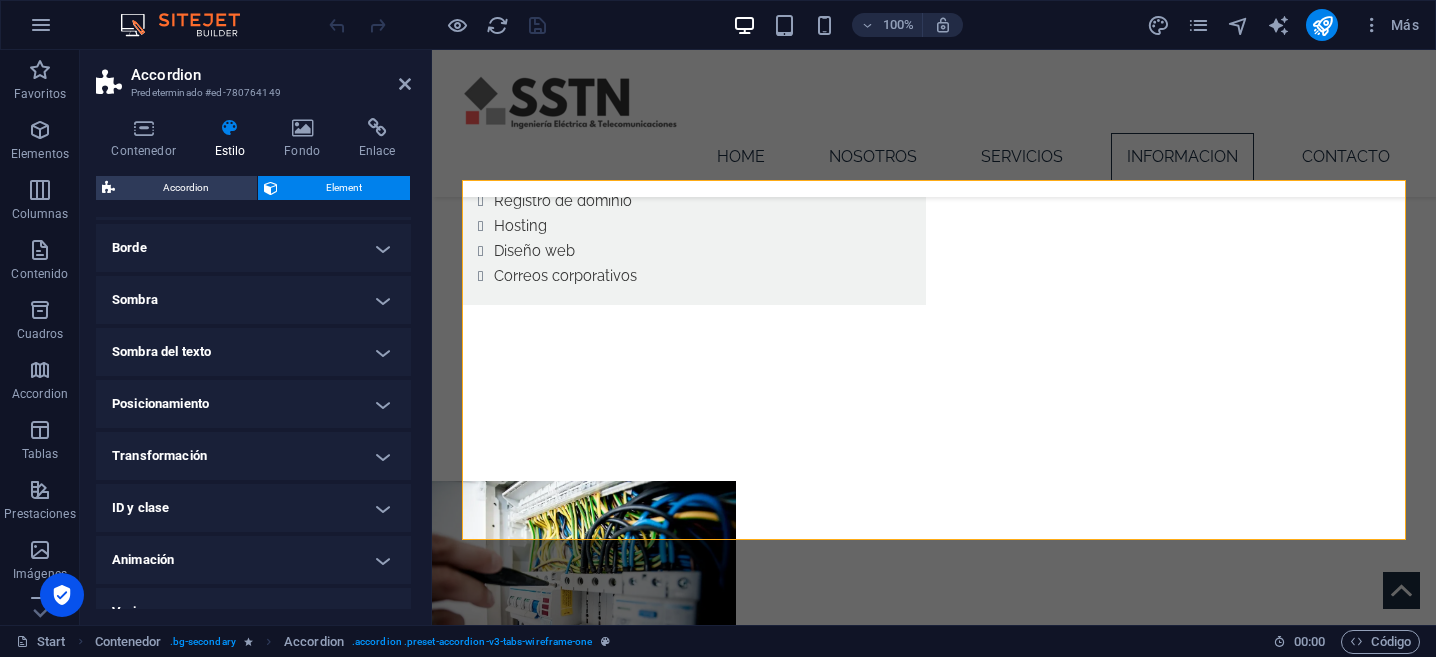 scroll, scrollTop: 448, scrollLeft: 0, axis: vertical 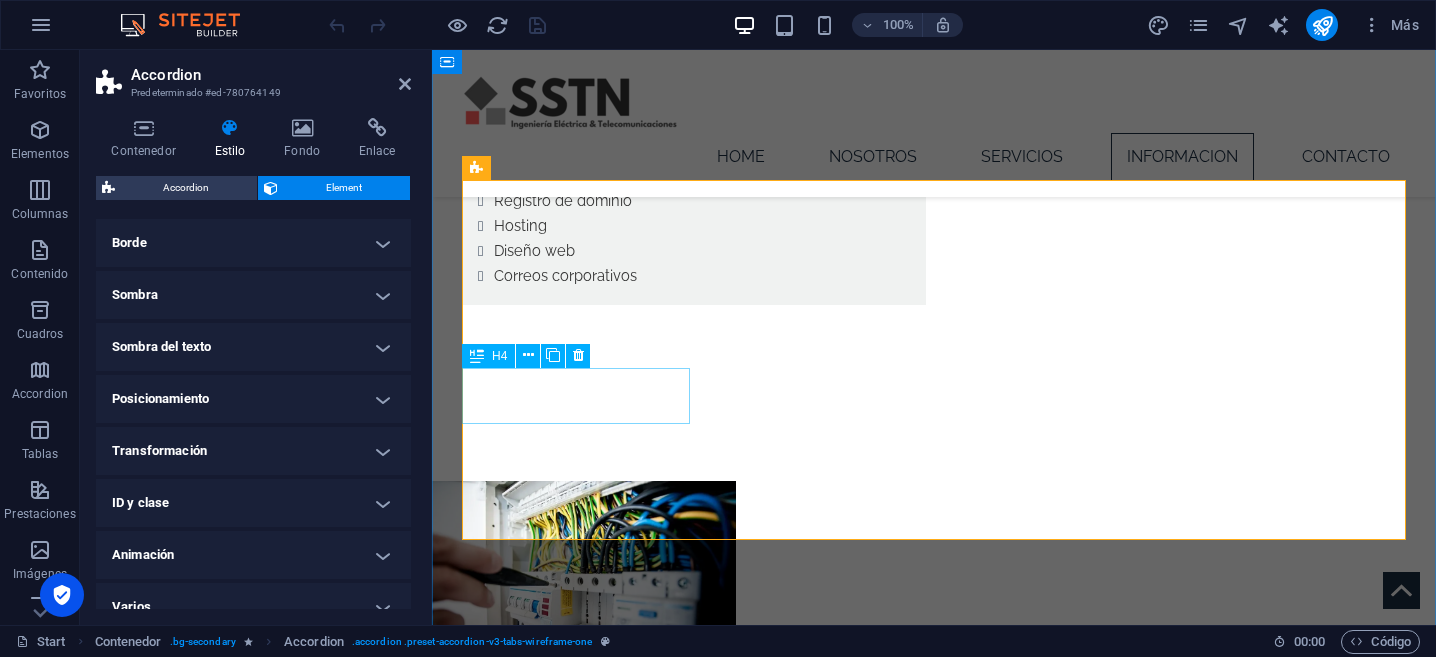 click at bounding box center (477, 356) 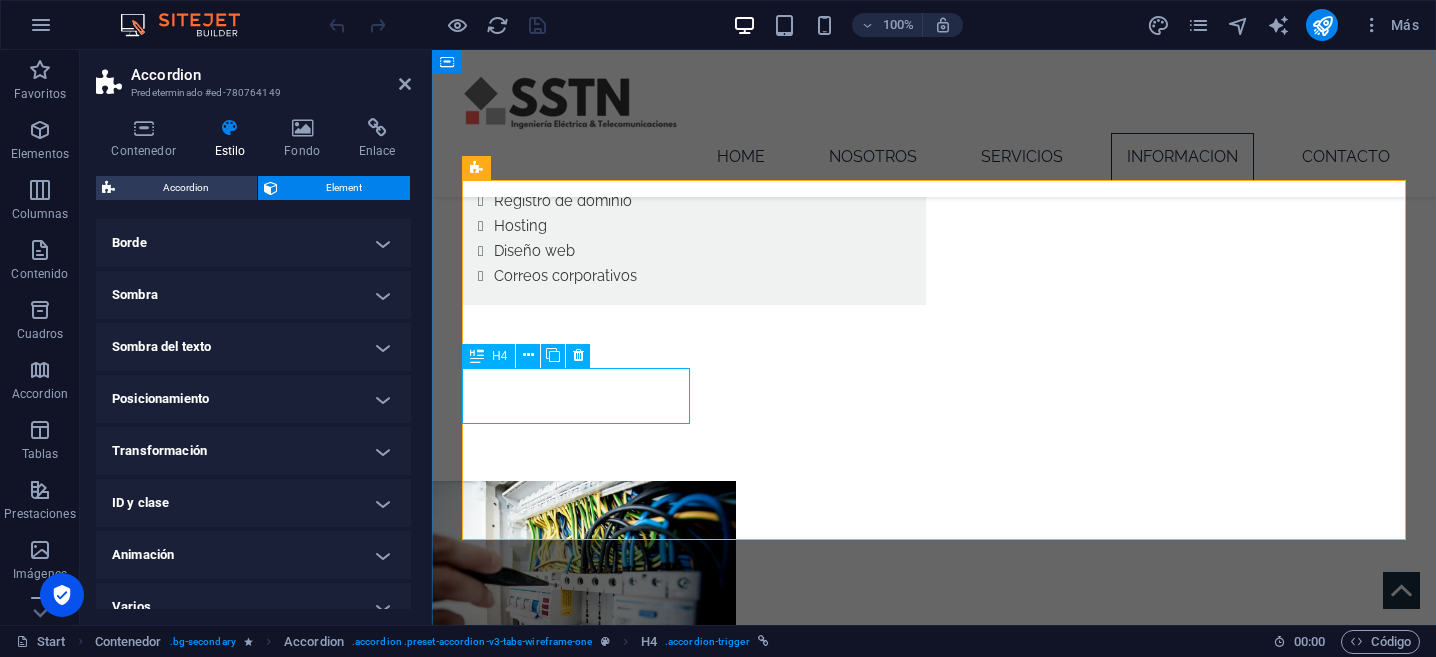 click on "H4" at bounding box center (499, 356) 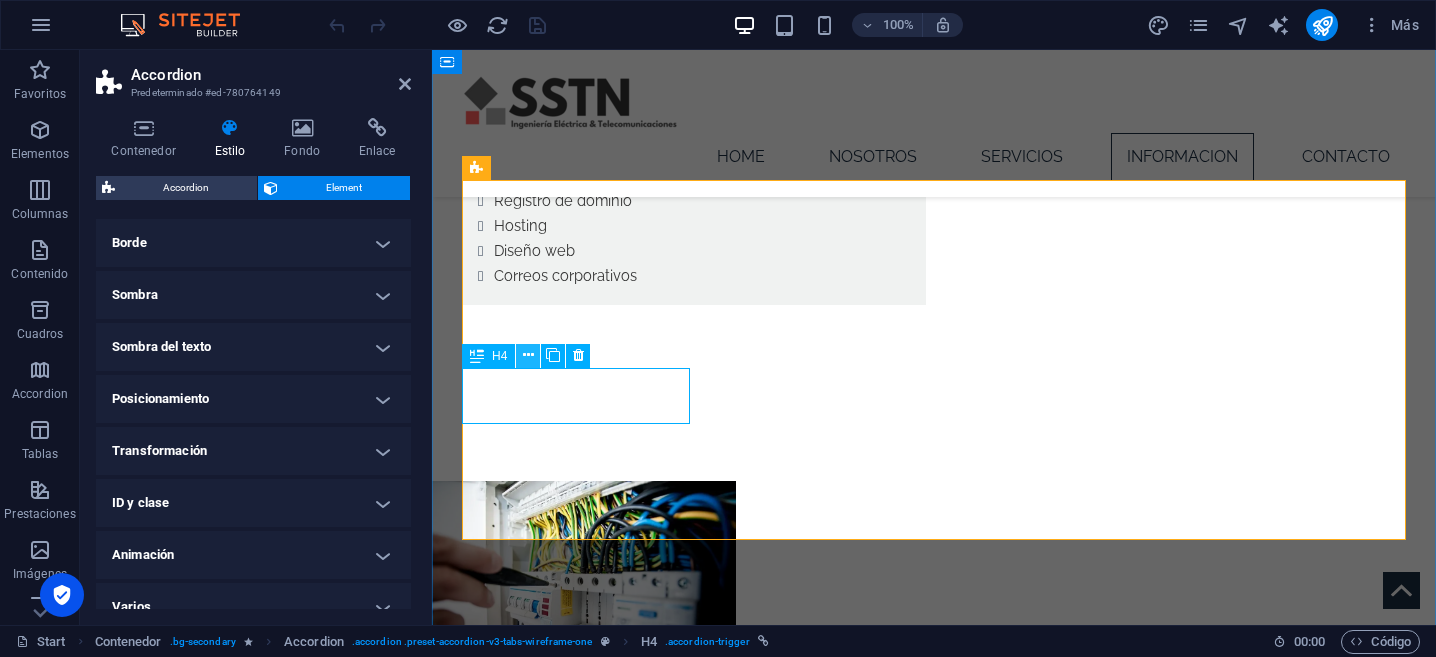 click at bounding box center (528, 356) 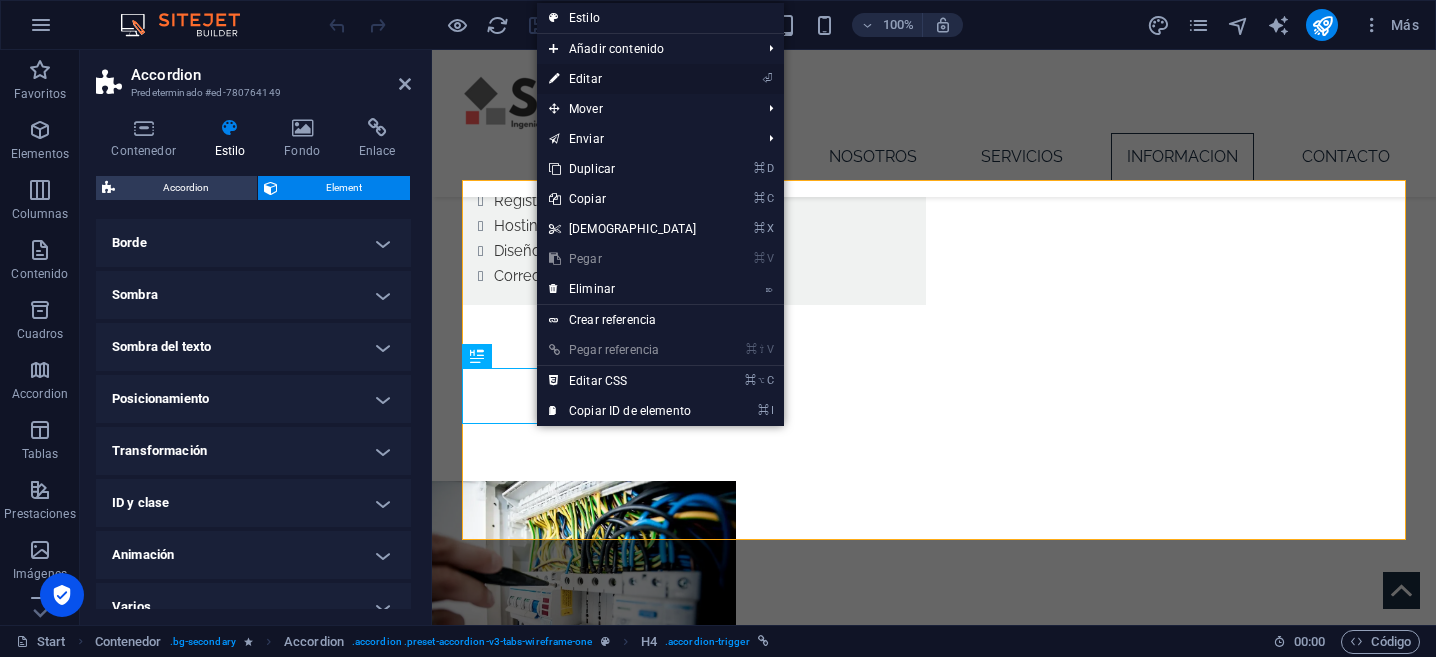 click on "⏎  Editar" at bounding box center (623, 79) 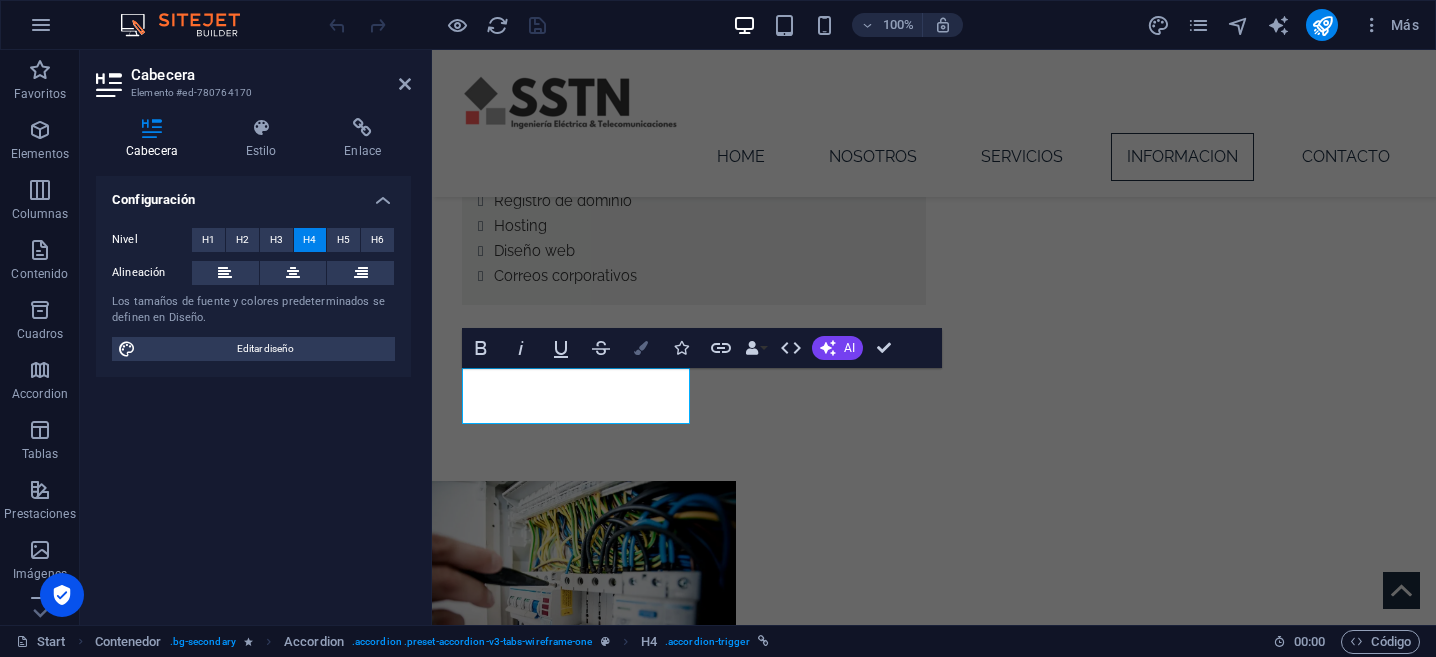 click at bounding box center (641, 348) 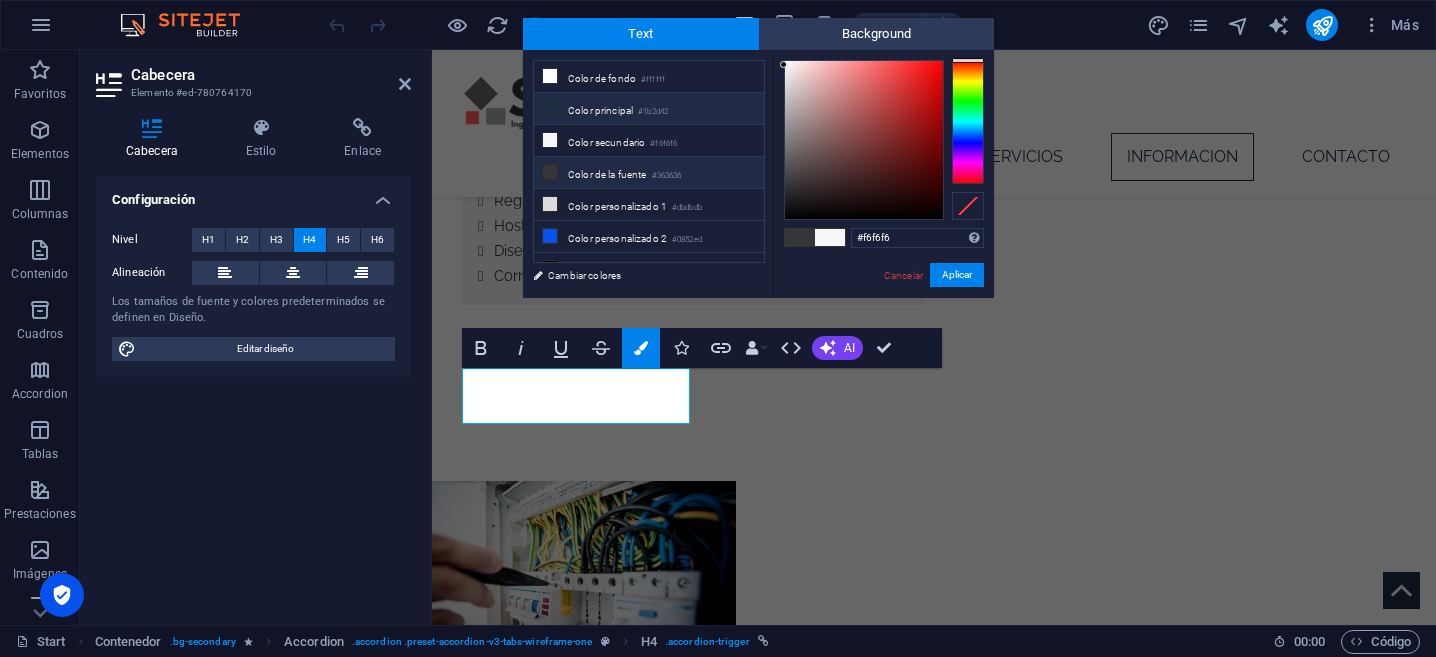 click on "Color principal
#1b2d42" at bounding box center (649, 109) 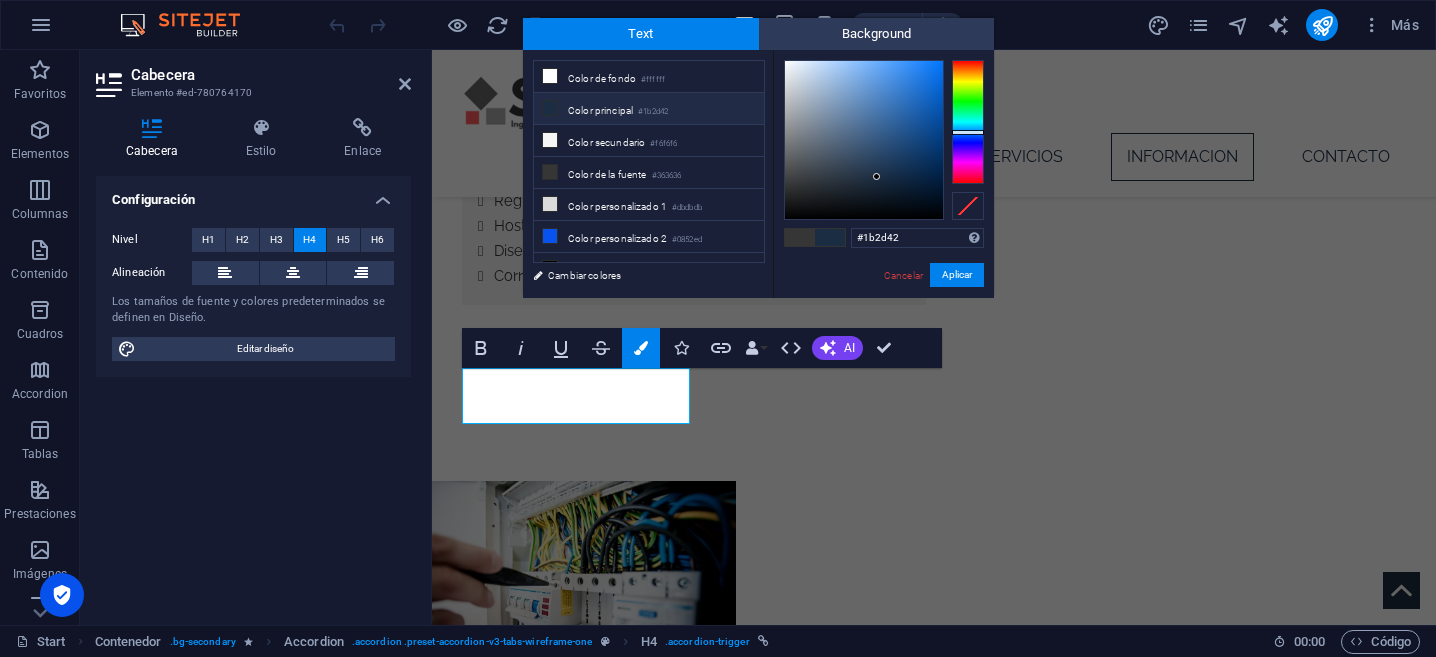 type on "#0e6ddb" 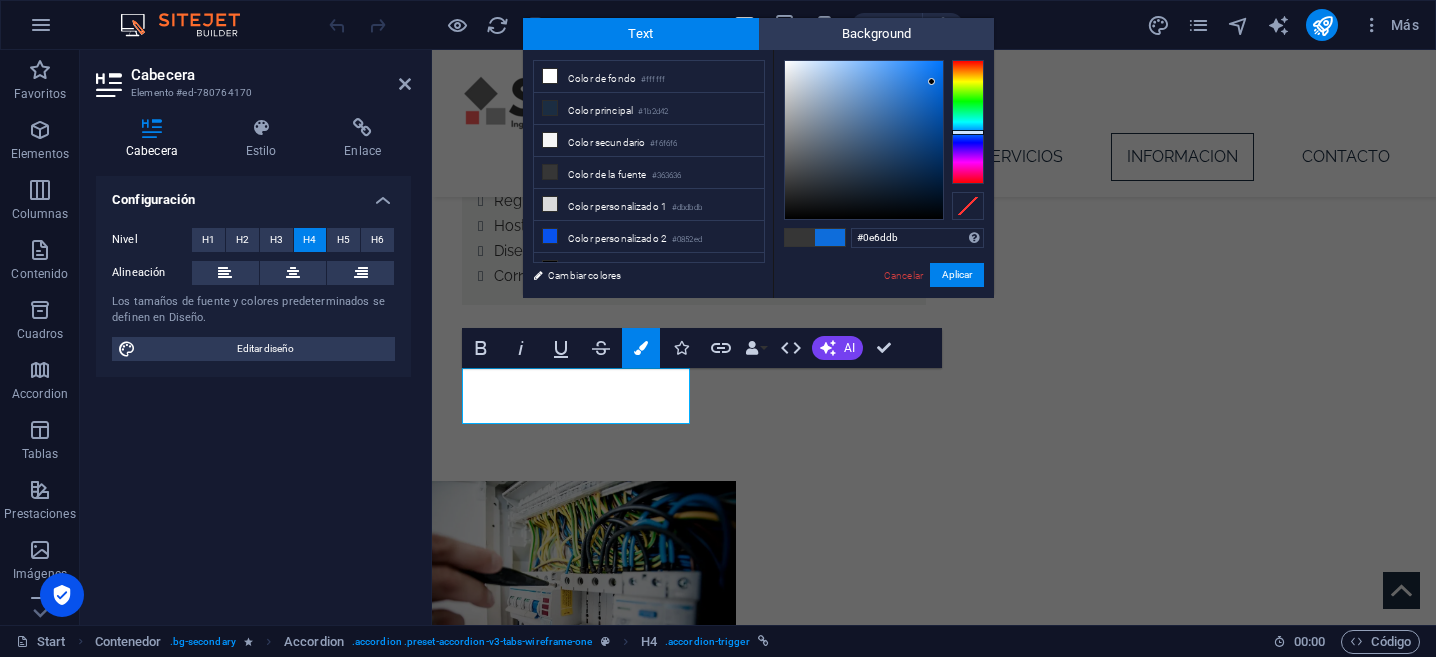 click at bounding box center [864, 140] 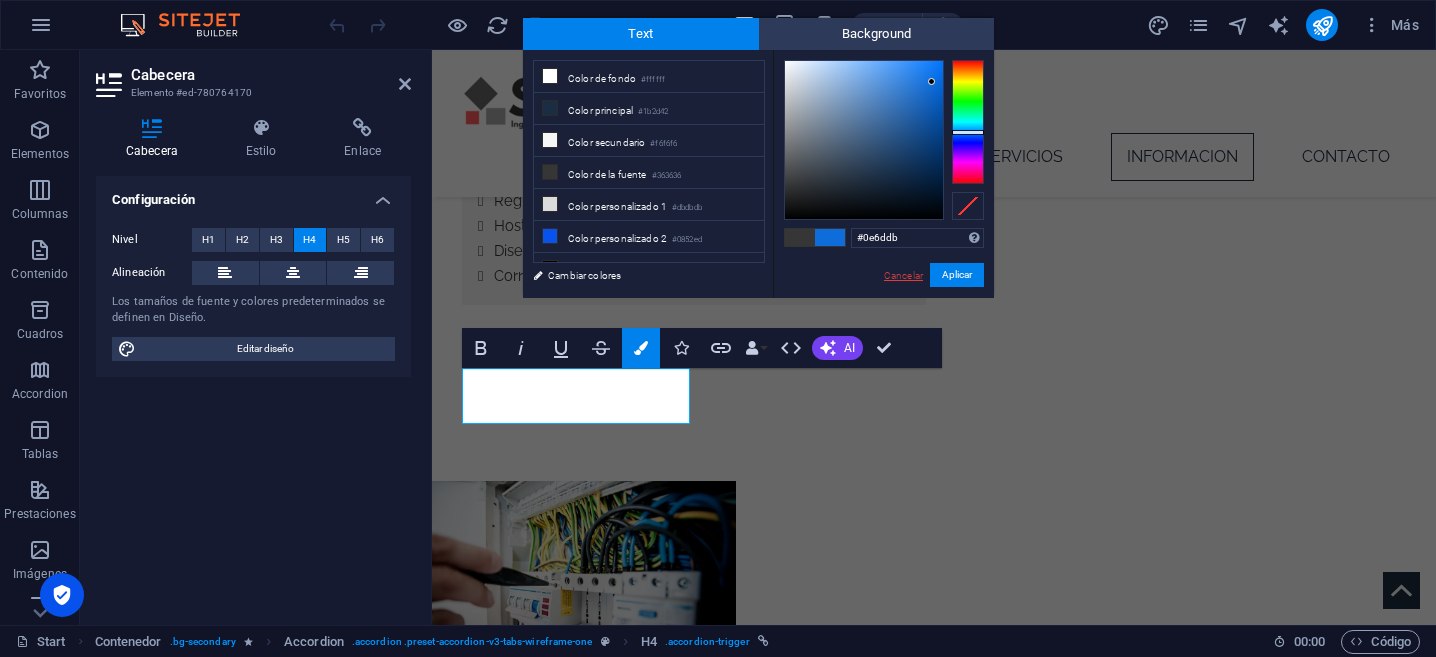 click on "Cancelar" at bounding box center [903, 275] 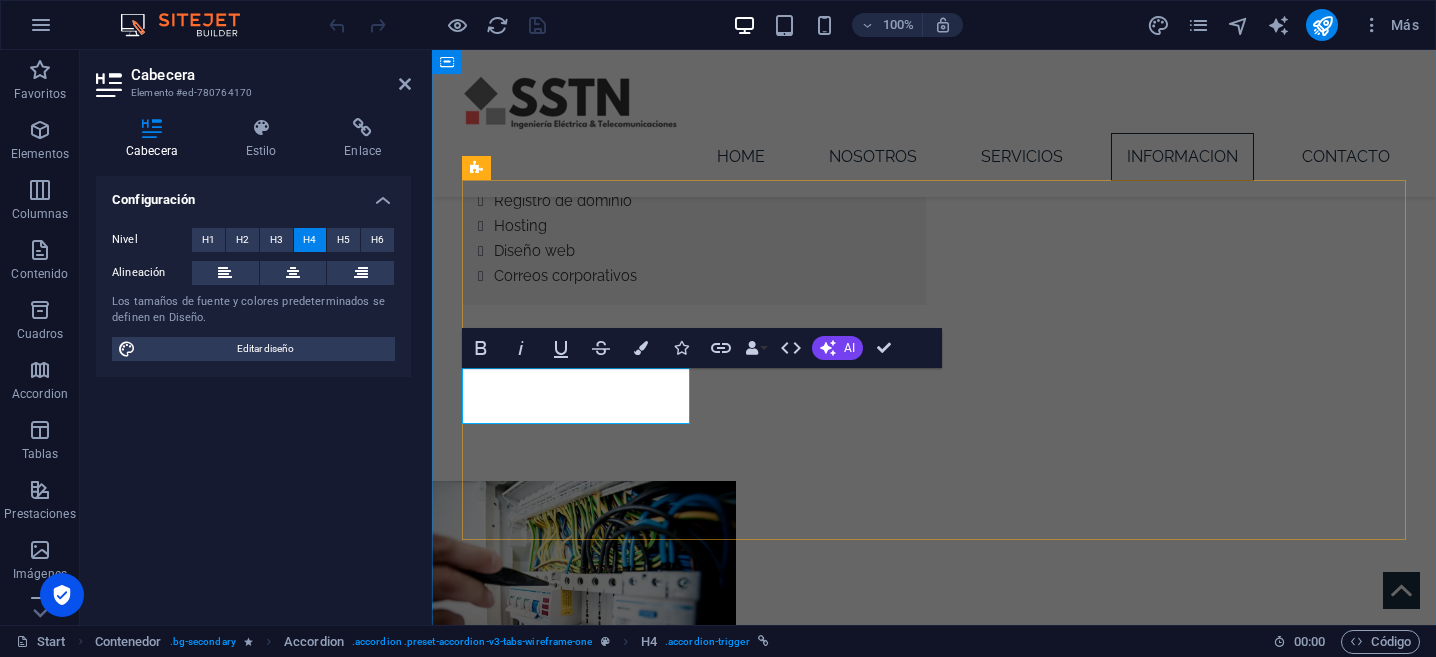 click on "En Construcción" at bounding box center (576, 3585) 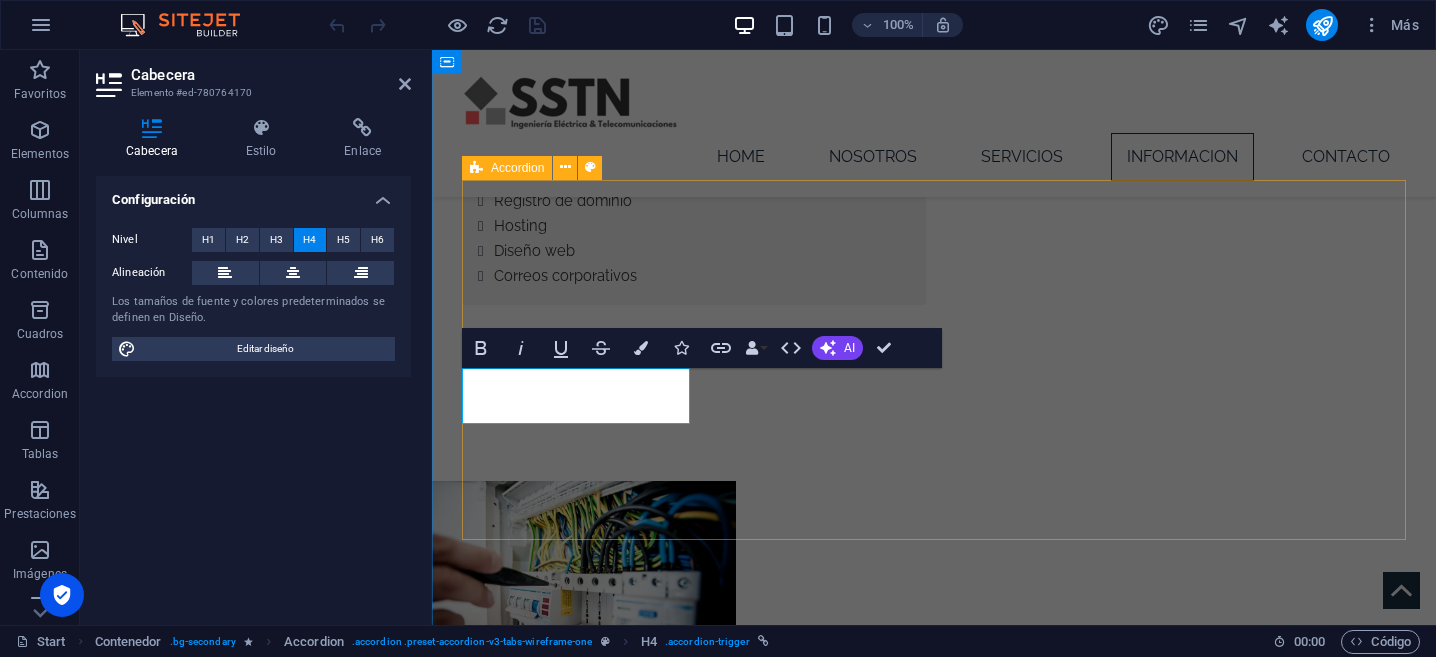 click on "En Construcción En Construcción  En Construcción En Construcción En Construcción En Construcción En Construcción En Construcción" at bounding box center (934, 3549) 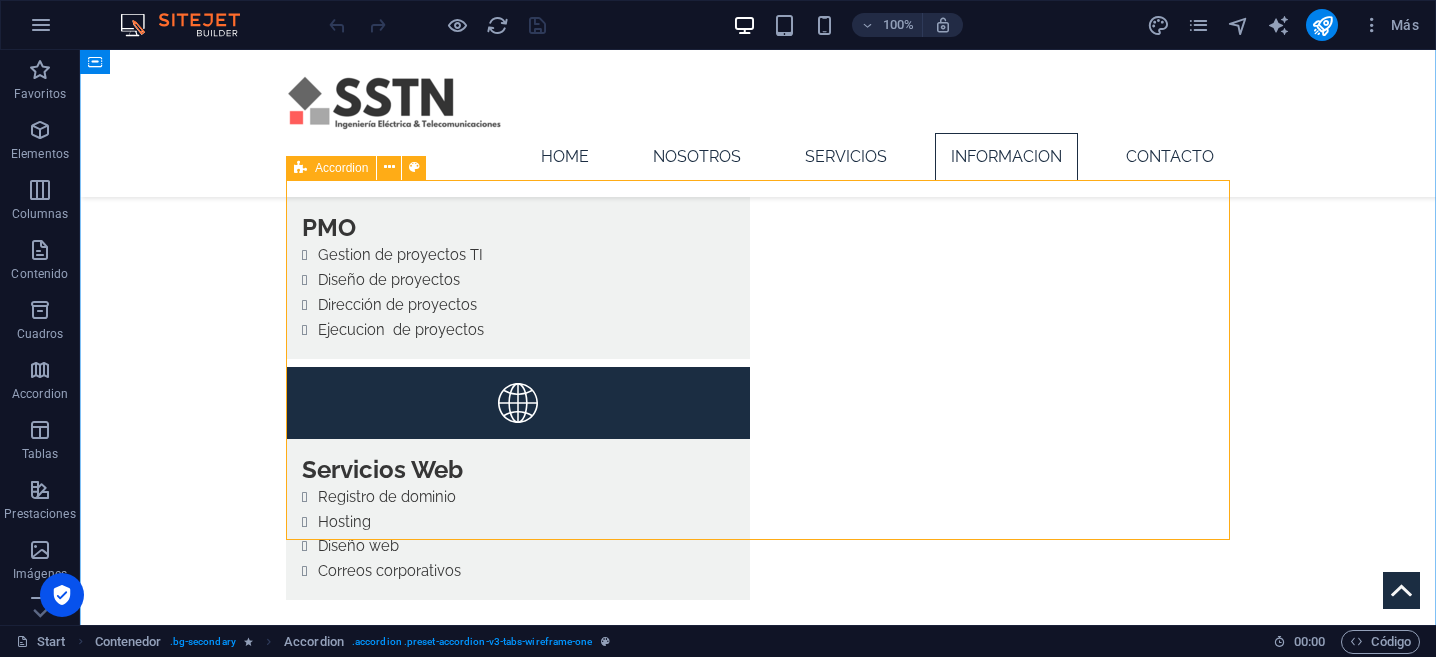 click on "Accordion" at bounding box center [331, 168] 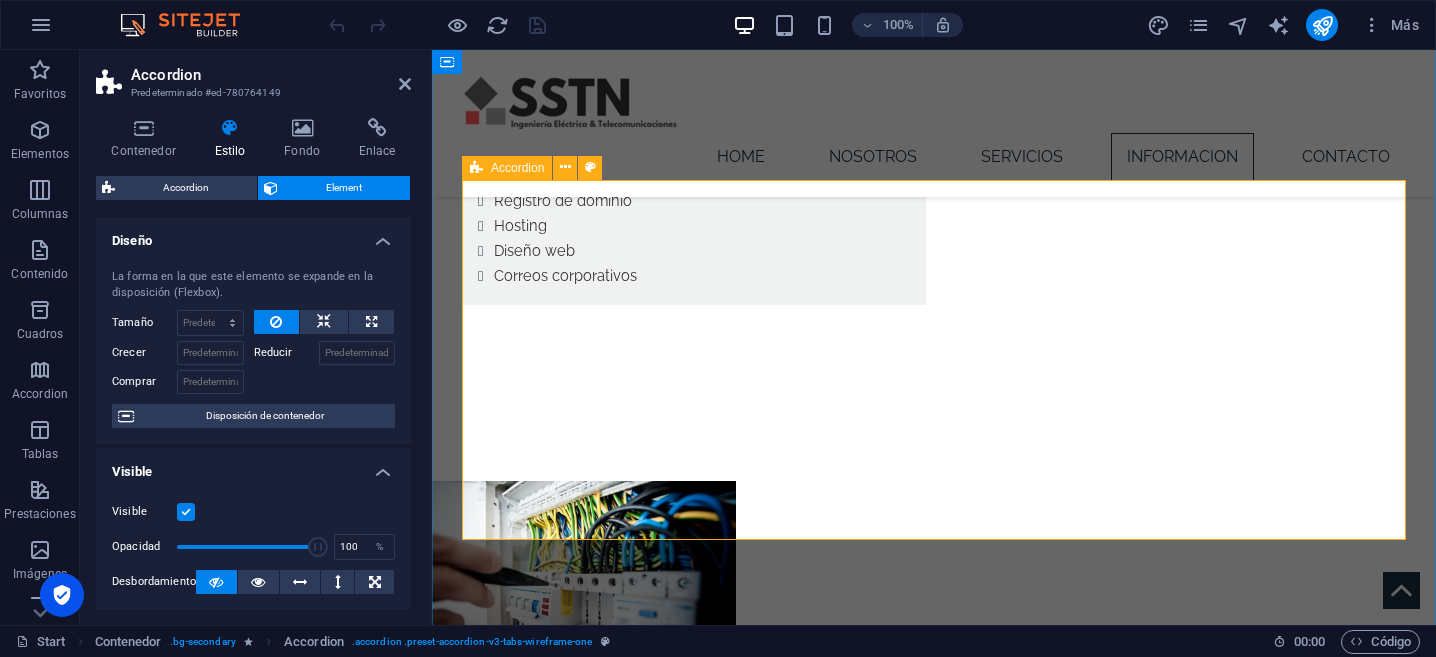 click at bounding box center [476, 168] 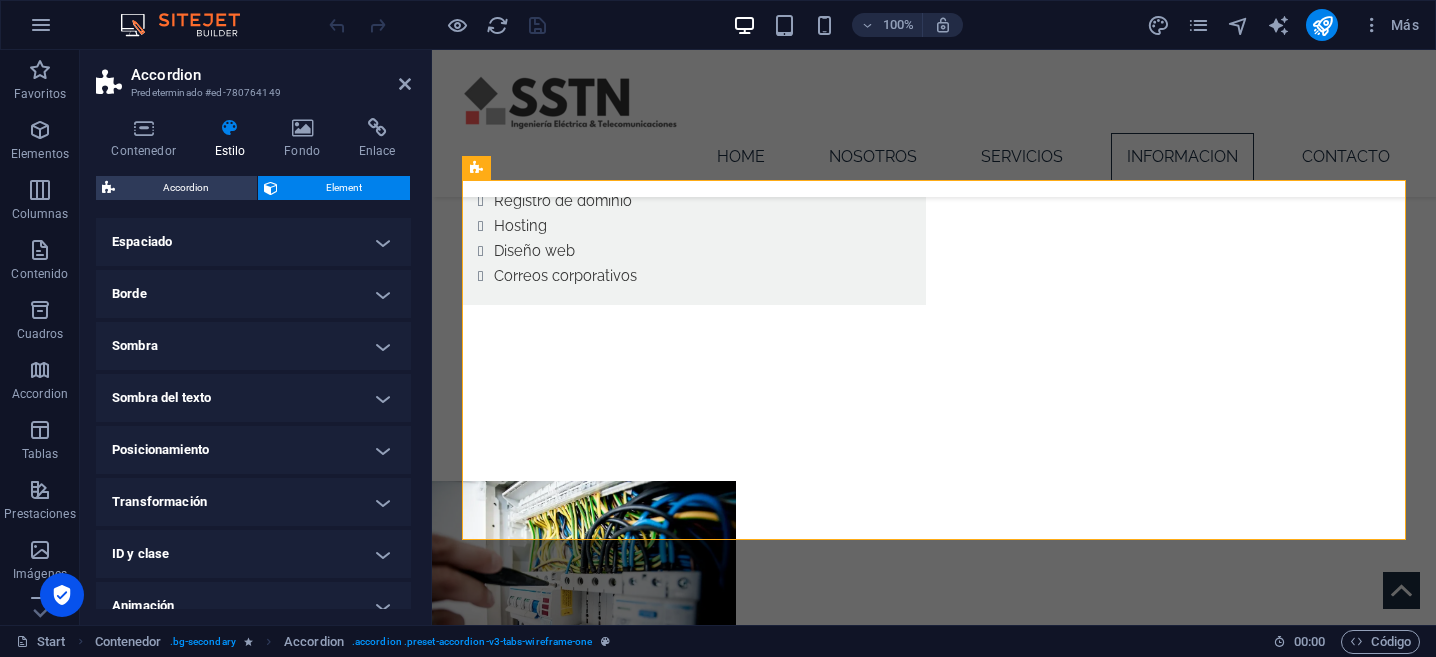 scroll, scrollTop: 469, scrollLeft: 0, axis: vertical 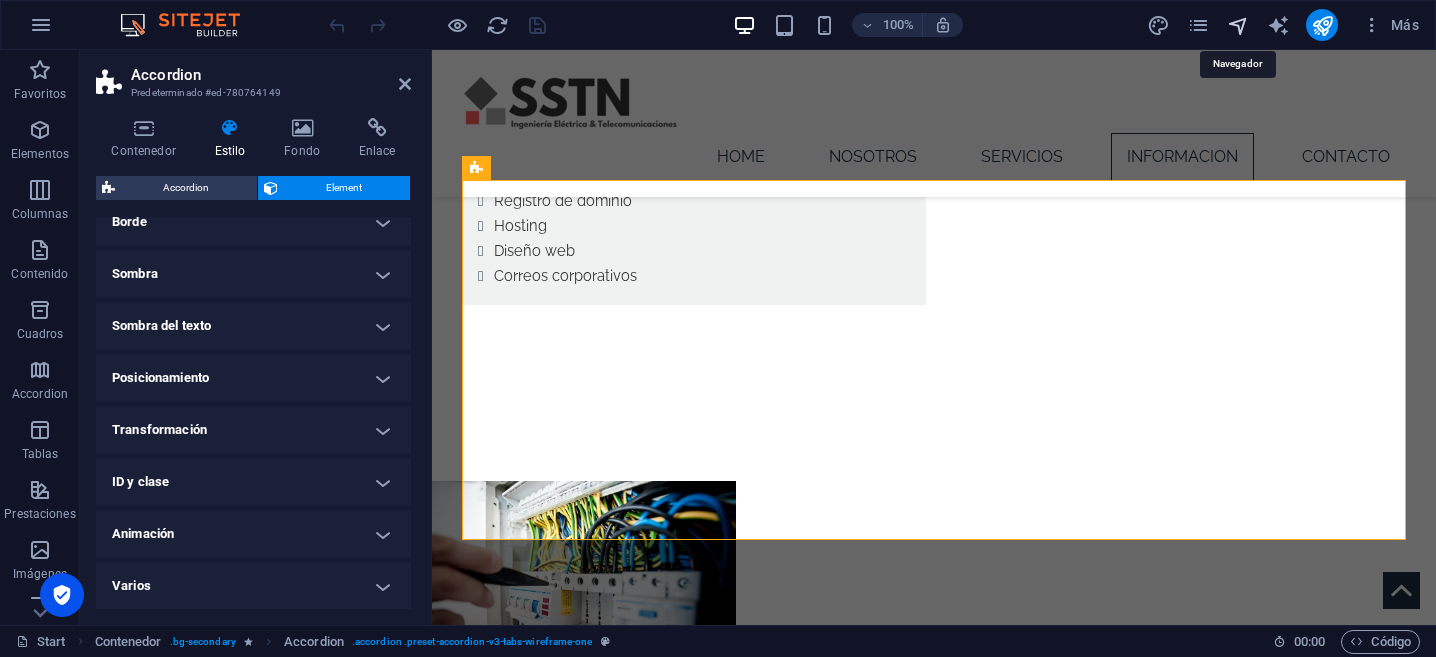 click at bounding box center (1238, 25) 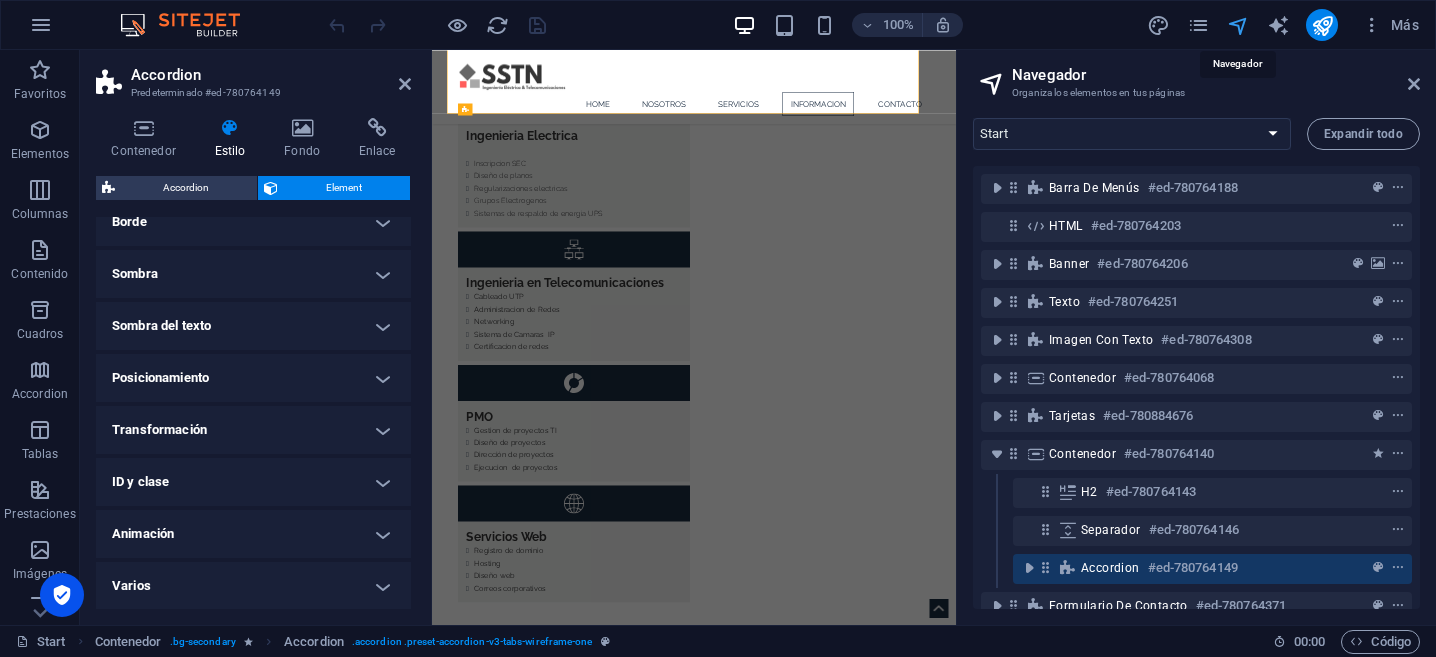 scroll, scrollTop: 4940, scrollLeft: 0, axis: vertical 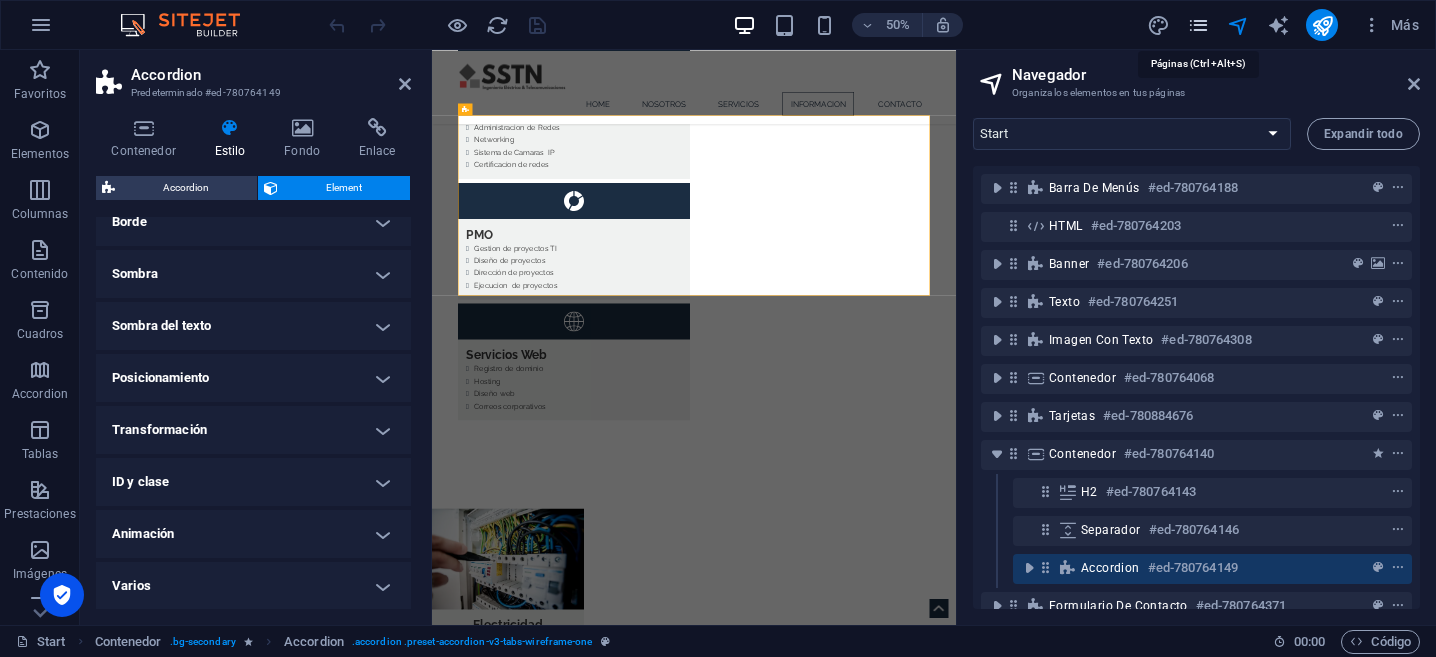 click at bounding box center [1198, 25] 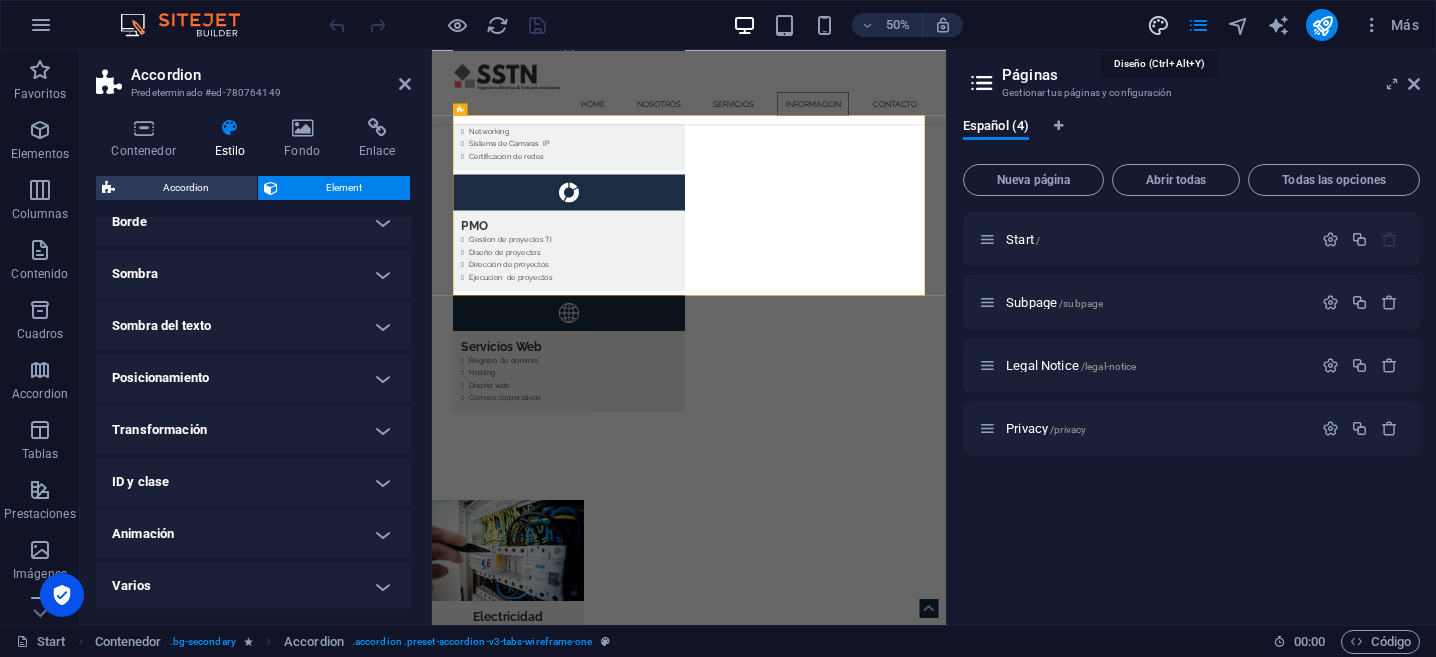 click at bounding box center (1158, 25) 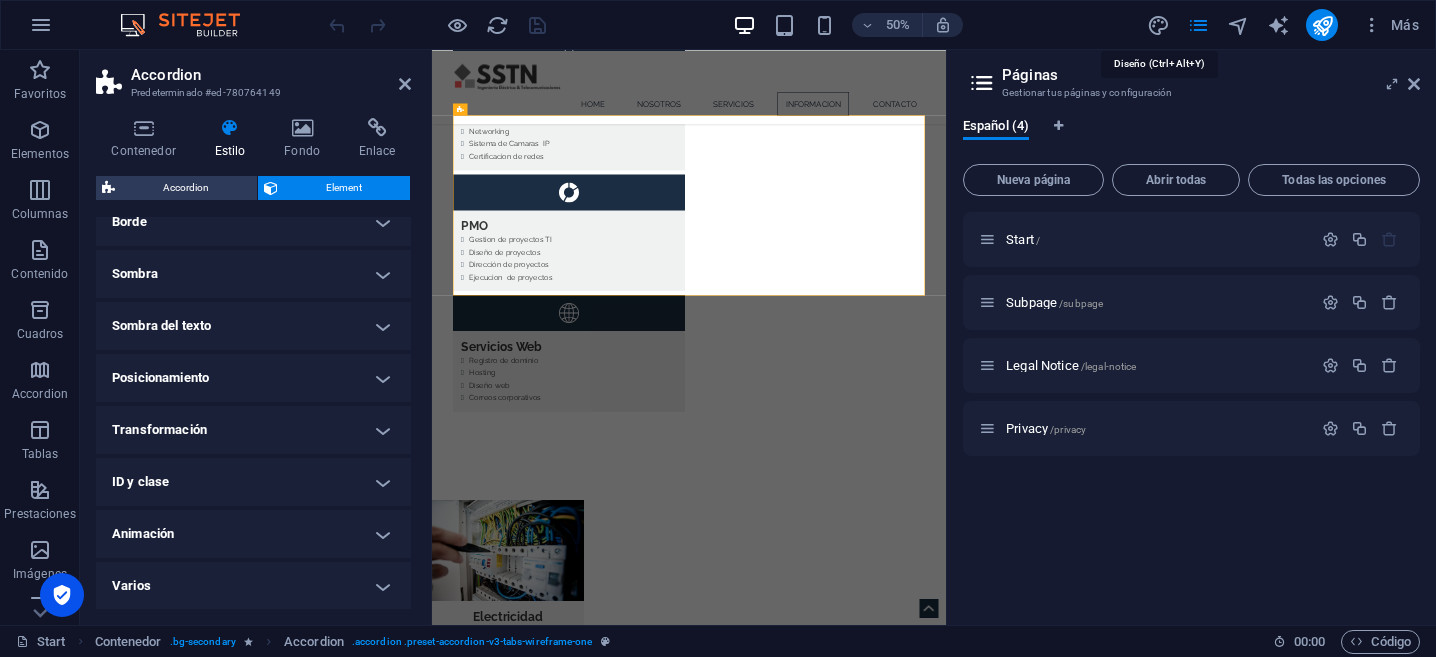 select on "px" 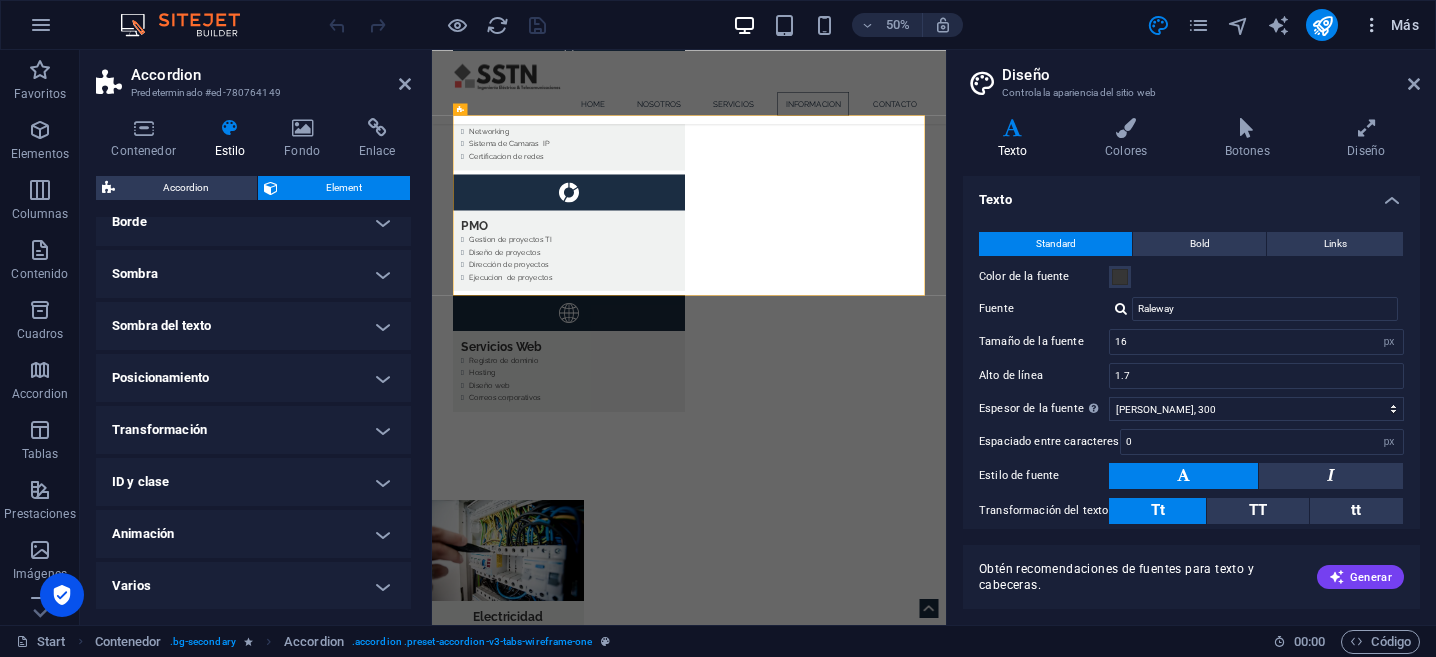 click on "Más" at bounding box center [1390, 25] 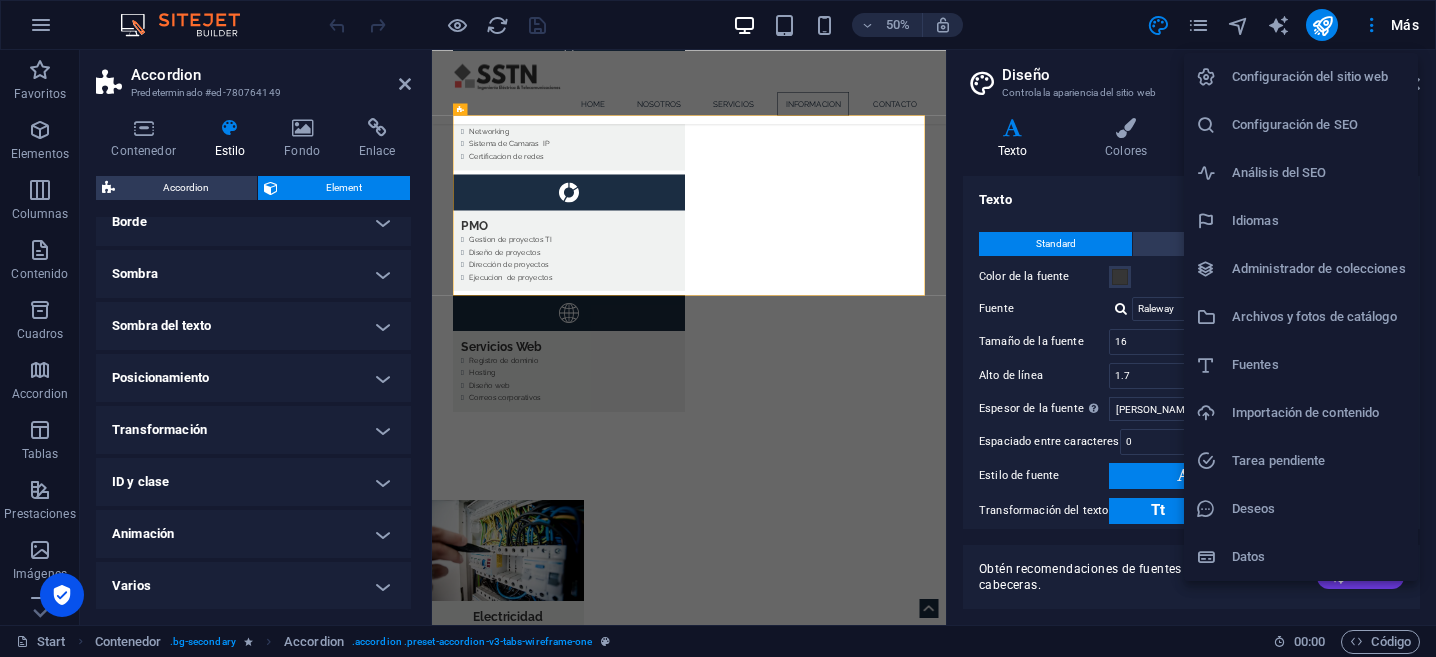 click on "Configuración del sitio web" at bounding box center [1319, 77] 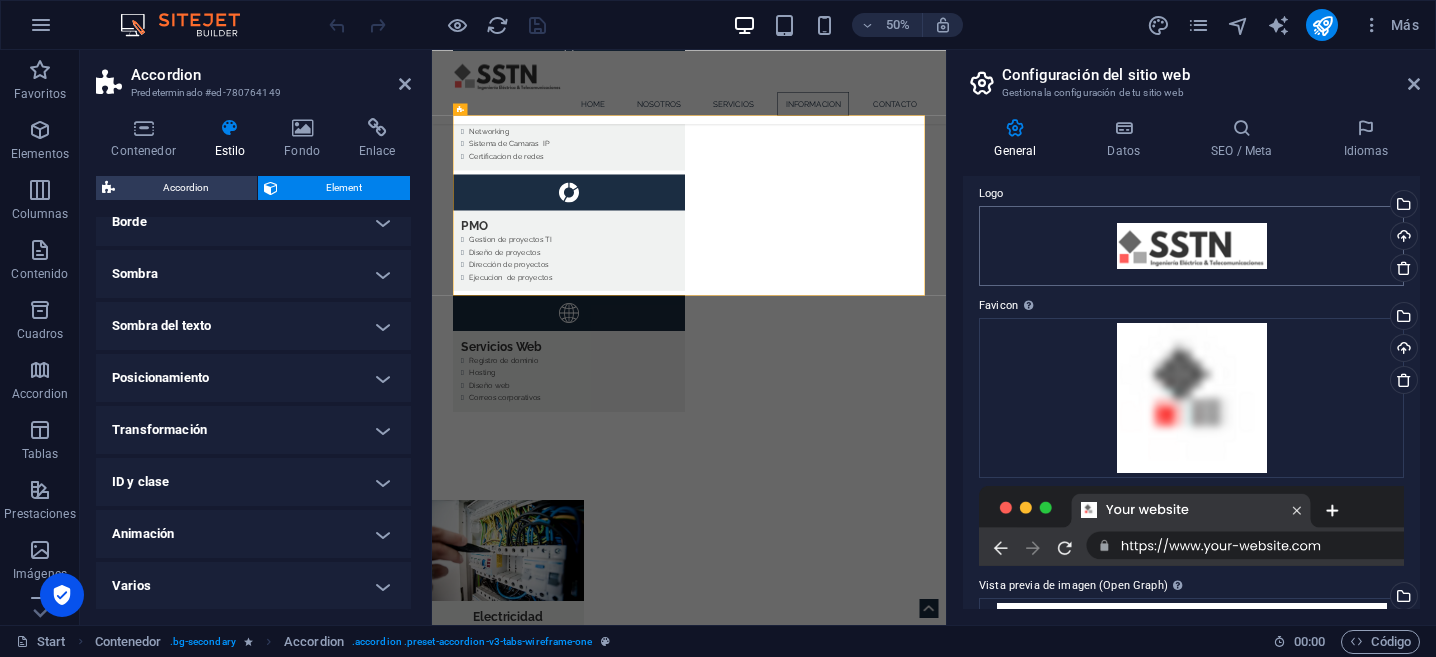scroll, scrollTop: 67, scrollLeft: 0, axis: vertical 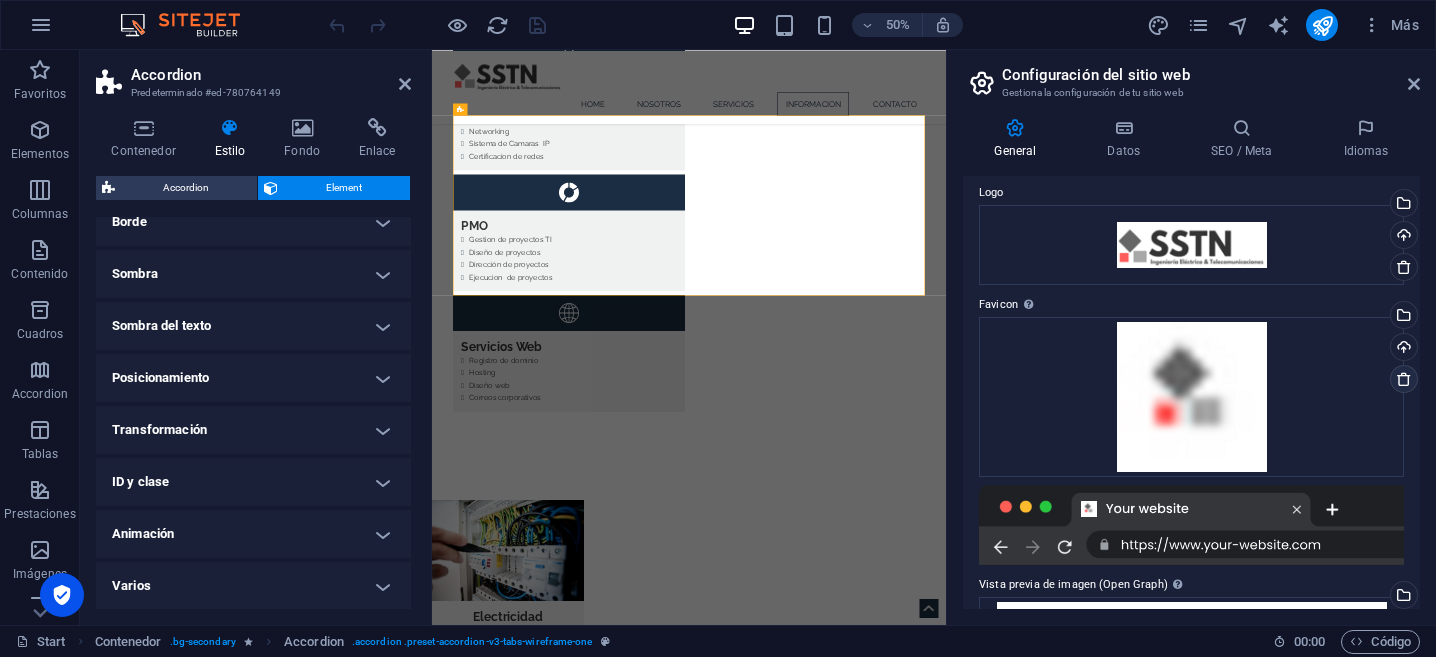 click at bounding box center [1404, 379] 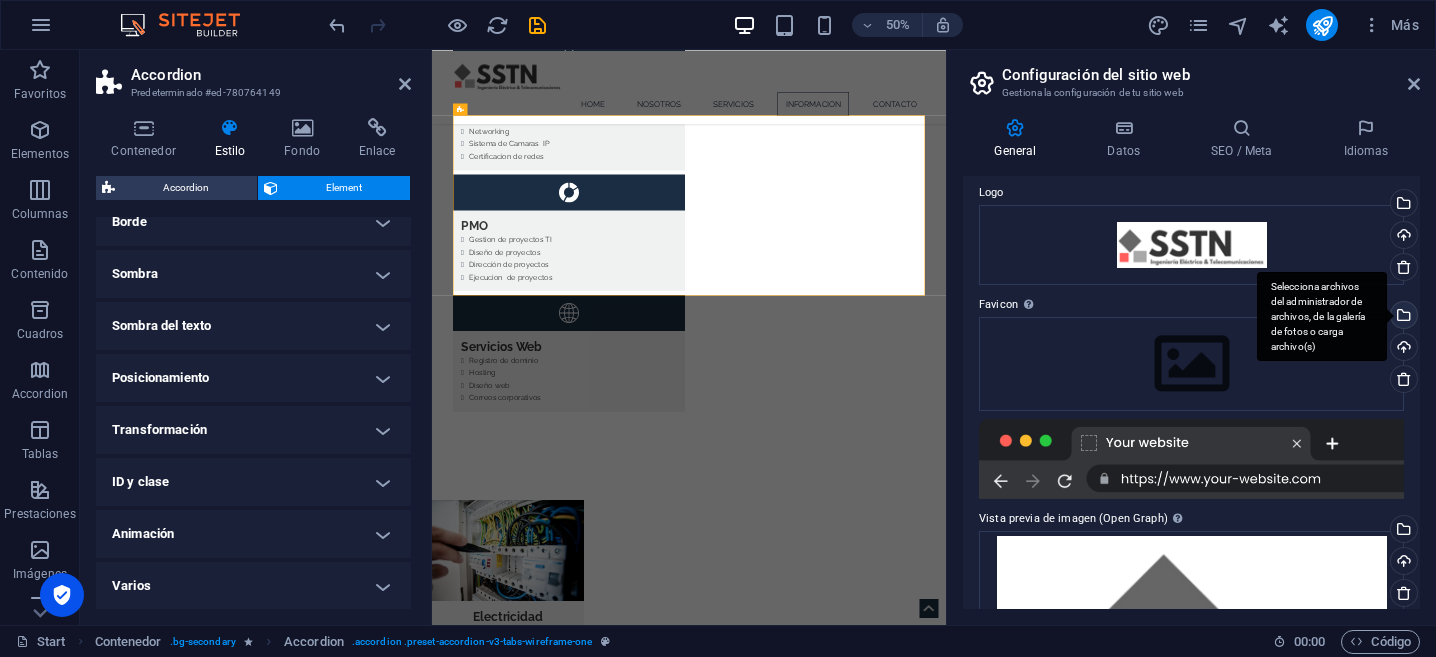 click on "Selecciona archivos del administrador de archivos, de la galería de fotos o carga archivo(s)" at bounding box center [1402, 317] 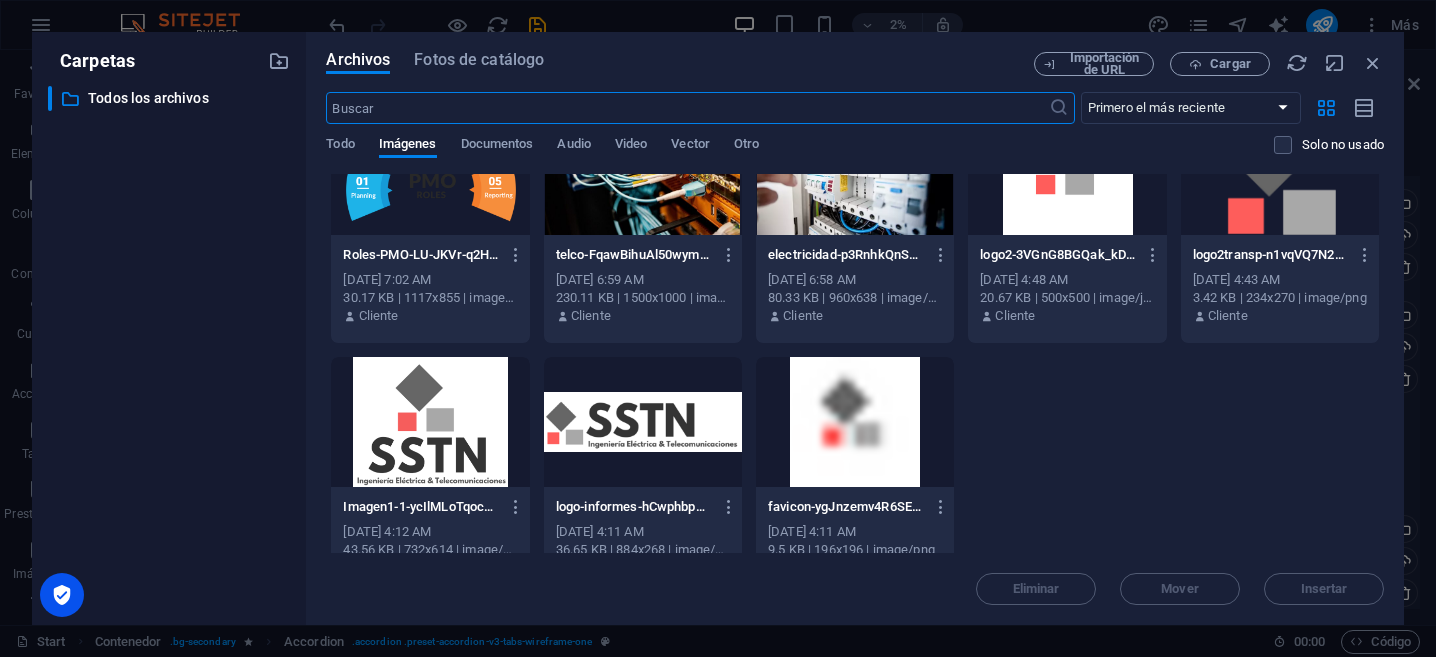 scroll, scrollTop: 113, scrollLeft: 0, axis: vertical 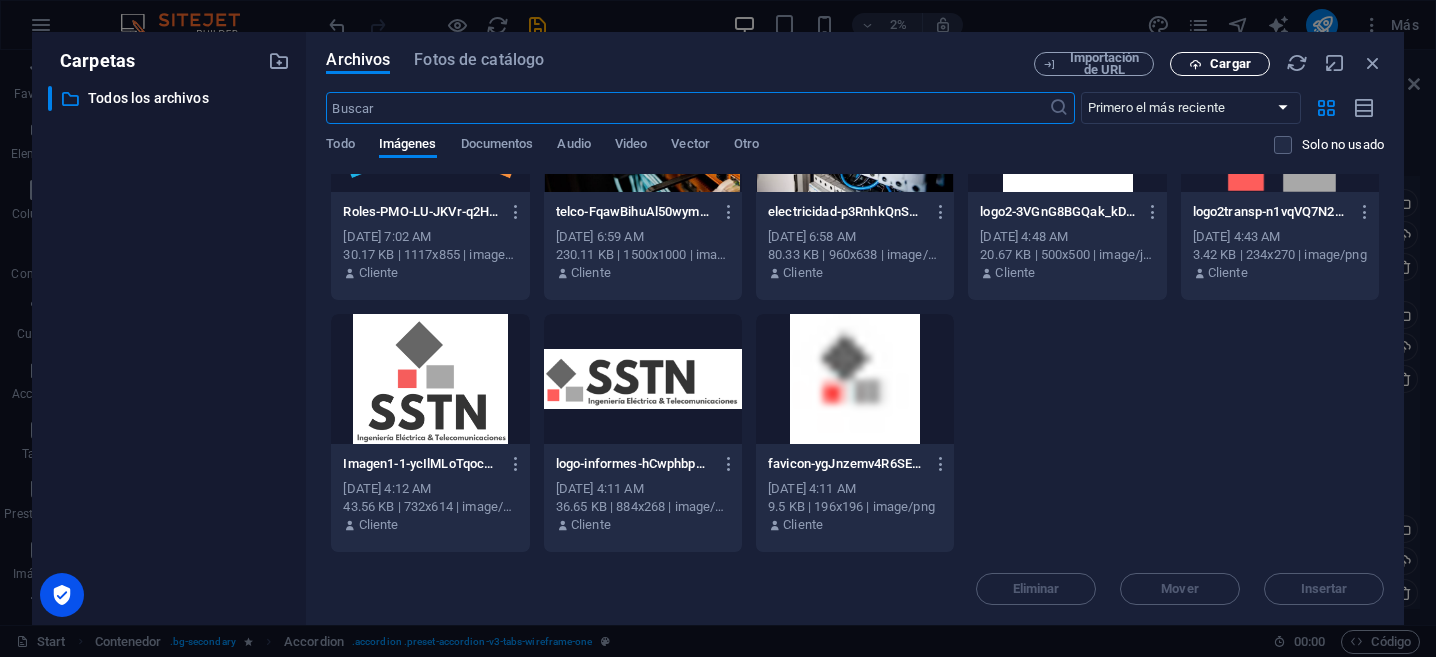 click on "Cargar" at bounding box center [1220, 64] 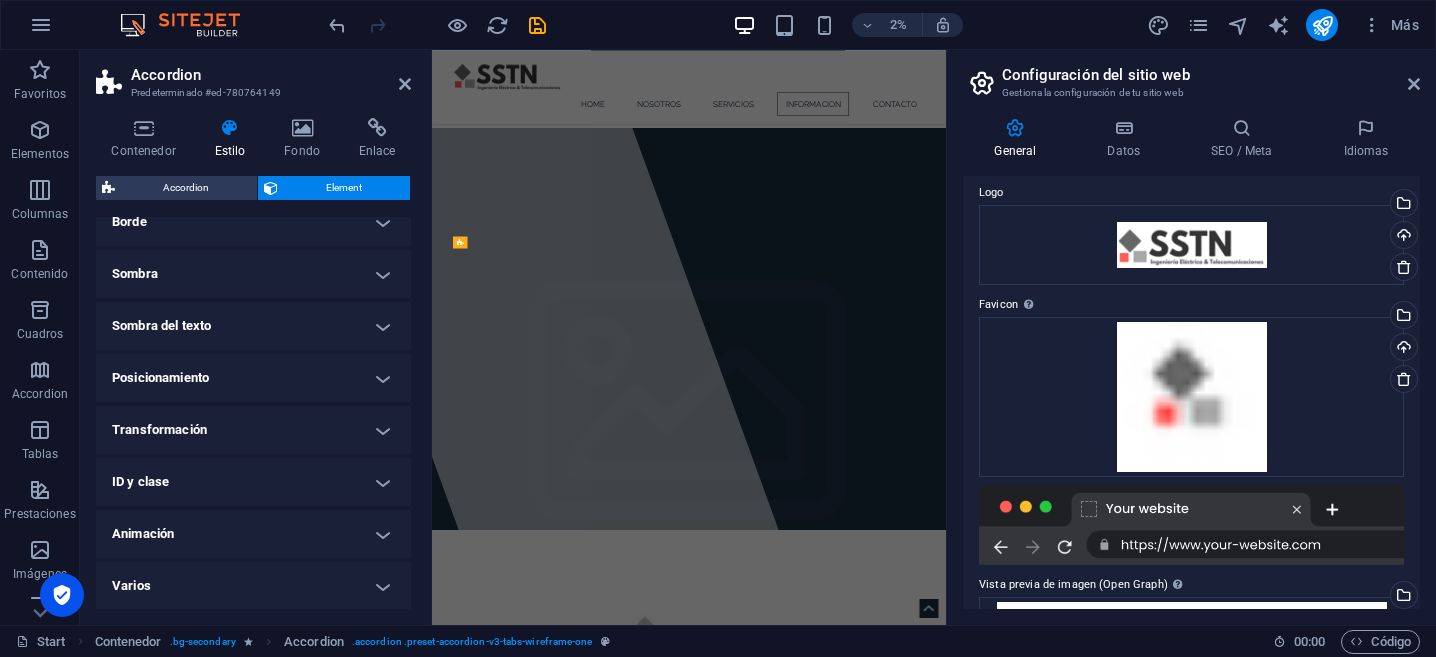 scroll, scrollTop: 4675, scrollLeft: 0, axis: vertical 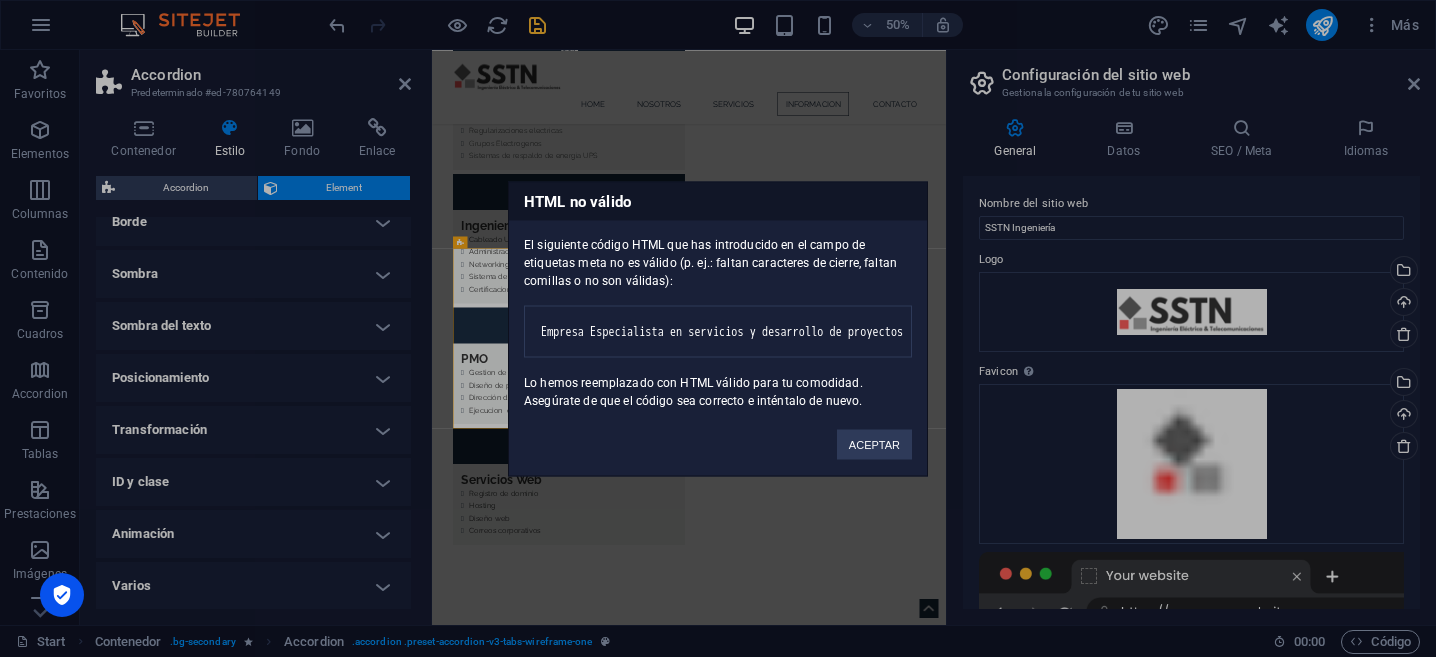 click on "SSTN Start Favoritos Elementos Columnas Contenido Cuadros Accordion Tablas Prestaciones Imágenes Control deslizante Encabezado Pie de página Formularios Marketing Colecciones Accordion Predeterminado #ed-780764149
Contenedor Estilo Fondo Enlace Tamaño Altura Predeterminado px rem % vh vw Alto mín Ninguno px rem % vh vw Ancho Predeterminado px rem % em vh vw Ancho mín Ninguno px rem % vh vw Ancho del contenido Predeterminado Ancho personalizado Ancho Predeterminado px rem % em vh vw Ancho mín Ninguno px rem % vh vw Espaciado predeterminado Espaciado personalizado El espaciado y ancho del contenido predeterminado puede cambiarse en Diseño. Editar diseño Diseño (Flexbox) Alineación Determina flex-direction. Predeterminado Eje principal Determina la forma en la que los elementos deberían comportarse por el eje principal en este contenedor (contenido justificado). Predeterminado Eje lateral Predeterminado %" at bounding box center (718, 328) 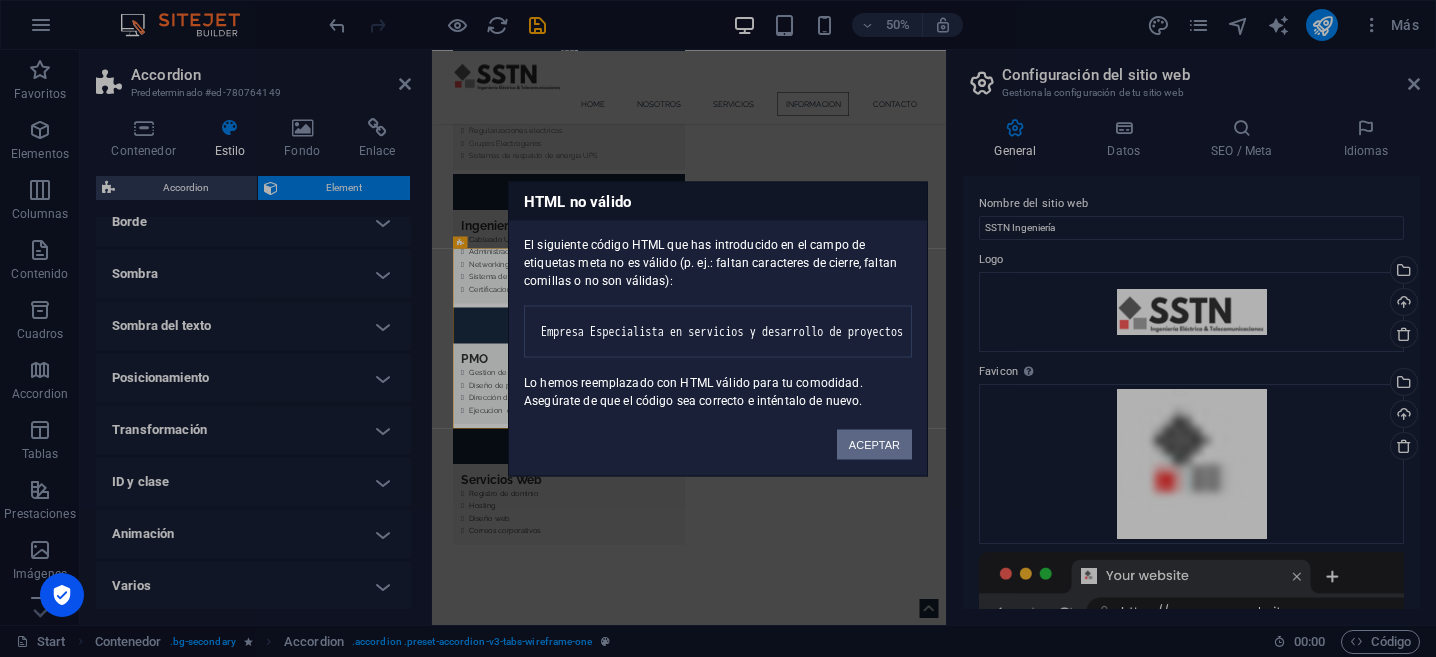 click on "ACEPTAR" at bounding box center (874, 444) 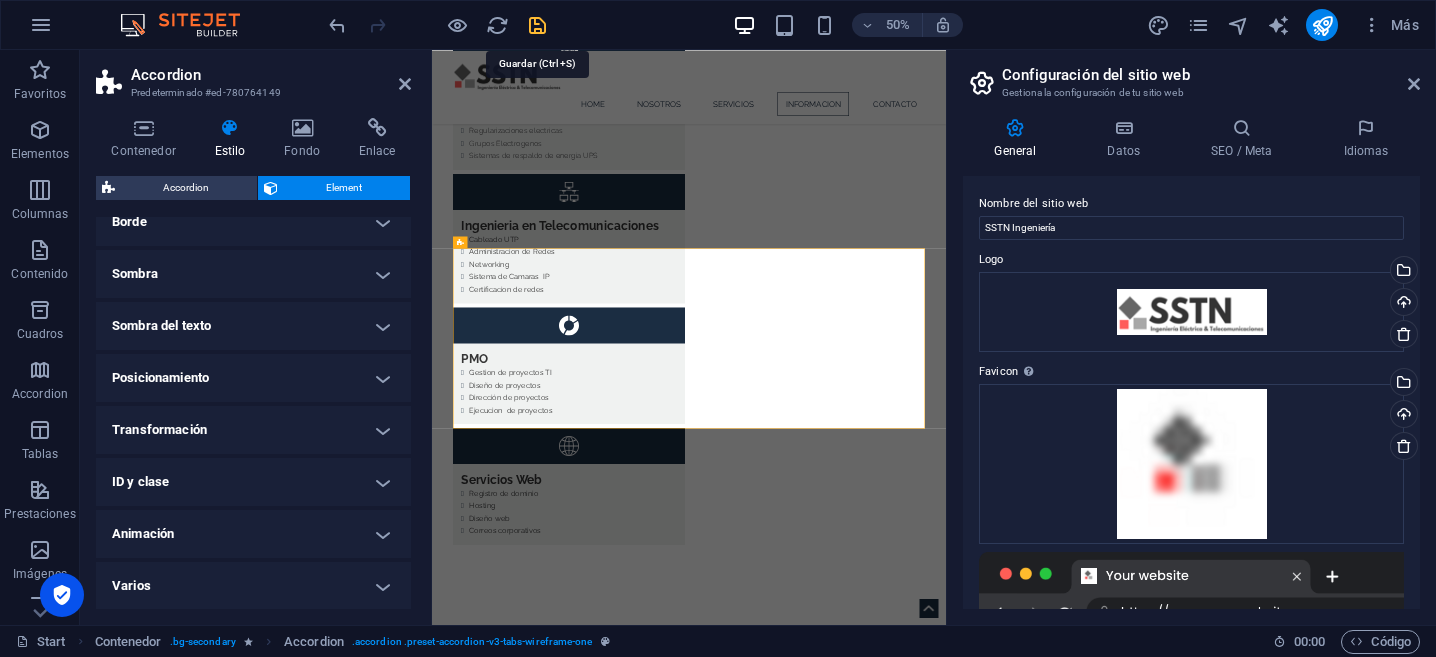click at bounding box center (537, 25) 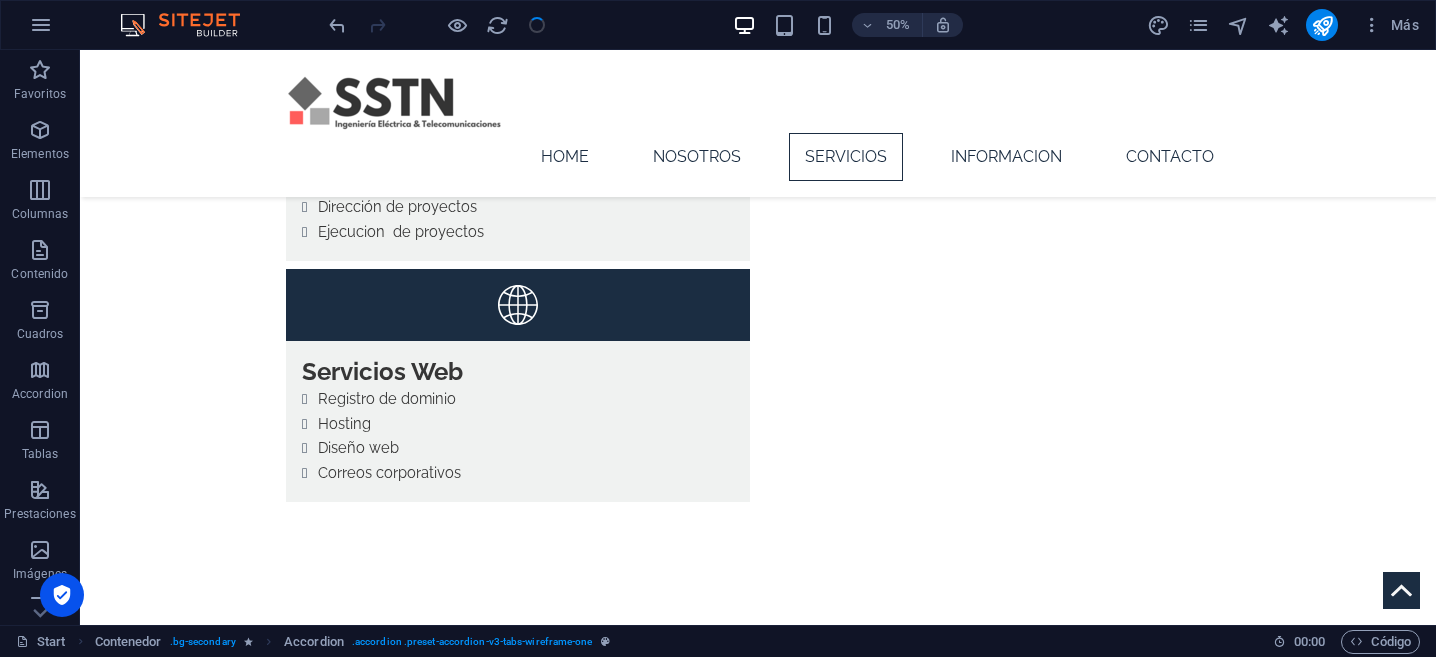 scroll, scrollTop: 4311, scrollLeft: 0, axis: vertical 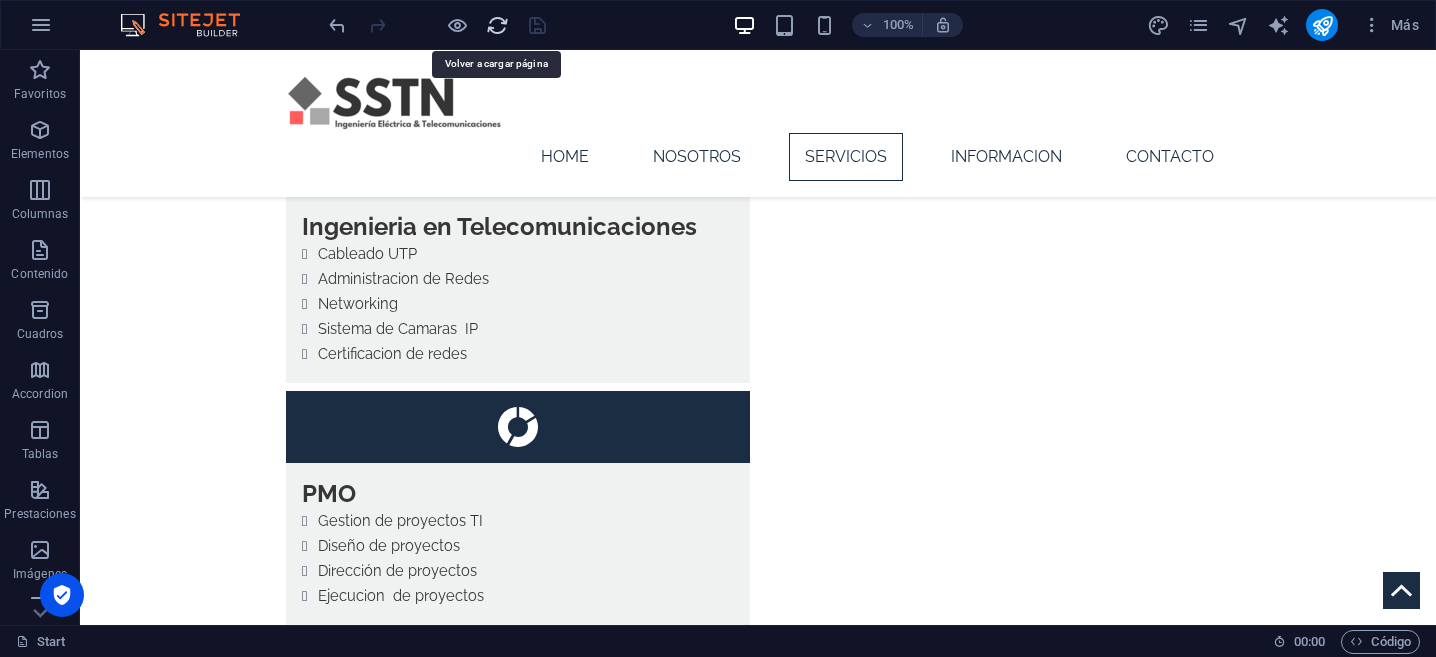 click at bounding box center [497, 25] 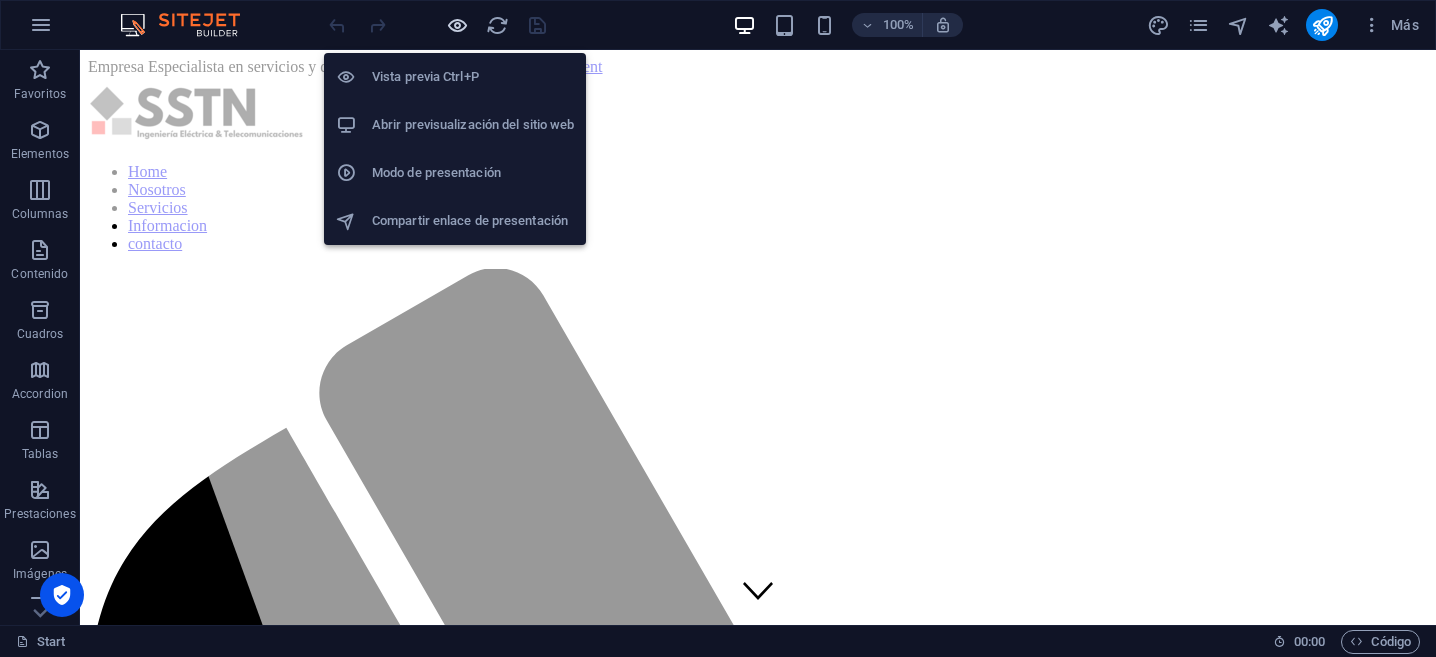 scroll, scrollTop: 0, scrollLeft: 0, axis: both 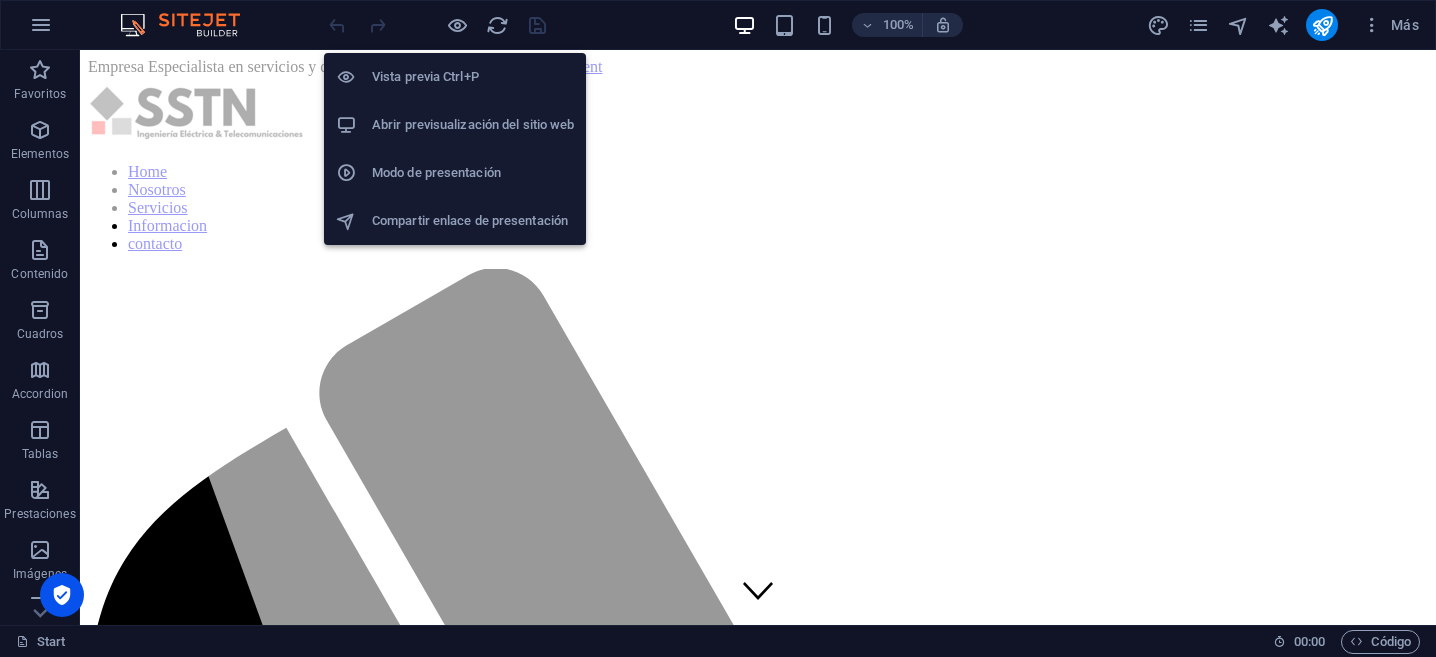 click on "Abrir previsualización del sitio web" at bounding box center [473, 125] 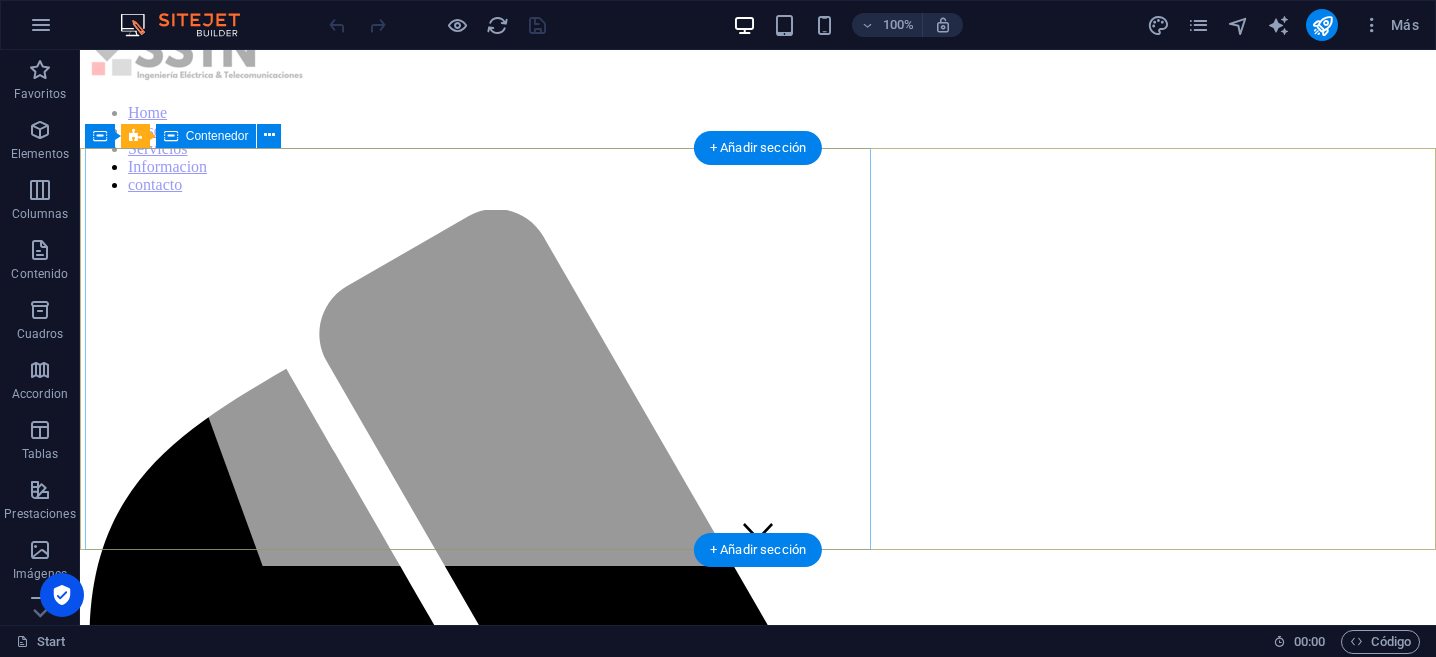 scroll, scrollTop: 58, scrollLeft: 0, axis: vertical 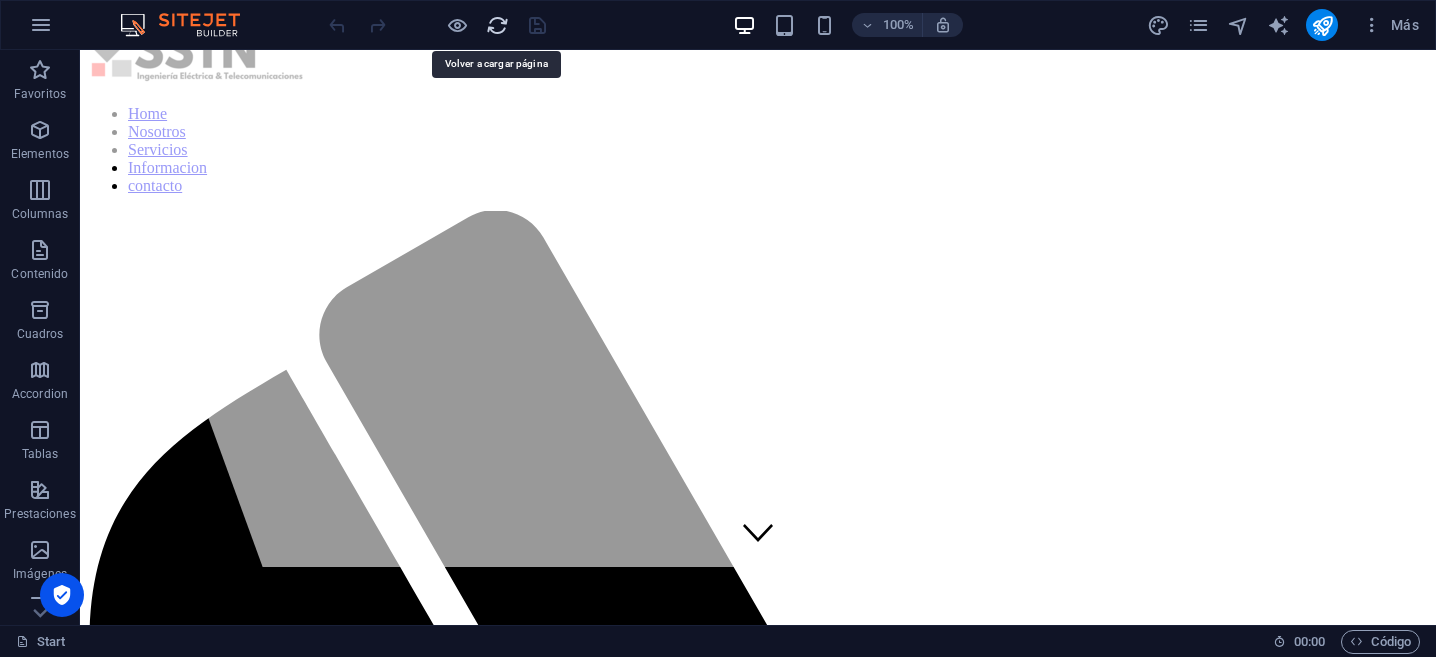 click at bounding box center [497, 25] 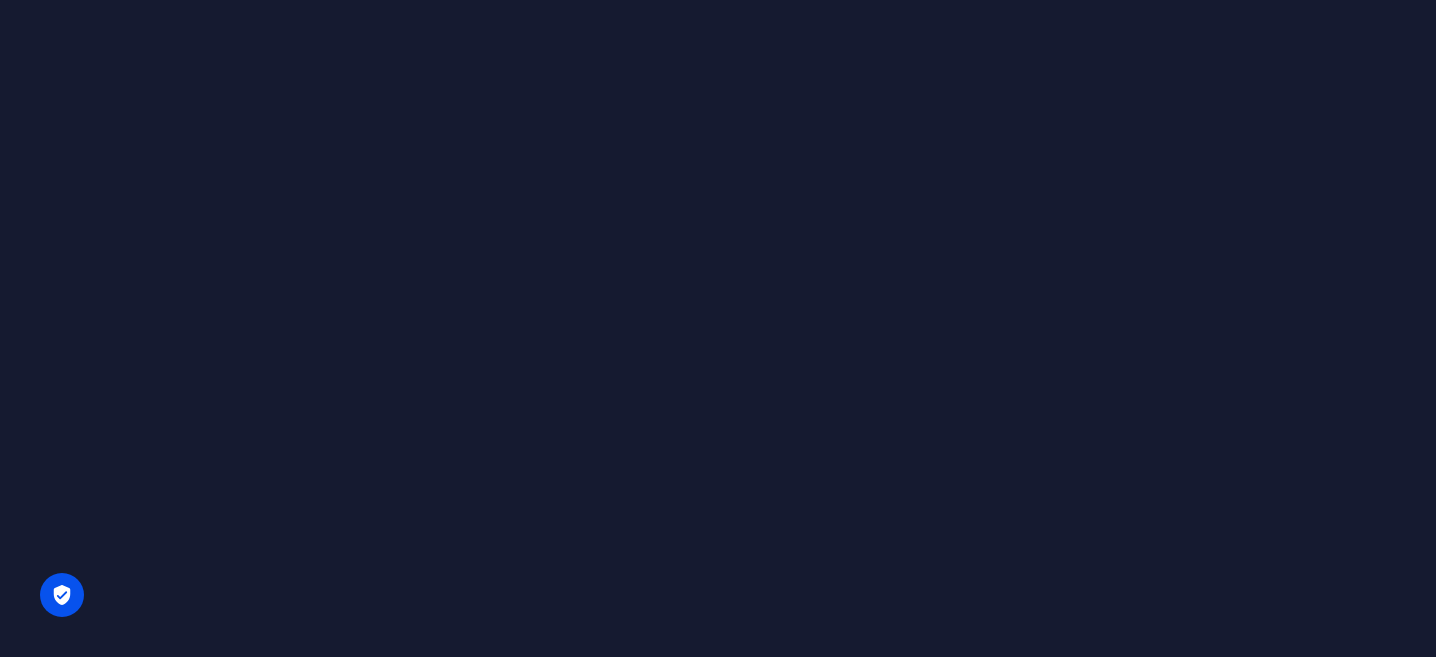 scroll, scrollTop: 0, scrollLeft: 0, axis: both 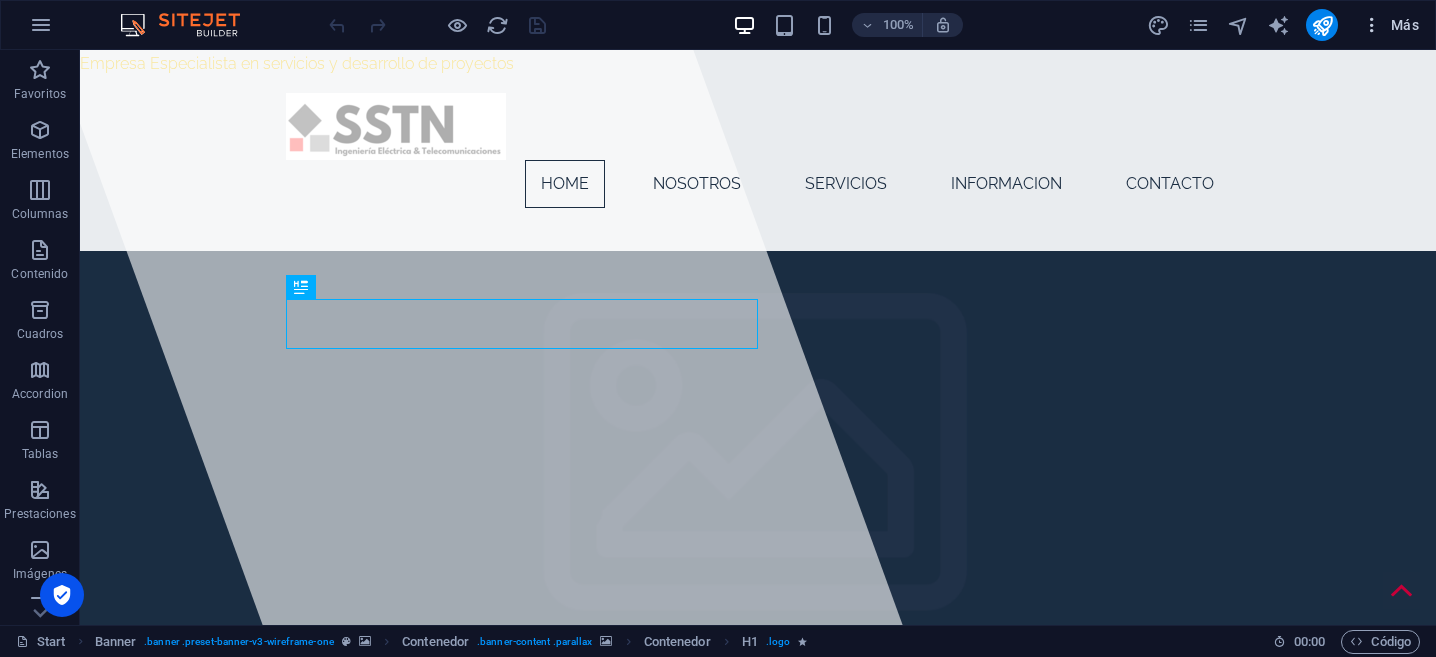 click on "Más" at bounding box center [1390, 25] 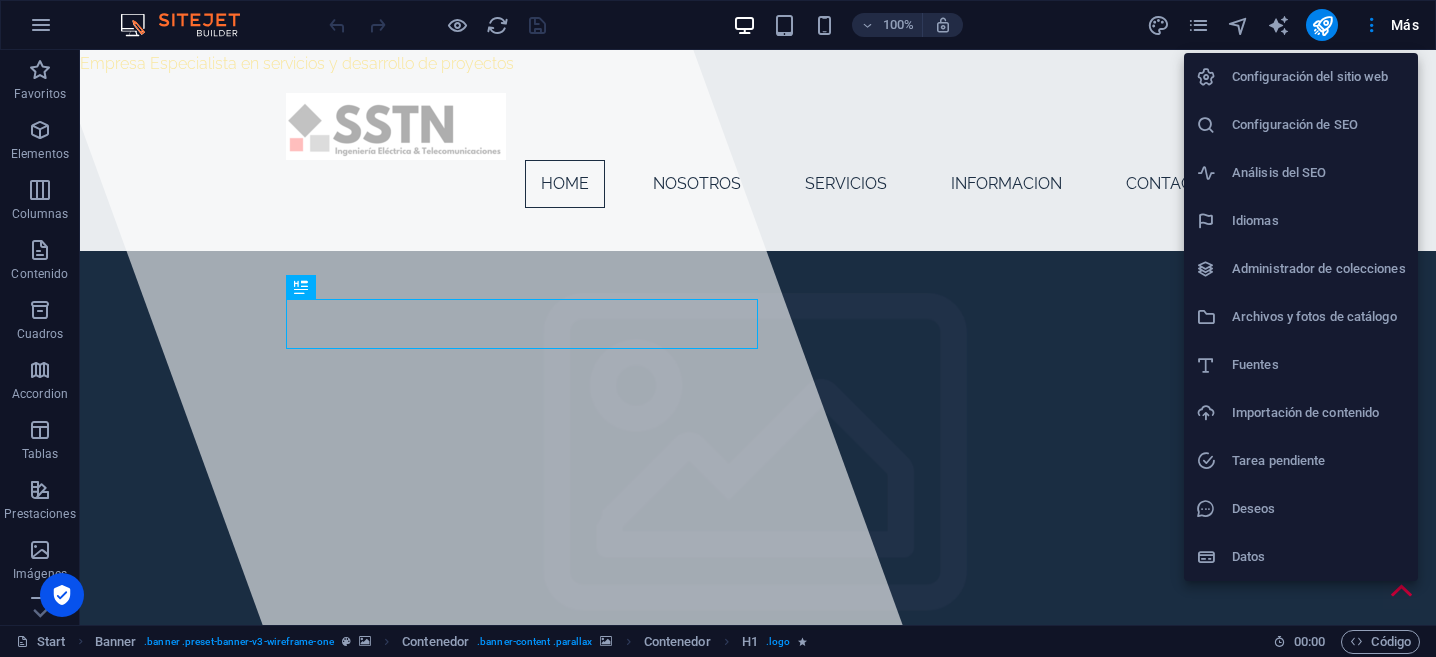 click on "Fuentes" at bounding box center (1319, 365) 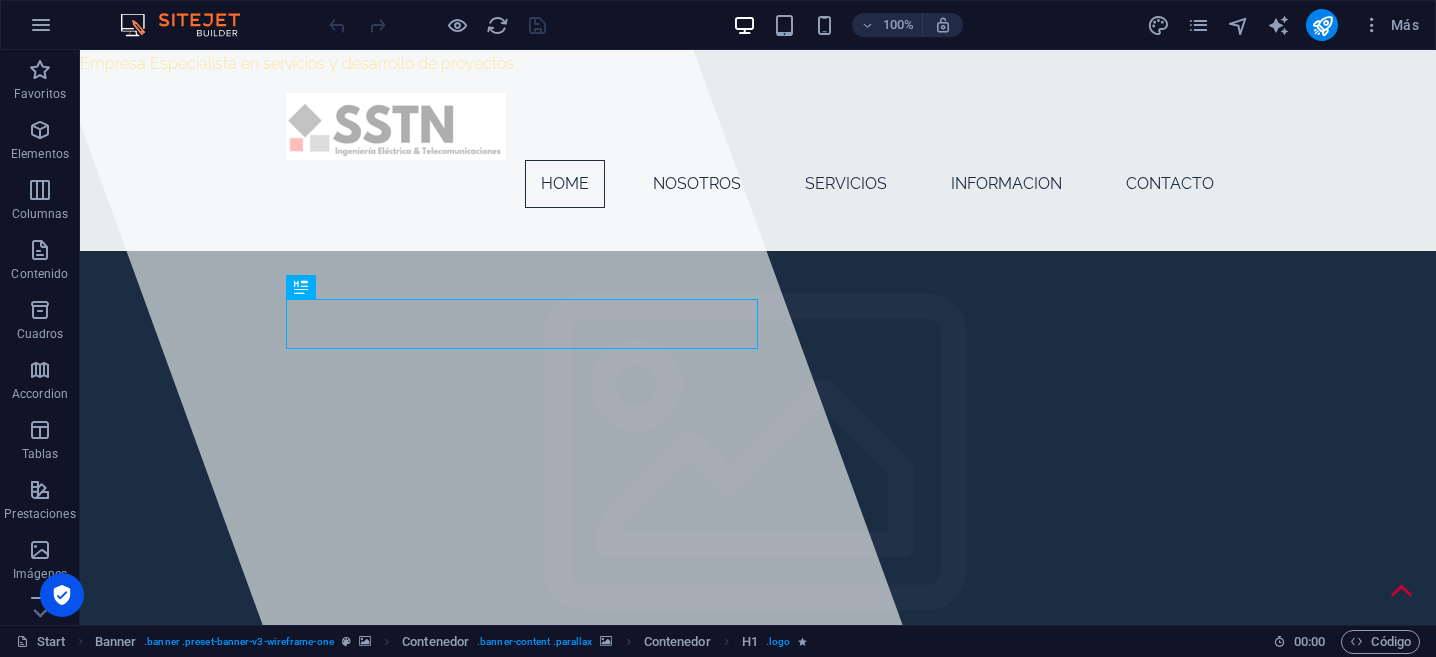 select on "popularity" 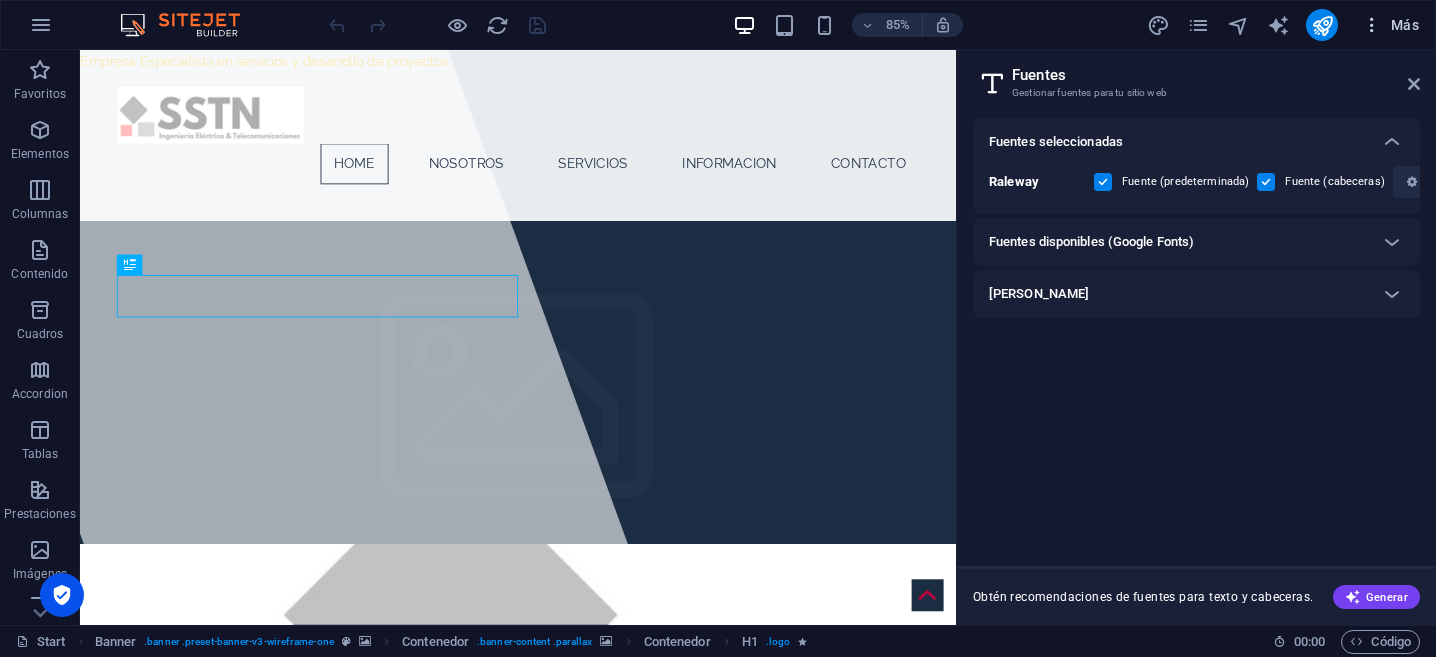 click on "Más" at bounding box center [1390, 25] 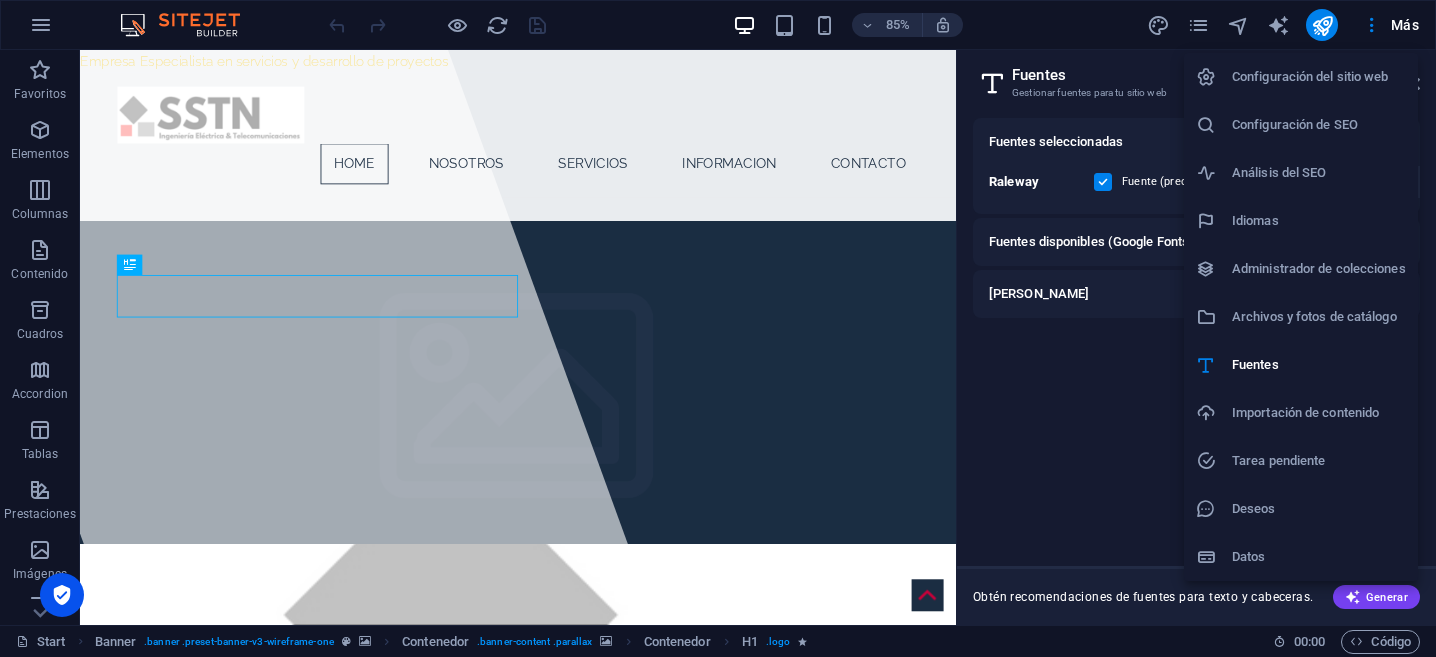 click on "Configuración del sitio web" at bounding box center [1319, 77] 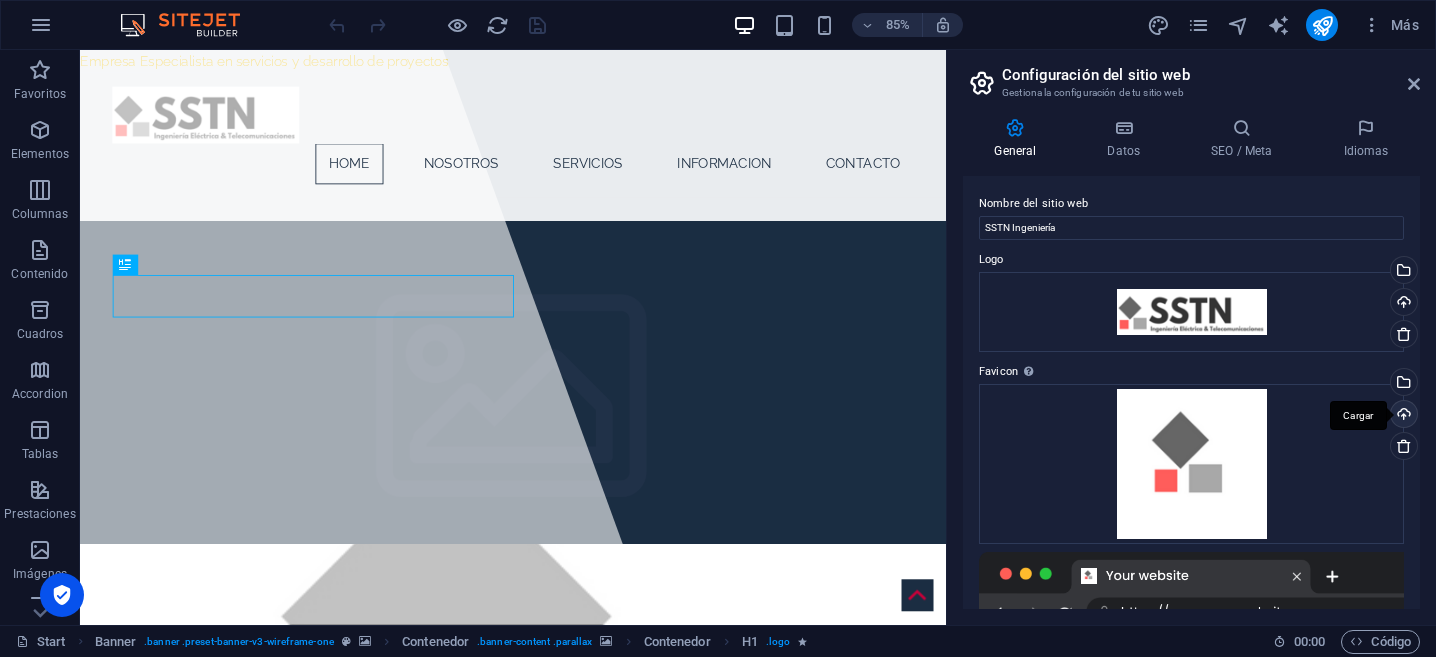 click on "Cargar" at bounding box center [1402, 416] 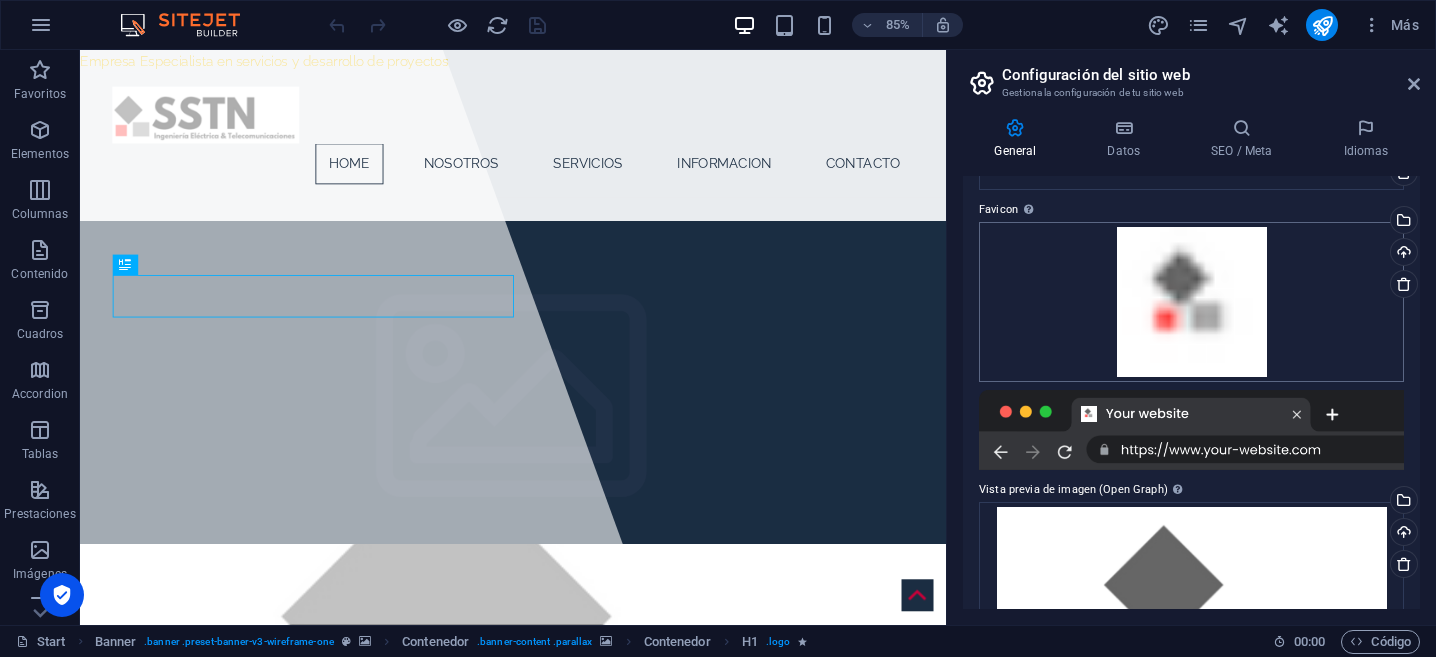 scroll, scrollTop: 152, scrollLeft: 0, axis: vertical 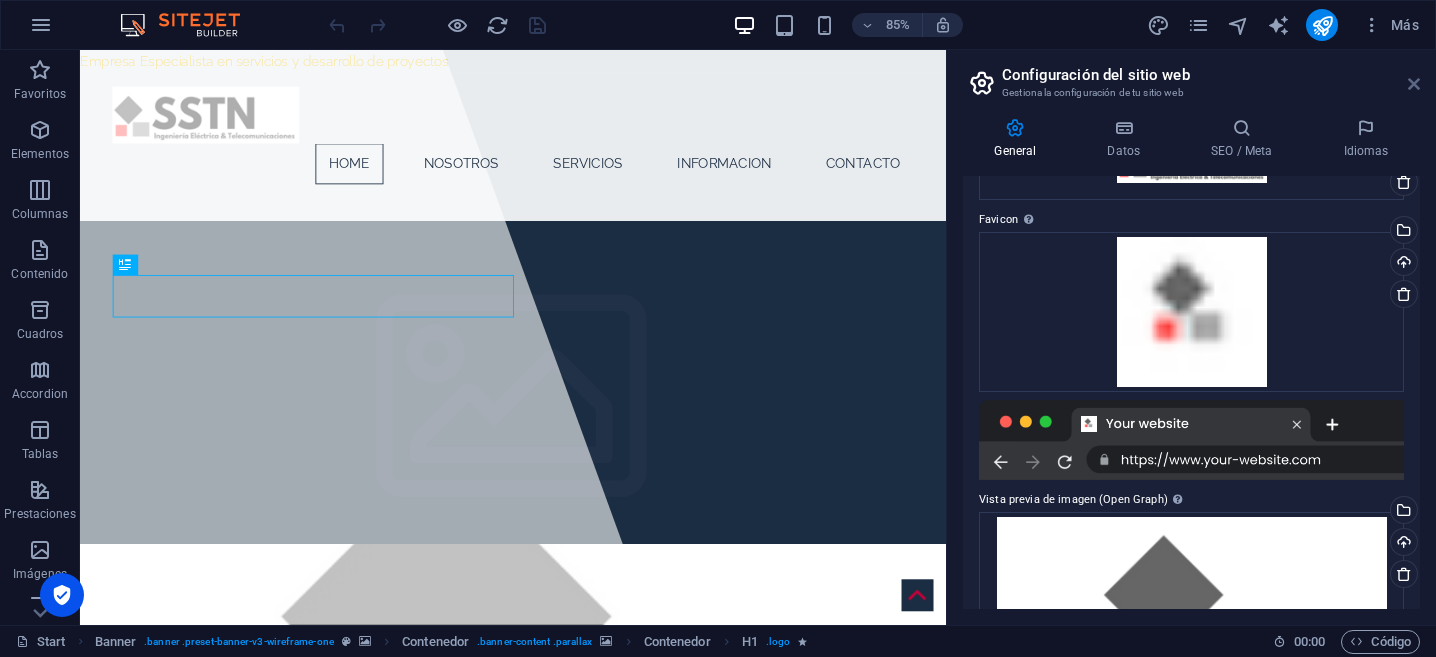 click at bounding box center (1414, 84) 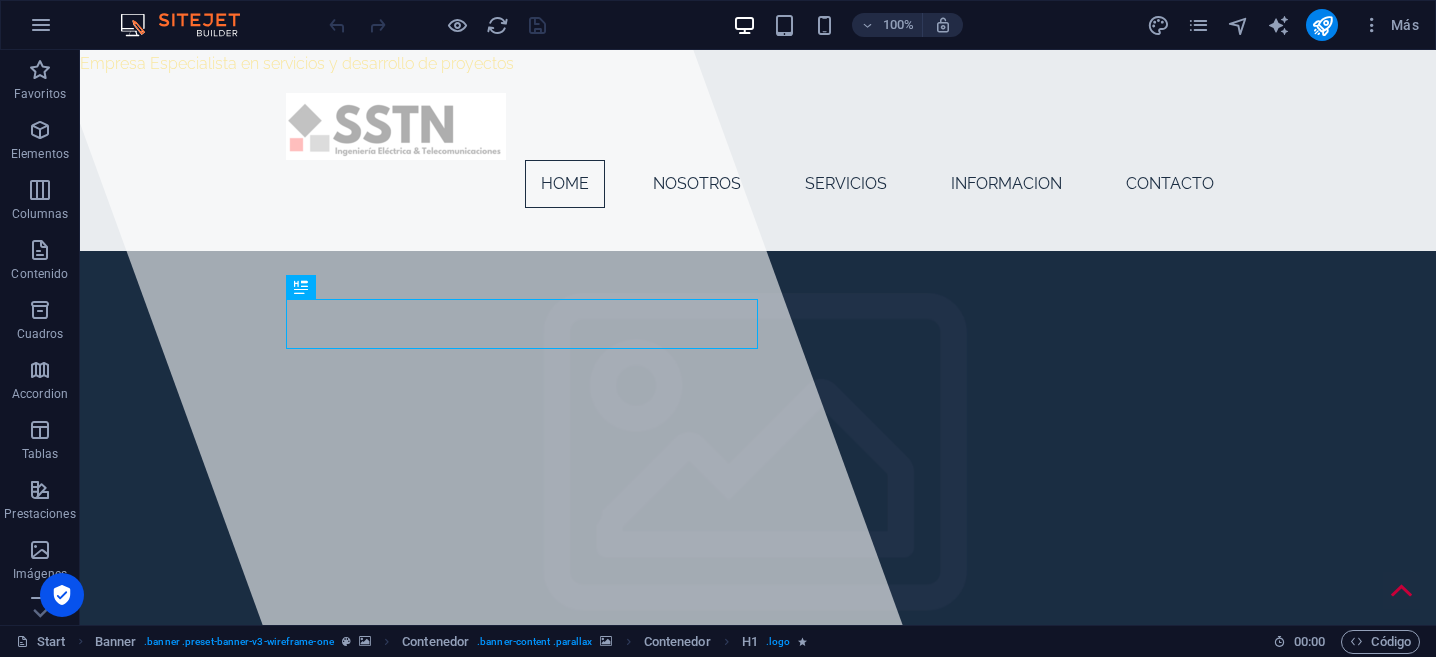 click at bounding box center (437, 25) 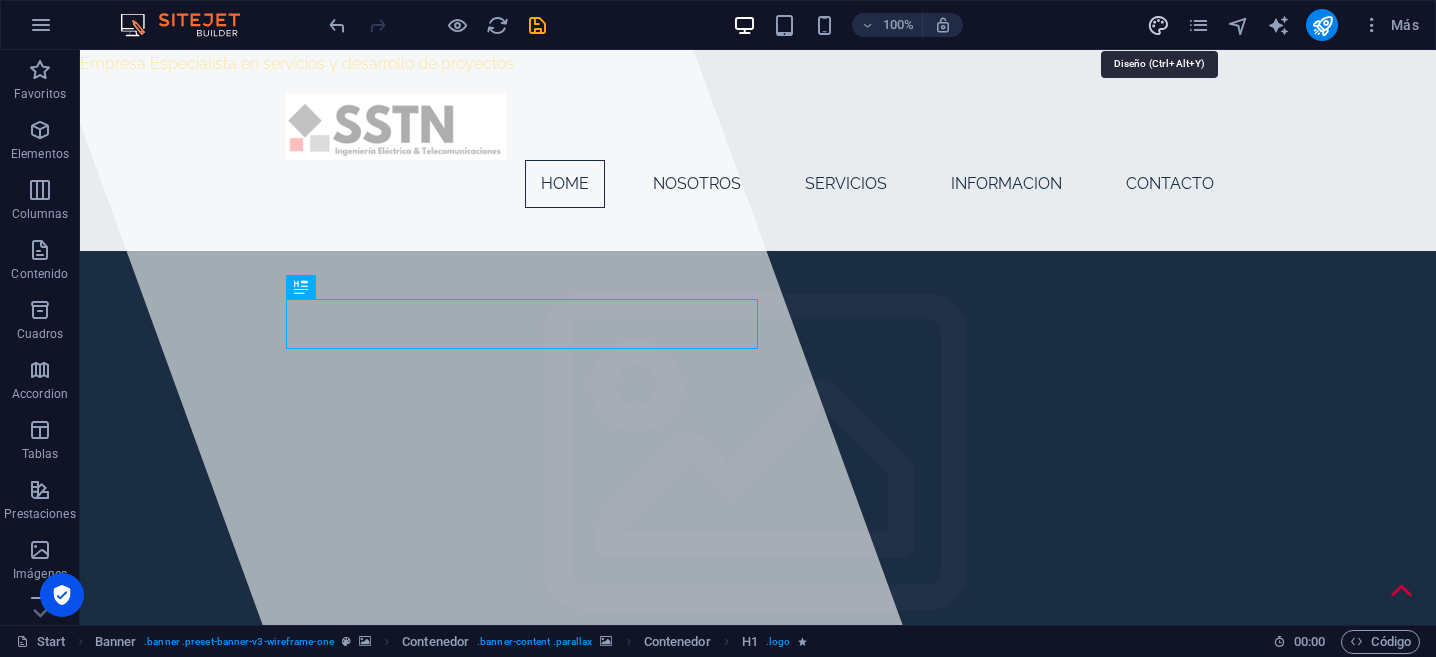 click at bounding box center [1158, 25] 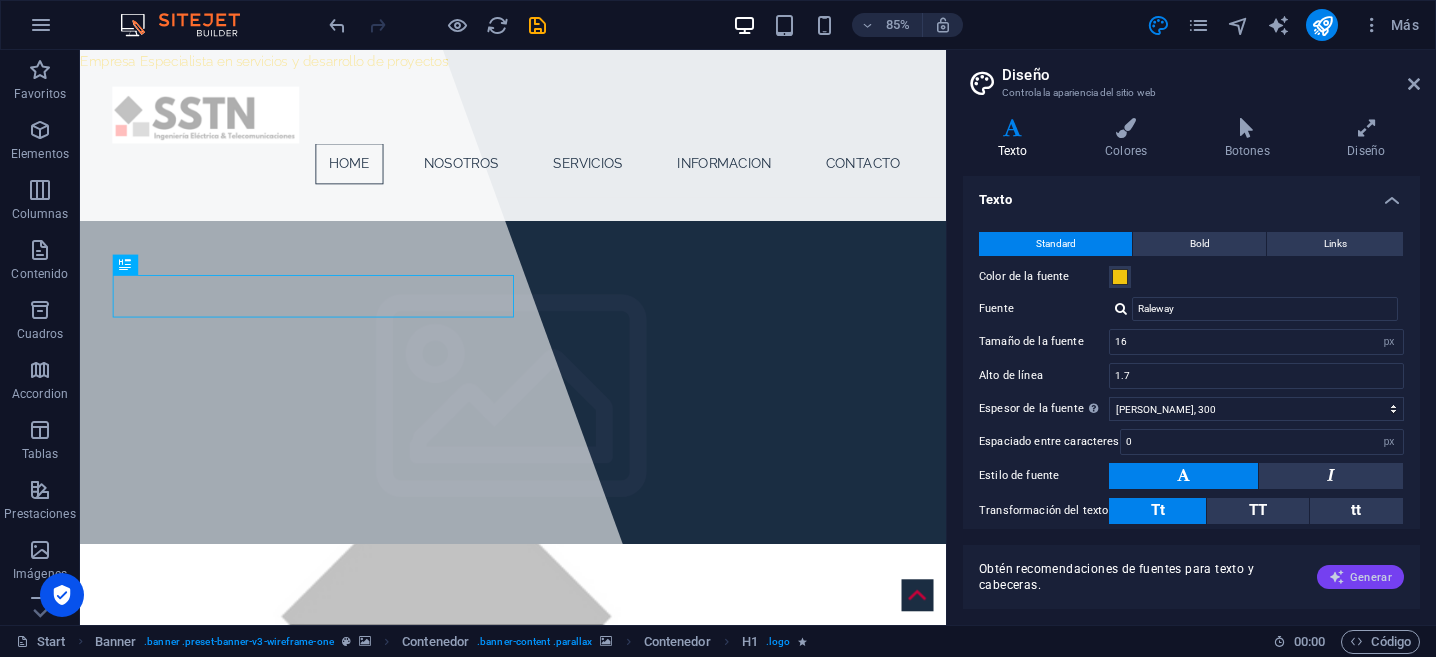 click on "Generar" at bounding box center [1360, 577] 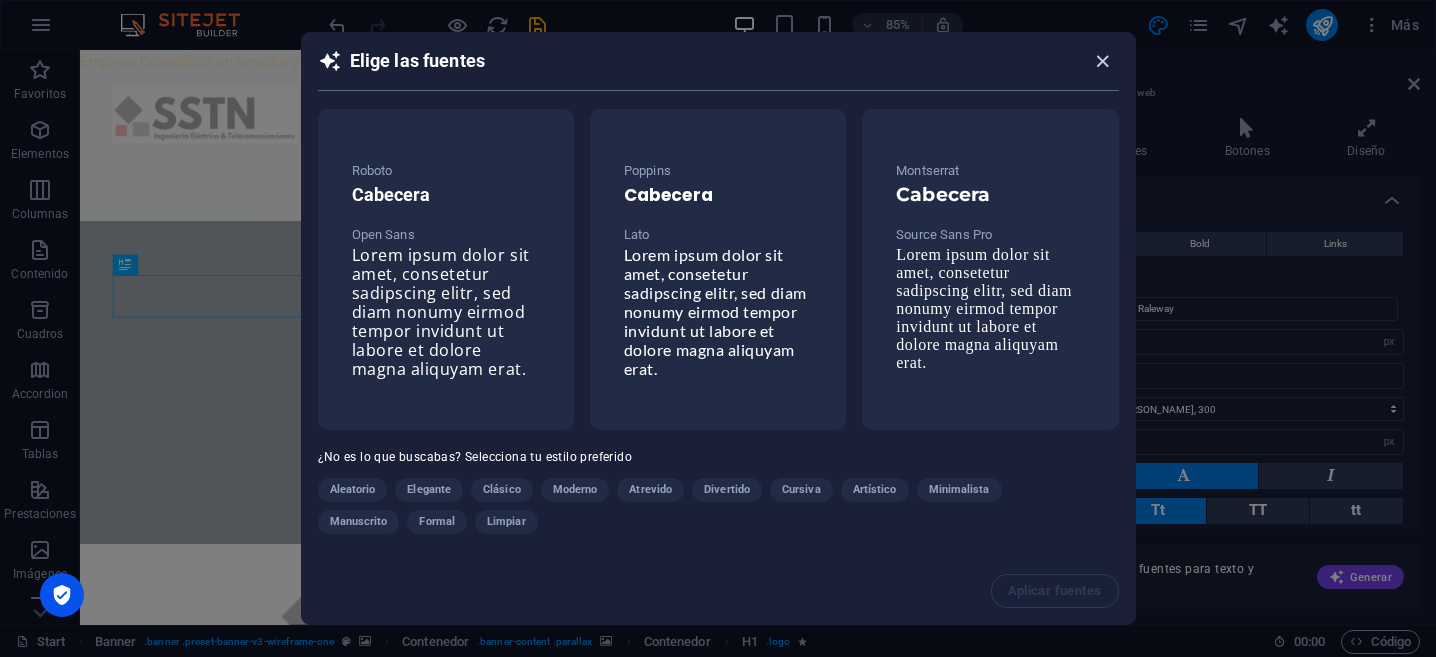 click at bounding box center [1102, 61] 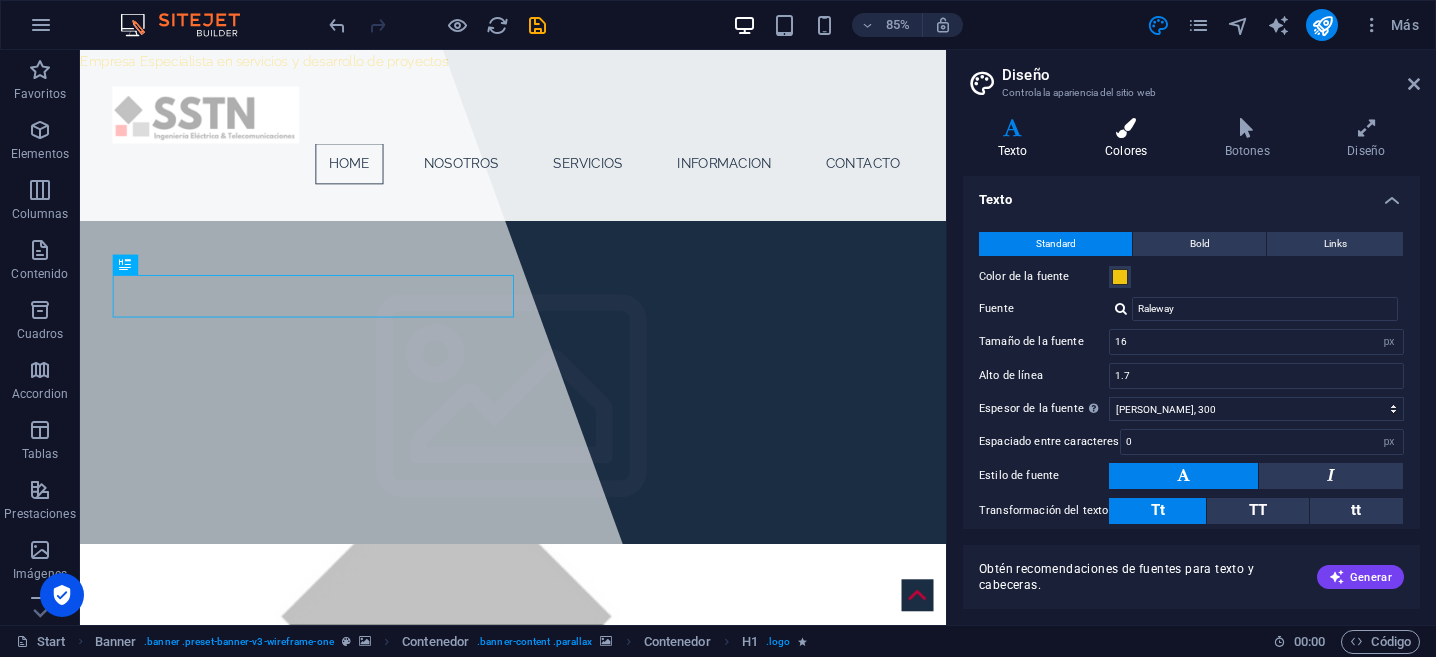 click on "Colores" at bounding box center (1130, 139) 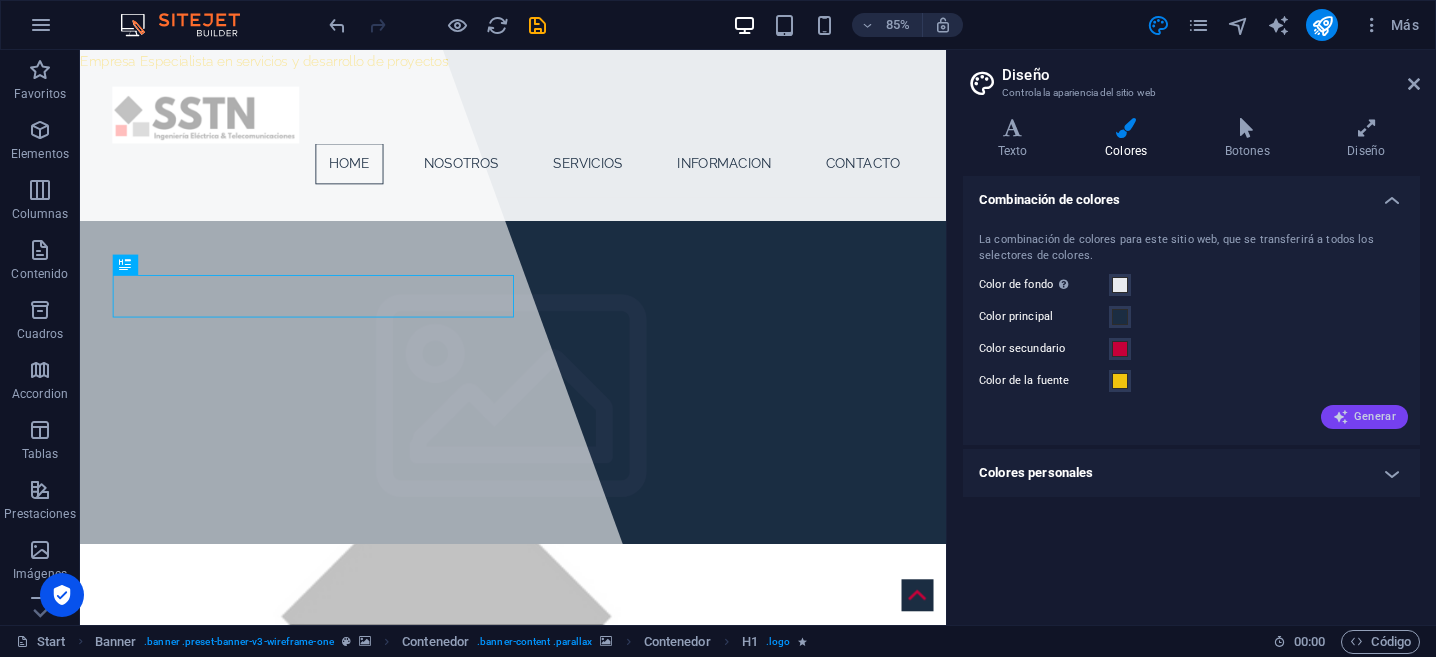 click at bounding box center (1341, 417) 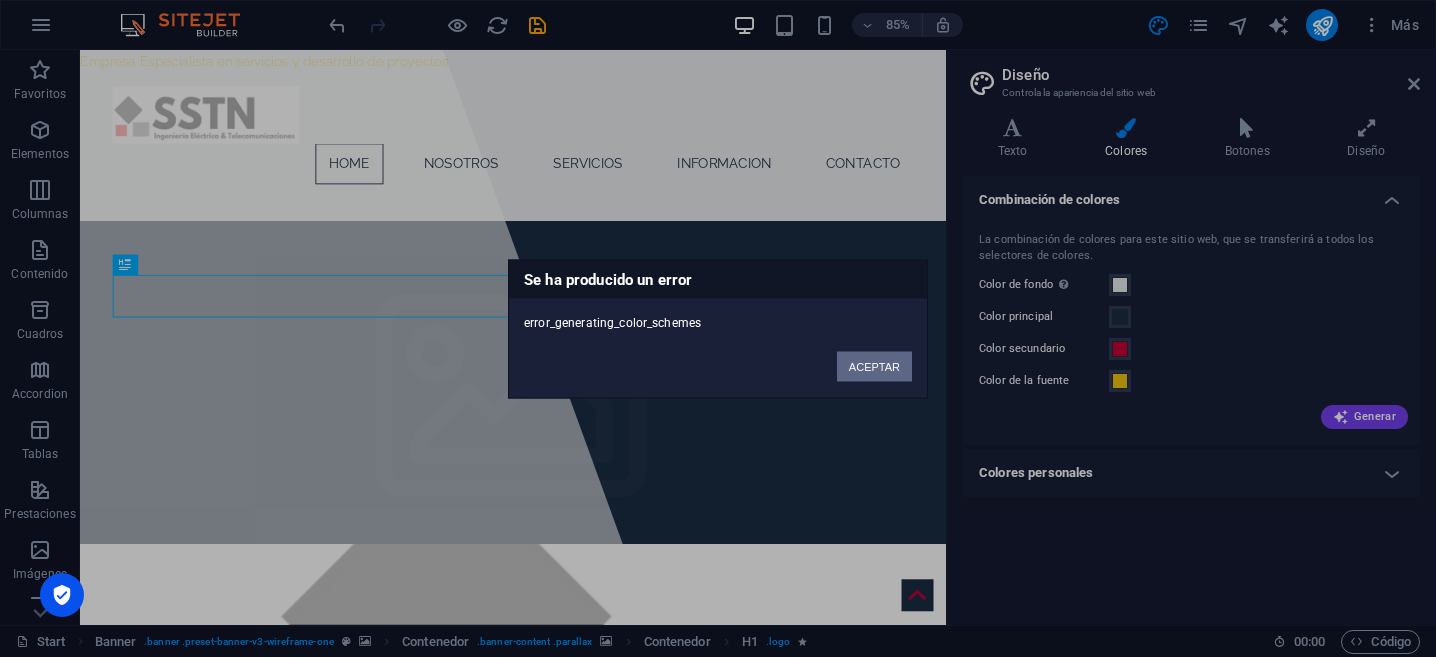 click on "ACEPTAR" at bounding box center [874, 366] 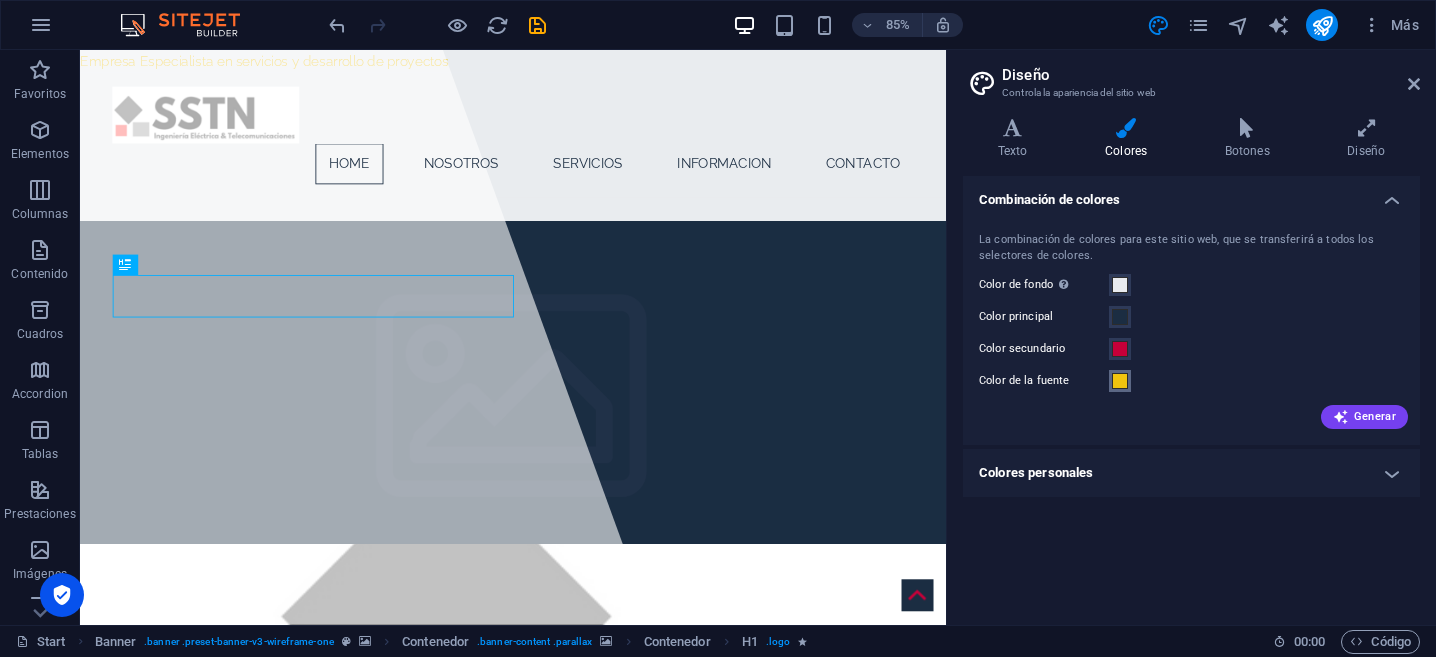 click at bounding box center [1120, 381] 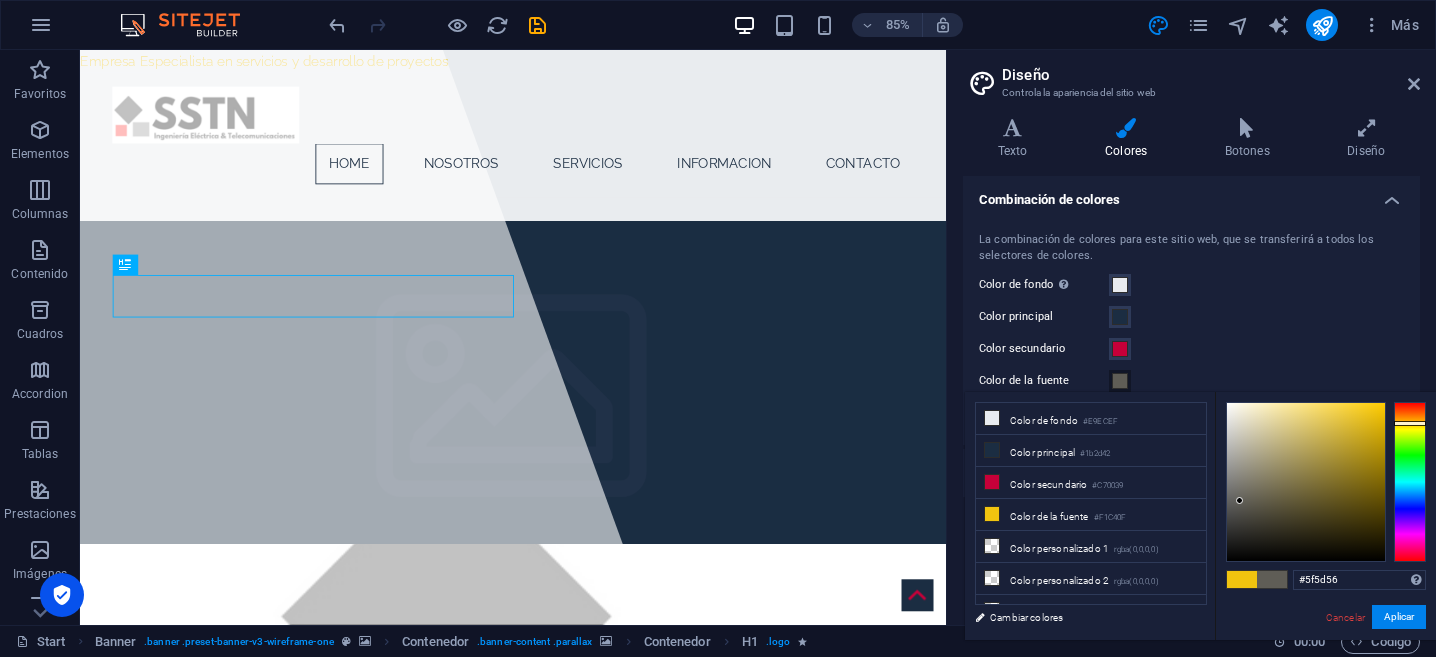 drag, startPoint x: 1266, startPoint y: 485, endPoint x: 1240, endPoint y: 501, distance: 30.528675 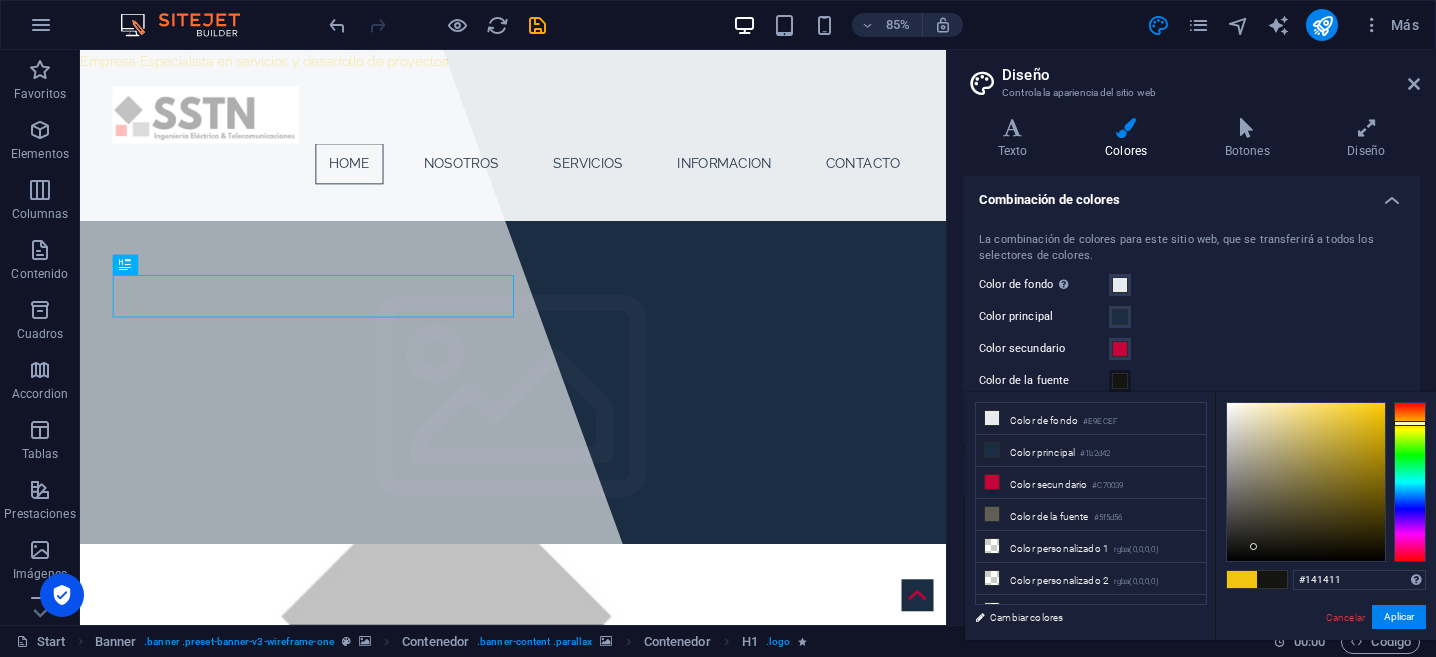 click at bounding box center (1306, 482) 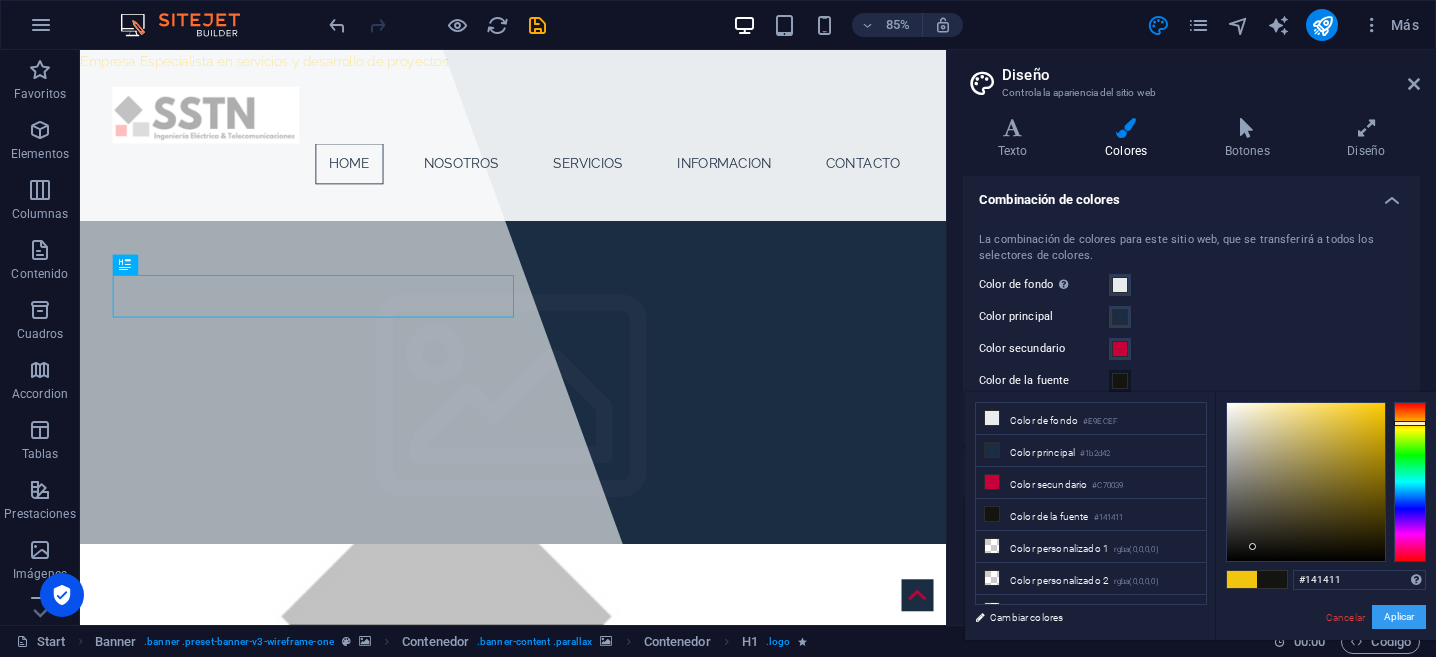 click on "Aplicar" at bounding box center (1399, 617) 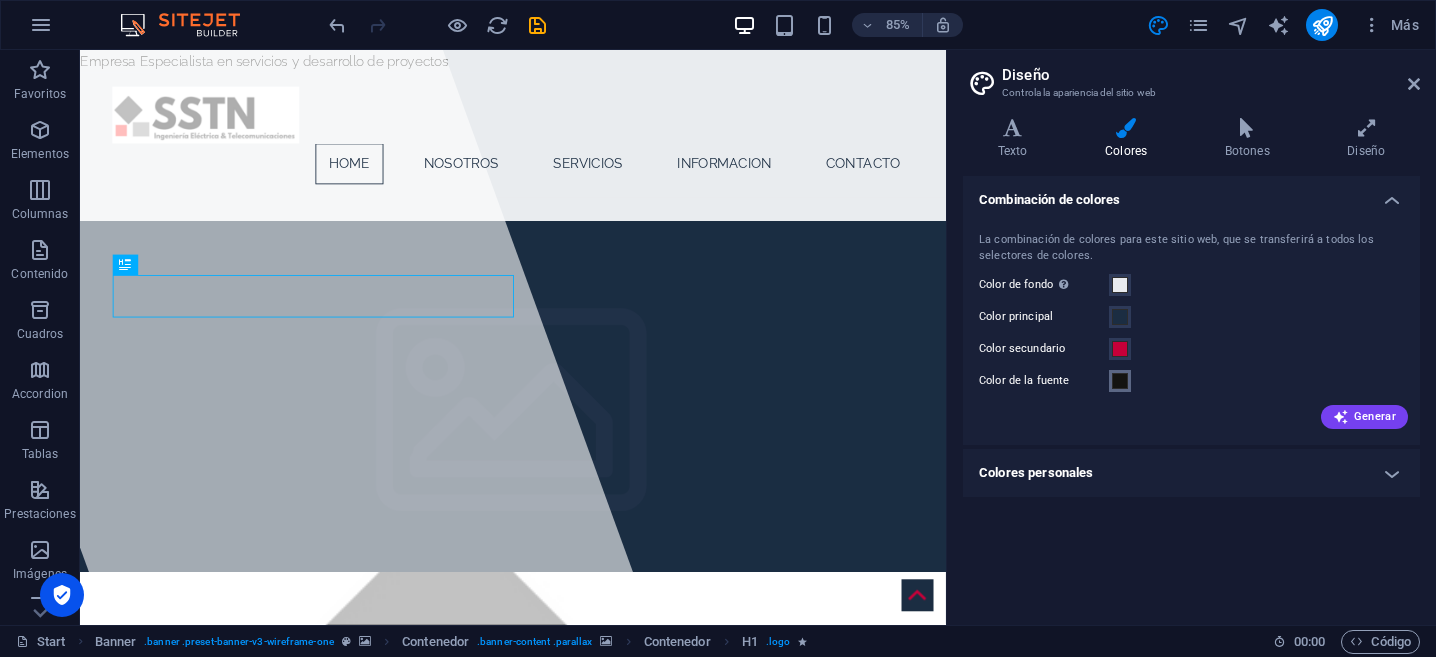 click at bounding box center (1120, 381) 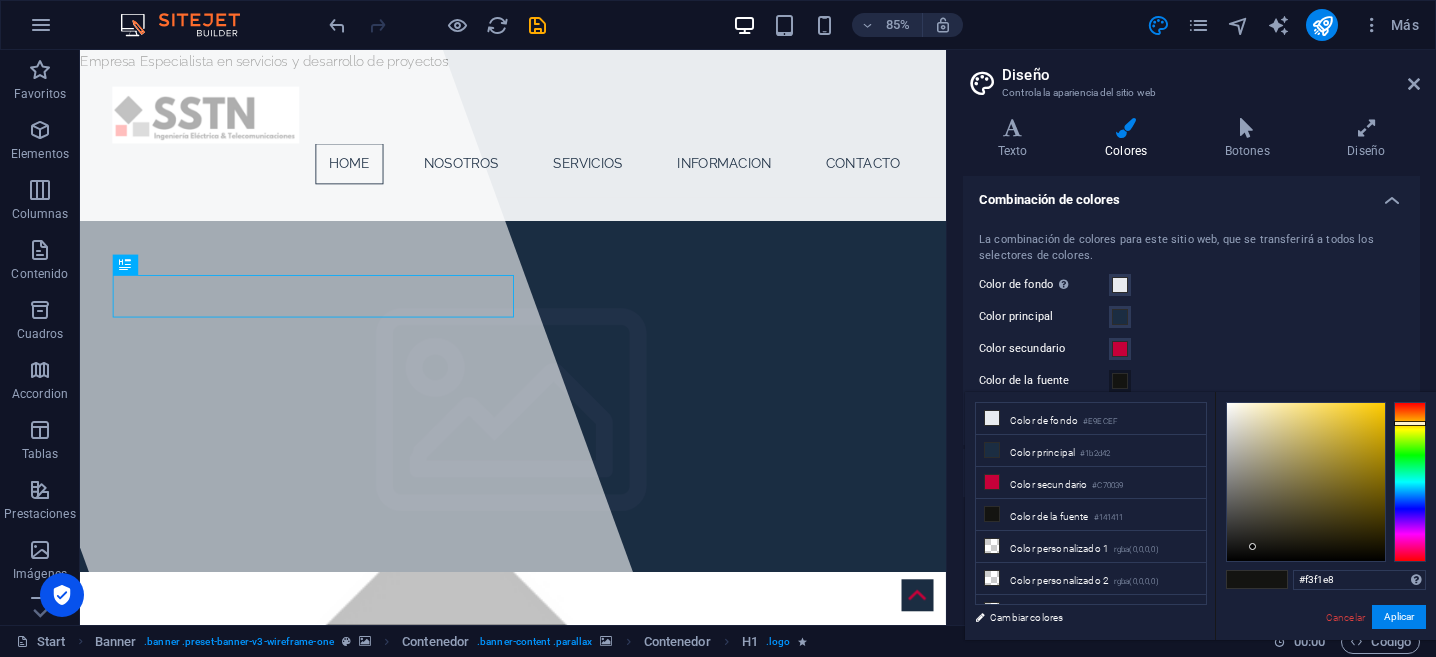 type on "#f5f2ea" 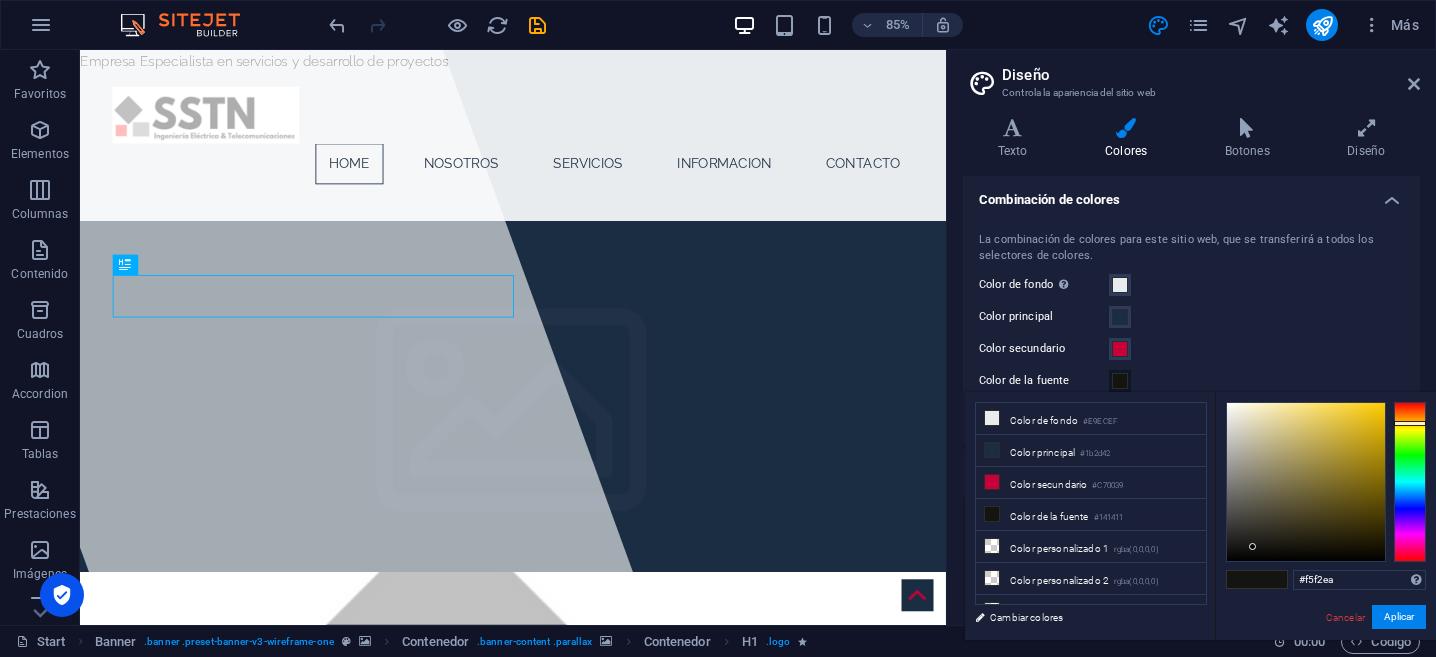 click at bounding box center (1306, 482) 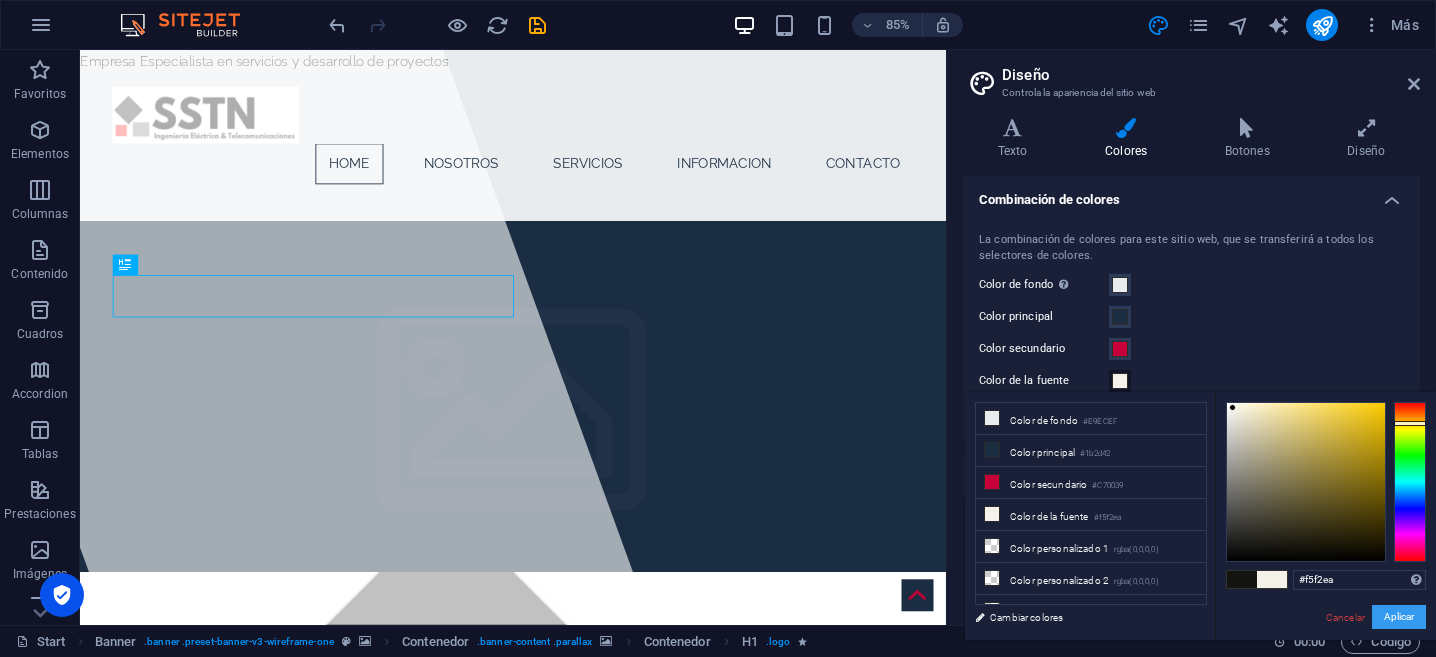 click on "Aplicar" at bounding box center (1399, 617) 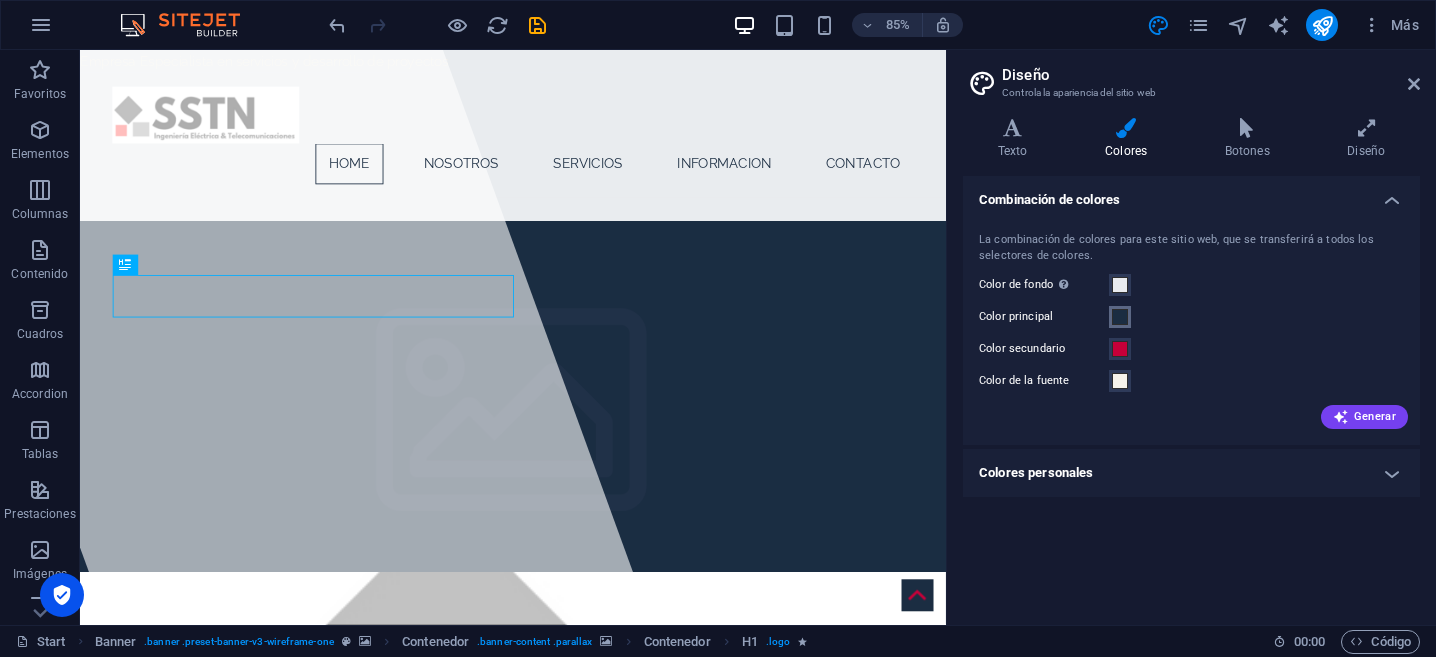 click at bounding box center (1120, 317) 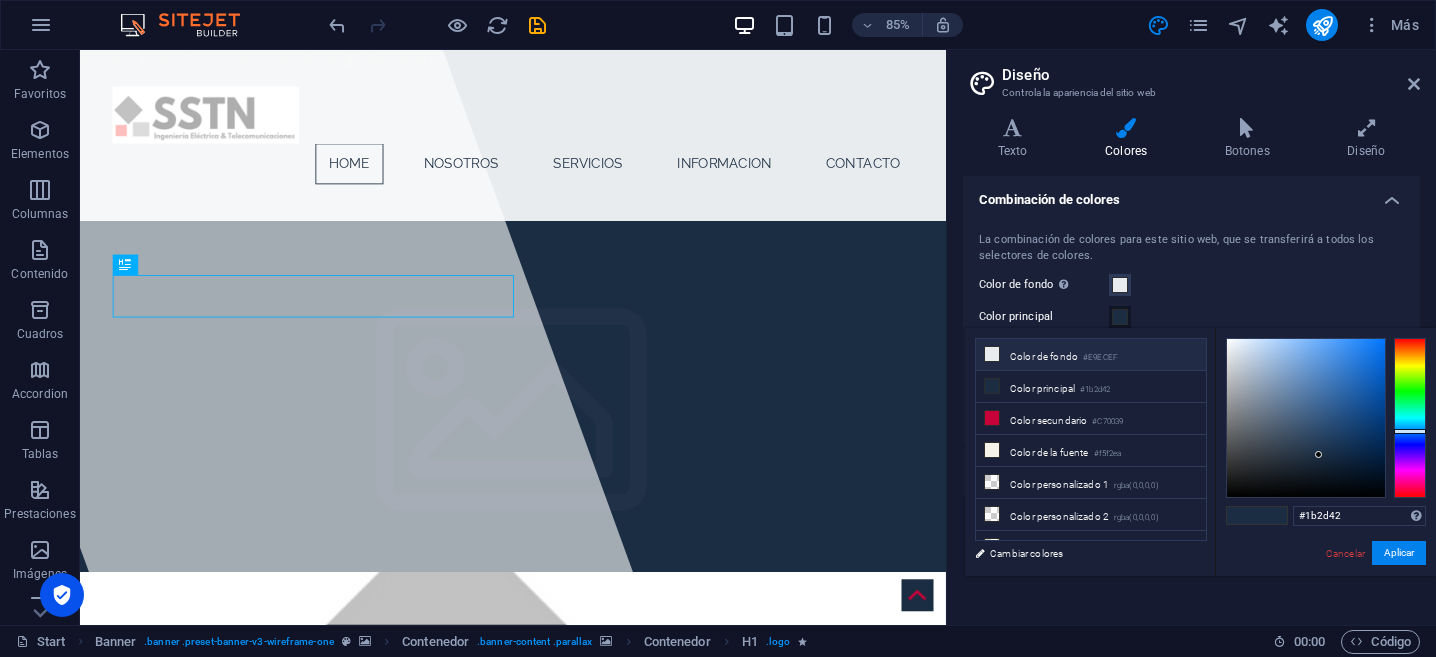 click at bounding box center [992, 354] 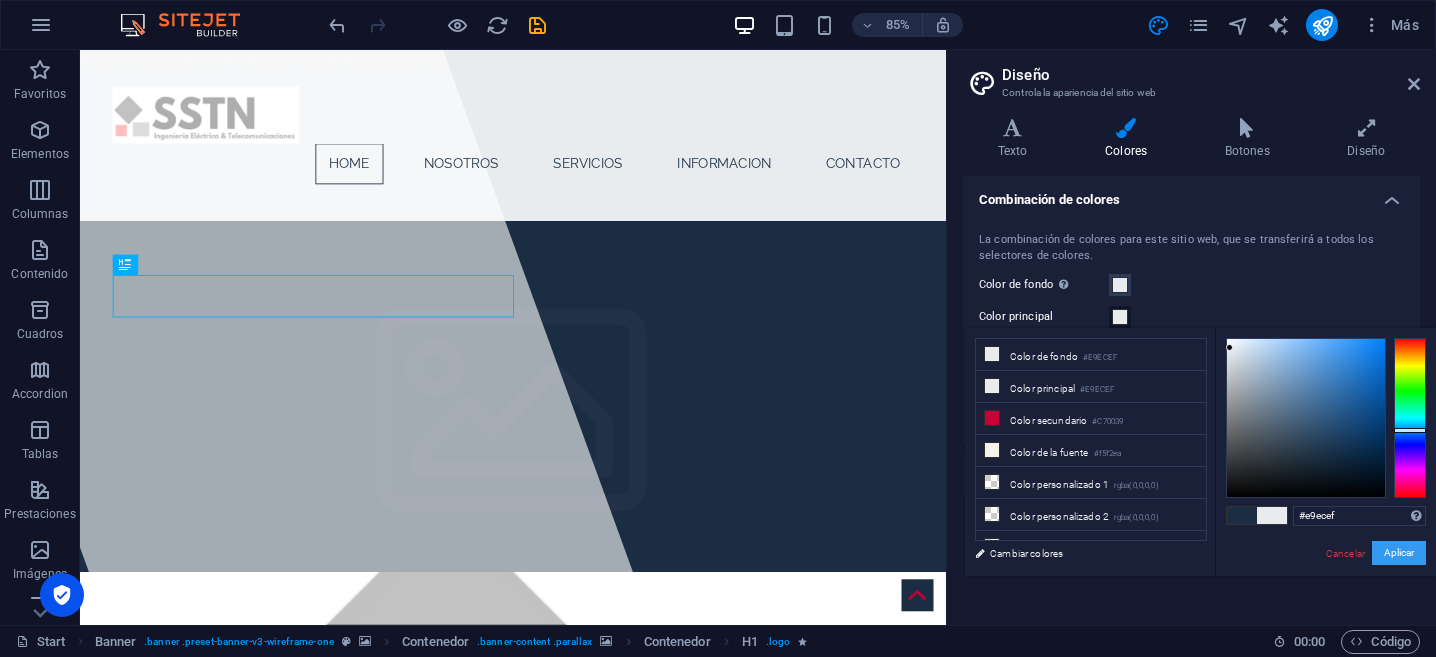 click on "Aplicar" at bounding box center [1399, 553] 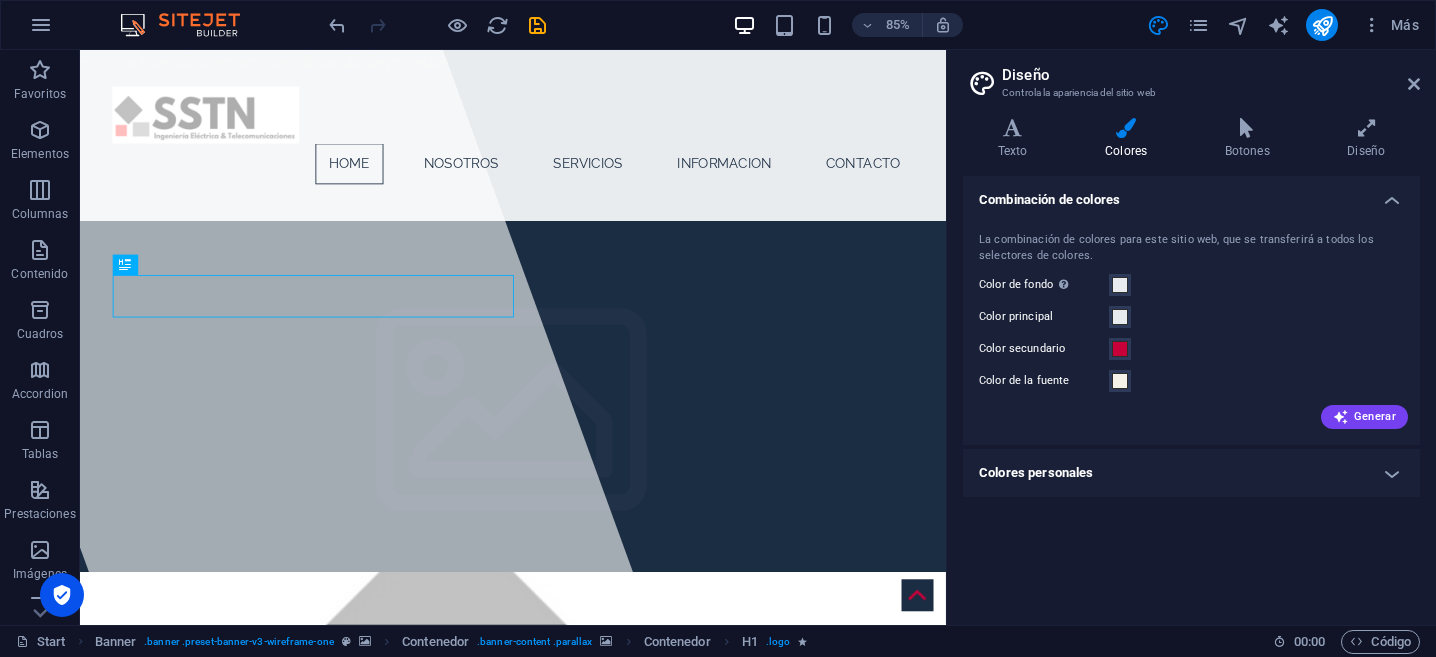 click on "Colores personales" at bounding box center [1191, 473] 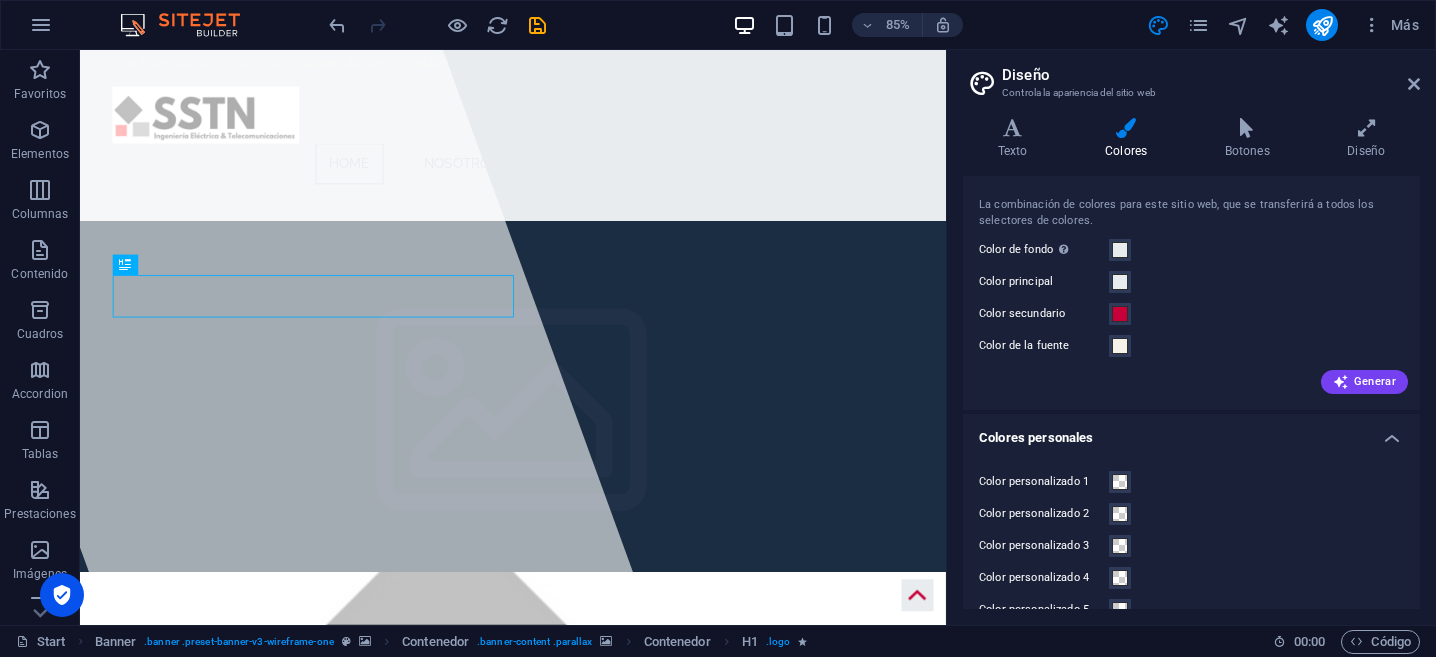 scroll, scrollTop: 34, scrollLeft: 0, axis: vertical 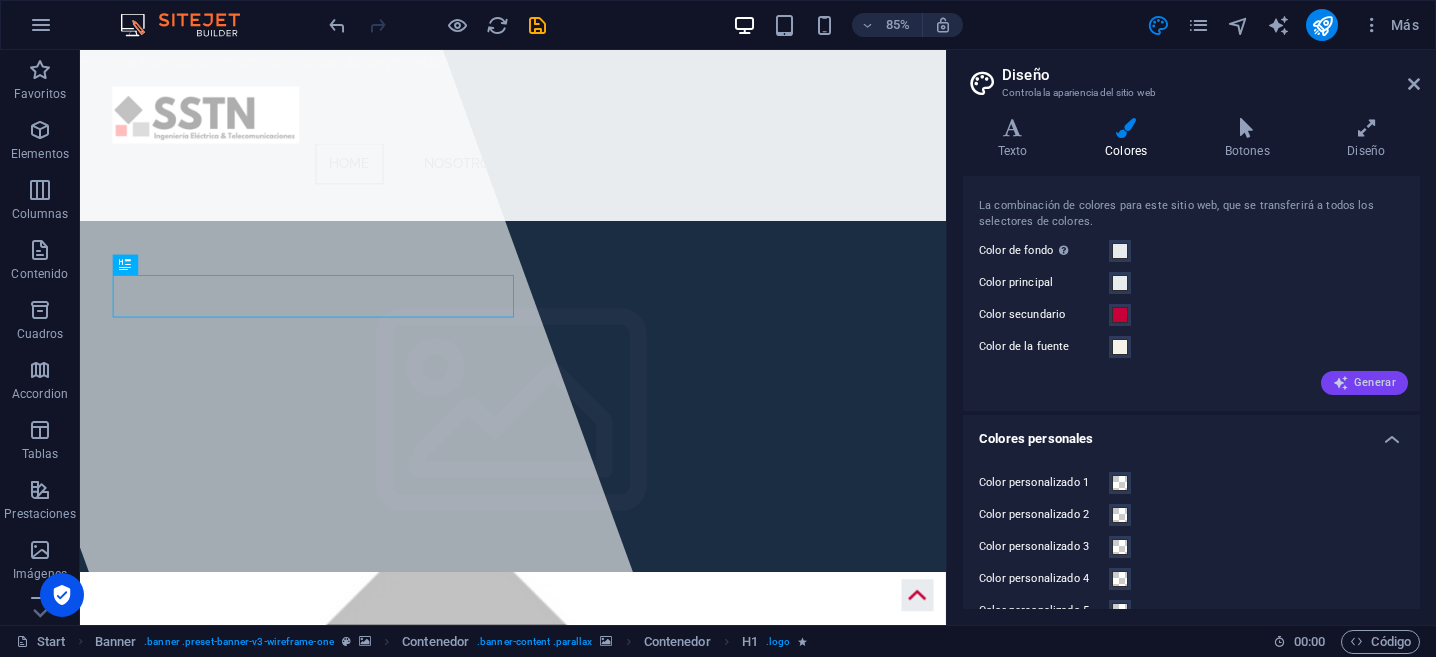click on "Generar" at bounding box center (1364, 383) 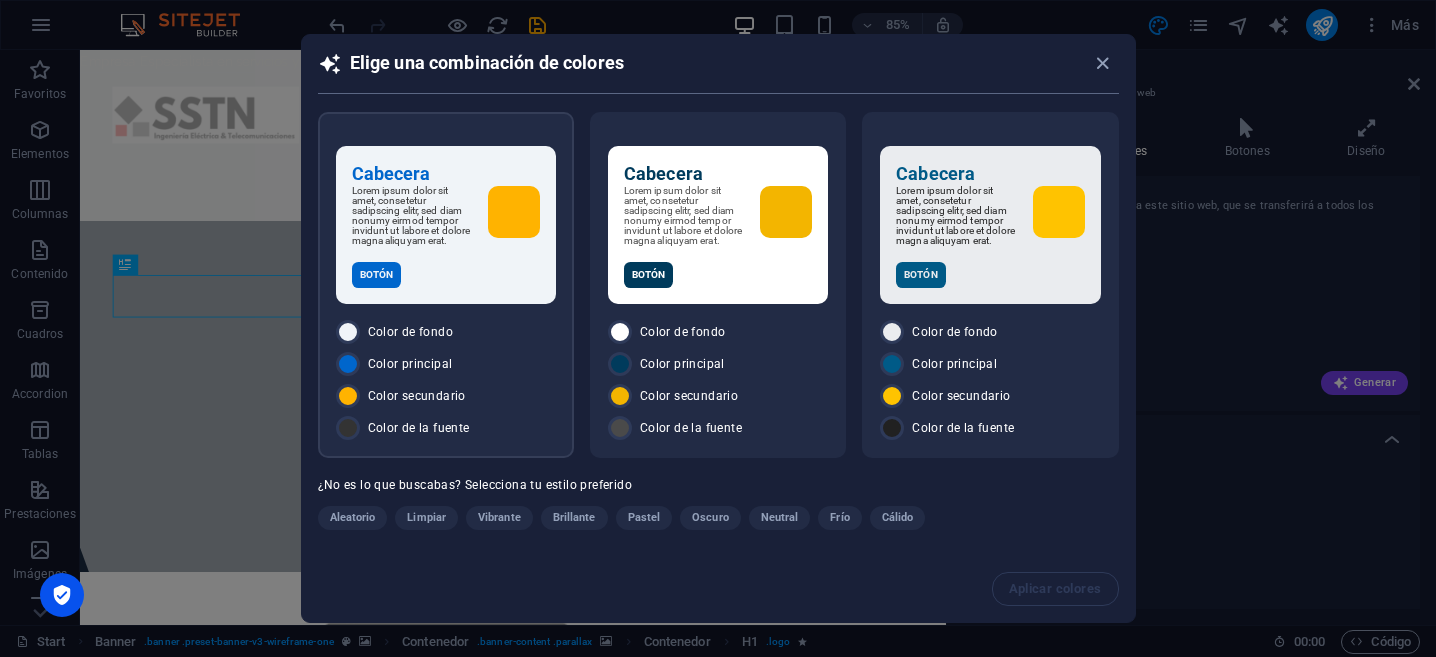 click on "Color de fondo Color principal Color secundario Color de la fuente" at bounding box center (446, 380) 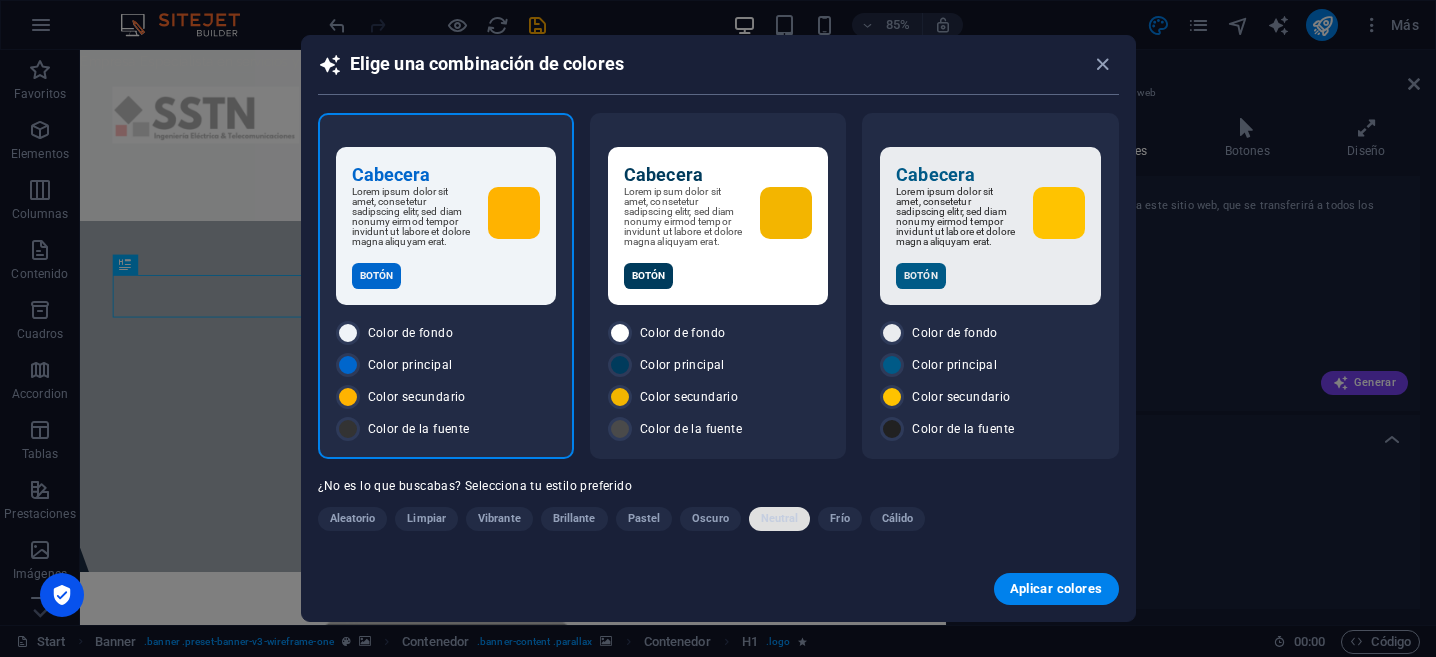 click on "Neutral" at bounding box center [780, 519] 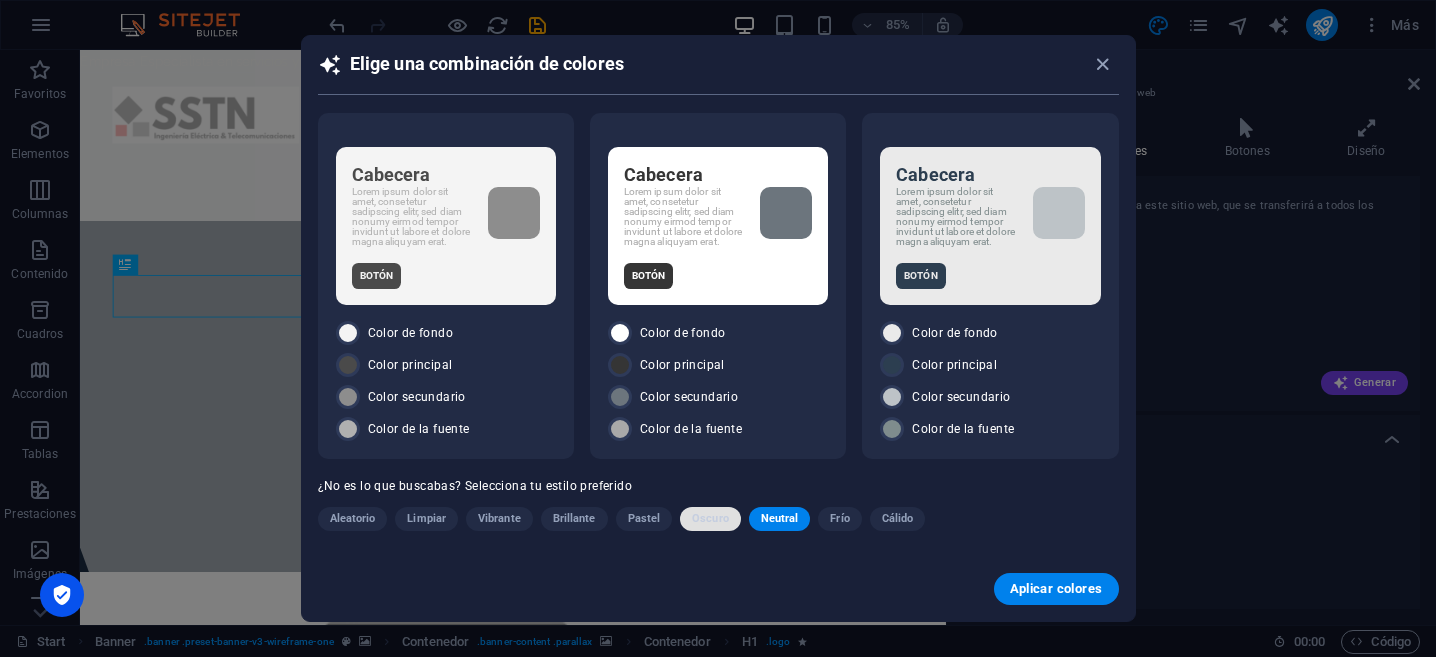 click on "Oscuro" at bounding box center (710, 519) 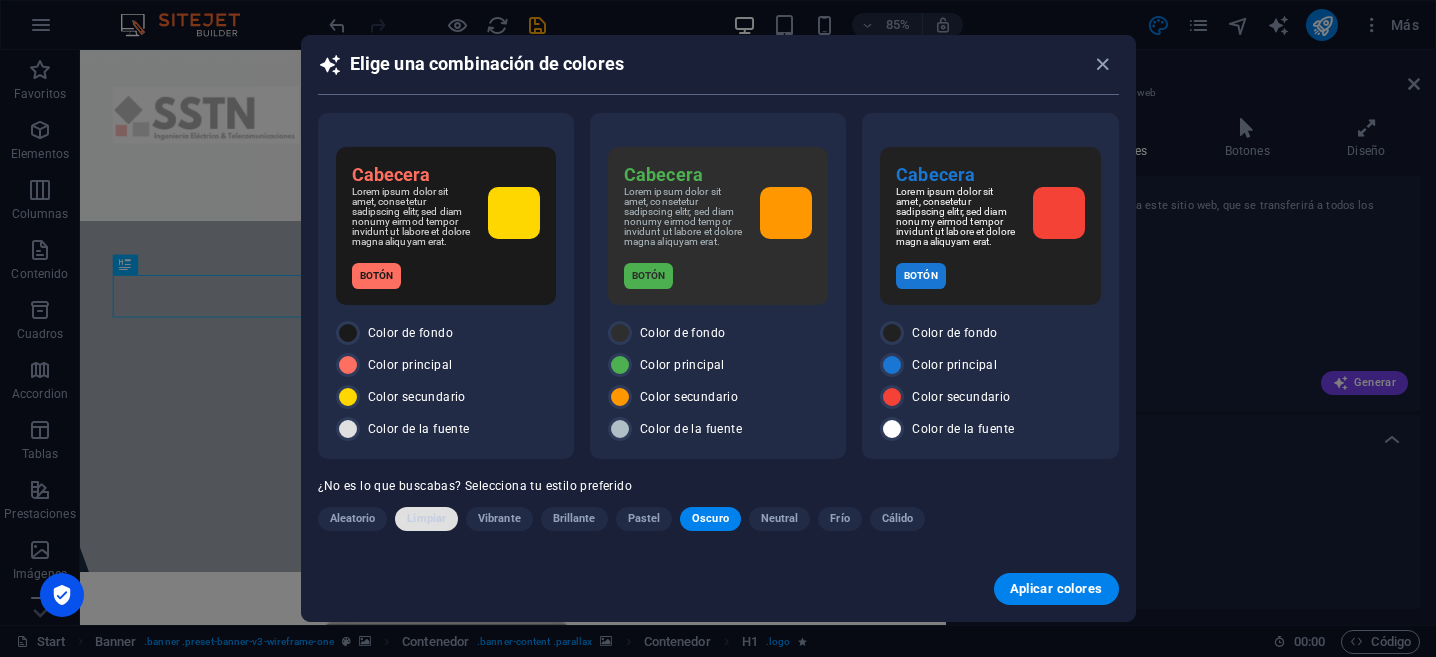 click on "Limpiar" at bounding box center [426, 519] 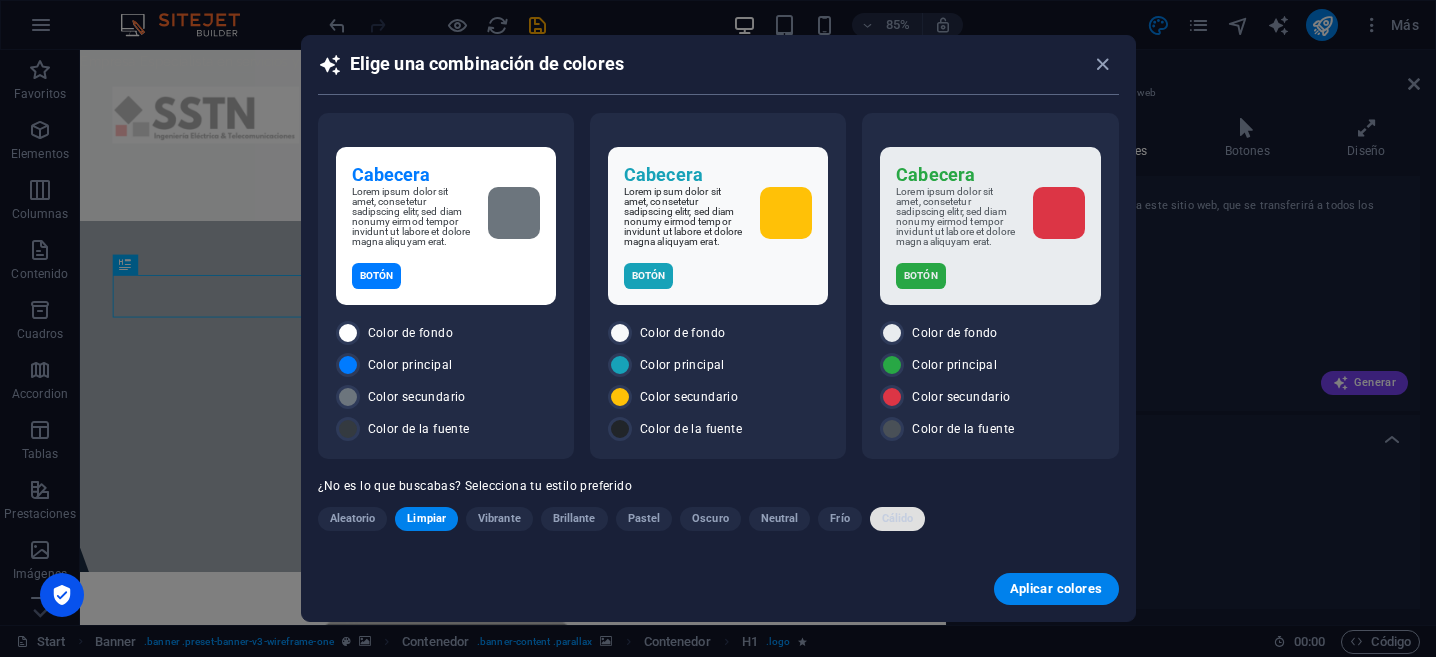 click on "Cálido" at bounding box center [898, 519] 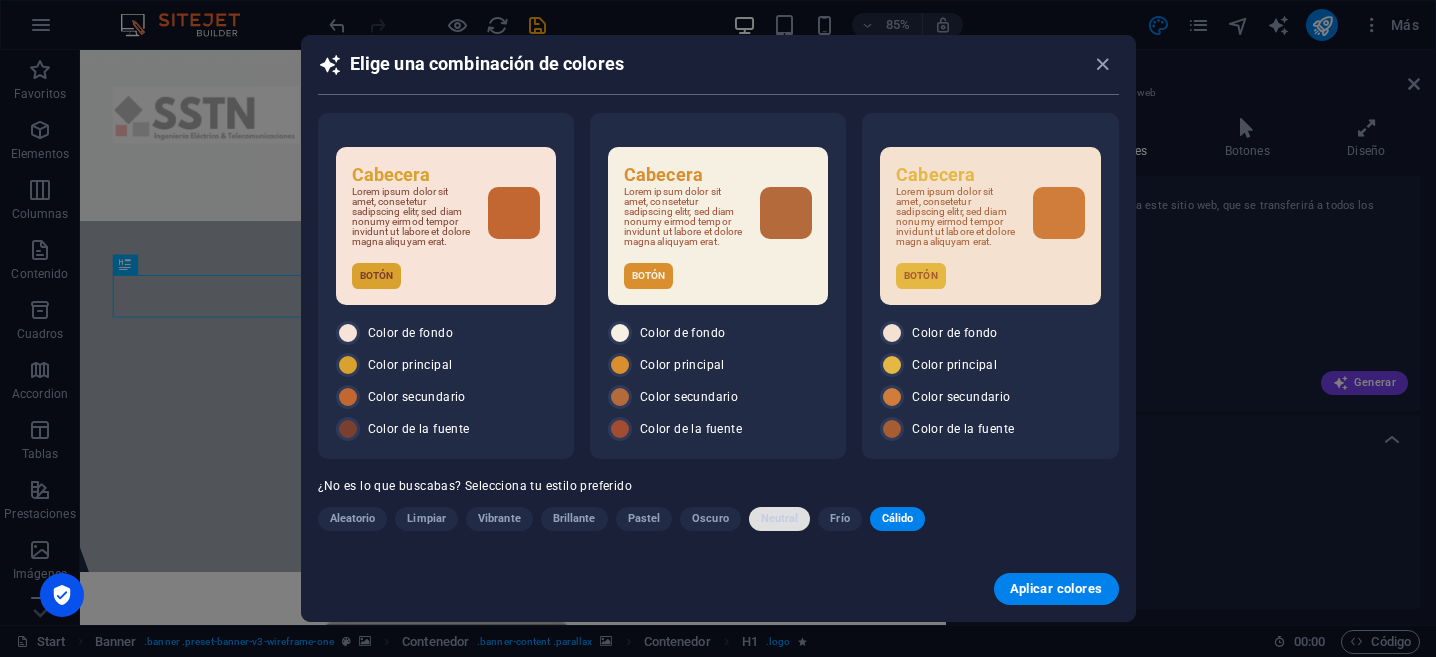 click on "Neutral" at bounding box center (780, 519) 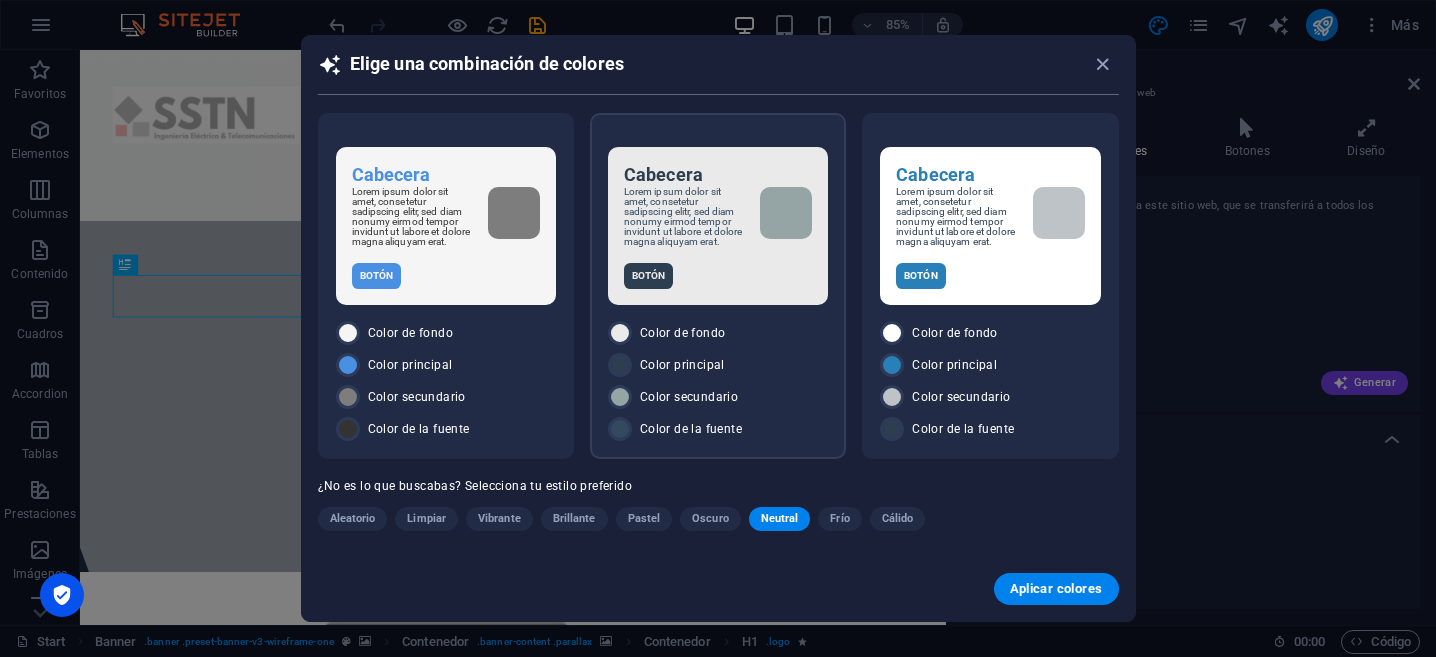 click on "Botón" at bounding box center (718, 276) 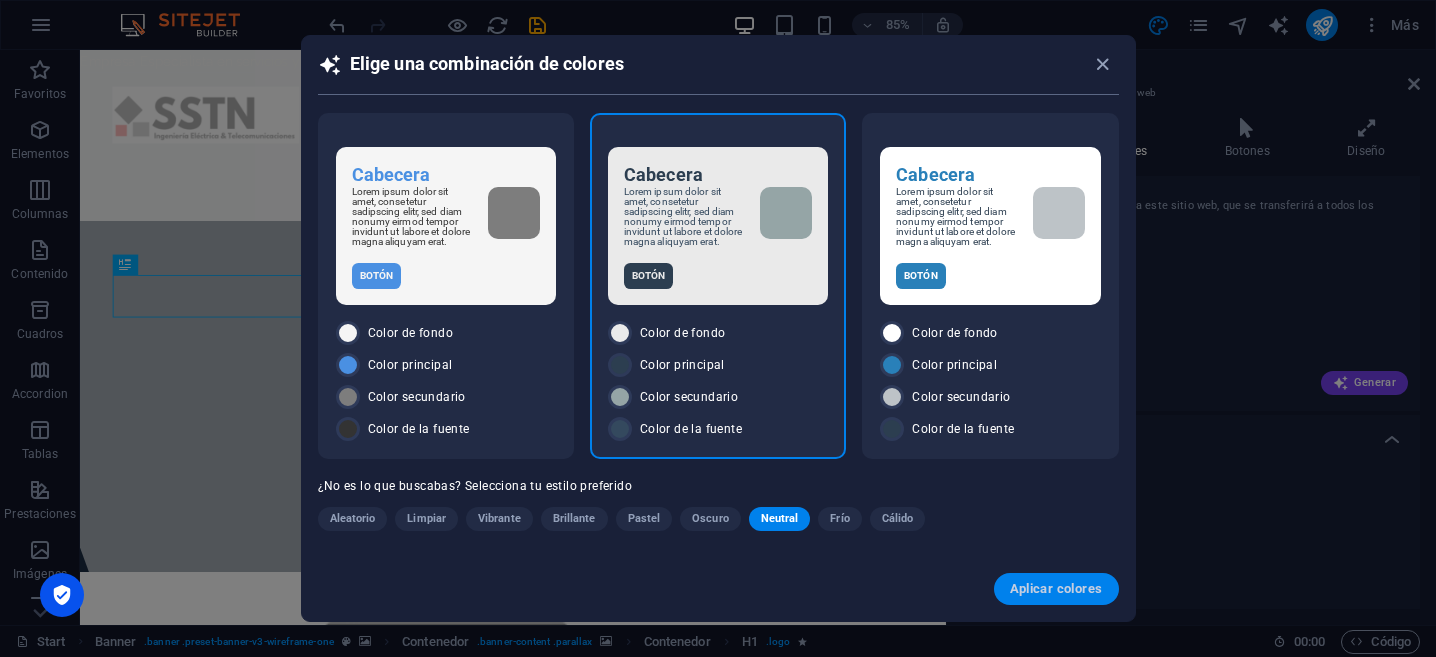 click on "Aplicar colores" at bounding box center (1056, 589) 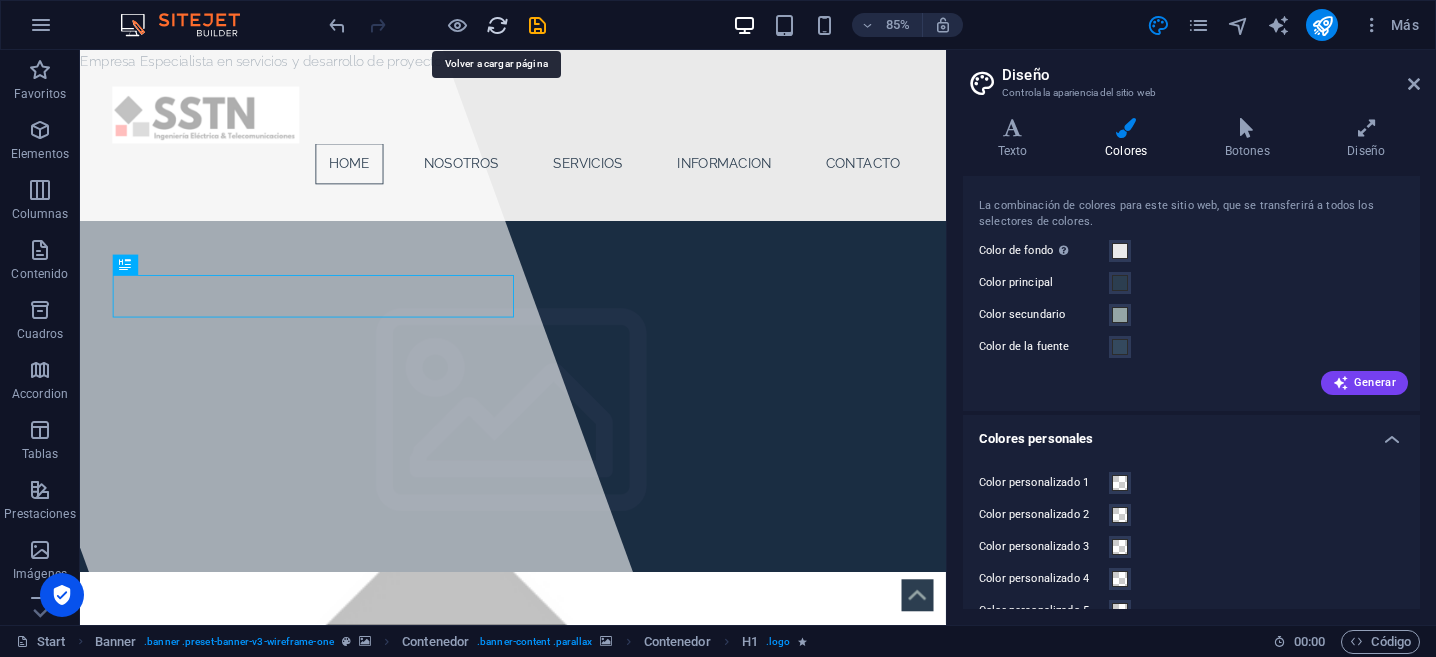 drag, startPoint x: 497, startPoint y: 22, endPoint x: 702, endPoint y: 188, distance: 263.7821 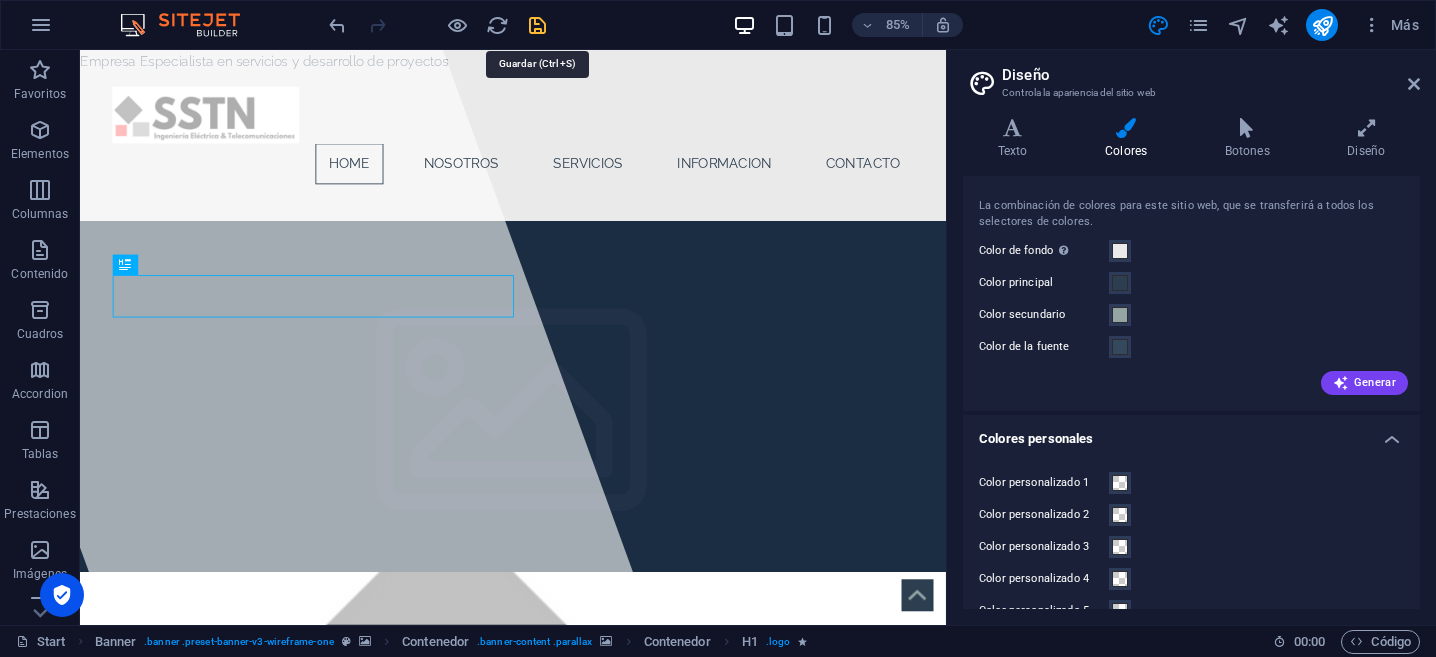 click at bounding box center (537, 25) 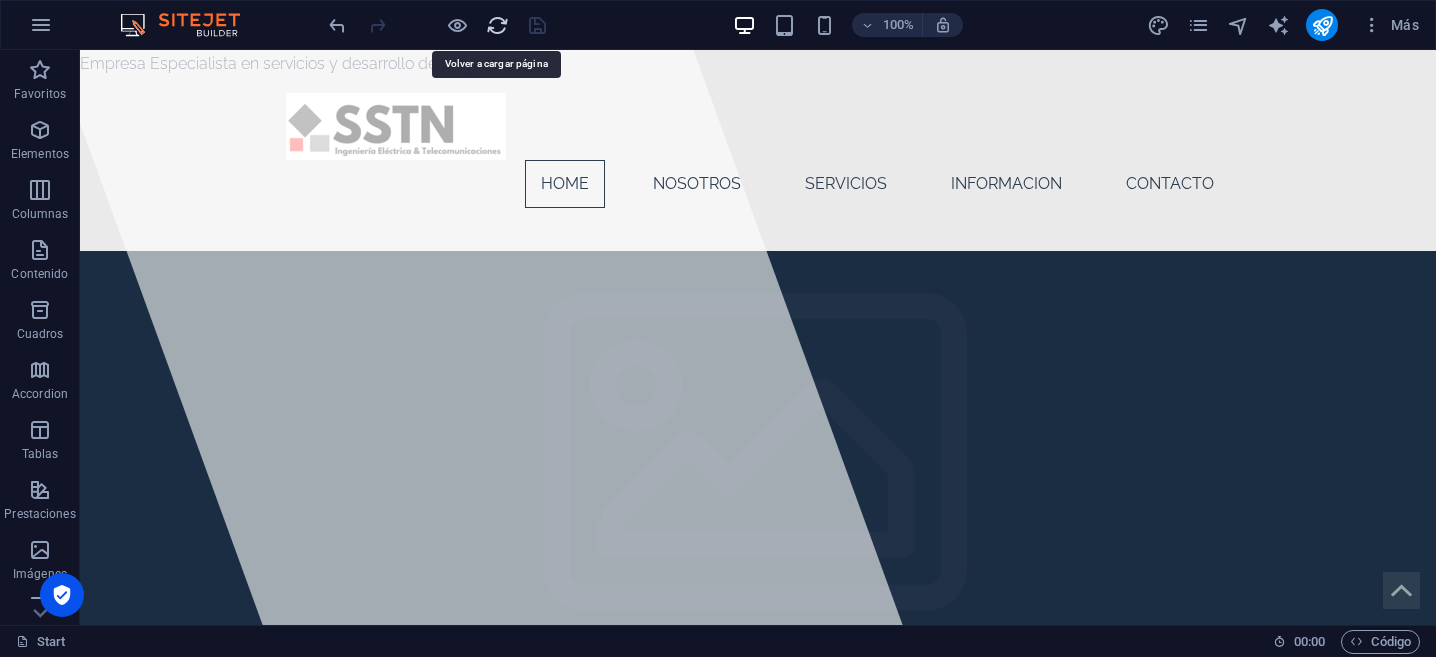 click at bounding box center [497, 25] 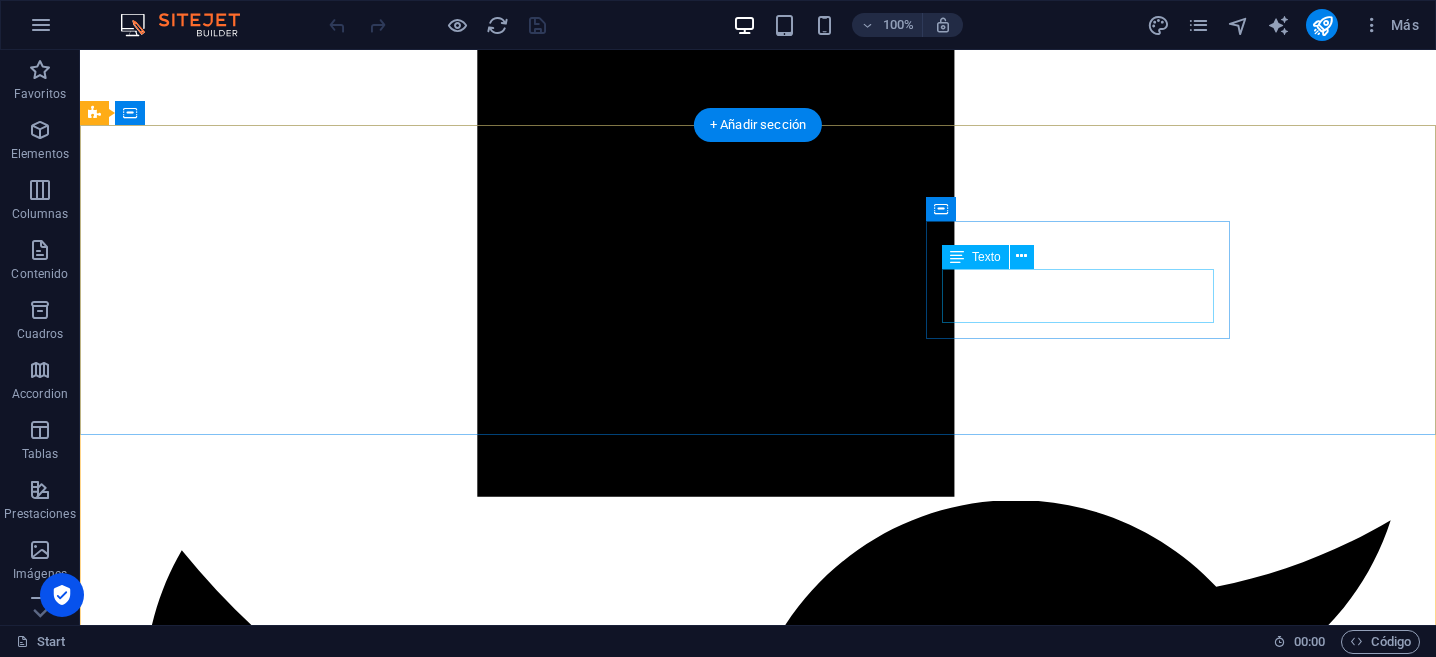 scroll, scrollTop: 5204, scrollLeft: 0, axis: vertical 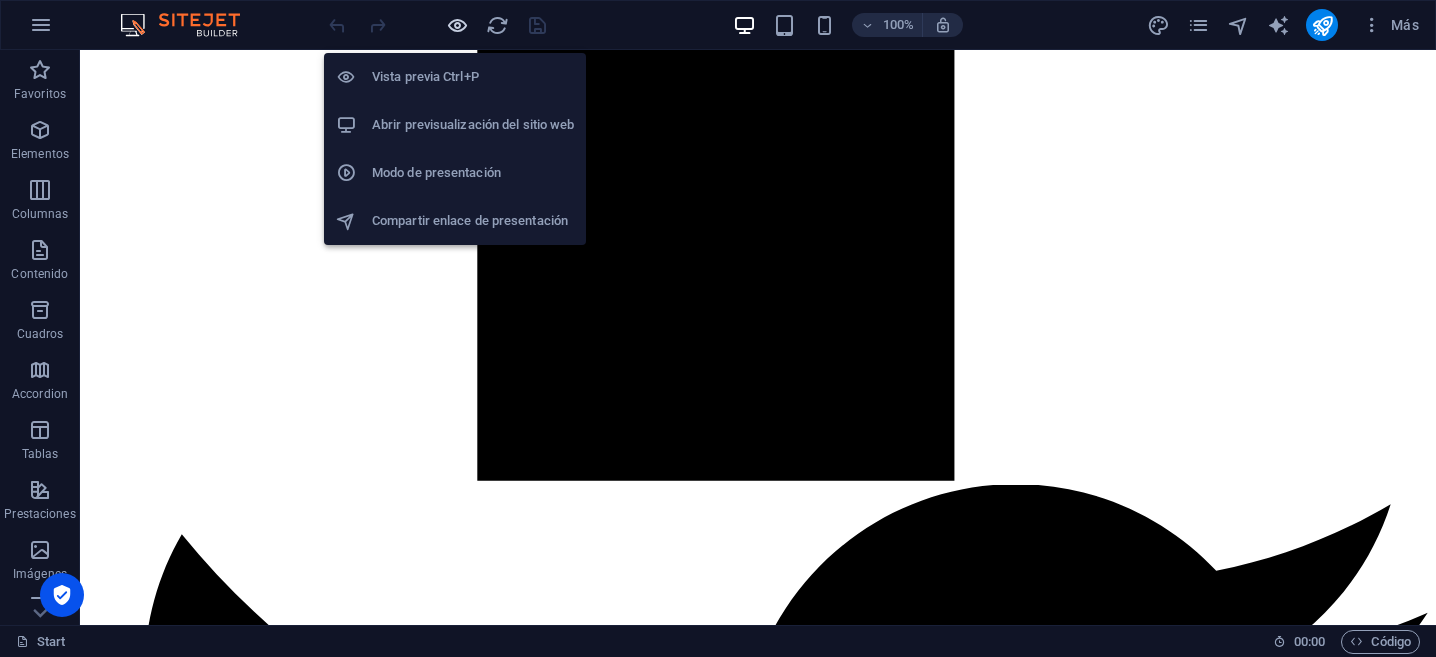 click at bounding box center [457, 25] 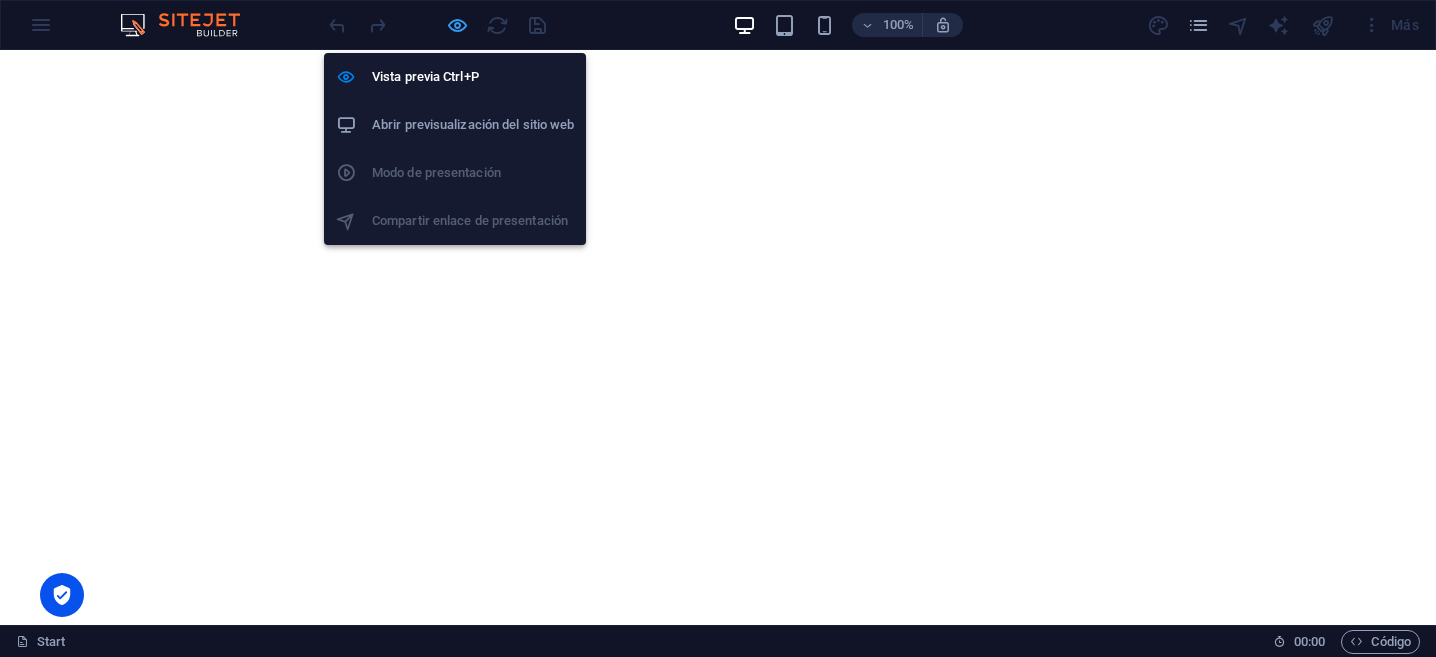 scroll, scrollTop: 5108, scrollLeft: 0, axis: vertical 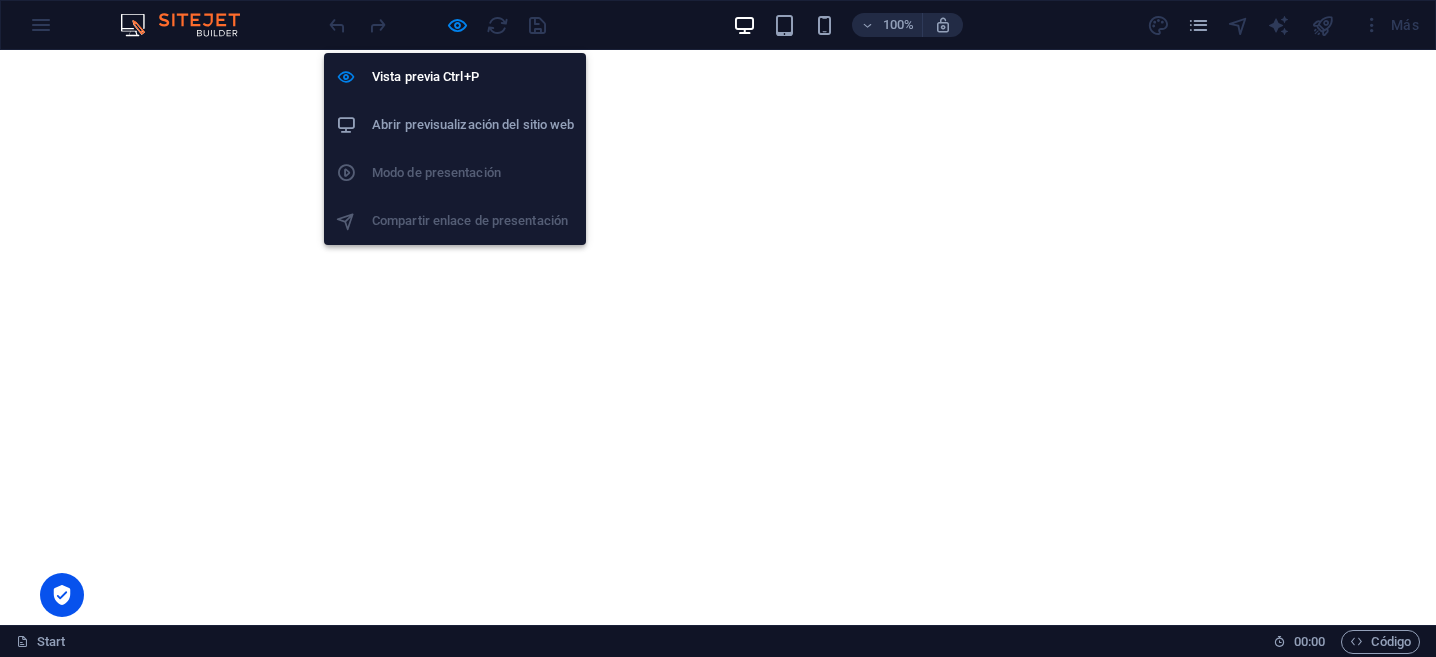 click on "Abrir previsualización del sitio web" at bounding box center (473, 125) 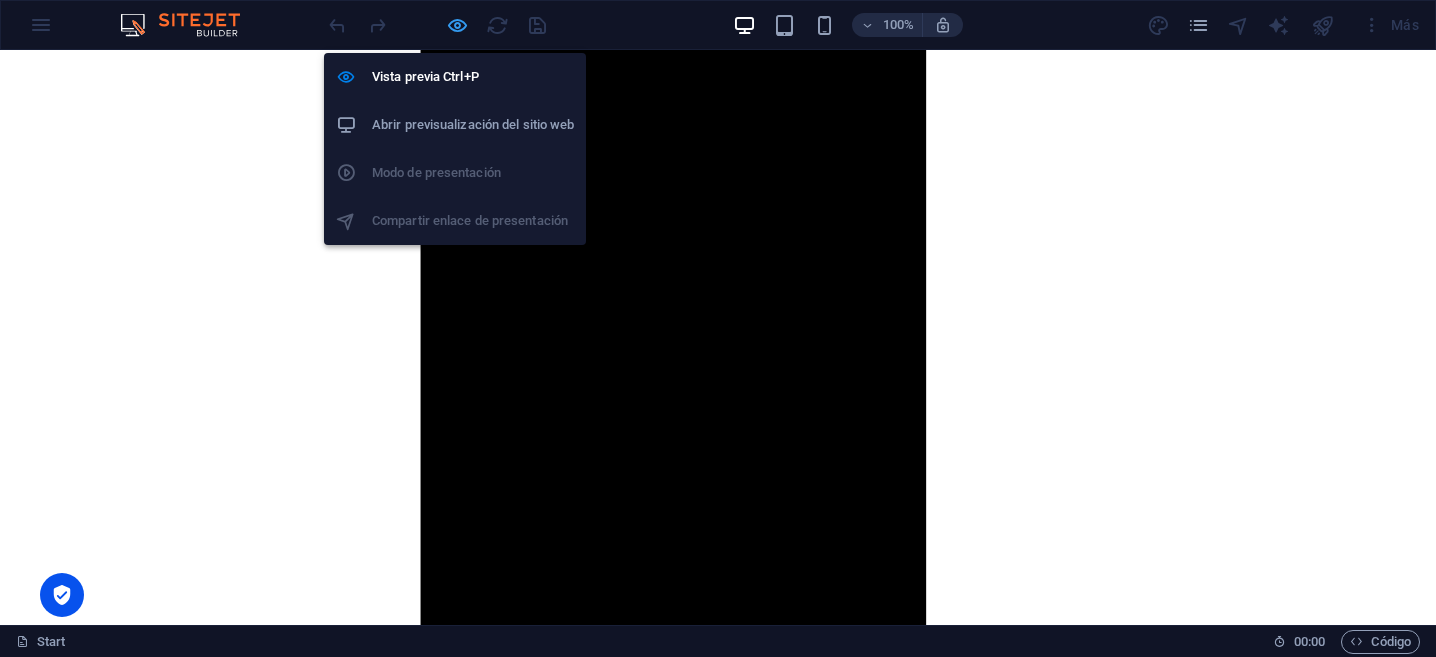click at bounding box center (457, 25) 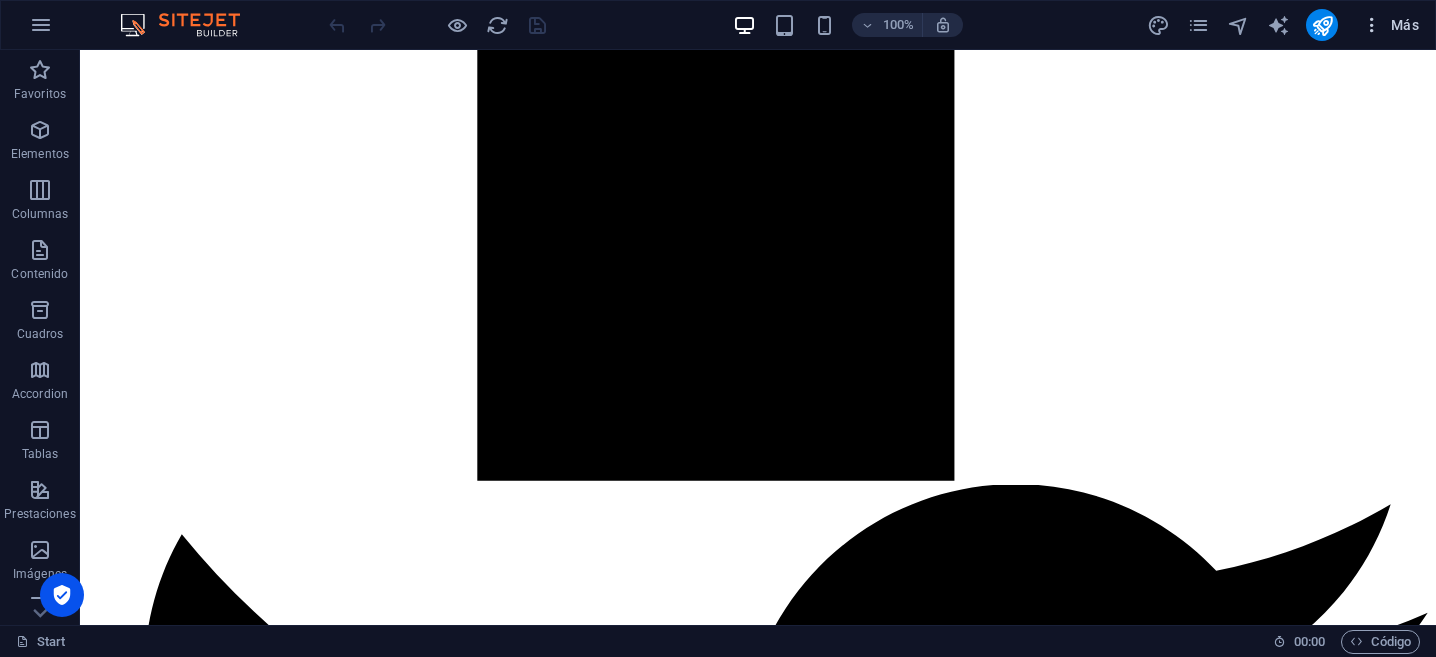click on "Más" at bounding box center [1390, 25] 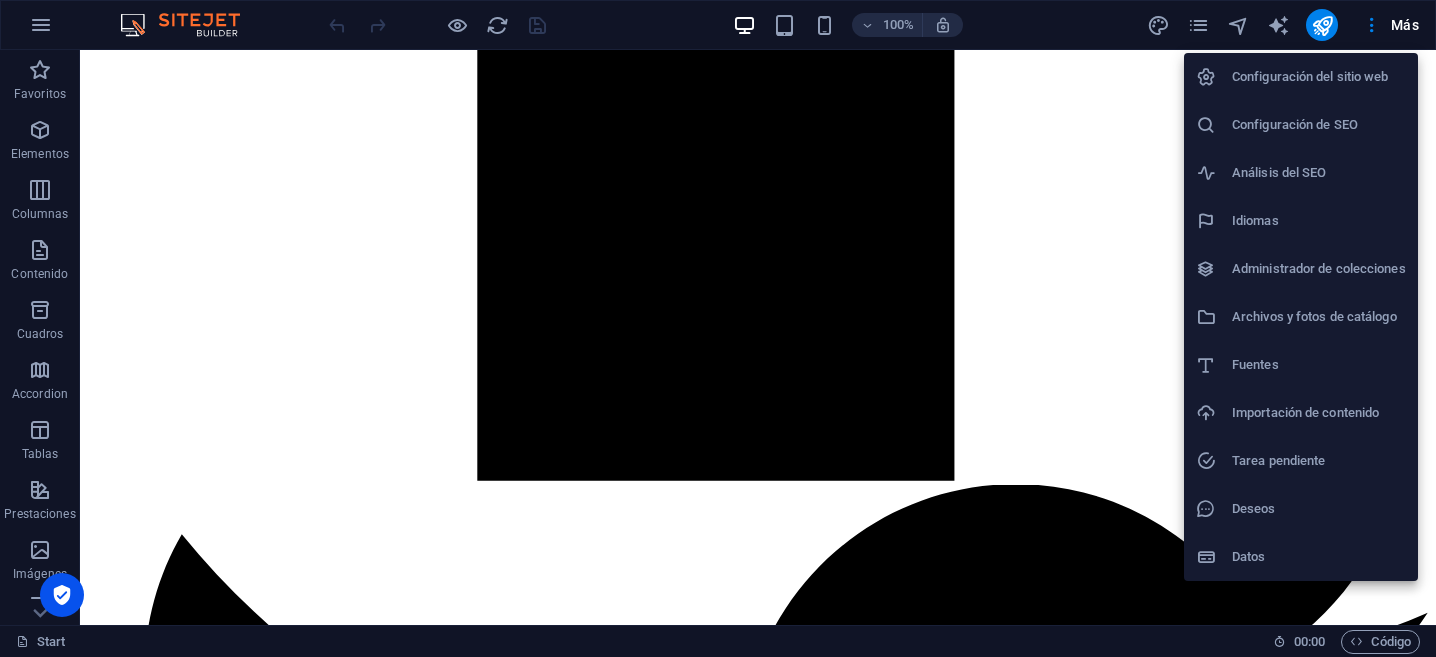 click on "Configuración del sitio web" at bounding box center (1319, 77) 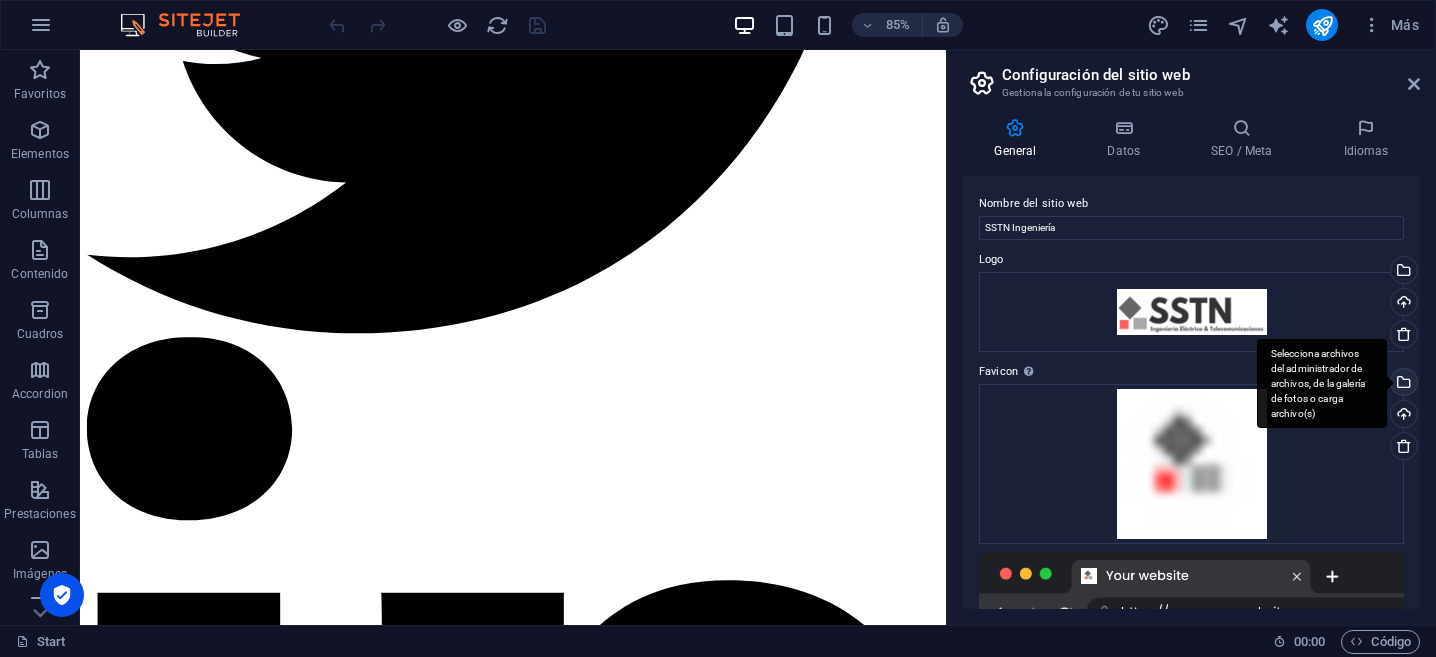 click on "Selecciona archivos del administrador de archivos, de la galería de fotos o carga archivo(s)" at bounding box center (1402, 384) 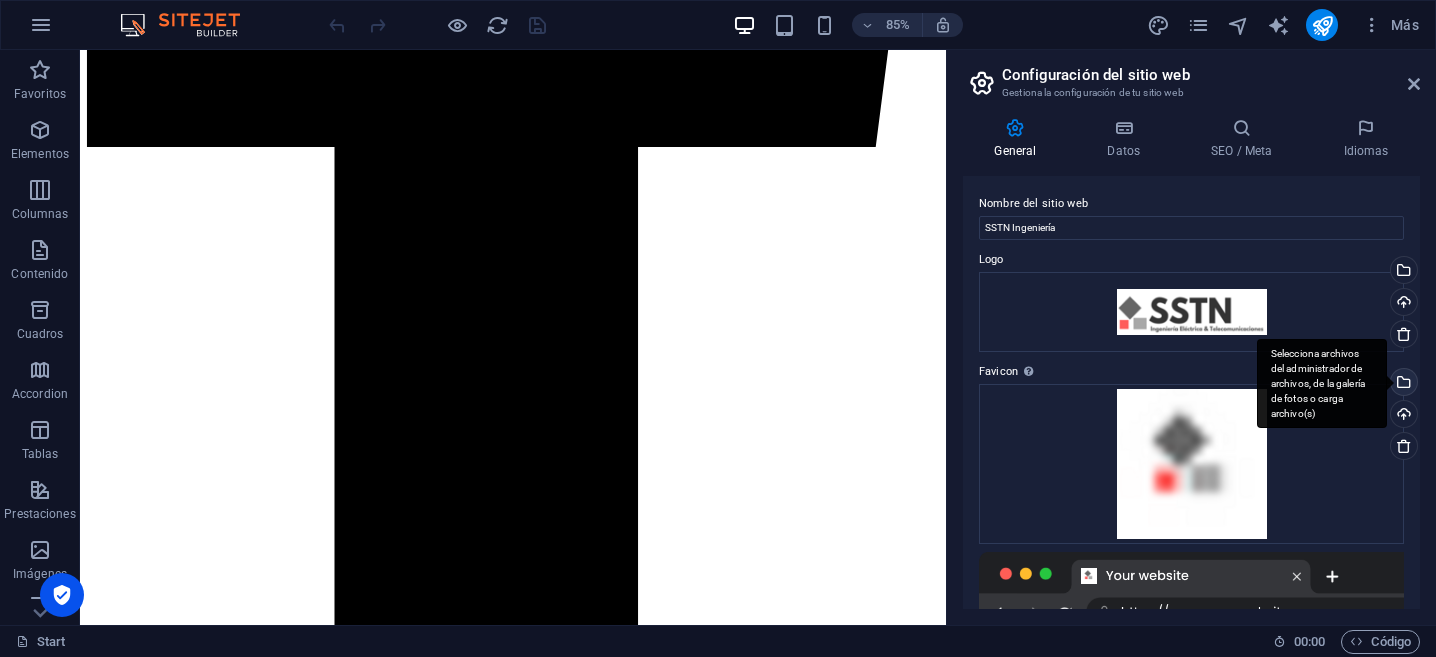 scroll, scrollTop: 4883, scrollLeft: 0, axis: vertical 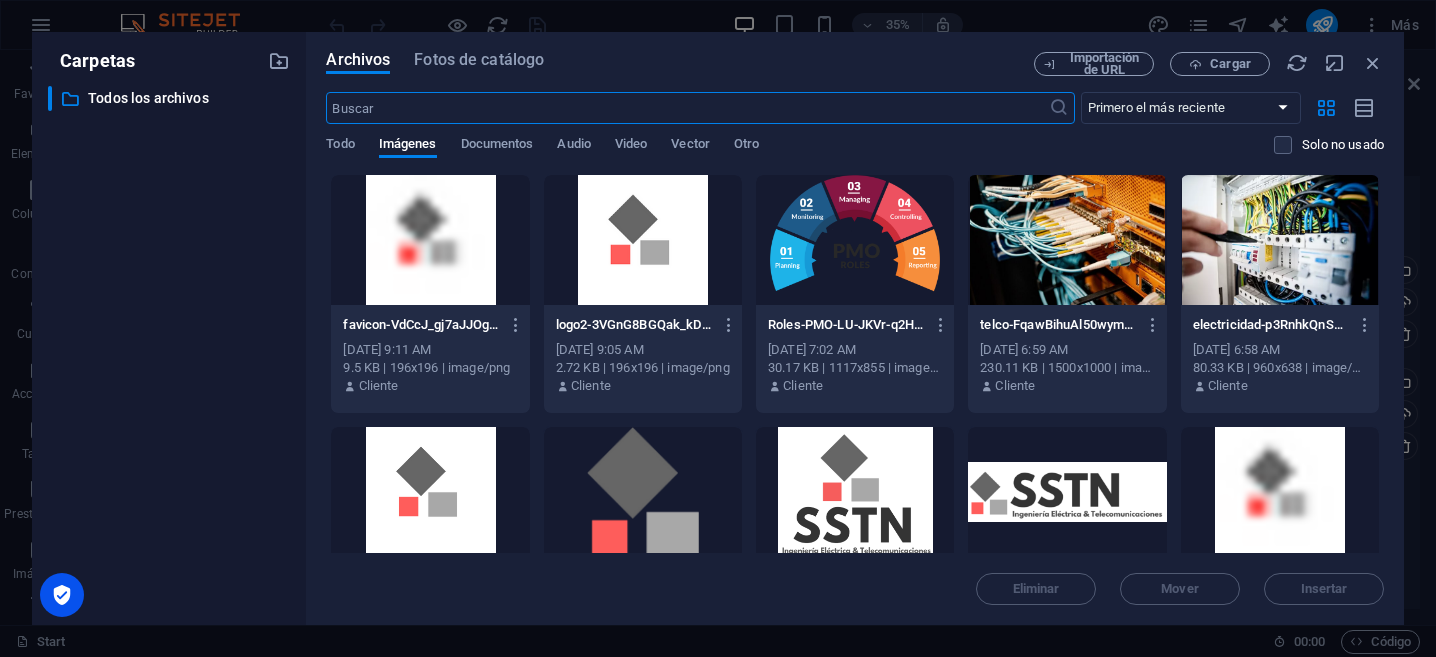 click at bounding box center (1280, 492) 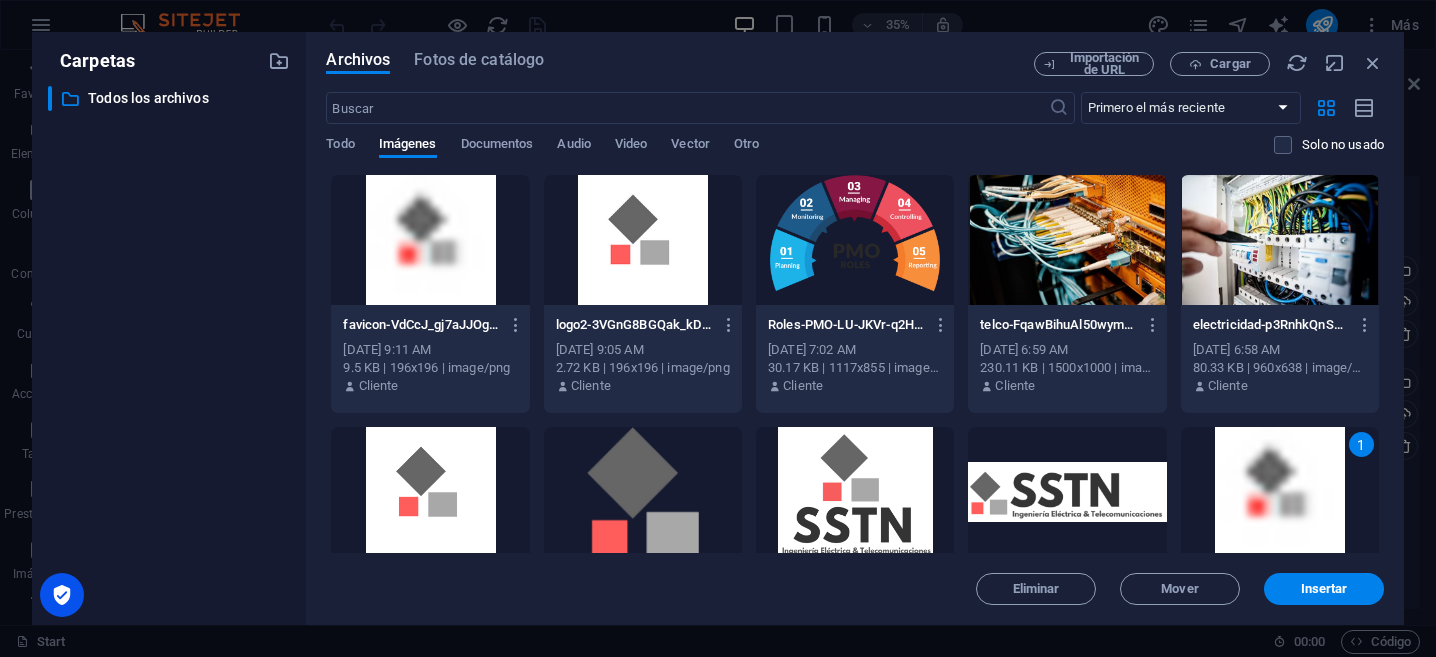 scroll, scrollTop: 113, scrollLeft: 0, axis: vertical 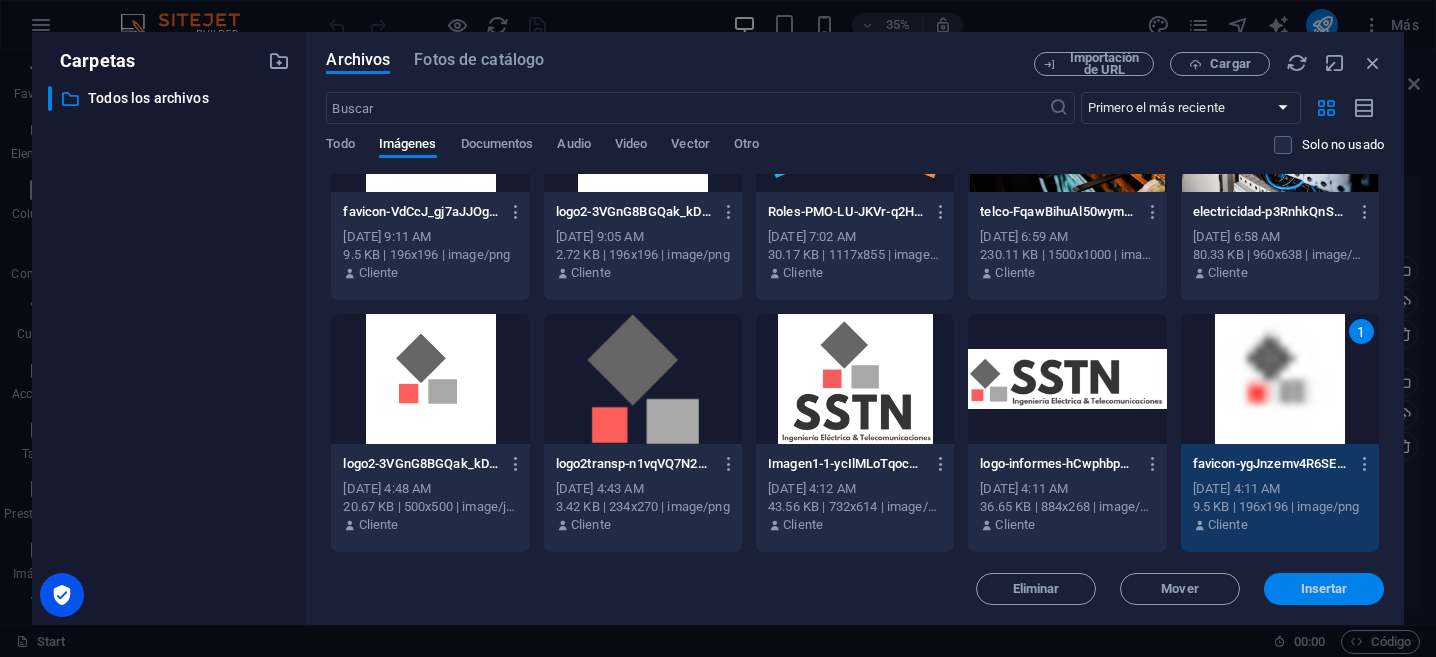 click on "Insertar" at bounding box center (1324, 589) 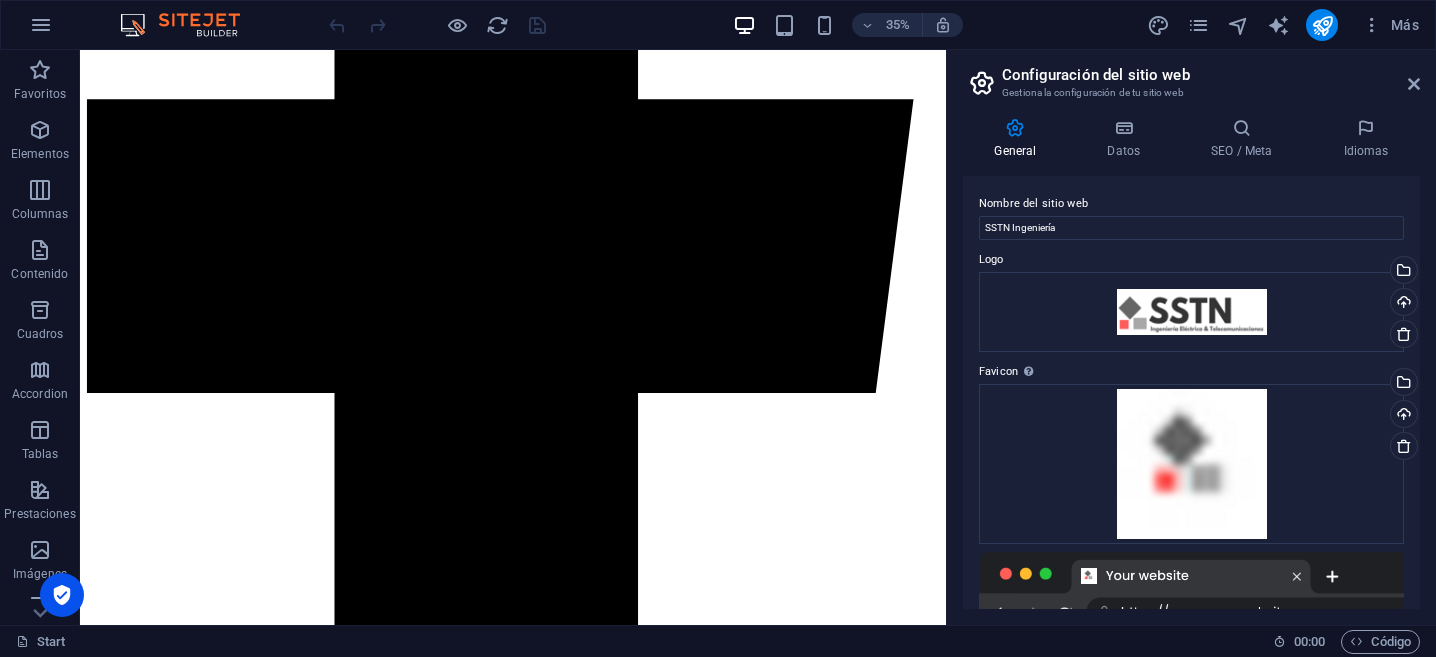 scroll, scrollTop: 5173, scrollLeft: 0, axis: vertical 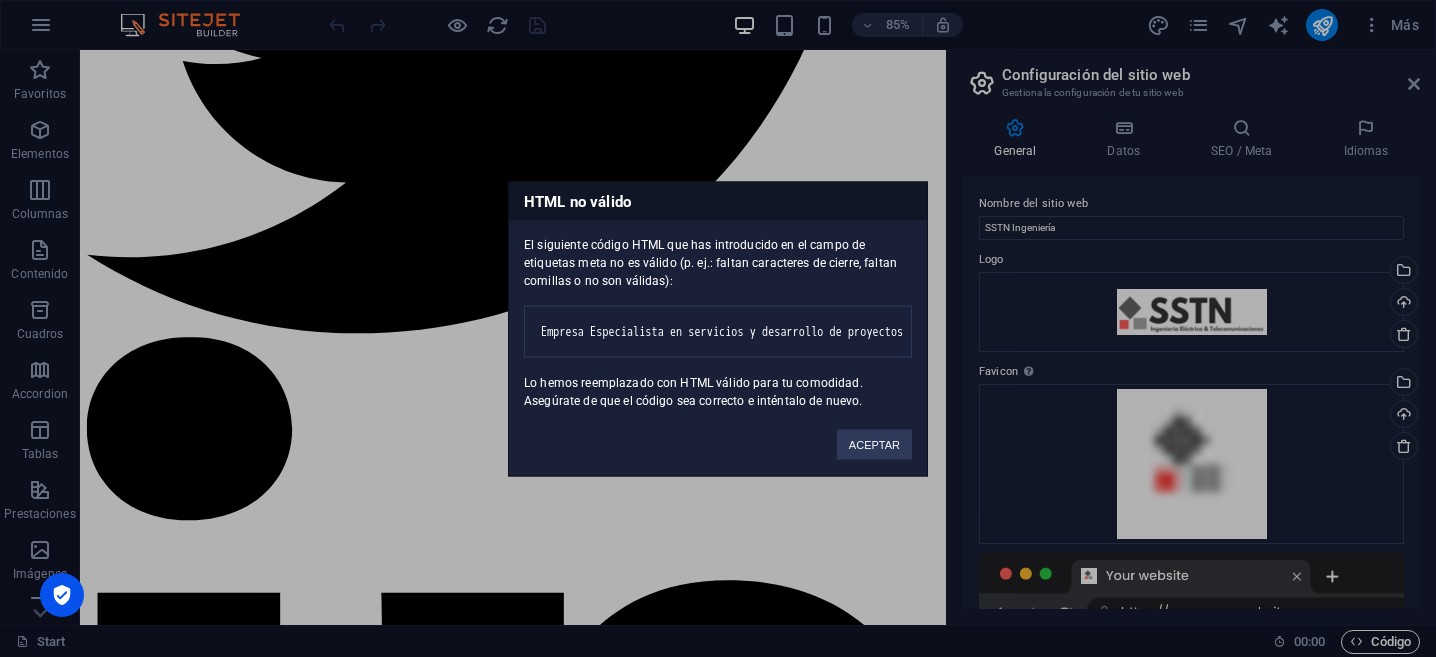 click on "SSTN Start Favoritos Elementos Columnas Contenido Cuadros Accordion Tablas Prestaciones Imágenes Control deslizante Encabezado Pie de página Formularios Marketing Colecciones   Texto   H2   Separador   Texto   Botón   Imagen con texto   Imagen   Contenedor   H2   H3   Cuadros   Contenedor   Contenedor   Texto   H3   Contenedor   Contenedor   Texto   Tarjetas   Contenedor   Imagen   Tarjetas   Contenedor   H3   Texto   Contenedor   H2   Separador   Contenedor   Texto   Accordion   Contenedor   Texto   Contenedor   Contenedor   Texto   Contenedor   Texto   Formulario de contacto   H2   Separador   Entrada   Formulario   Email   Área de texto   Casilla   Botón formulario   Pie de página Heimdall   Contenedor   Pie de página Heimdall   H3   Contenedor   Texto   Mapa   Menú   Barra de menús 85% Más Start 00 : 00 Código Configuración del sitio web Gestiona la configuración de tu sitio web  General  Datos  SEO / Meta Logo AI" at bounding box center (718, 328) 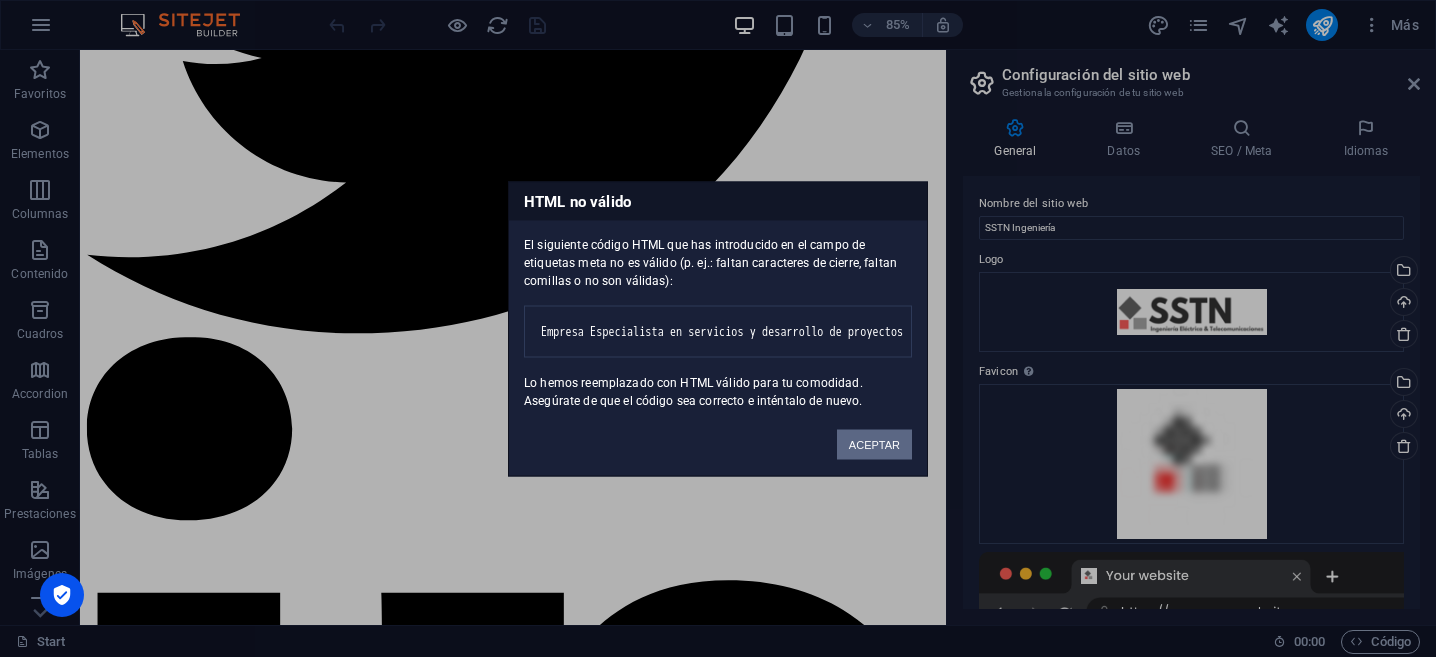 click on "ACEPTAR" at bounding box center (874, 444) 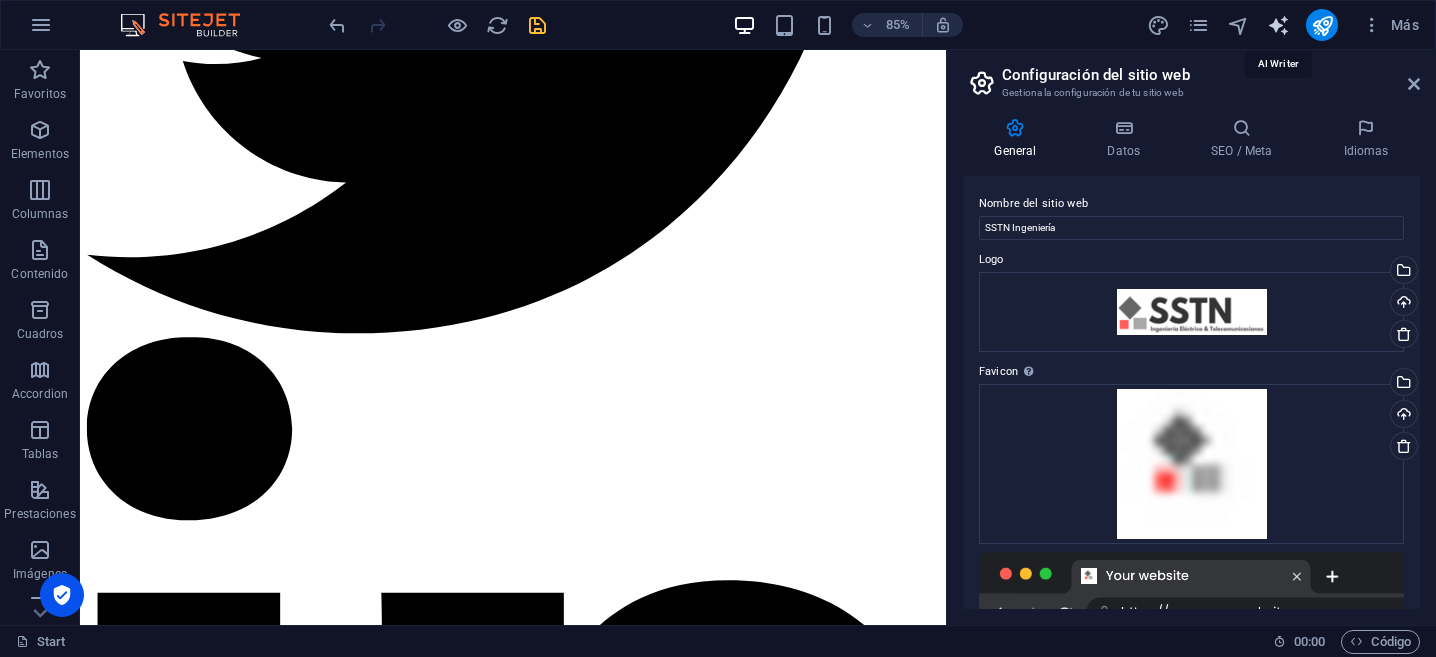 click at bounding box center [1278, 25] 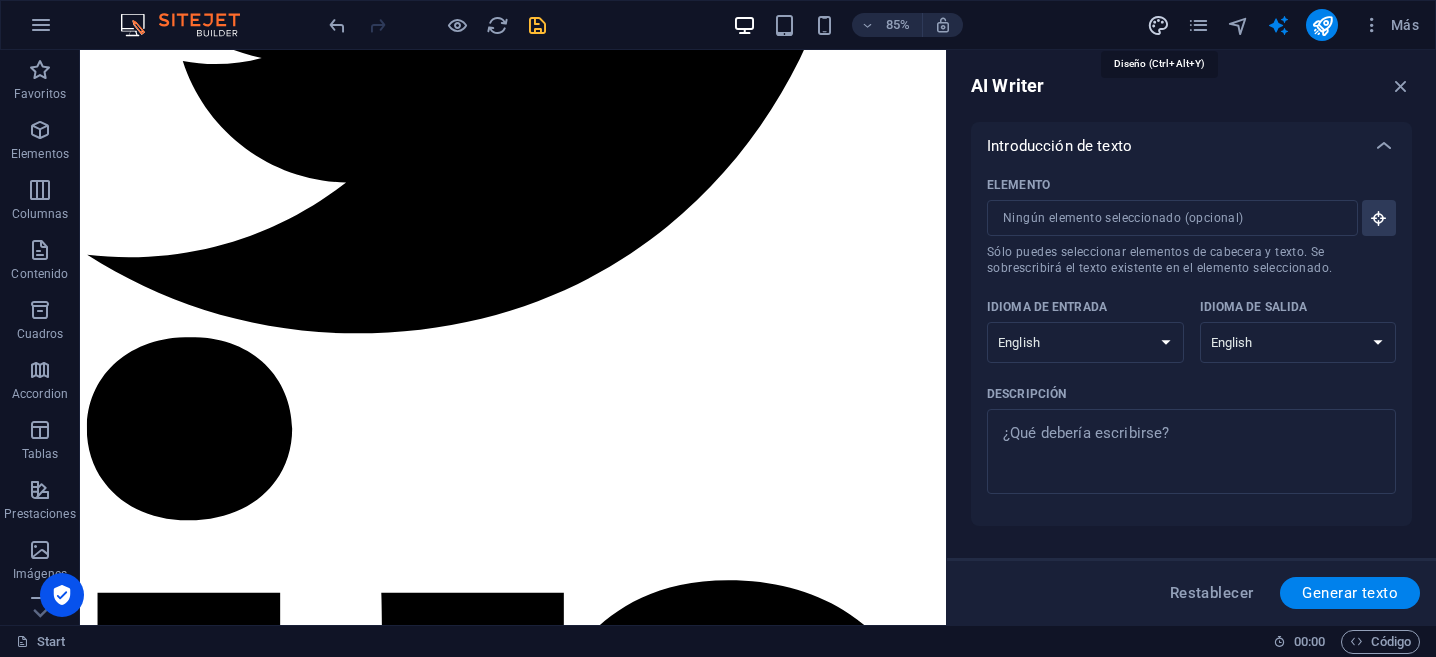 click at bounding box center (1158, 25) 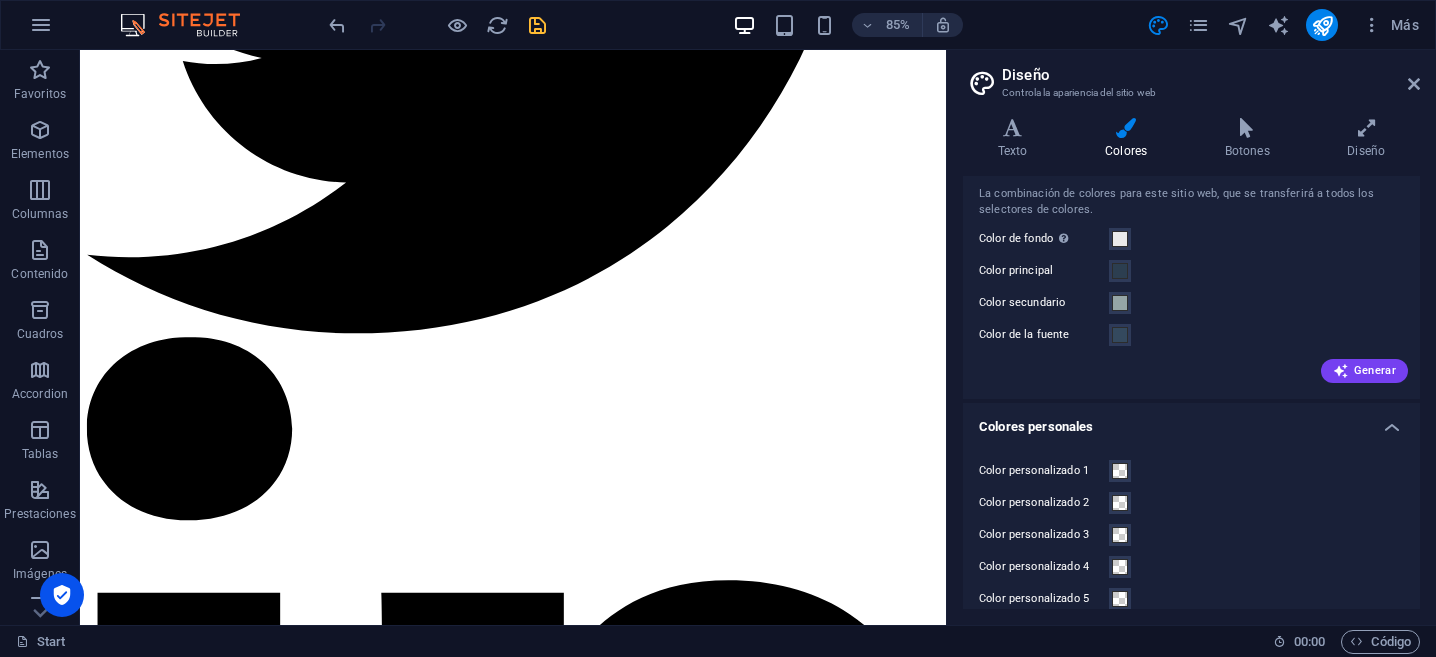 scroll, scrollTop: 42, scrollLeft: 0, axis: vertical 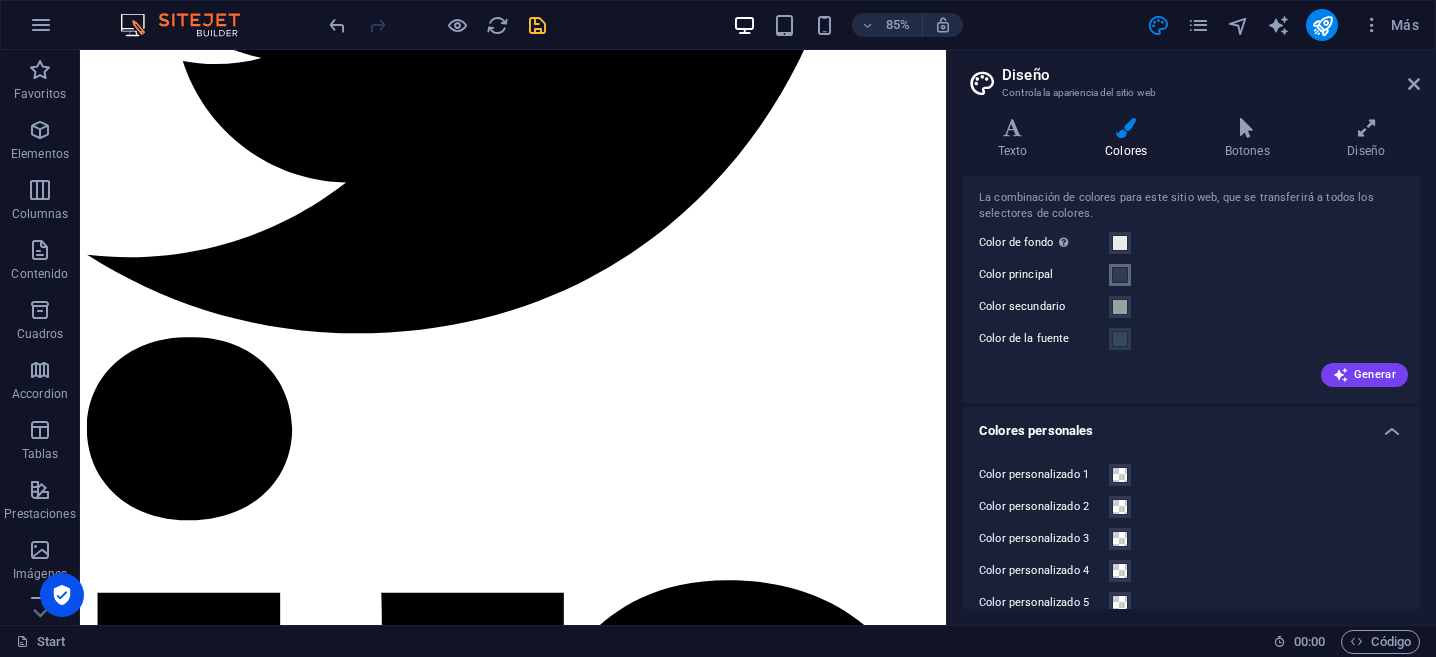 click at bounding box center [1120, 275] 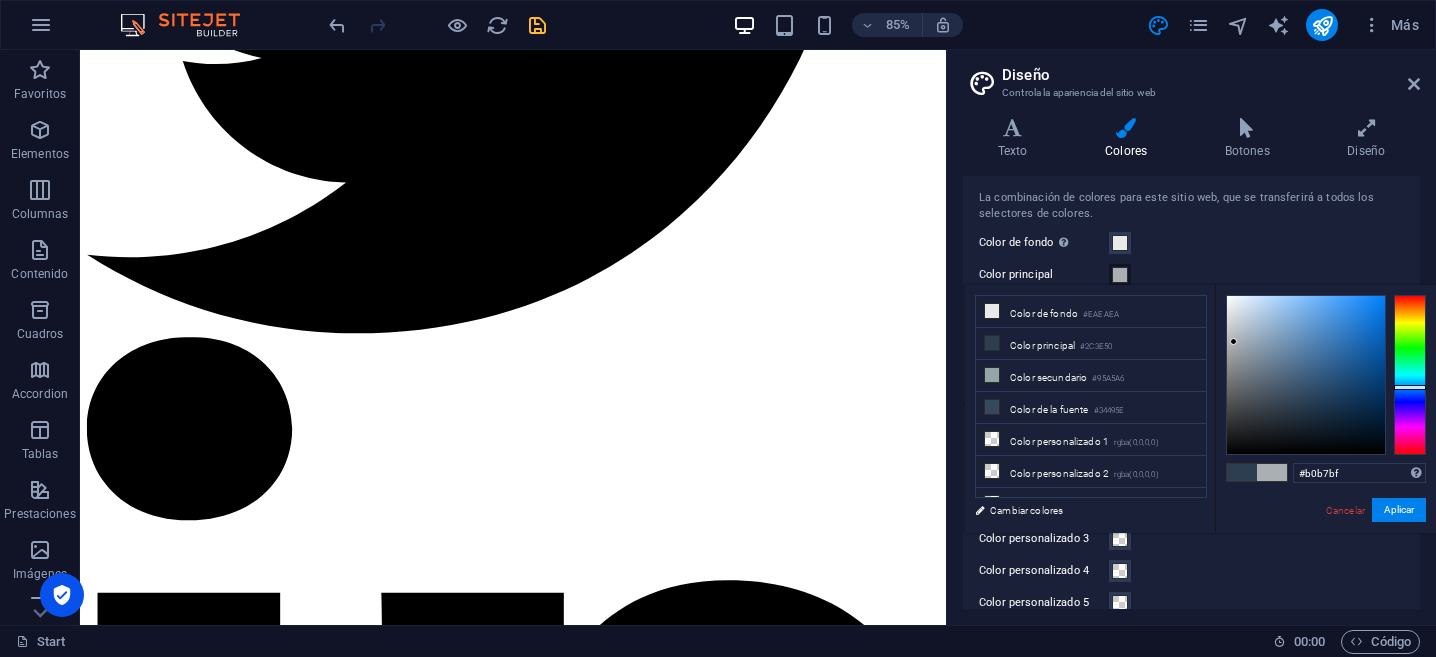 type on "#b2b9c0" 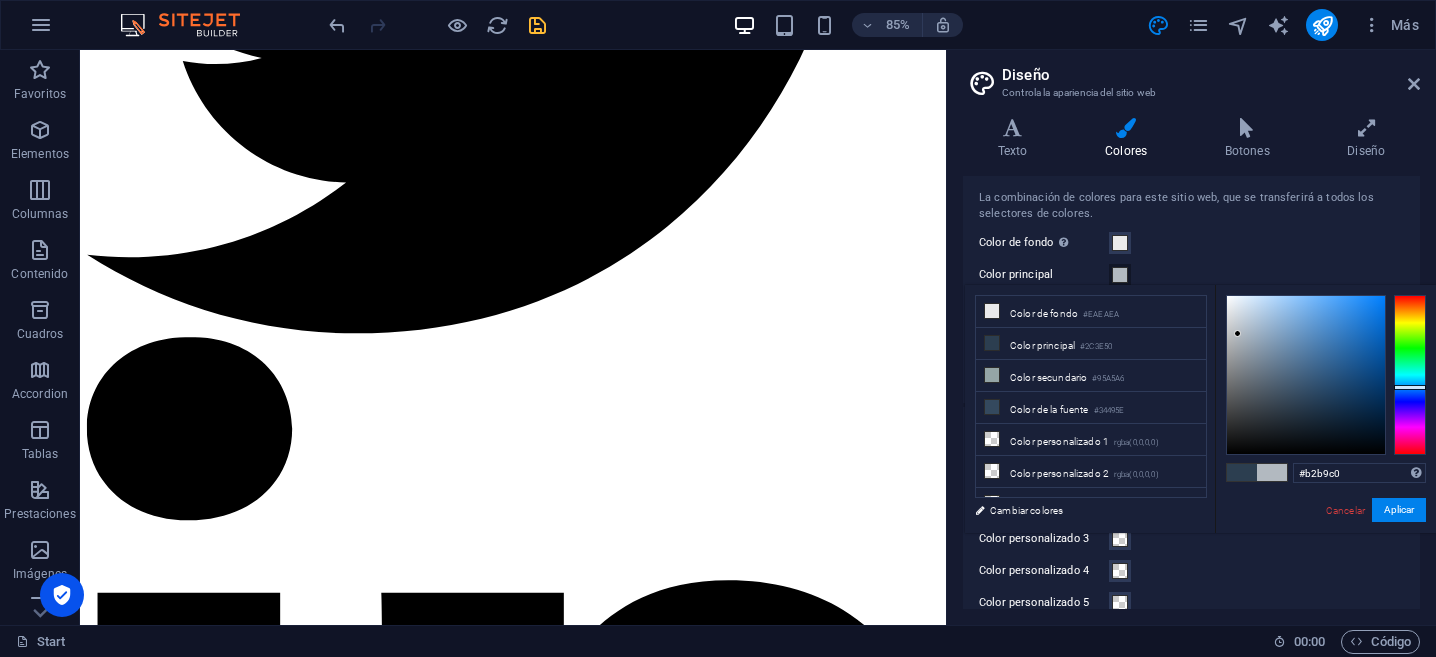 drag, startPoint x: 1293, startPoint y: 401, endPoint x: 1238, endPoint y: 334, distance: 86.683334 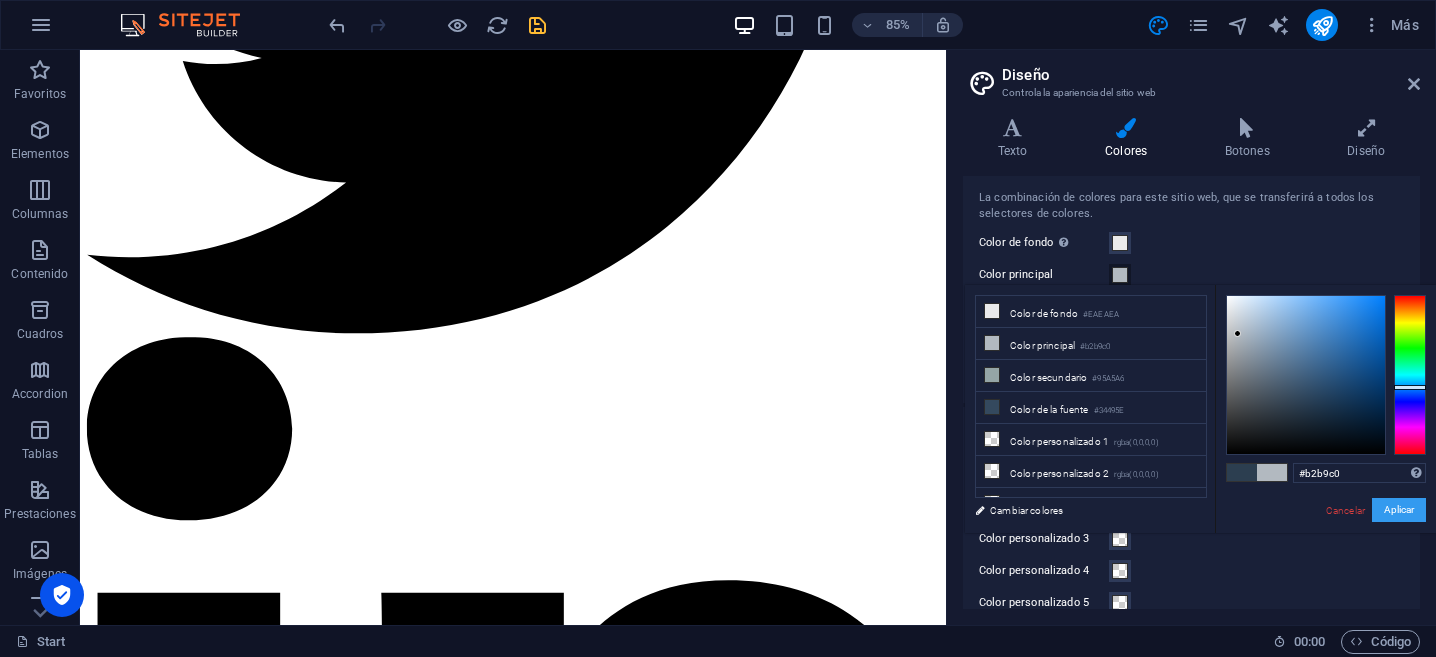 click on "Aplicar" at bounding box center (1399, 510) 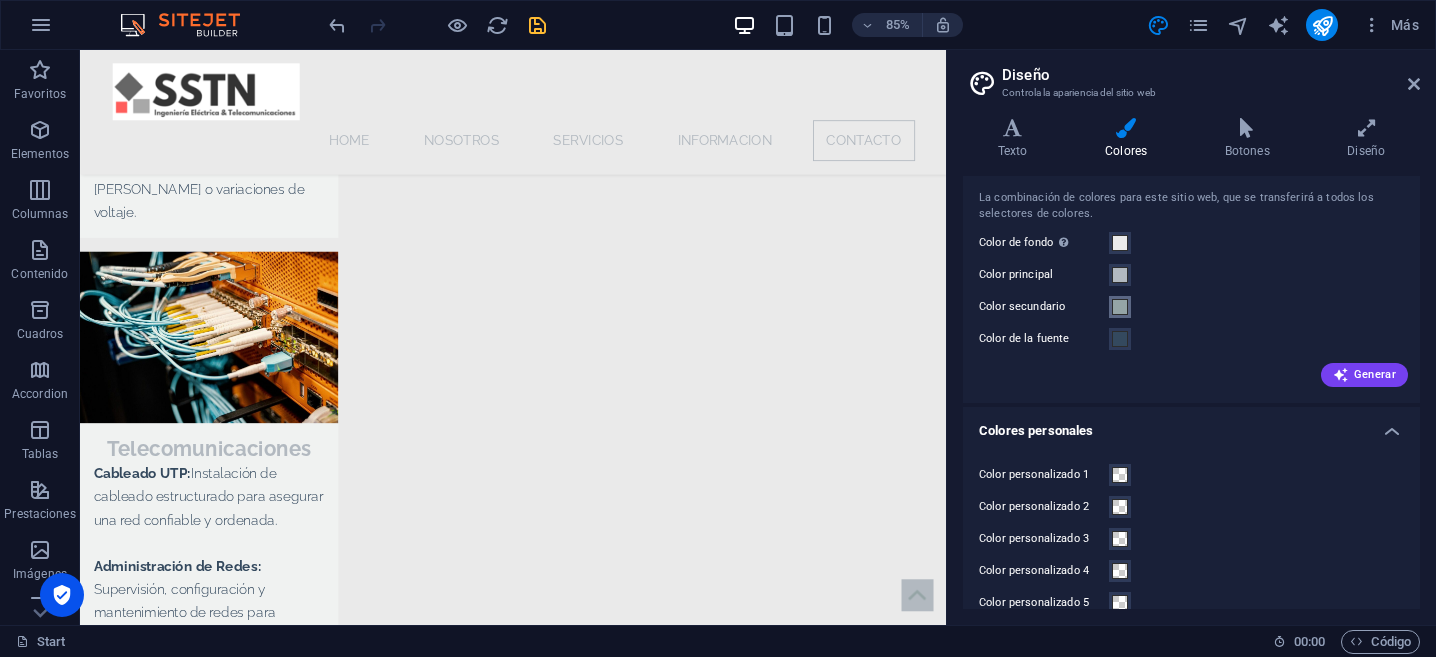 scroll, scrollTop: 5781, scrollLeft: 0, axis: vertical 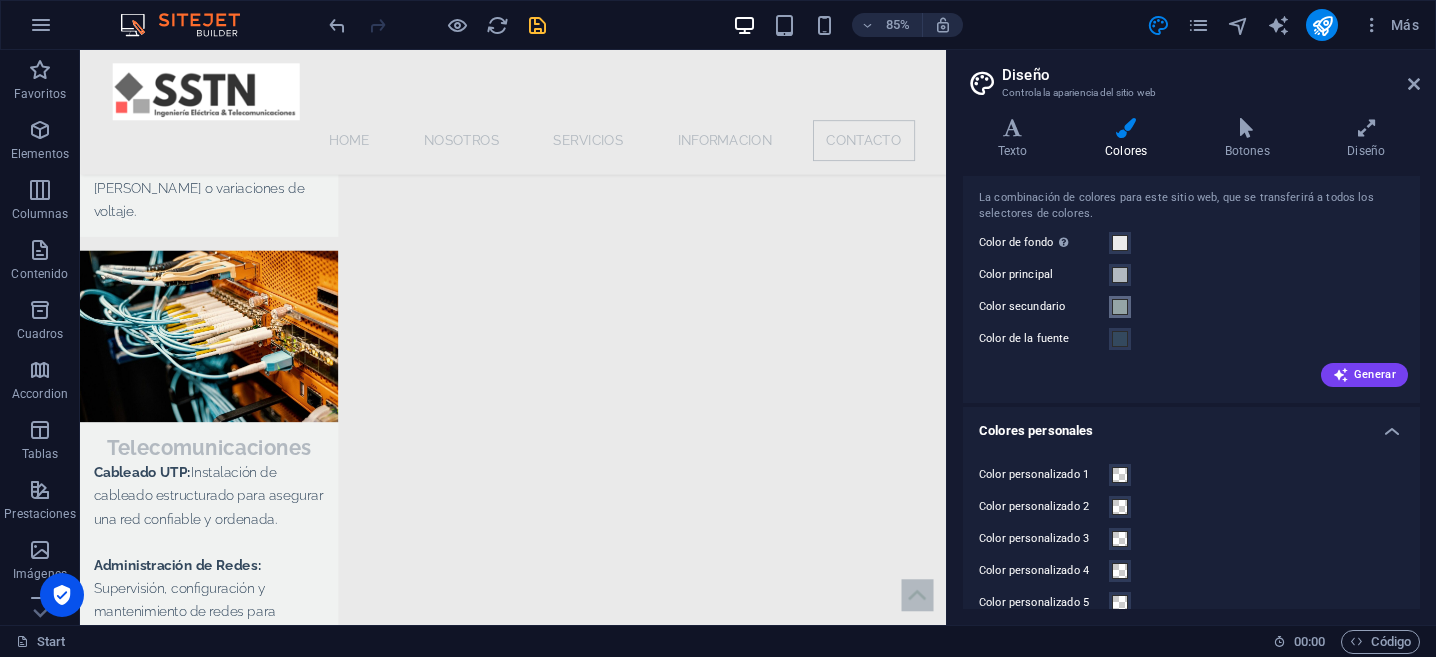 click at bounding box center (1120, 307) 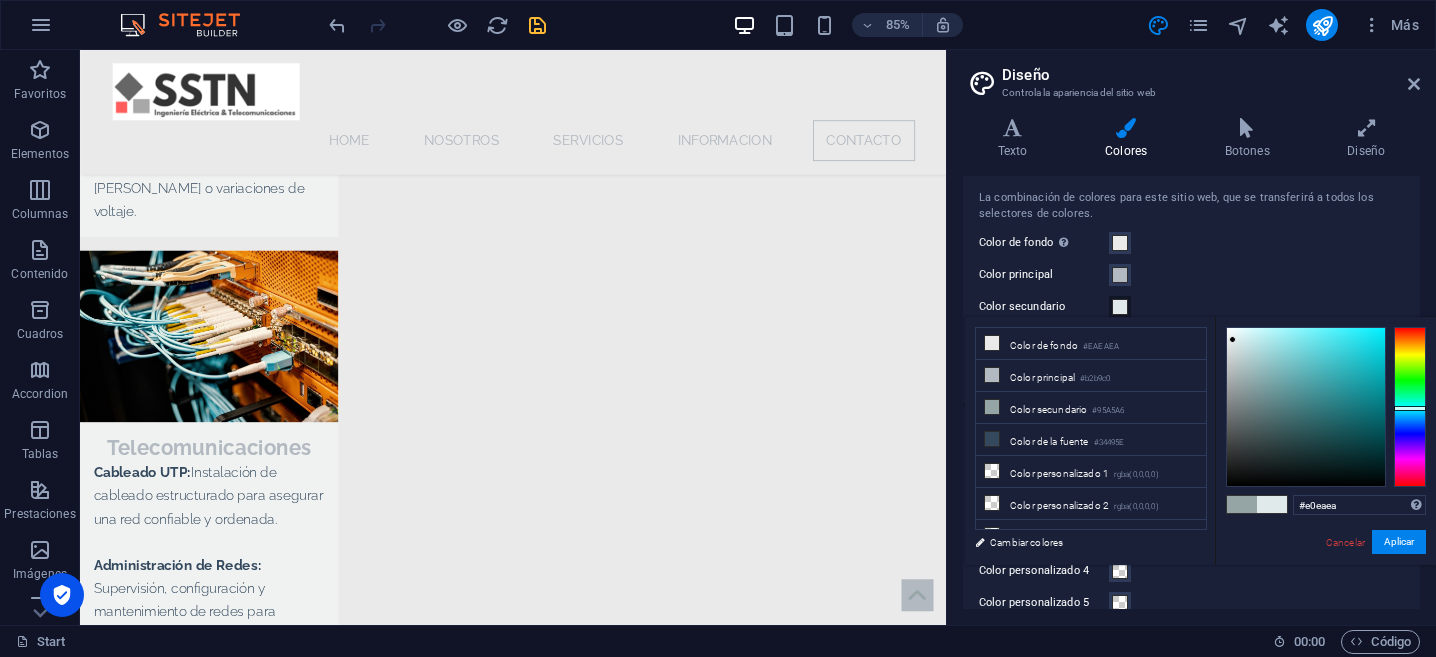 drag, startPoint x: 1249, startPoint y: 380, endPoint x: 1233, endPoint y: 340, distance: 43.081318 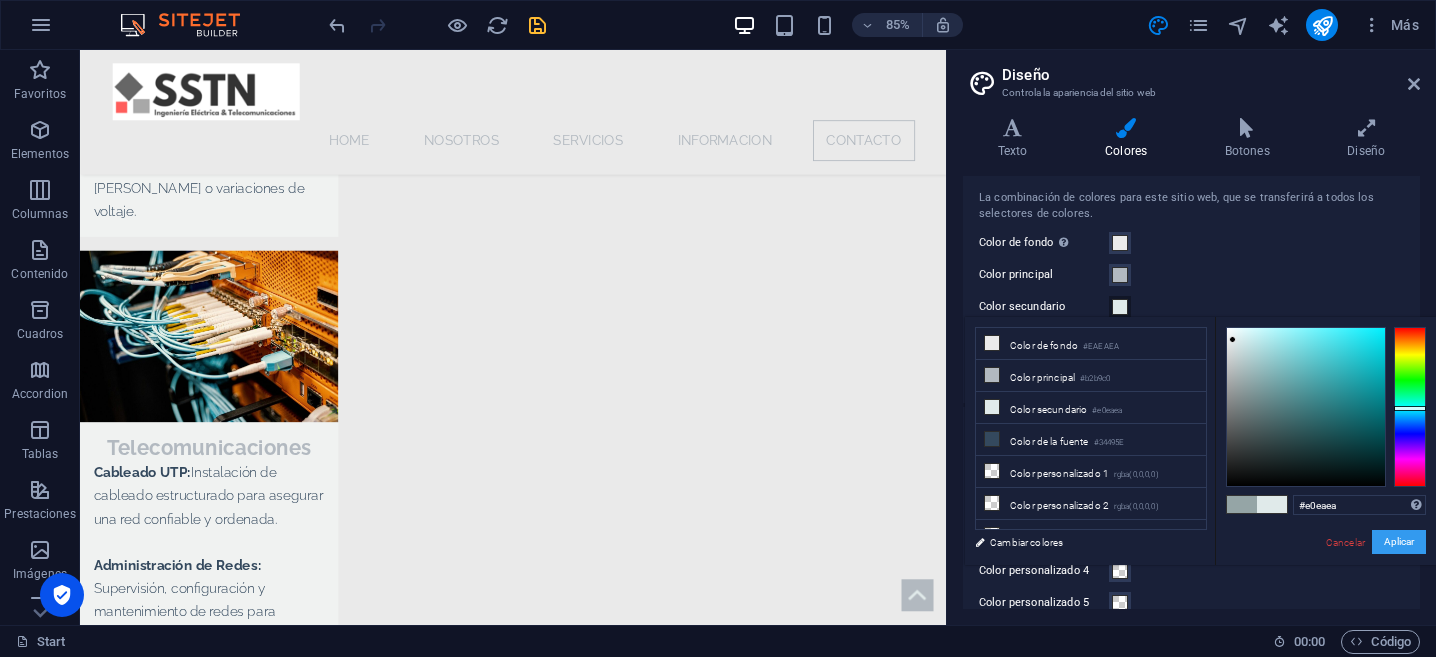 click on "Aplicar" at bounding box center [1399, 542] 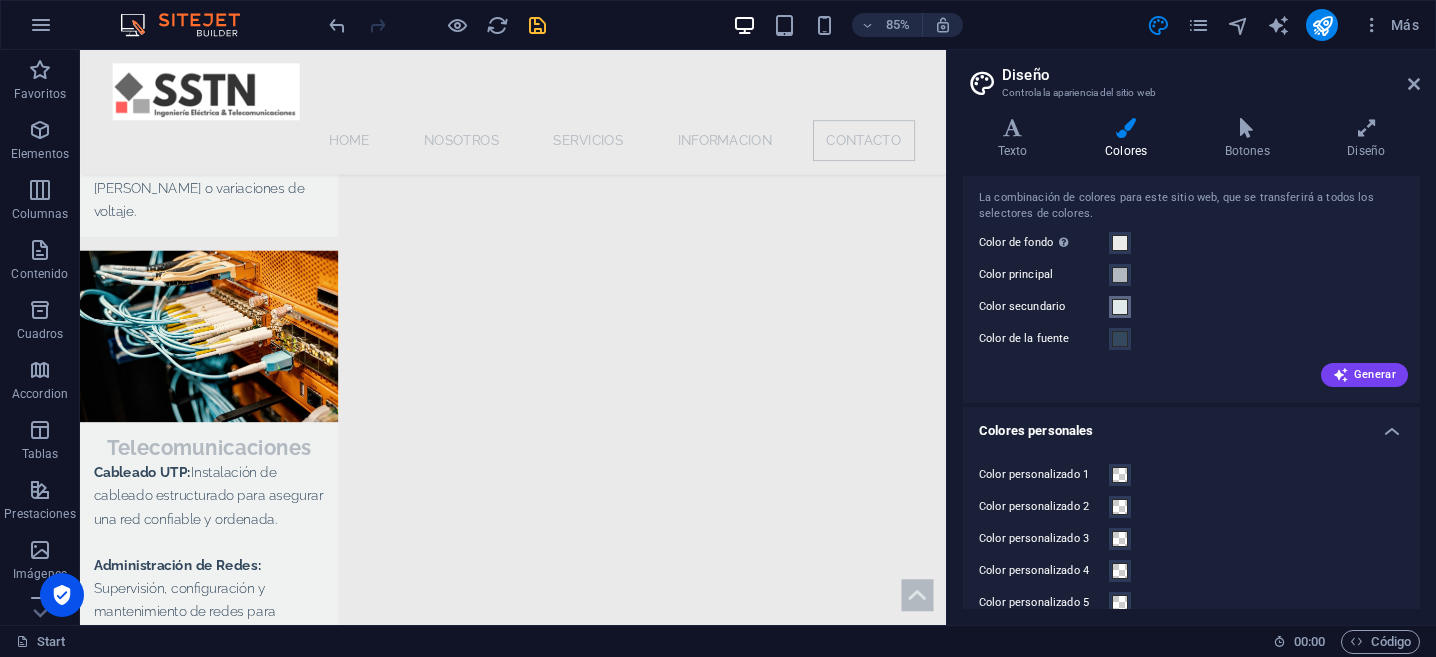 click on "Color secundario" at bounding box center [1120, 307] 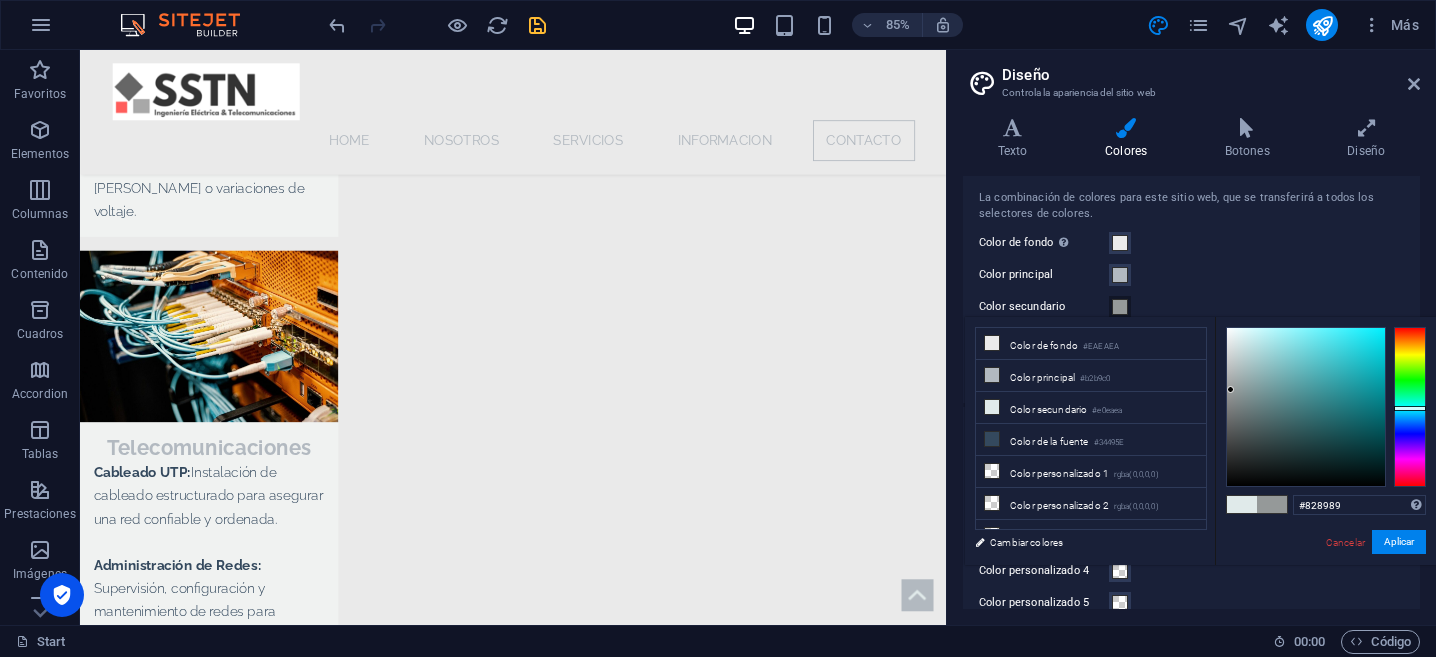 type on "#808788" 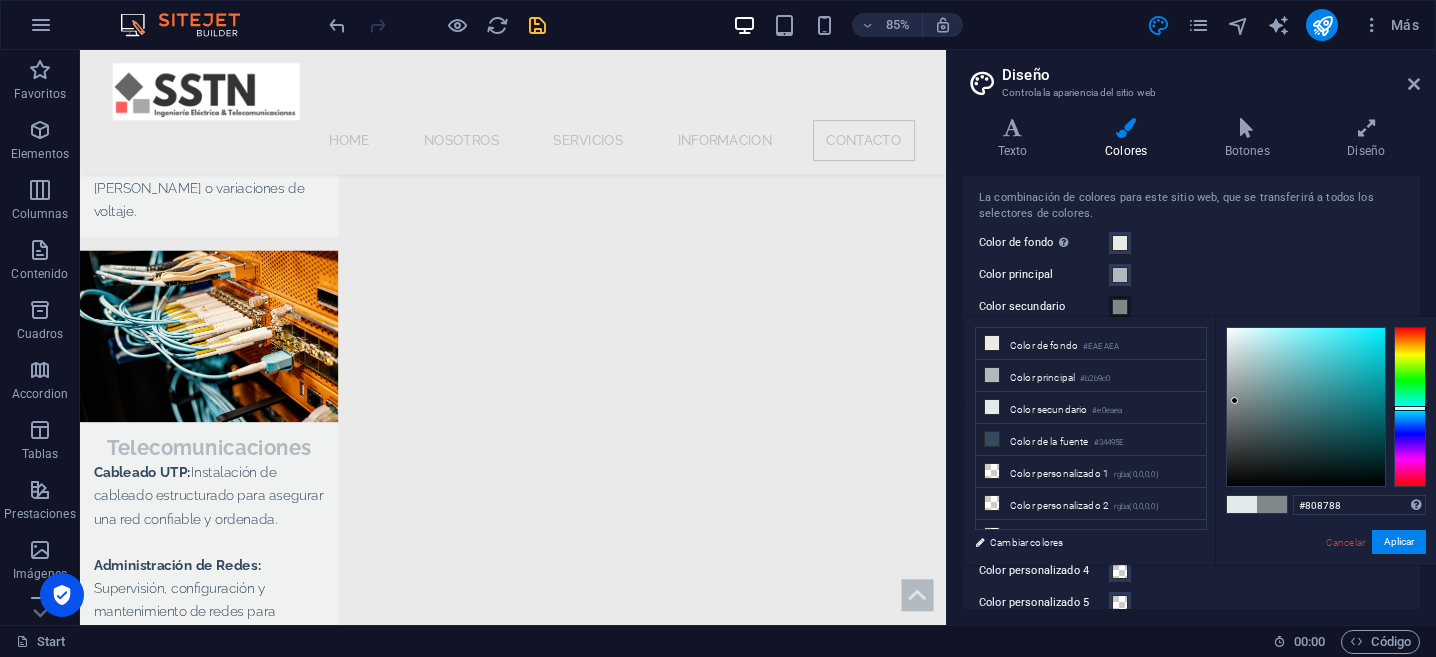drag, startPoint x: 1234, startPoint y: 343, endPoint x: 1235, endPoint y: 401, distance: 58.00862 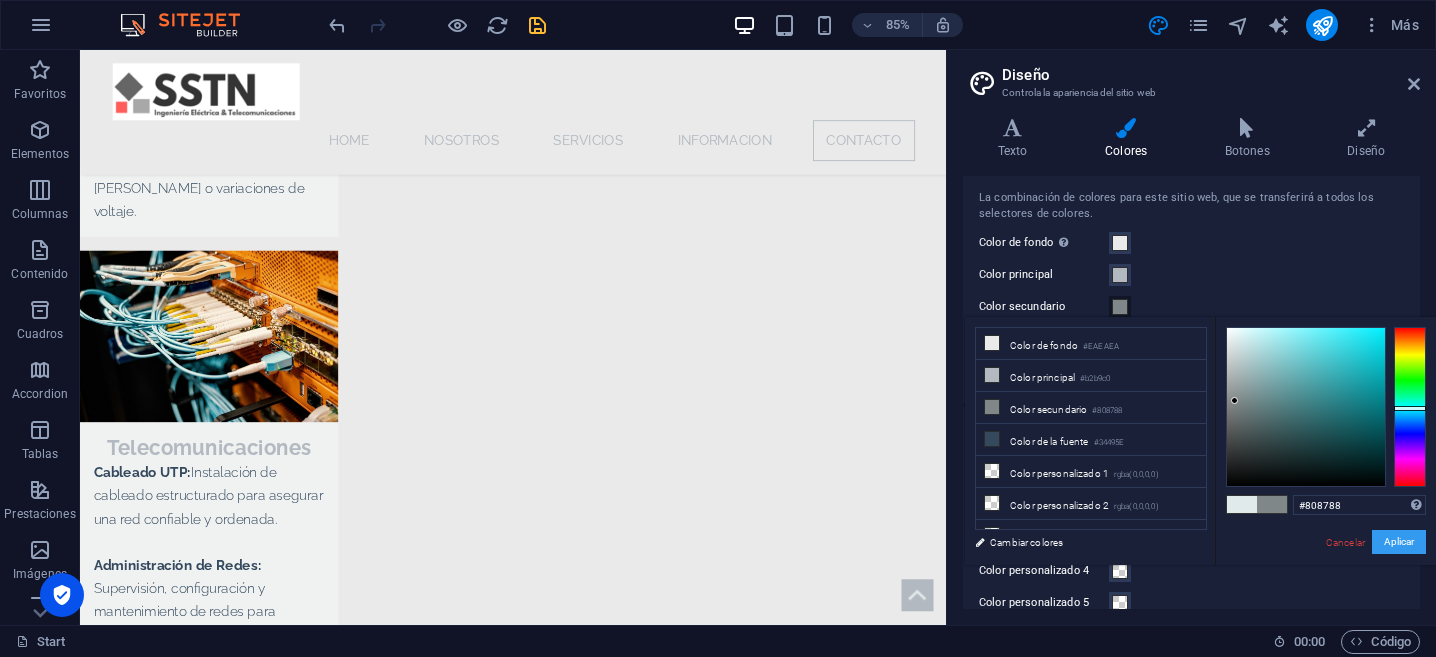 click on "Aplicar" at bounding box center [1399, 542] 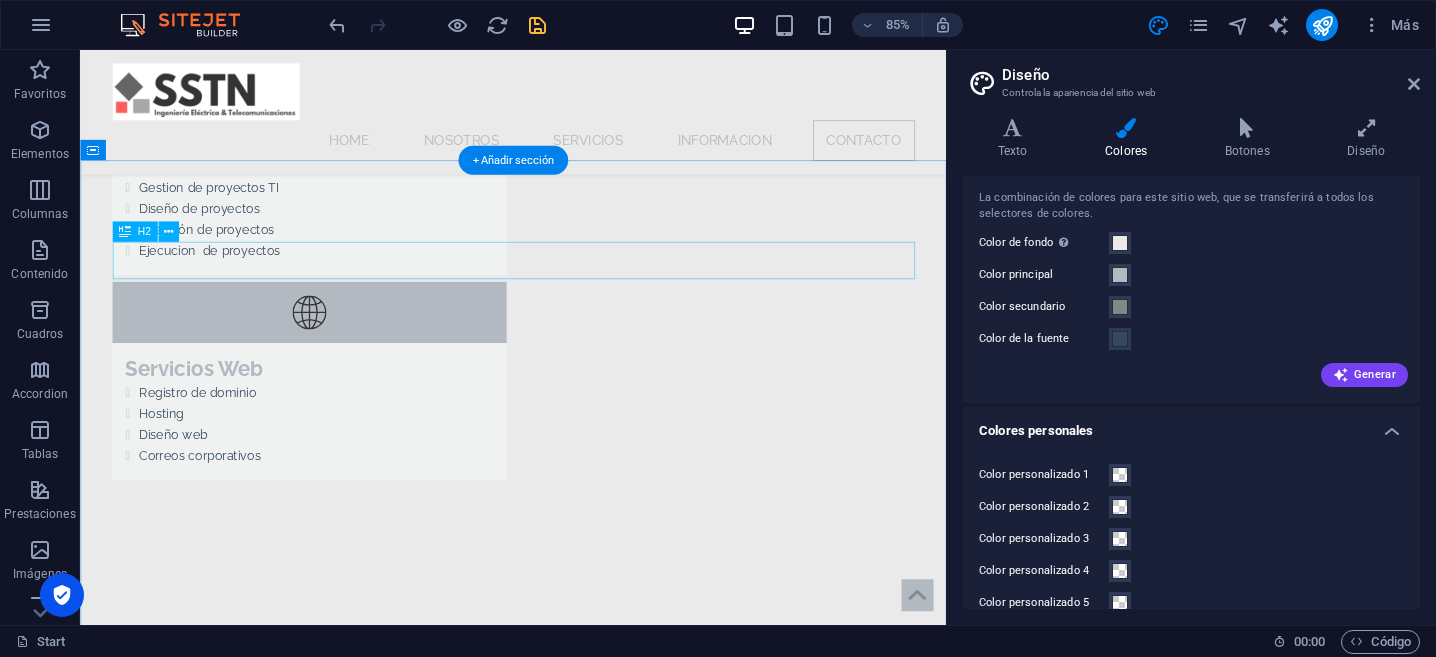 scroll, scrollTop: 4427, scrollLeft: 0, axis: vertical 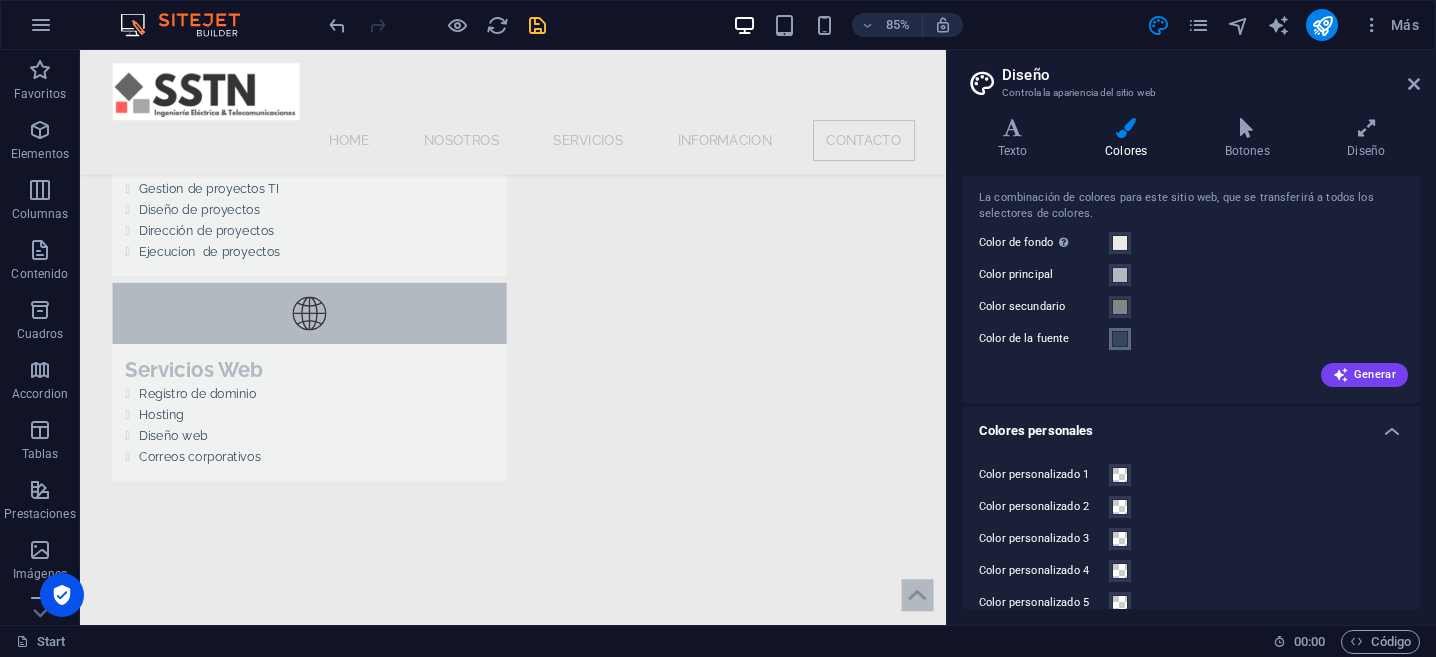 click at bounding box center (1120, 339) 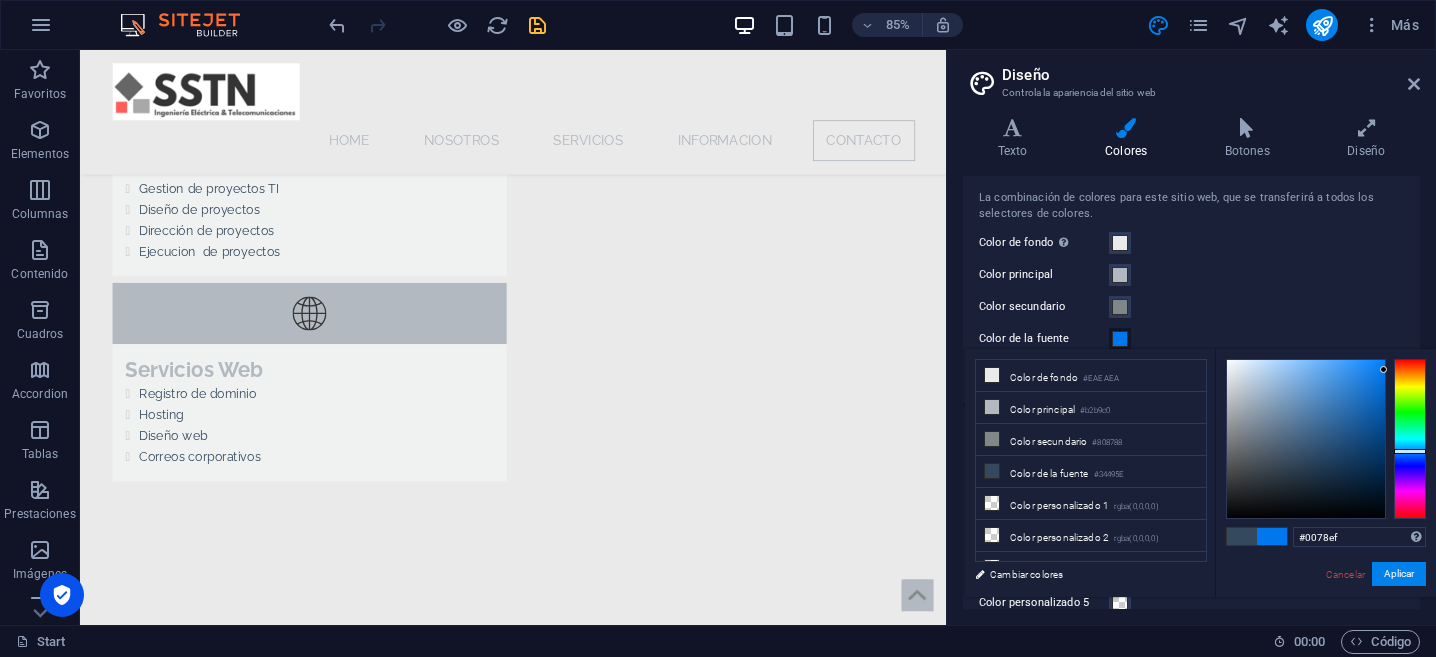 drag, startPoint x: 1297, startPoint y: 460, endPoint x: 1412, endPoint y: 369, distance: 146.64925 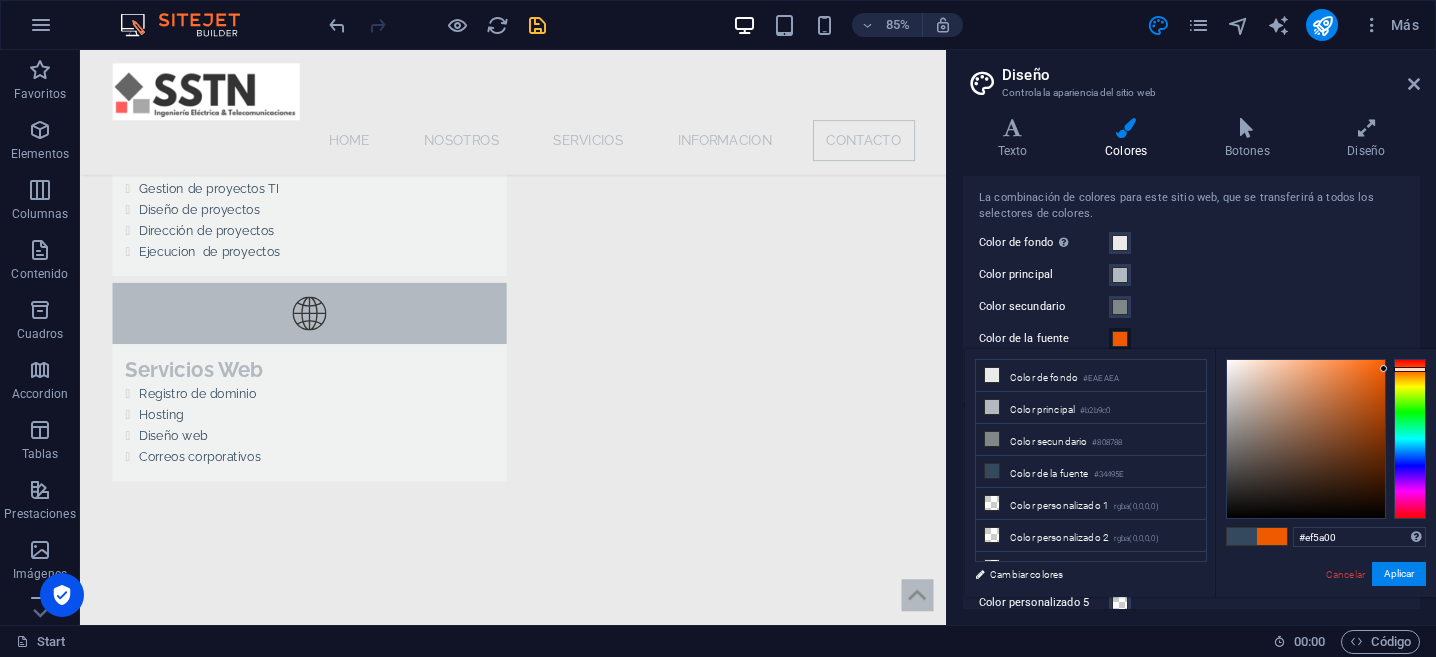 click at bounding box center [1410, 439] 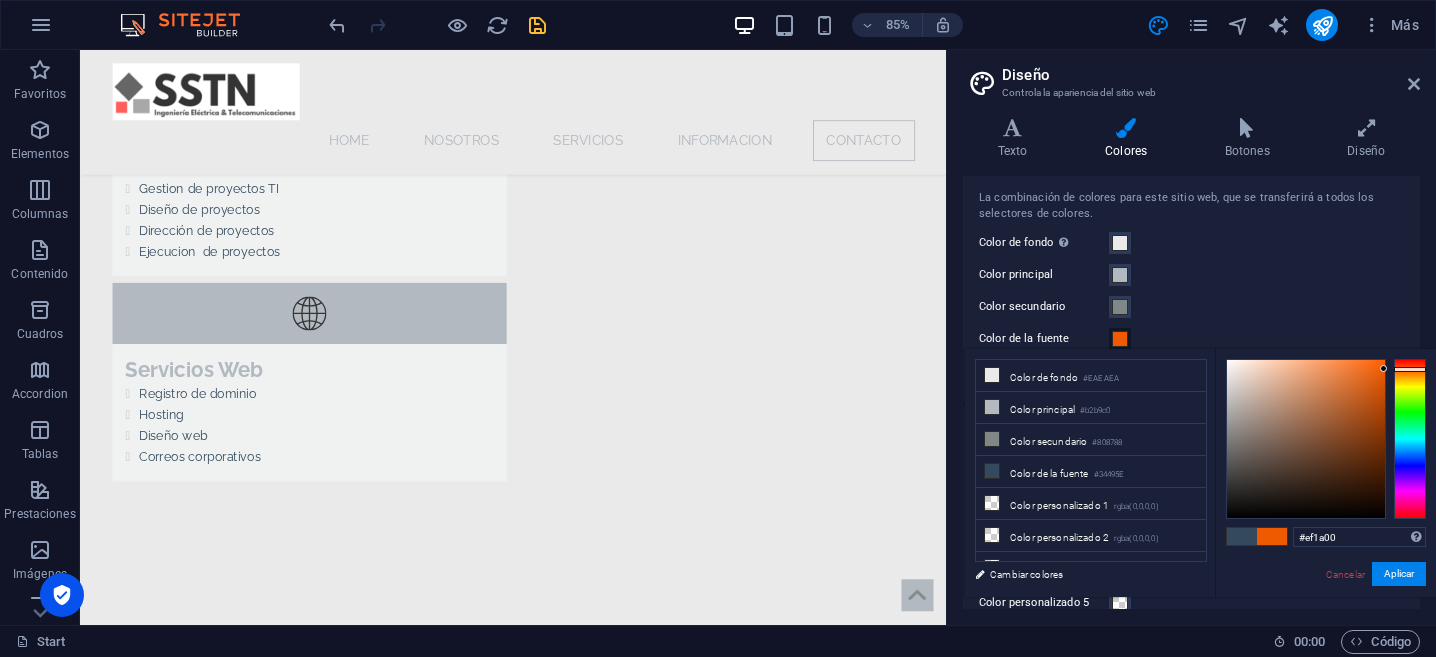 click at bounding box center [1410, 439] 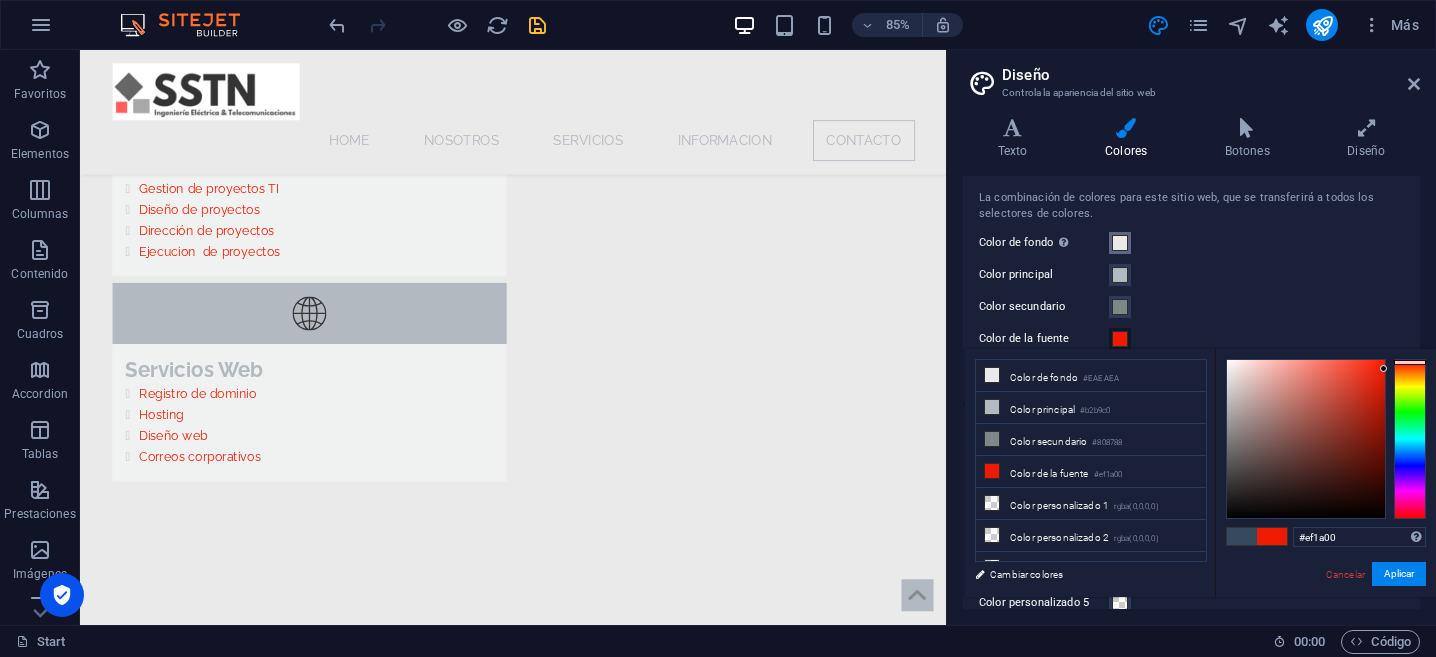 click at bounding box center [1120, 243] 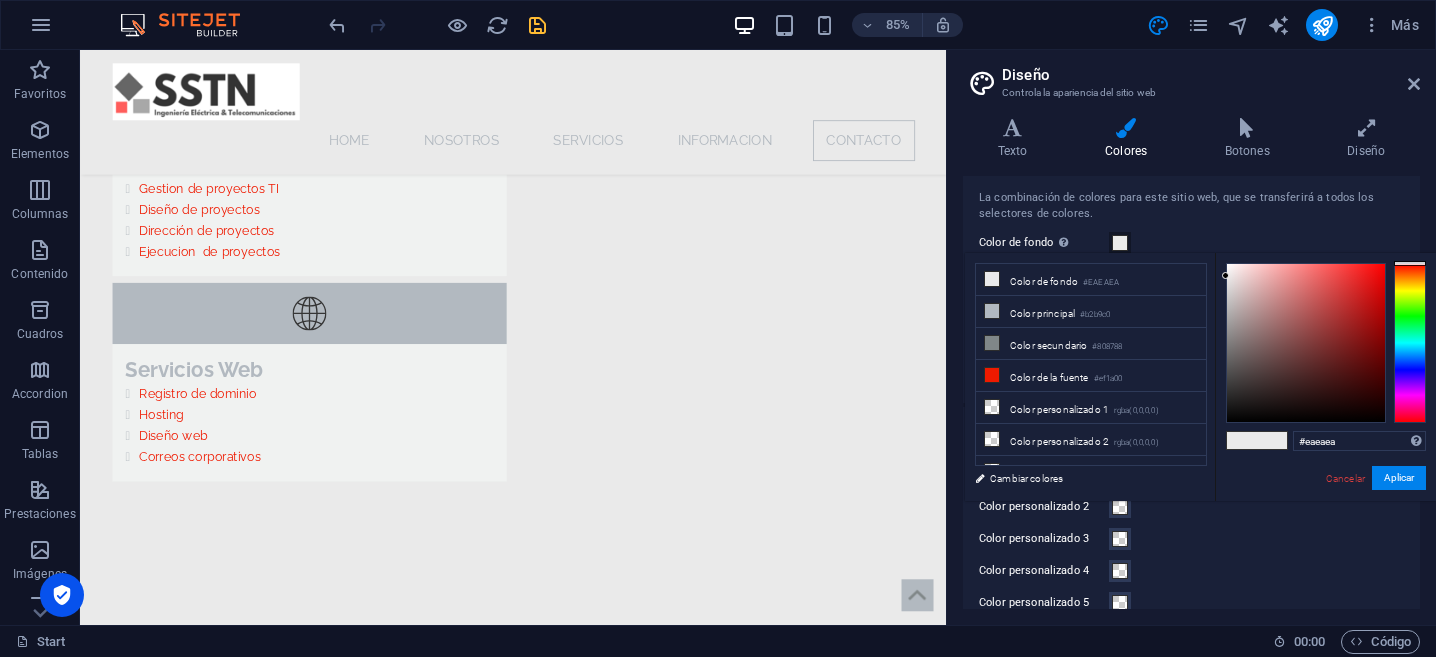 click at bounding box center (1120, 243) 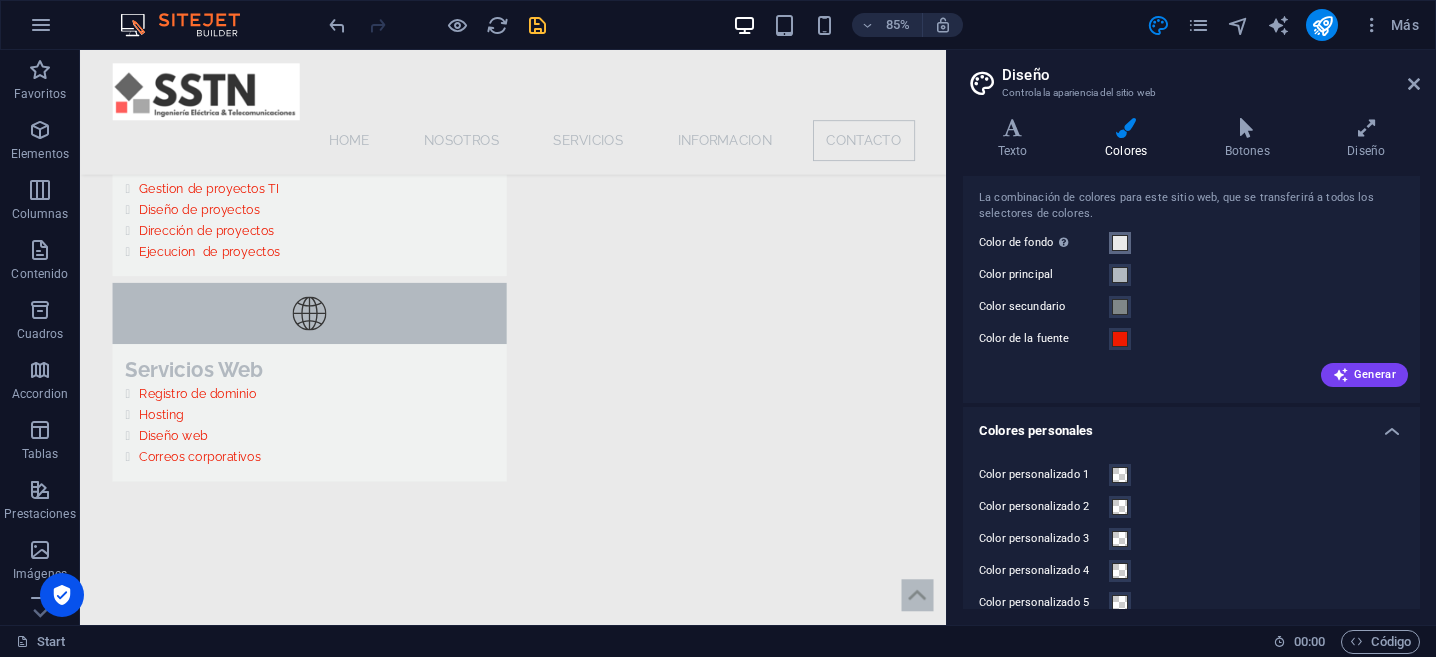 click at bounding box center [1120, 243] 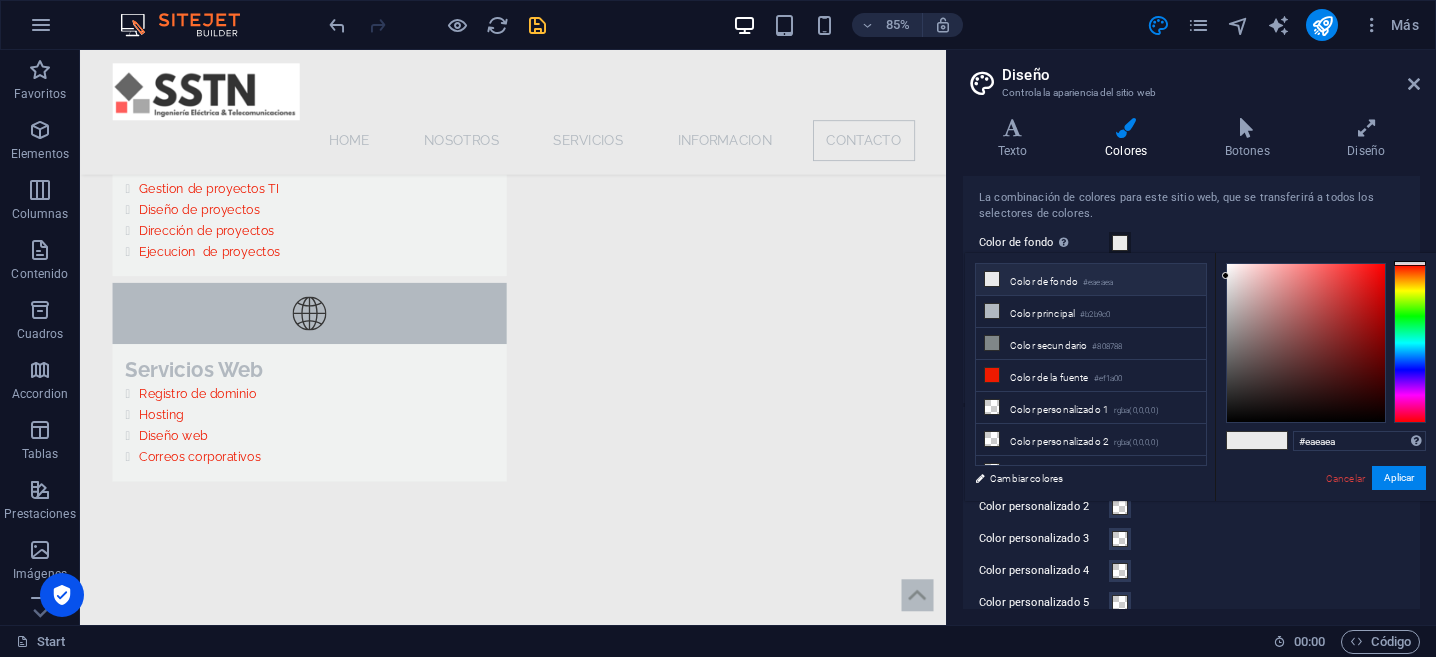 click at bounding box center [992, 279] 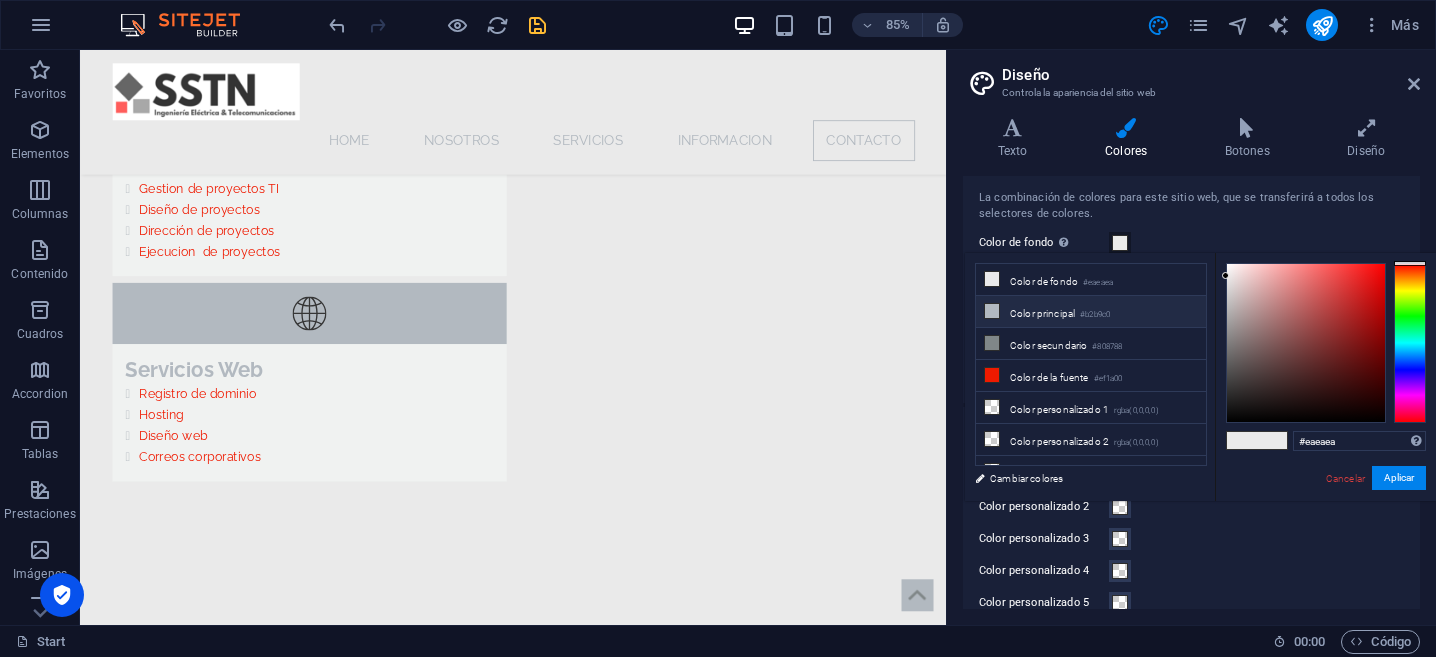 click on "Color principal
#b2b9c0" at bounding box center (1091, 312) 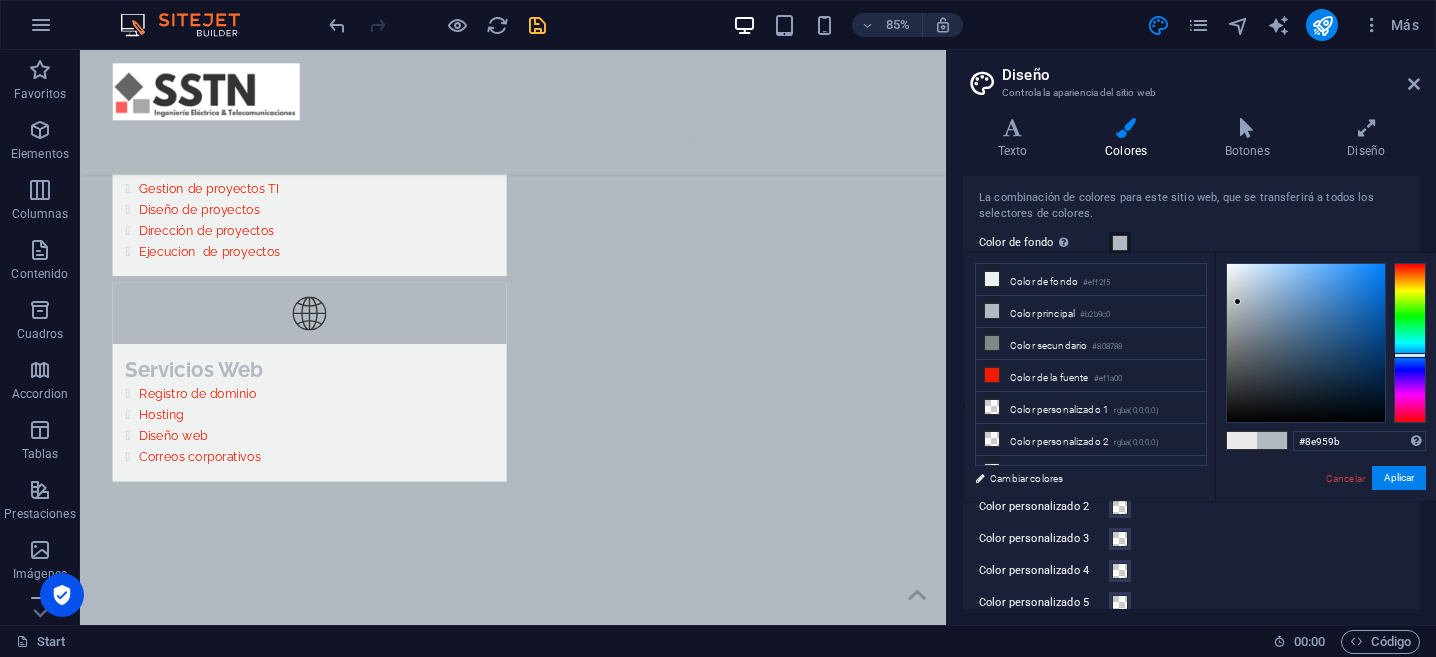 drag, startPoint x: 1228, startPoint y: 301, endPoint x: 1239, endPoint y: 325, distance: 26.400757 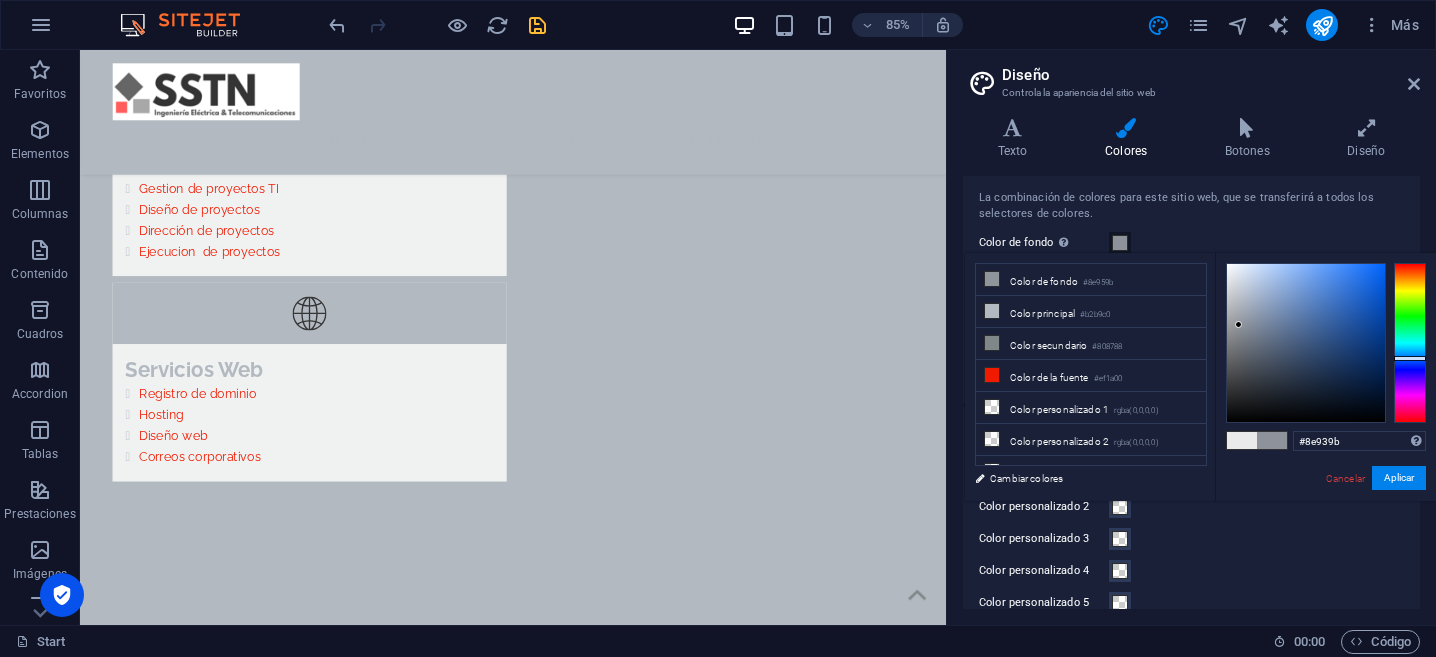 click at bounding box center (1410, 343) 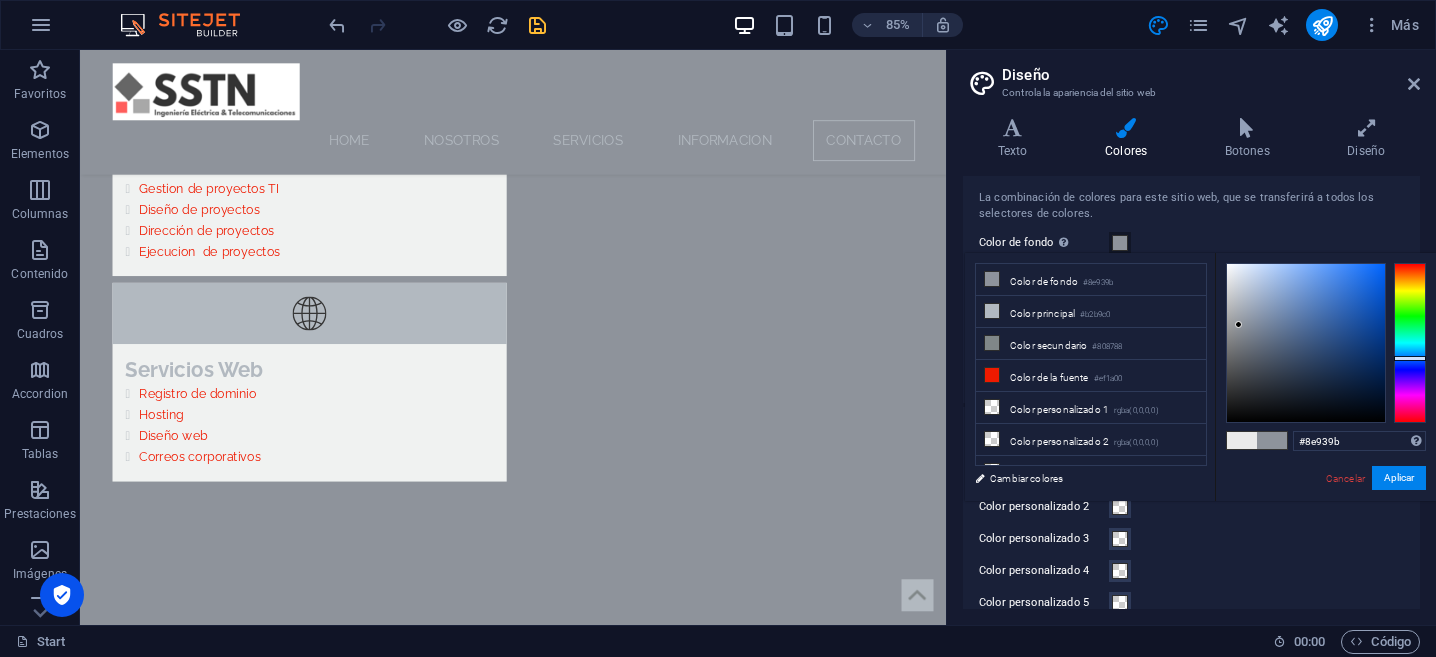 click at bounding box center [1257, 440] 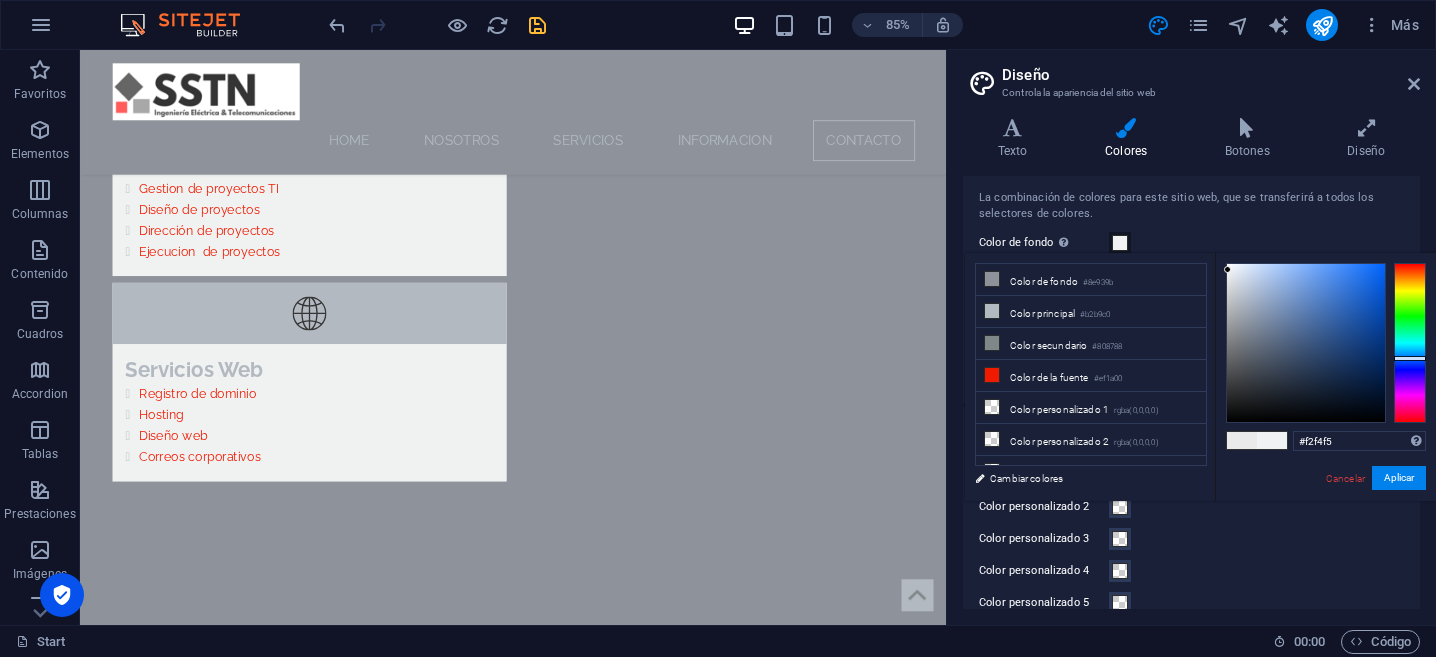 drag, startPoint x: 1242, startPoint y: 322, endPoint x: 1228, endPoint y: 269, distance: 54.81788 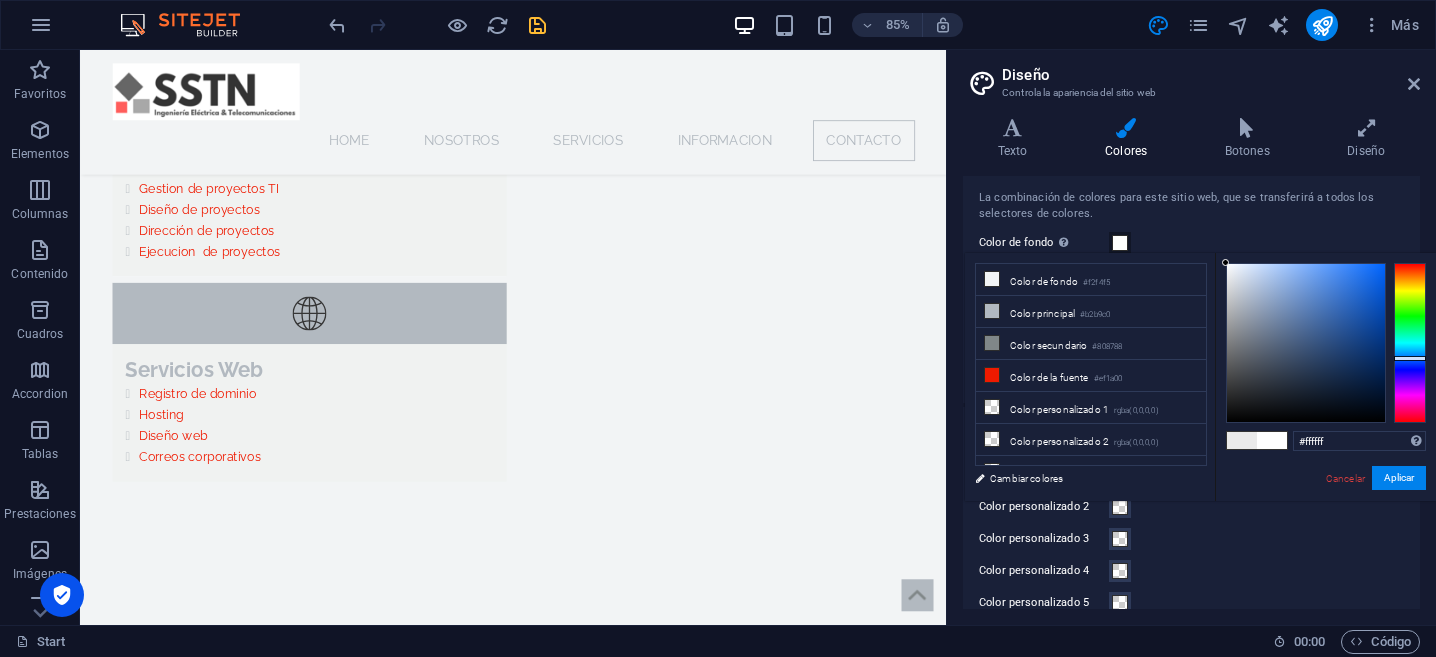 drag, startPoint x: 1226, startPoint y: 270, endPoint x: 1223, endPoint y: 254, distance: 16.27882 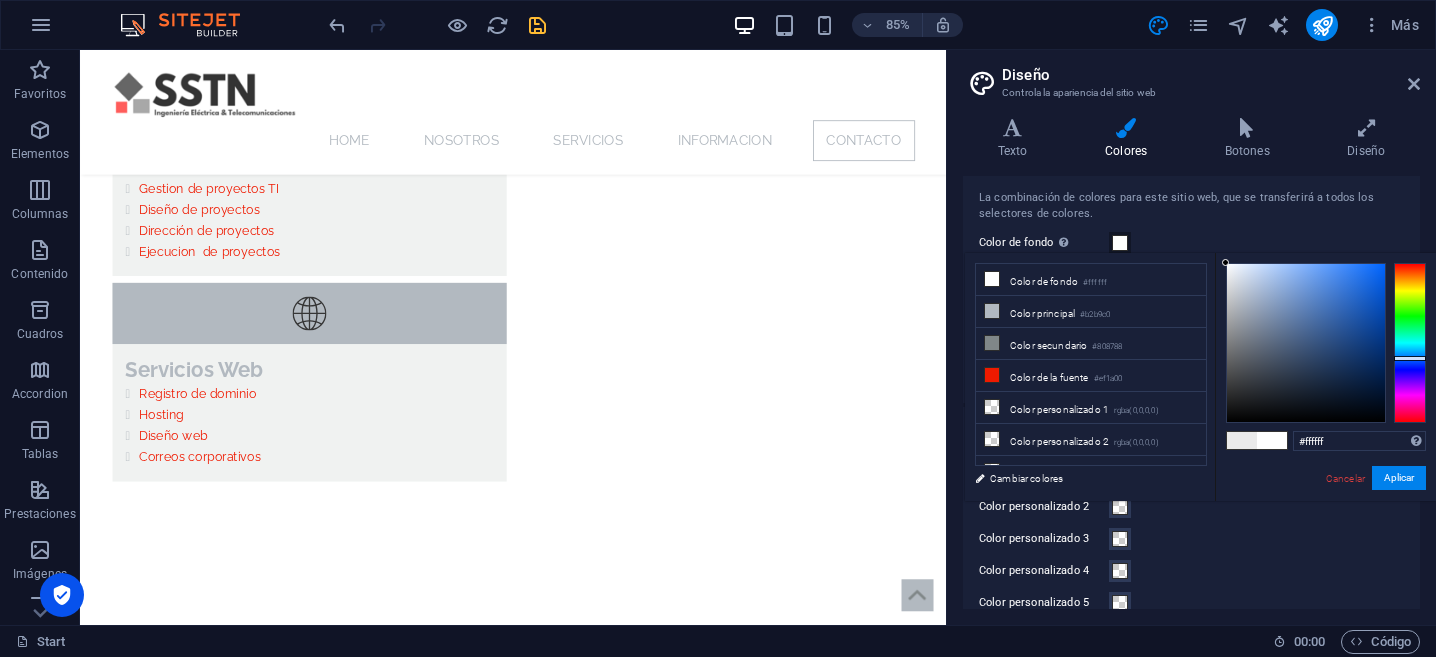 click on "#ffffff Formatos soportados #0852ed rgb(8, 82, 237) rgba(8, 82, 237, 90%) hsv(221,97,93) hsl(221, 93%, 48%) Cancelar Aplicar" at bounding box center [1325, 522] 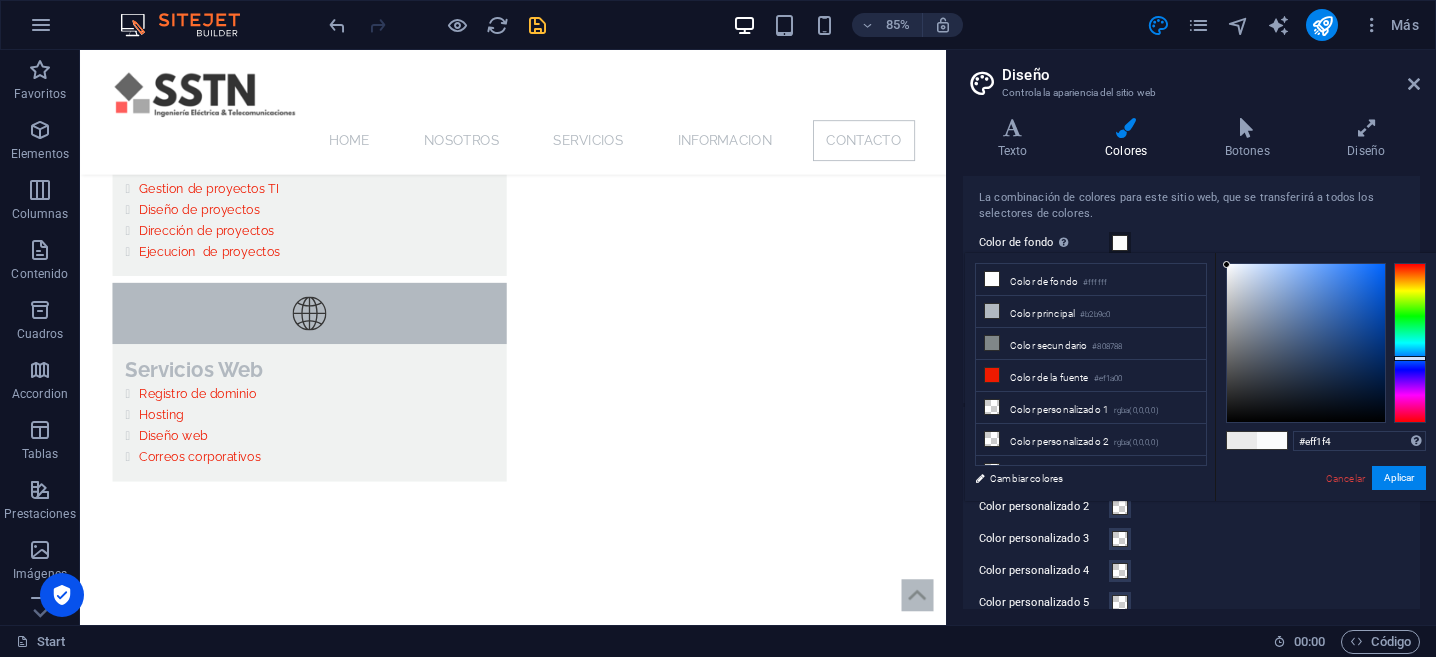 type on "#eceff2" 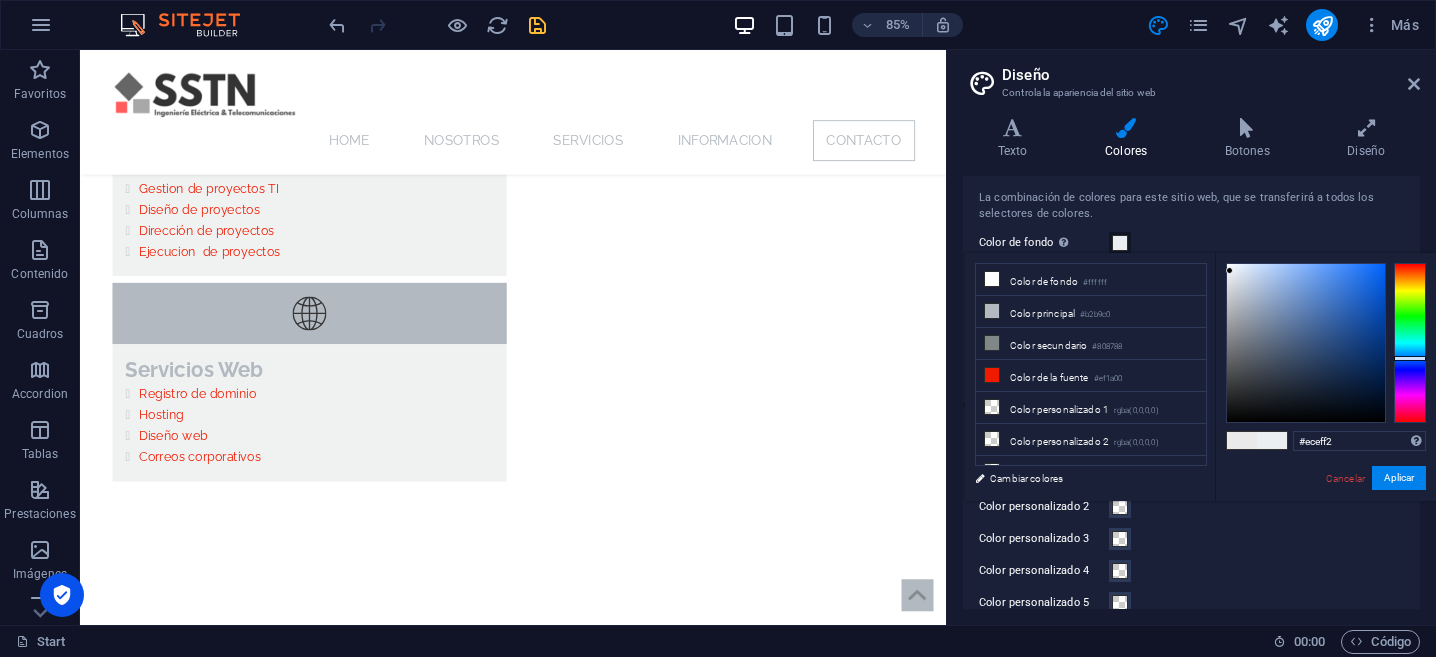 drag, startPoint x: 1227, startPoint y: 260, endPoint x: 1230, endPoint y: 271, distance: 11.401754 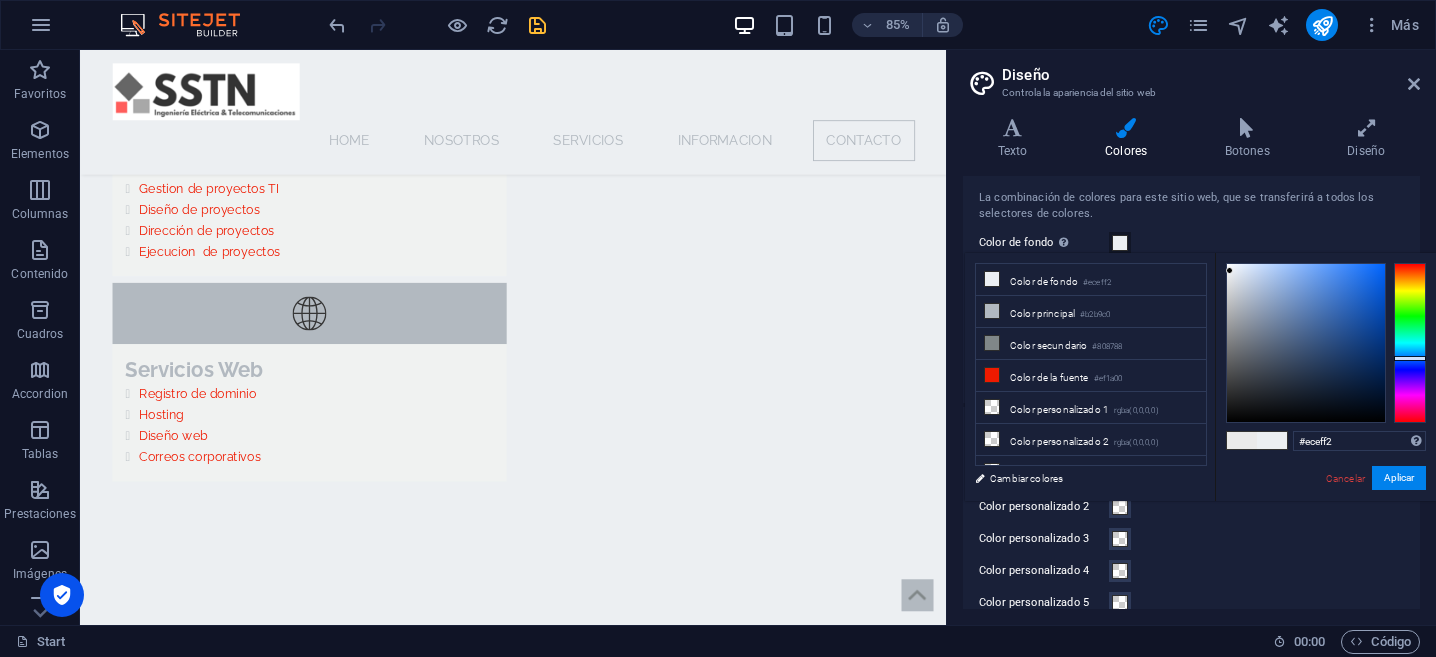click at bounding box center [1120, 243] 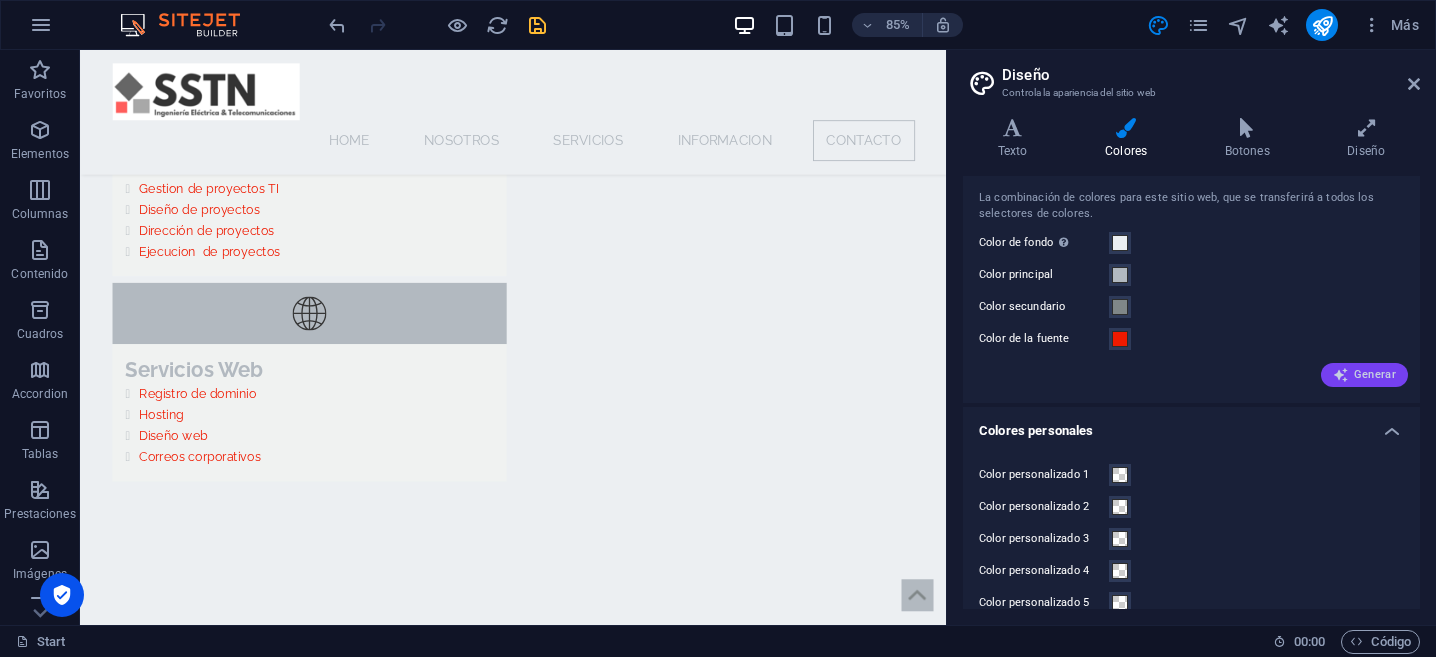click at bounding box center (1341, 375) 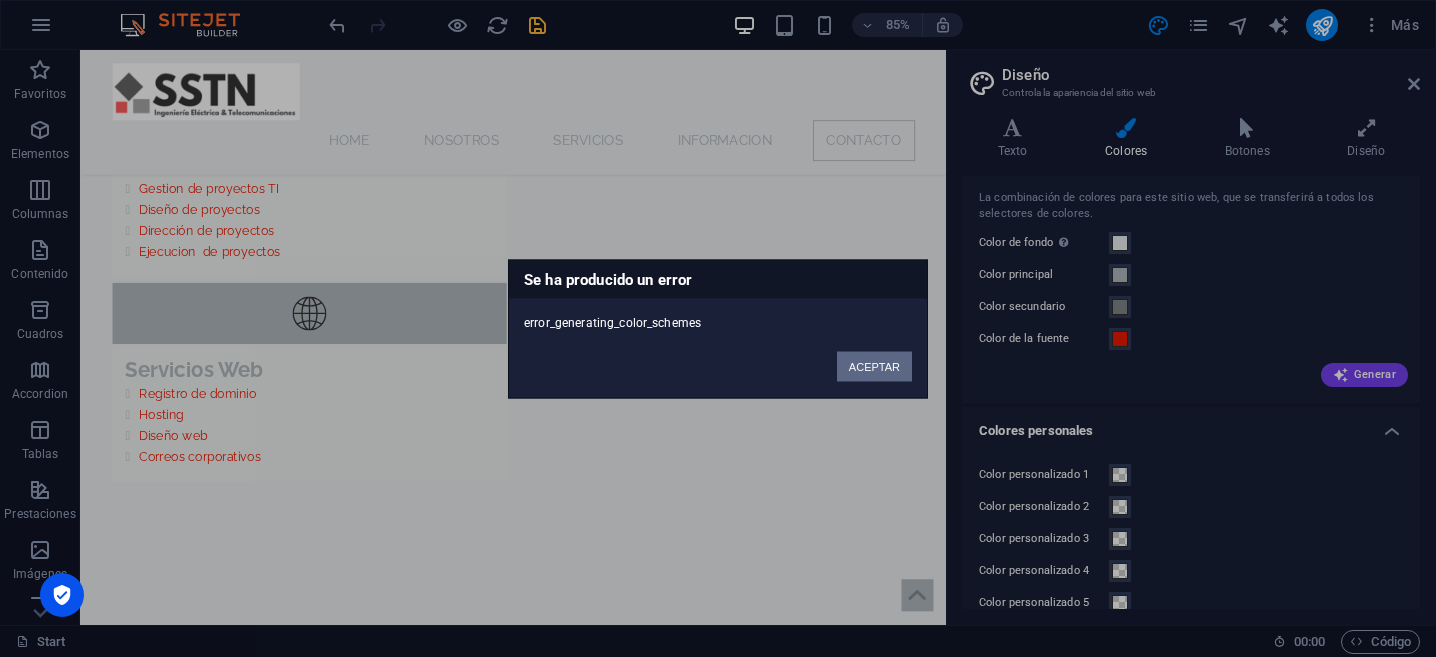 drag, startPoint x: 912, startPoint y: 349, endPoint x: 892, endPoint y: 362, distance: 23.853722 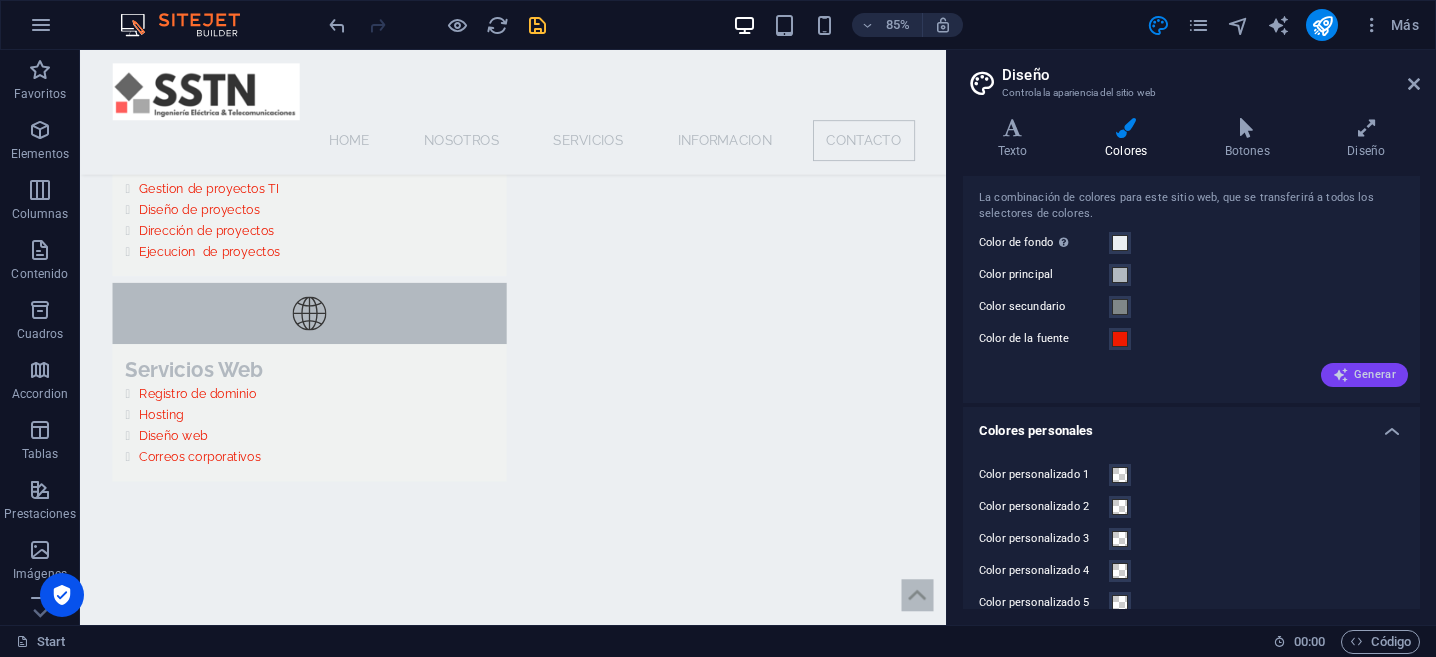 click on "Generar" at bounding box center [1364, 375] 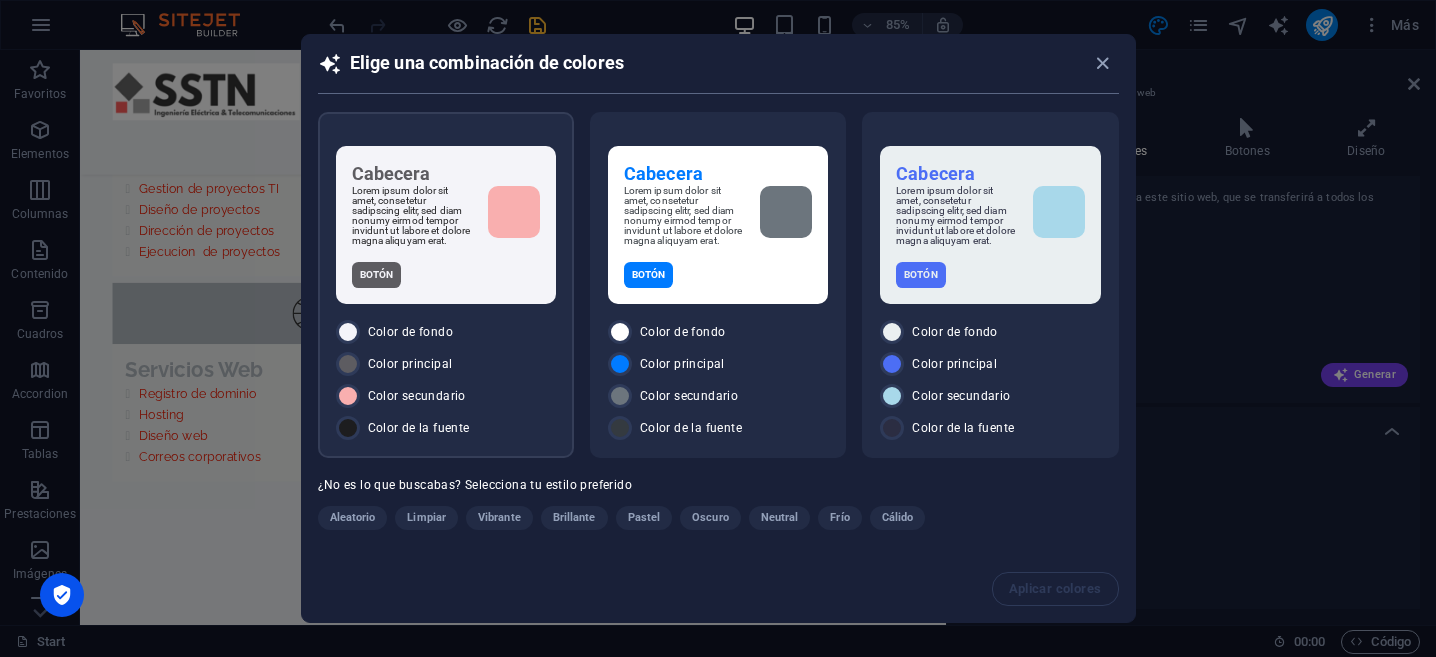 click on "Lorem ipsum dolor sit amet, consetetur sadipscing elitr, sed diam nonumy eirmod tempor invidunt ut labore et dolore magna aliquyam erat." at bounding box center (446, 216) 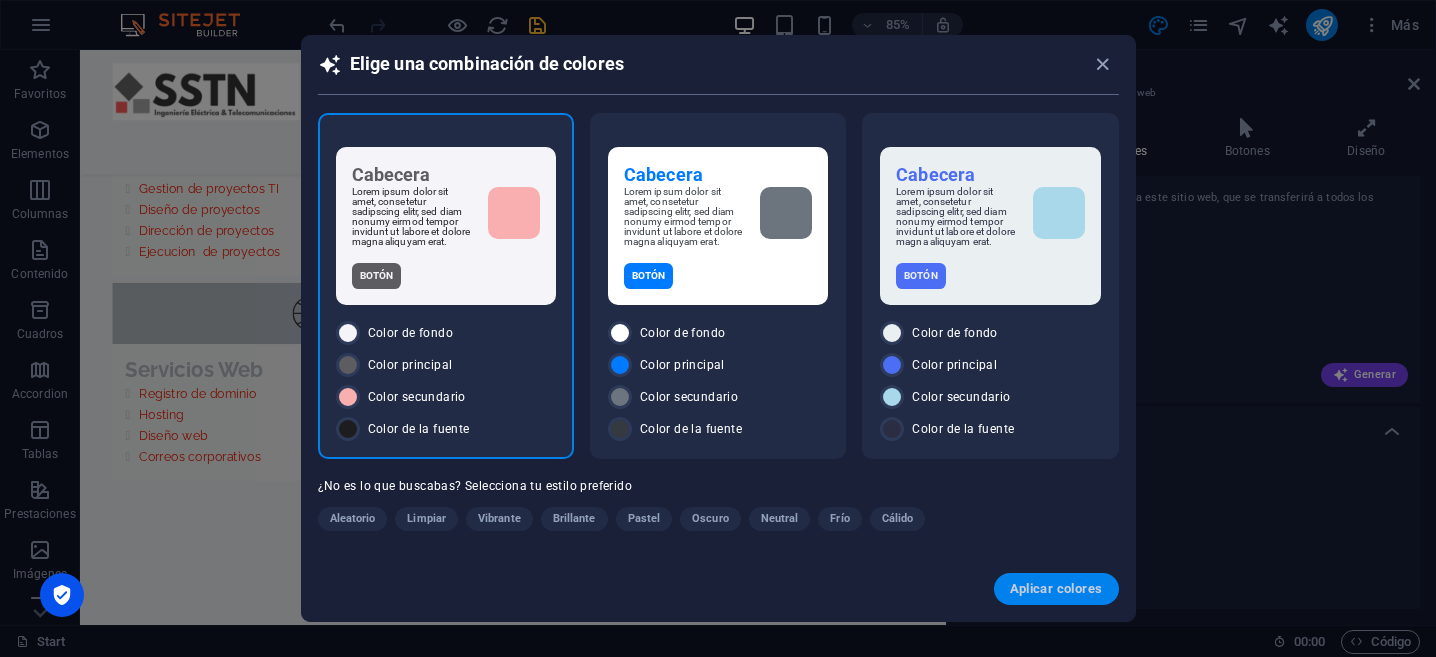 click on "Aplicar colores" at bounding box center (1056, 589) 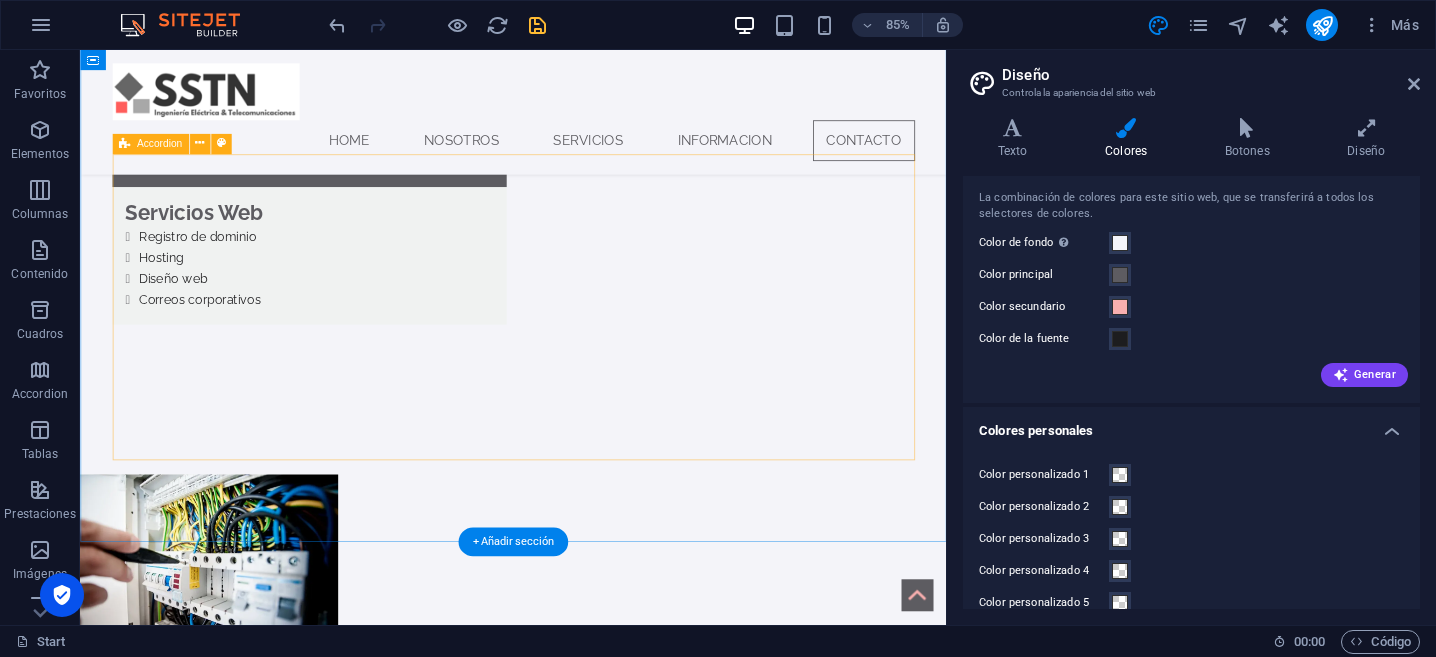 scroll, scrollTop: 4617, scrollLeft: 0, axis: vertical 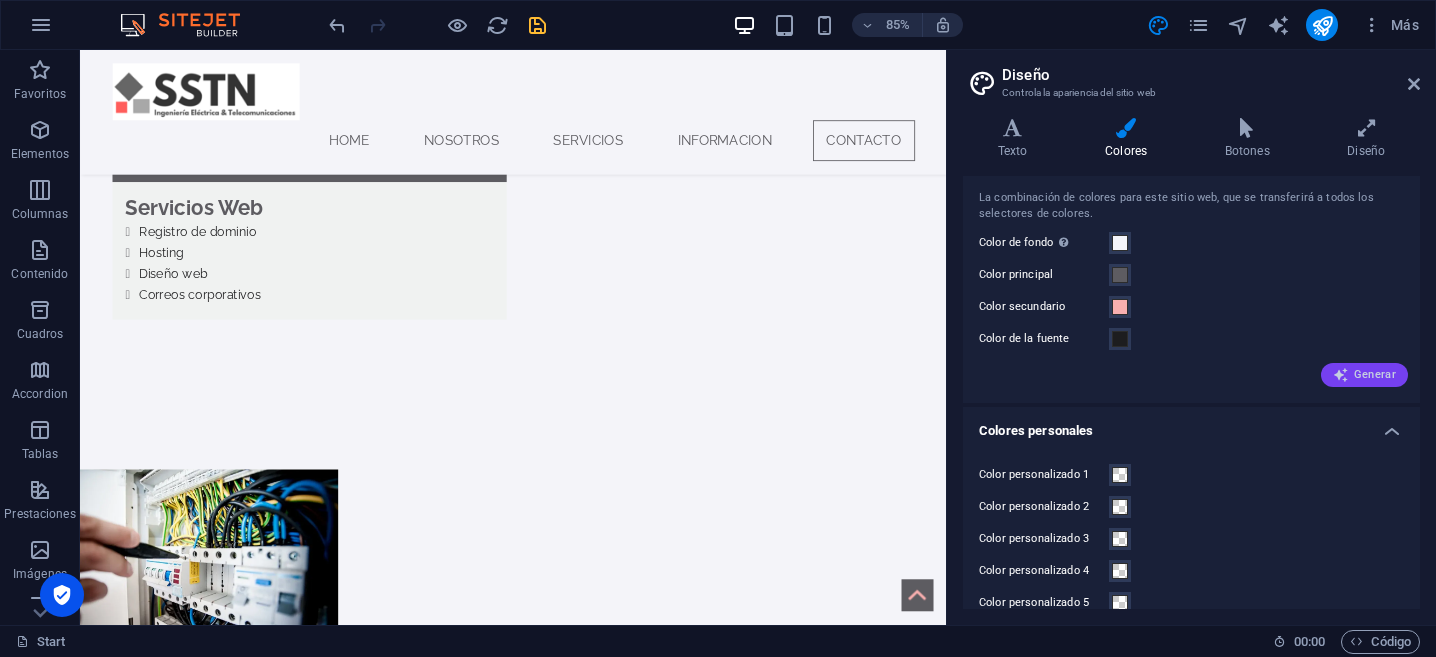 click on "Generar" at bounding box center (1364, 375) 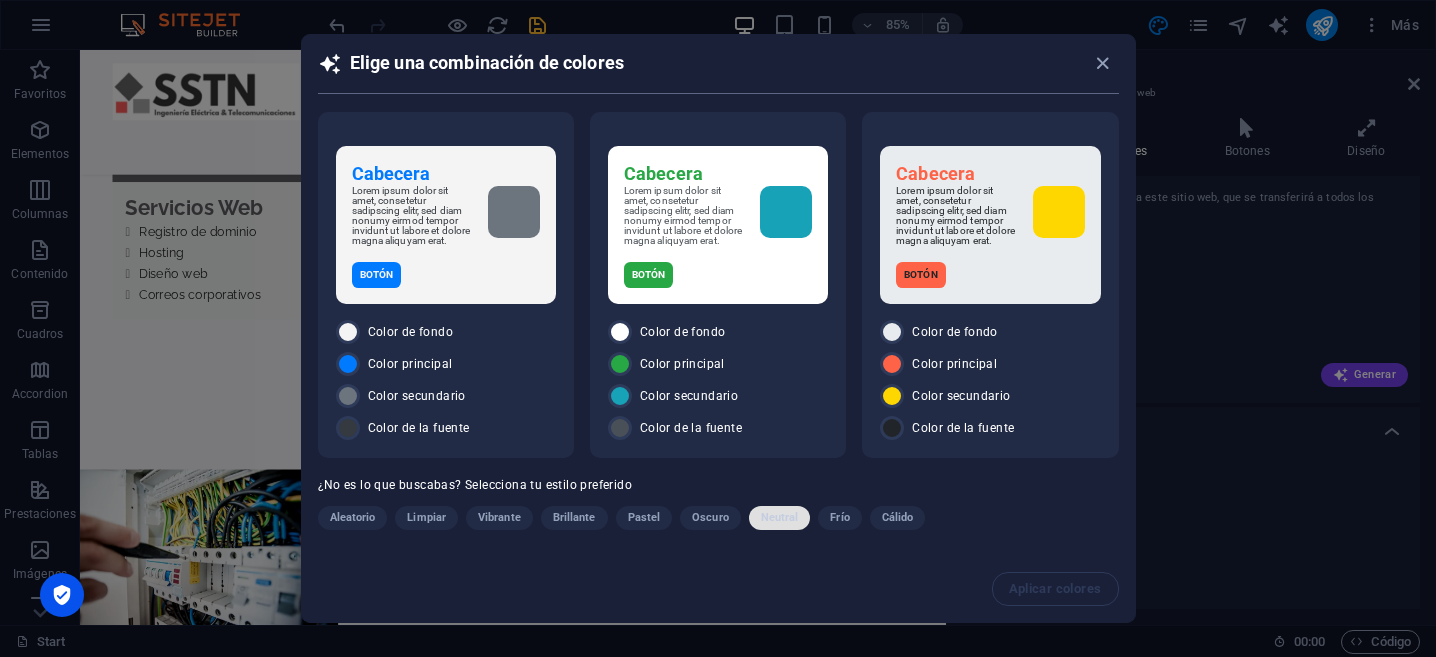 click on "Neutral" at bounding box center (780, 518) 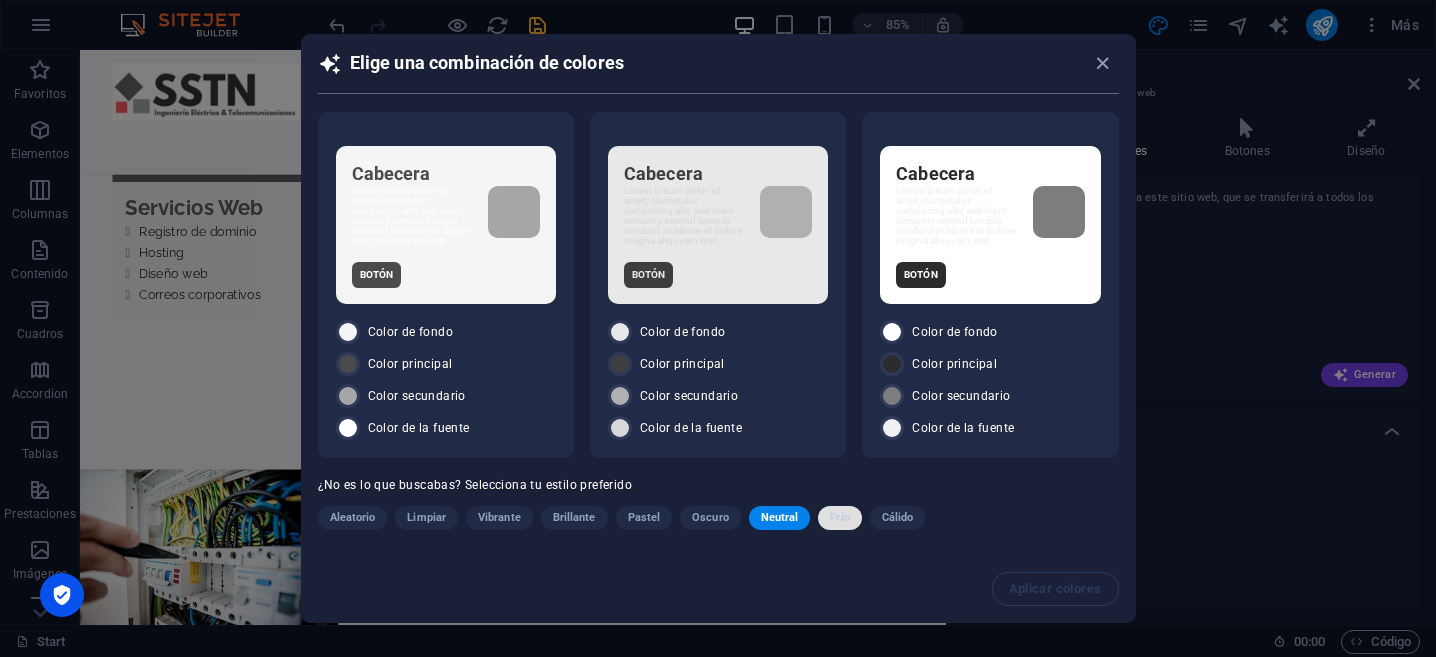 click on "Frío" at bounding box center [839, 518] 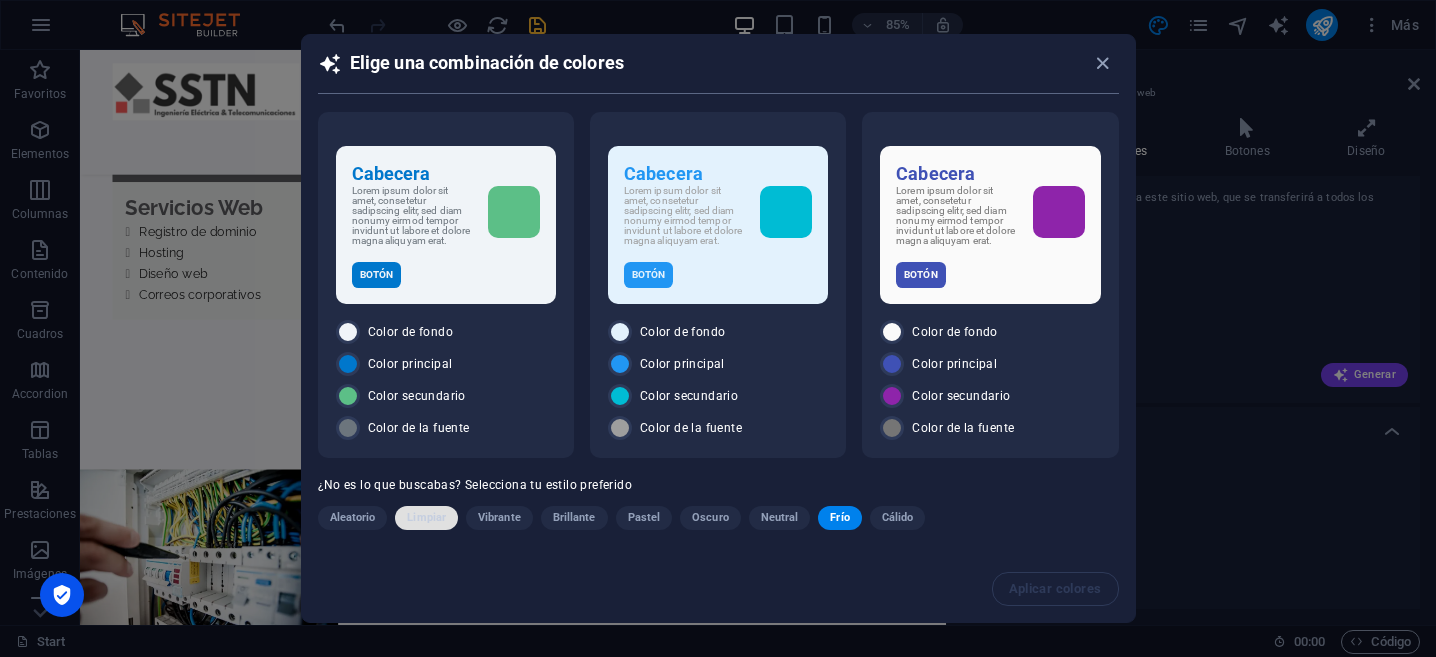 click on "Limpiar" at bounding box center (426, 518) 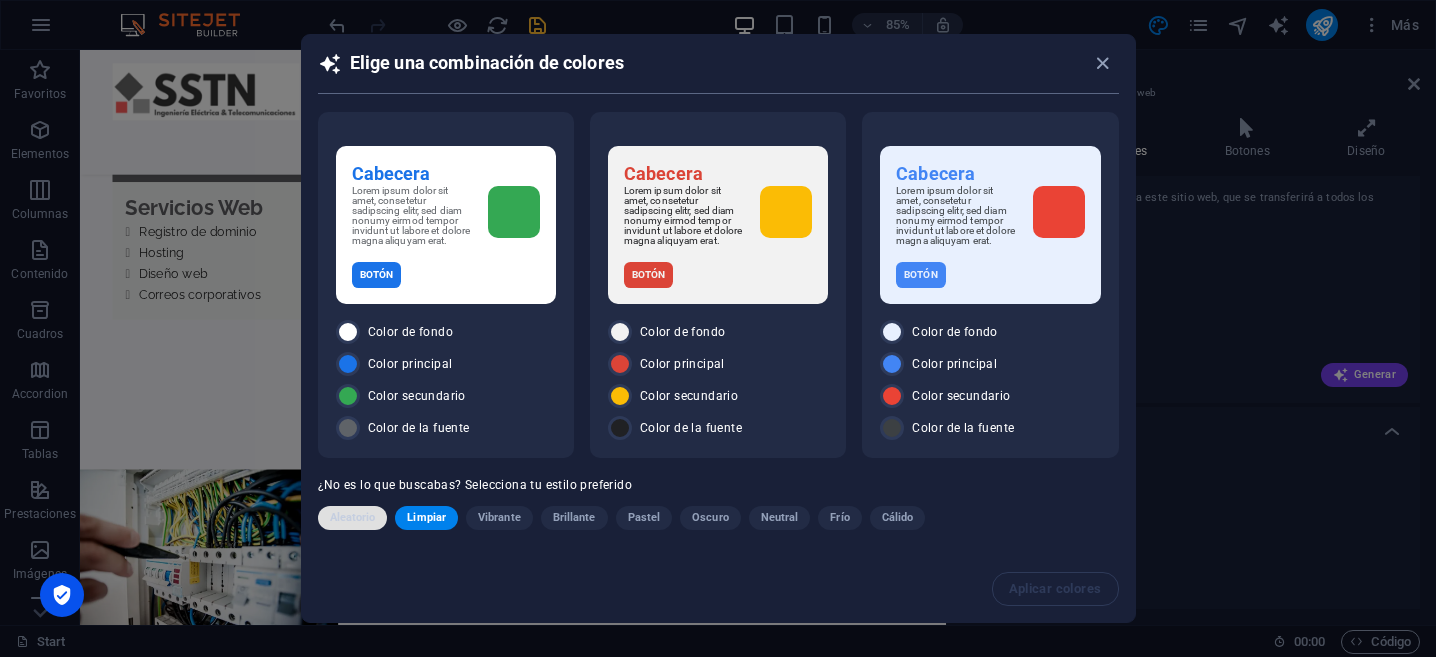 click on "Aleatorio" at bounding box center (353, 518) 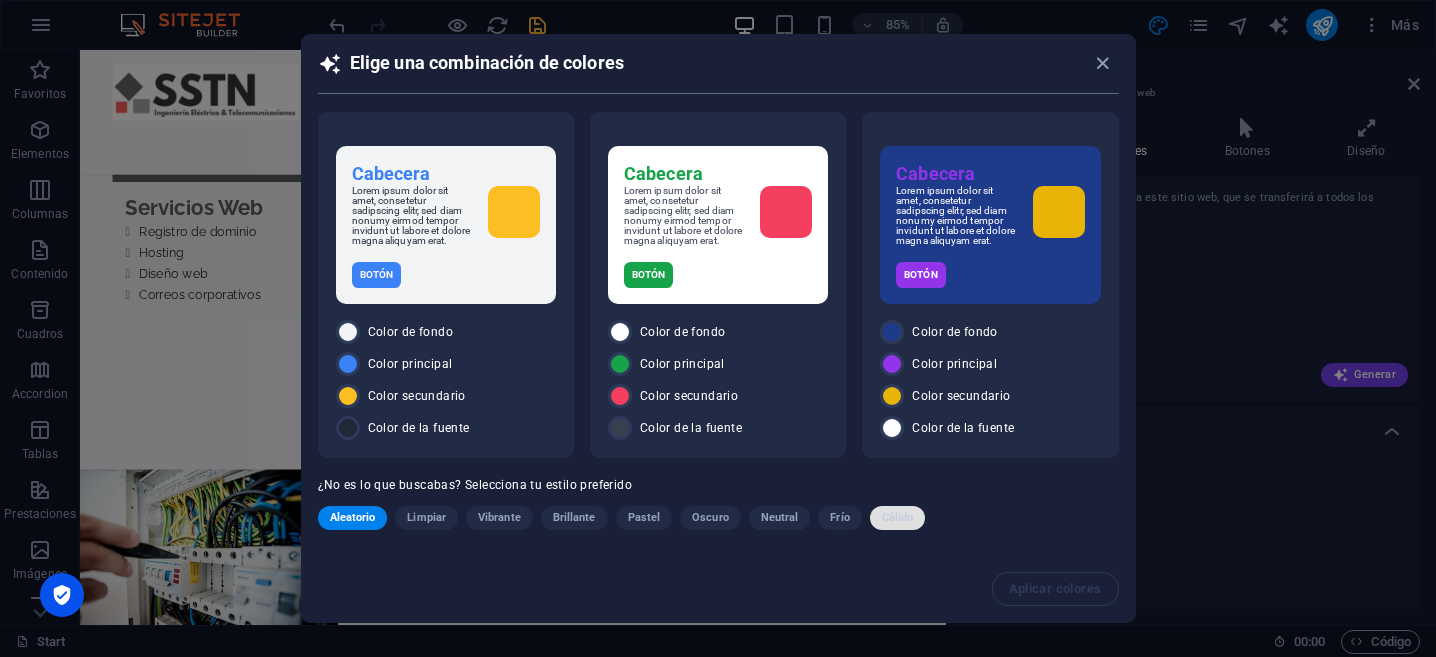 click on "Cálido" at bounding box center (898, 518) 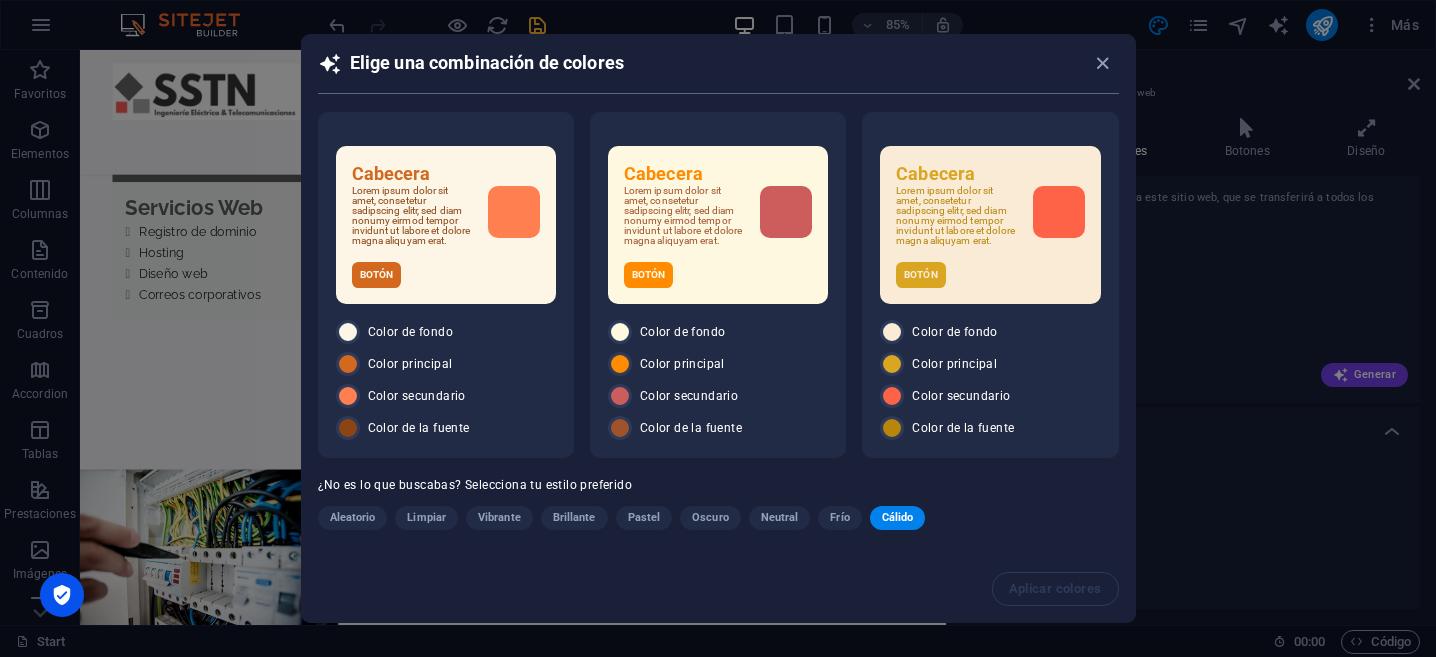 drag, startPoint x: 807, startPoint y: 541, endPoint x: 824, endPoint y: 541, distance: 17 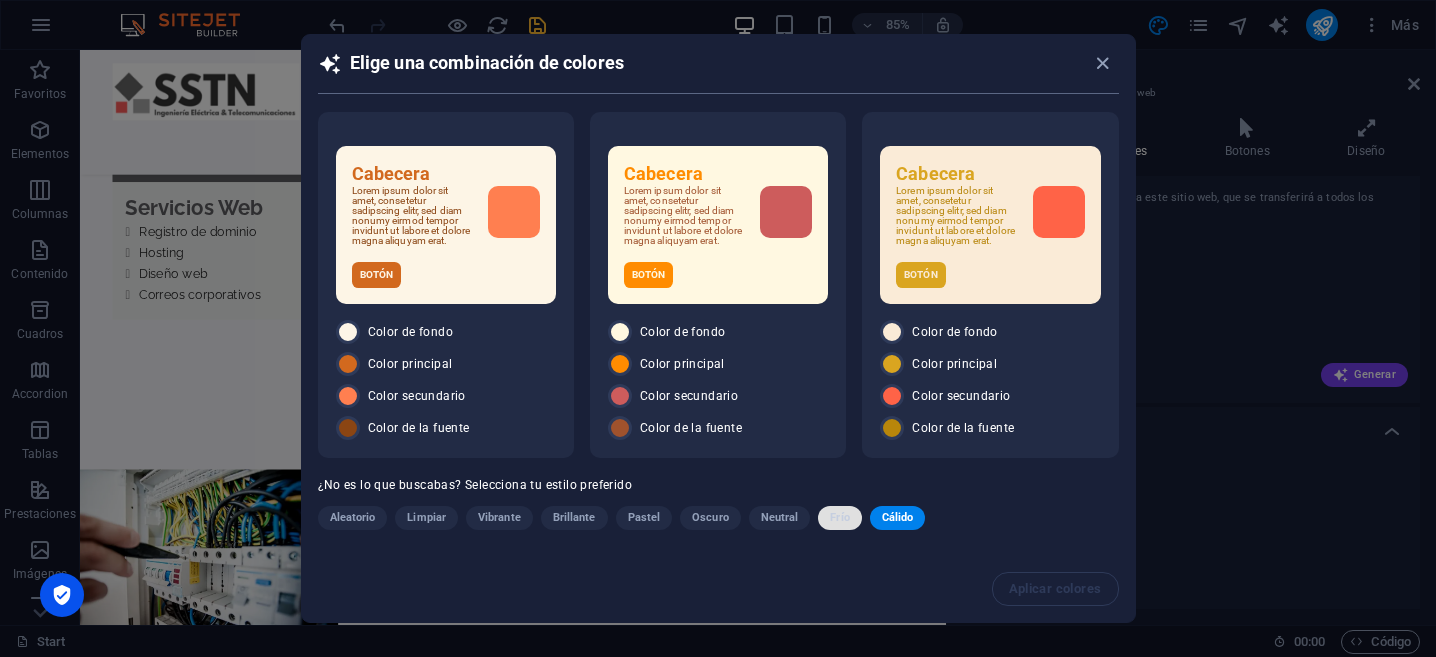 click on "Frío" at bounding box center [839, 518] 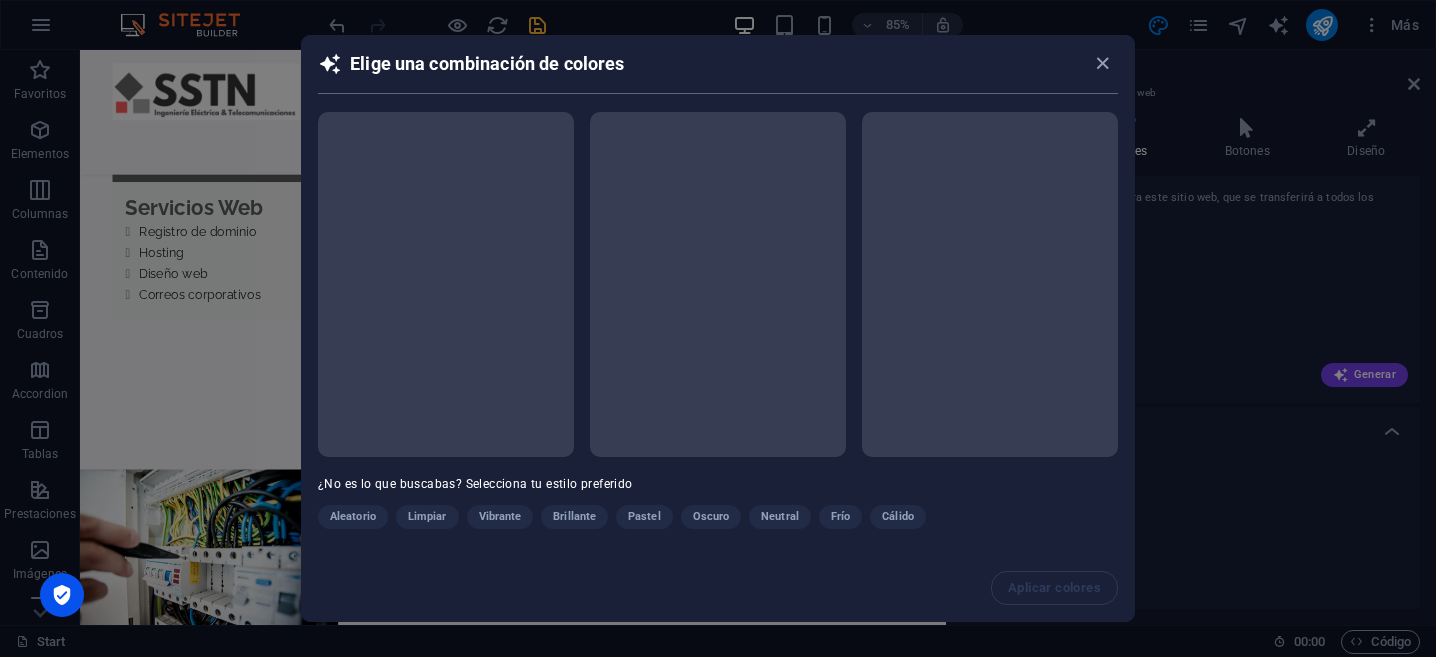 click on "Aleatorio Limpiar Vibrante Brillante Pastel Oscuro Neutral Frío Cálido" at bounding box center [668, 521] 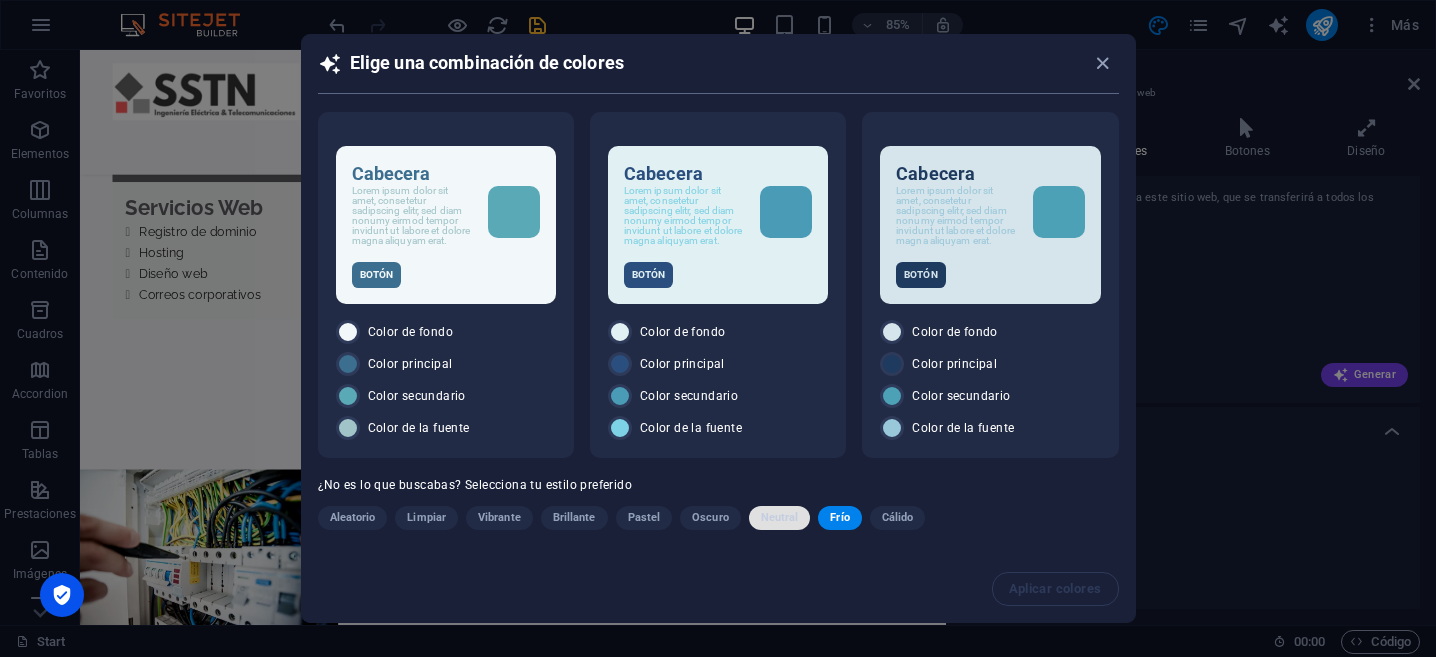 click on "Neutral" at bounding box center [780, 518] 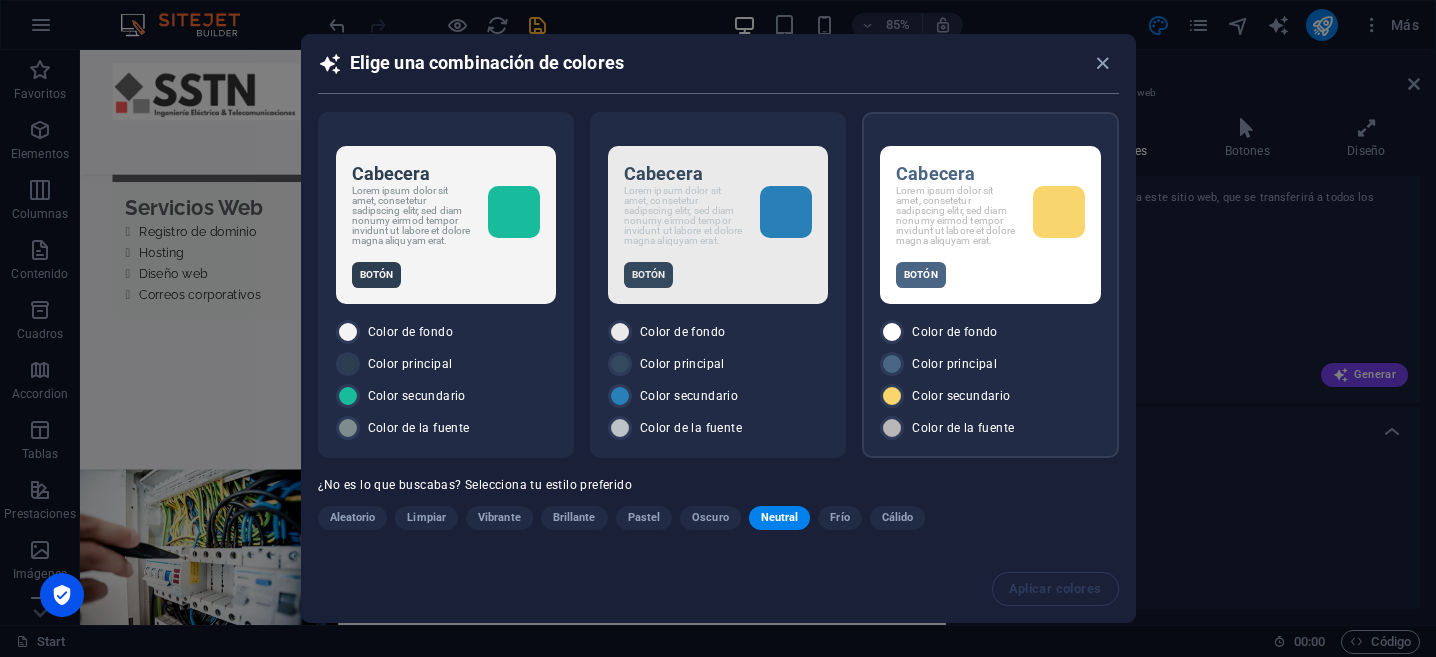 click on "Color de la fuente" at bounding box center [990, 428] 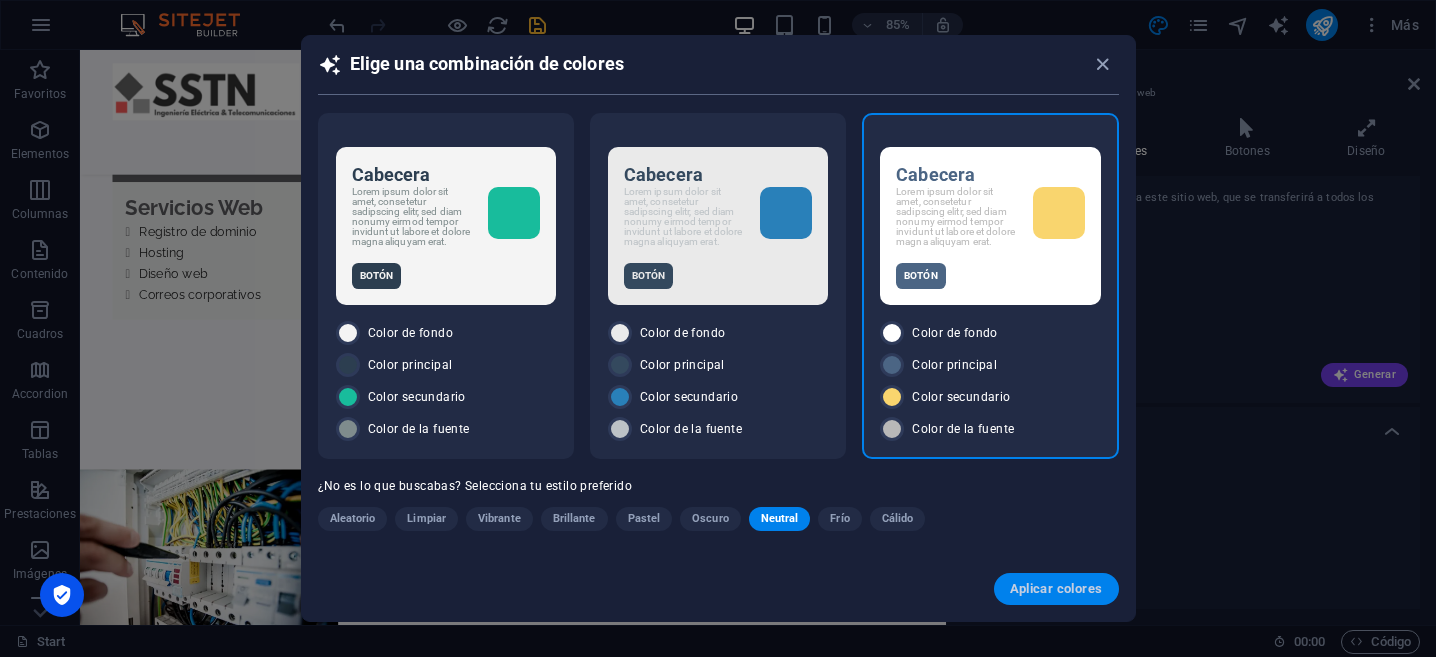 click on "Aplicar colores" at bounding box center (1056, 589) 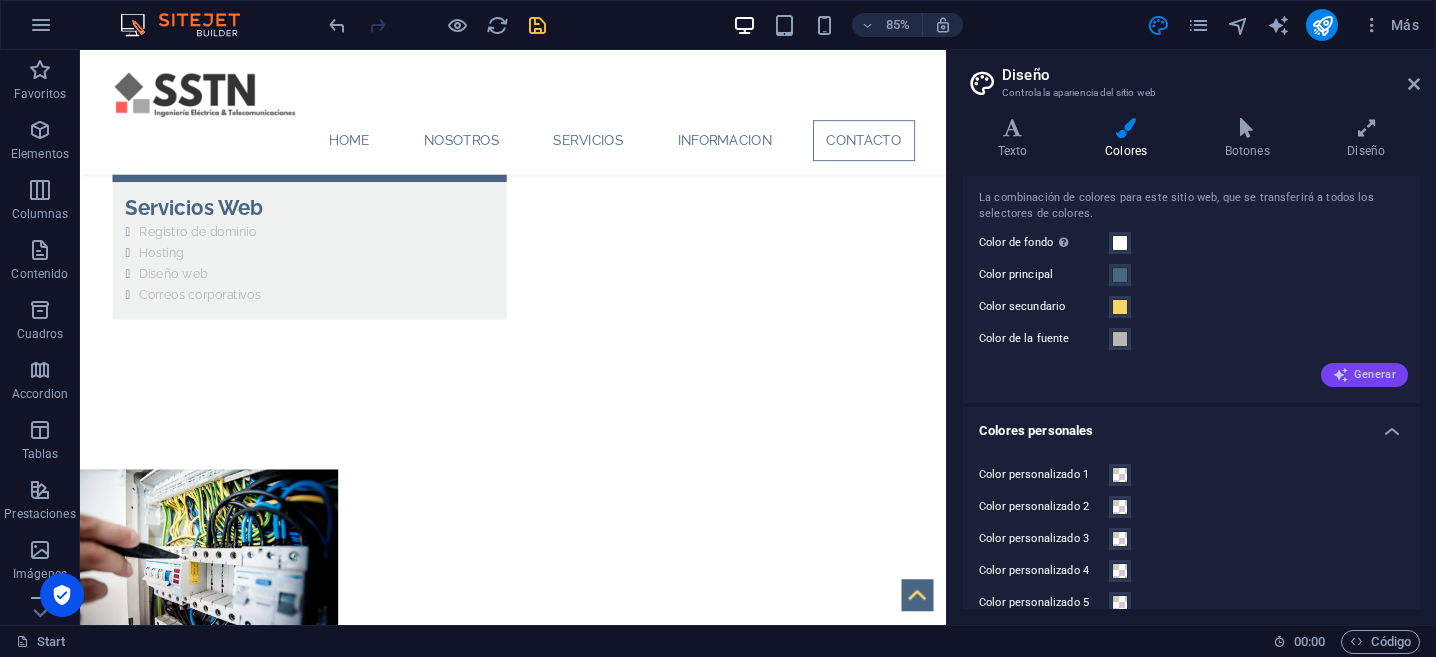 click on "Generar" at bounding box center (1364, 375) 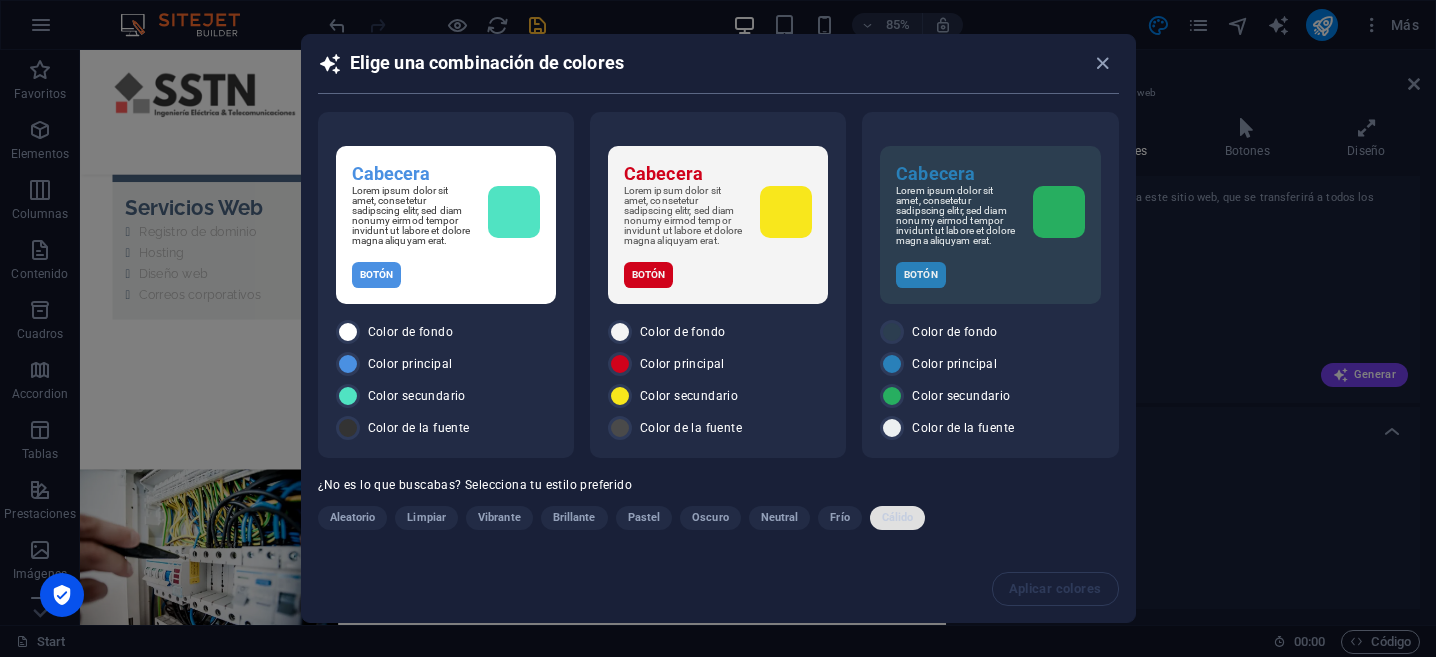 click on "Cálido" at bounding box center [898, 518] 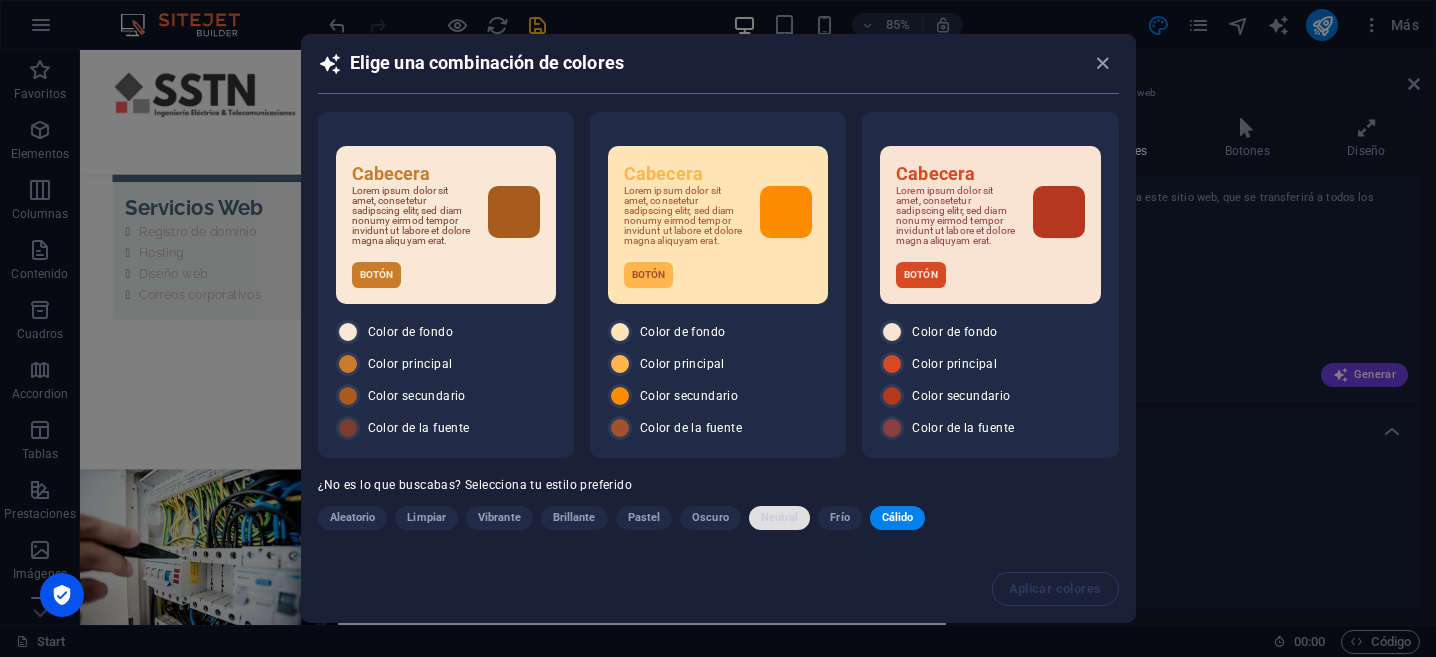 click on "Neutral" at bounding box center [780, 518] 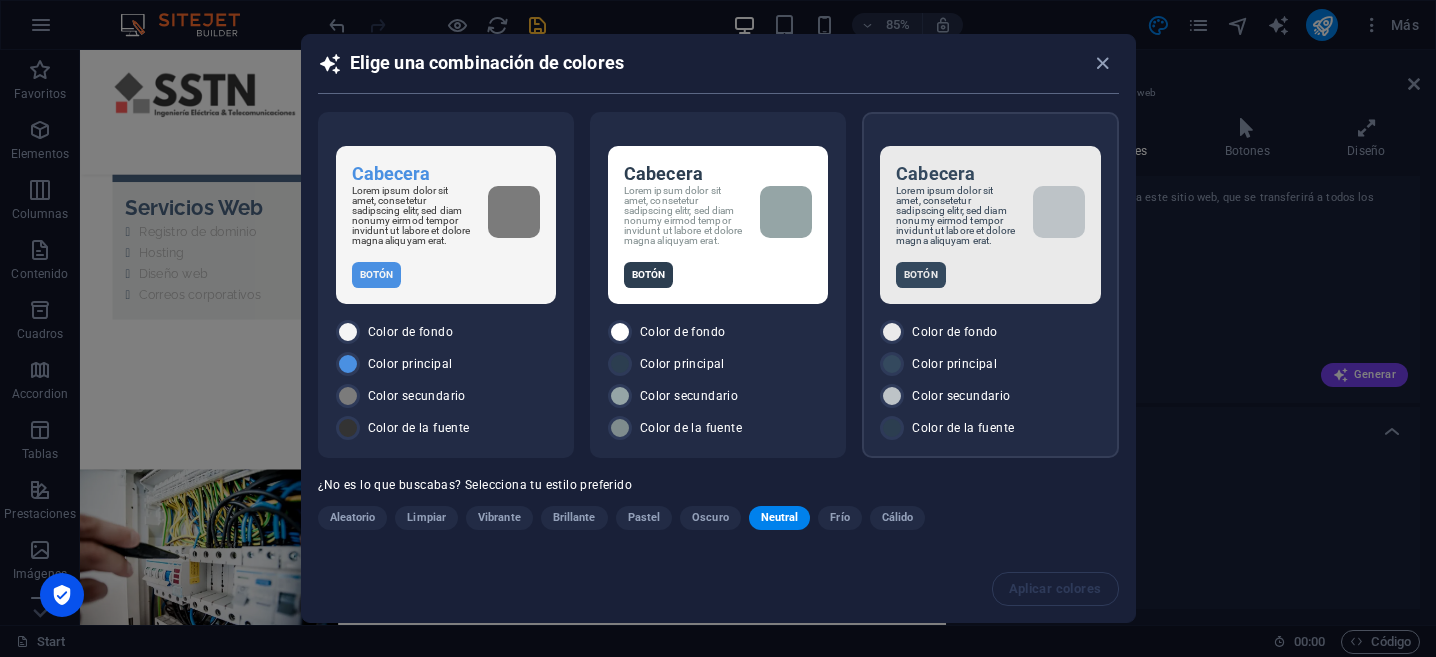click on "Lorem ipsum dolor sit amet, consetetur sadipscing elitr, sed diam nonumy eirmod tempor invidunt ut labore et dolore magna aliquyam erat." at bounding box center [956, 216] 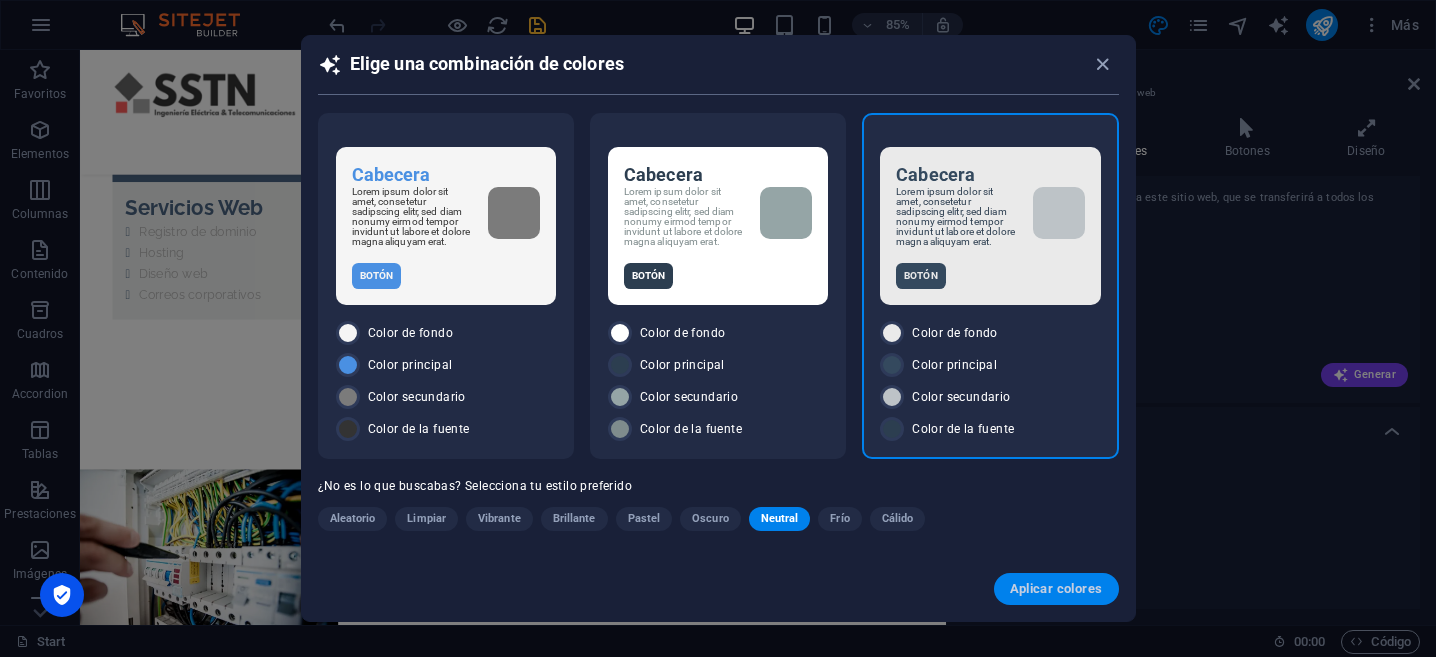 click on "Aplicar colores" at bounding box center [1056, 589] 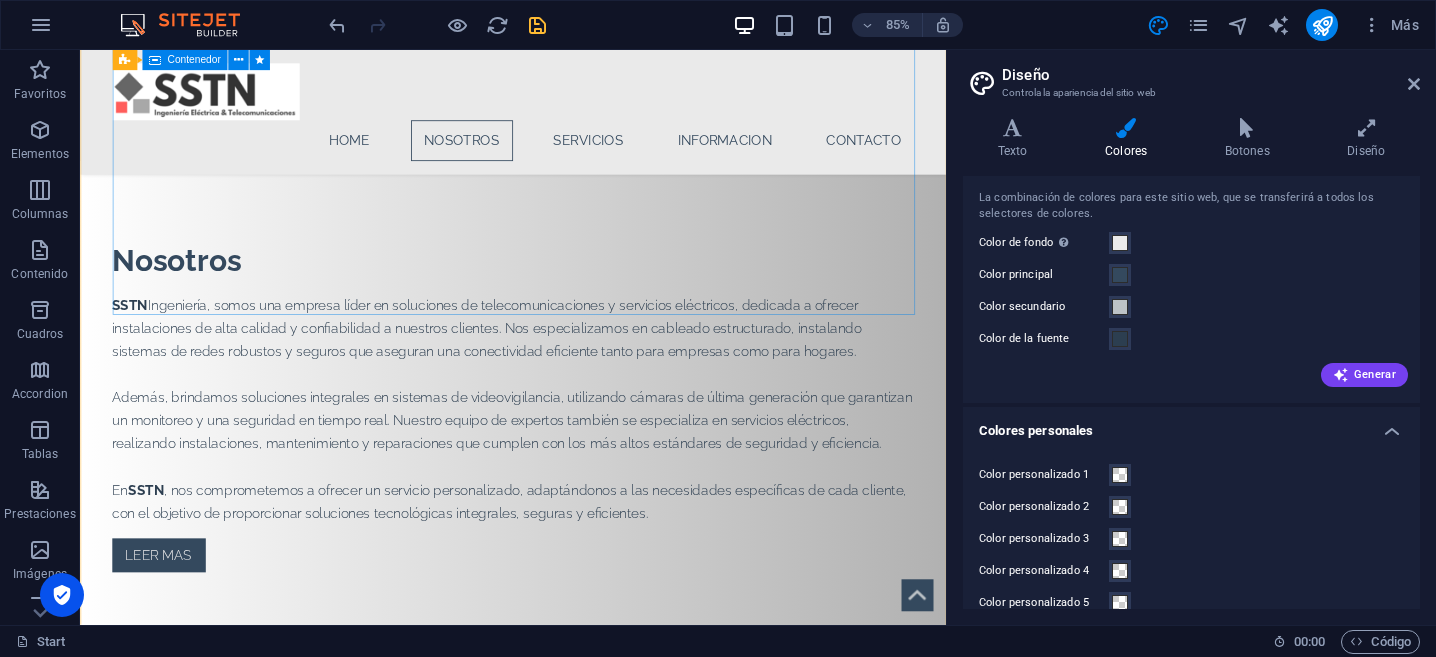 scroll, scrollTop: 1471, scrollLeft: 0, axis: vertical 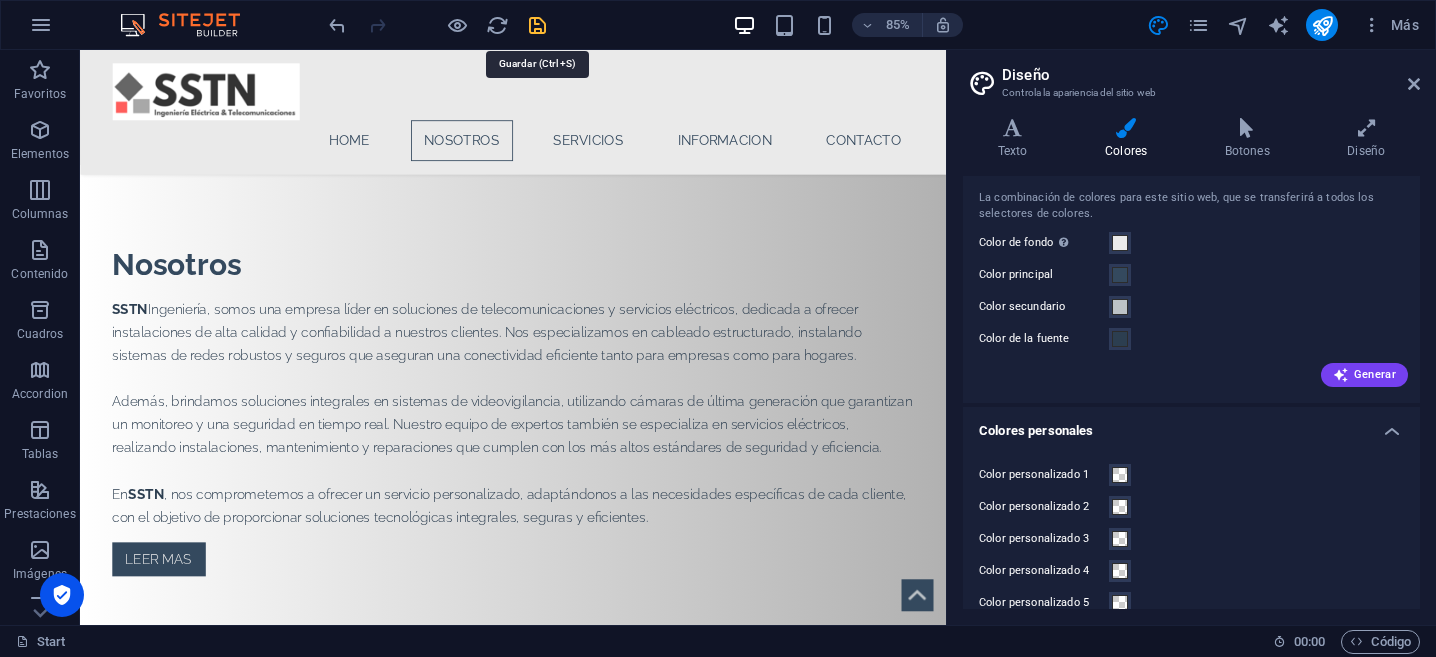 click at bounding box center [537, 25] 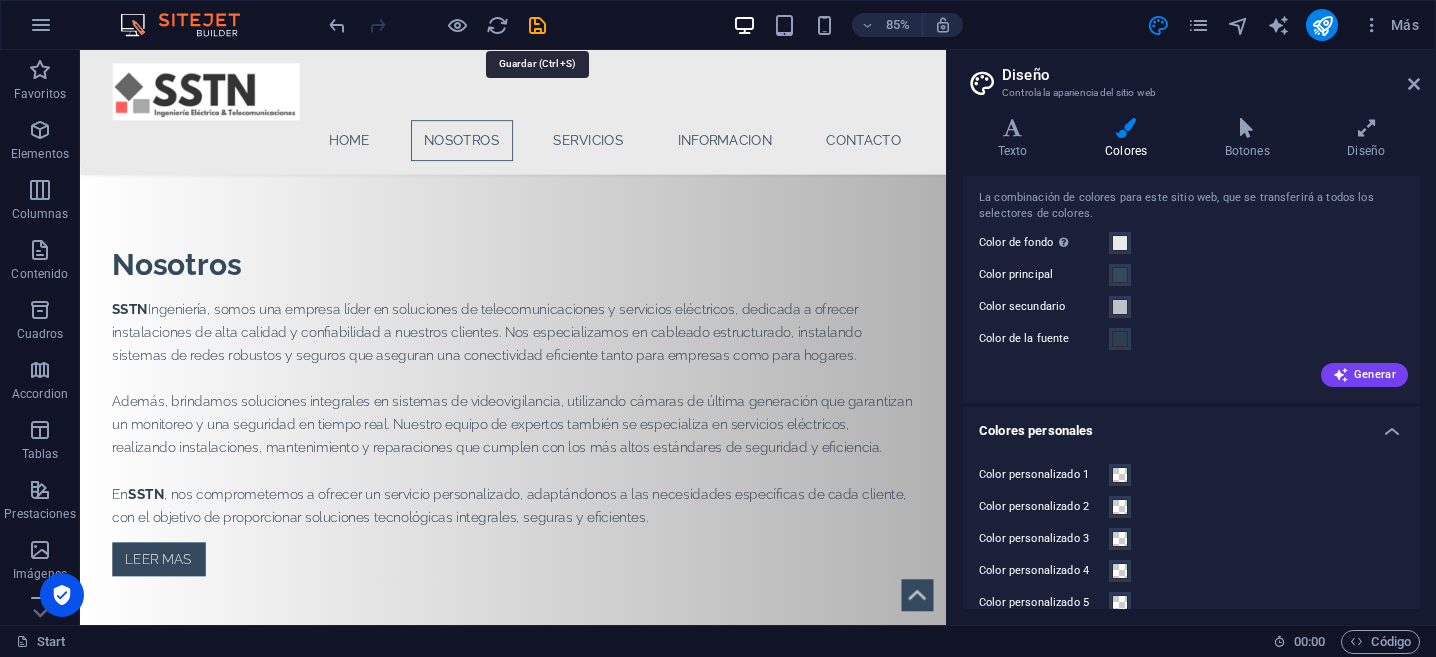 scroll, scrollTop: 1438, scrollLeft: 0, axis: vertical 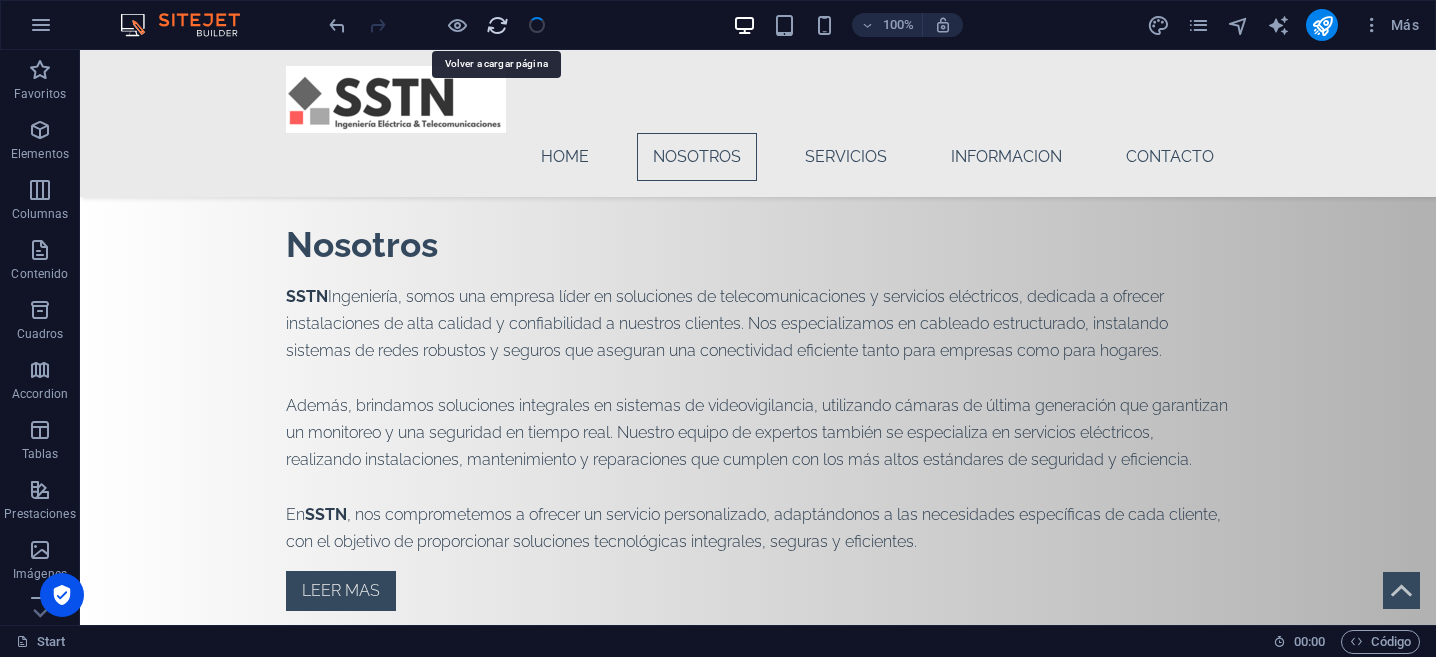 click at bounding box center (497, 25) 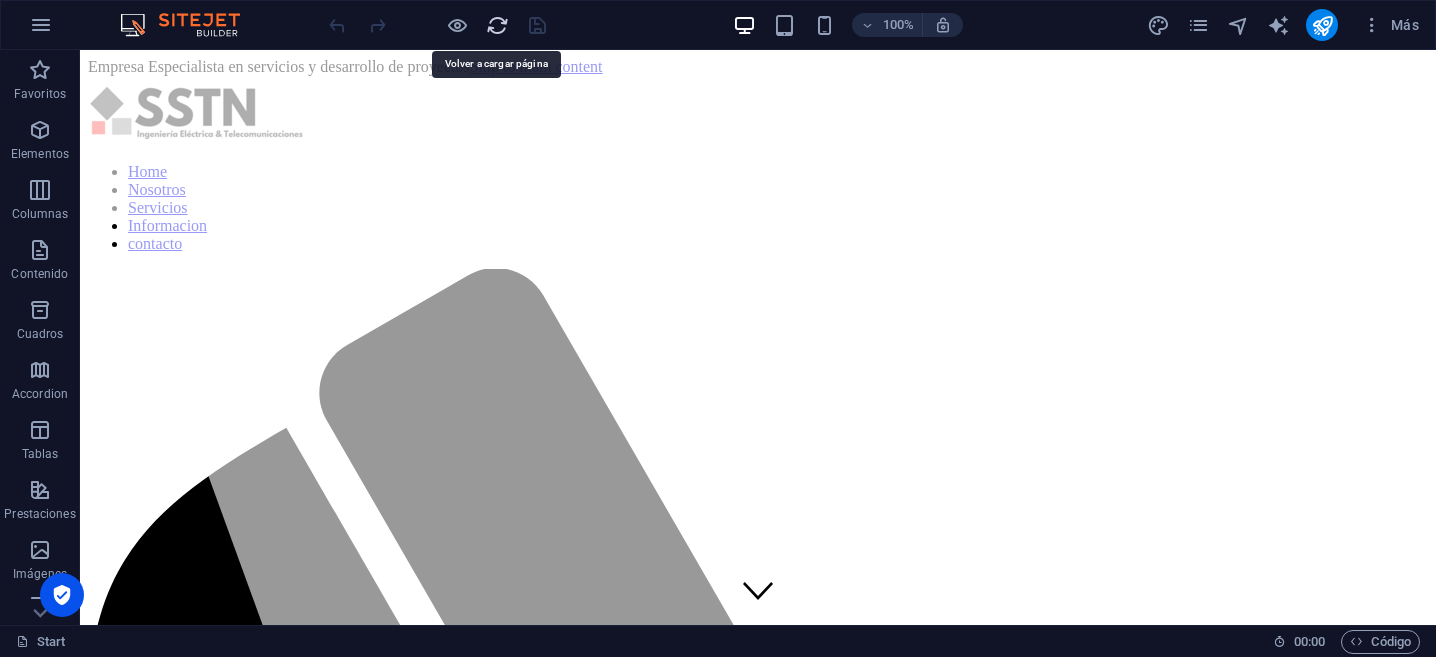 scroll, scrollTop: 0, scrollLeft: 0, axis: both 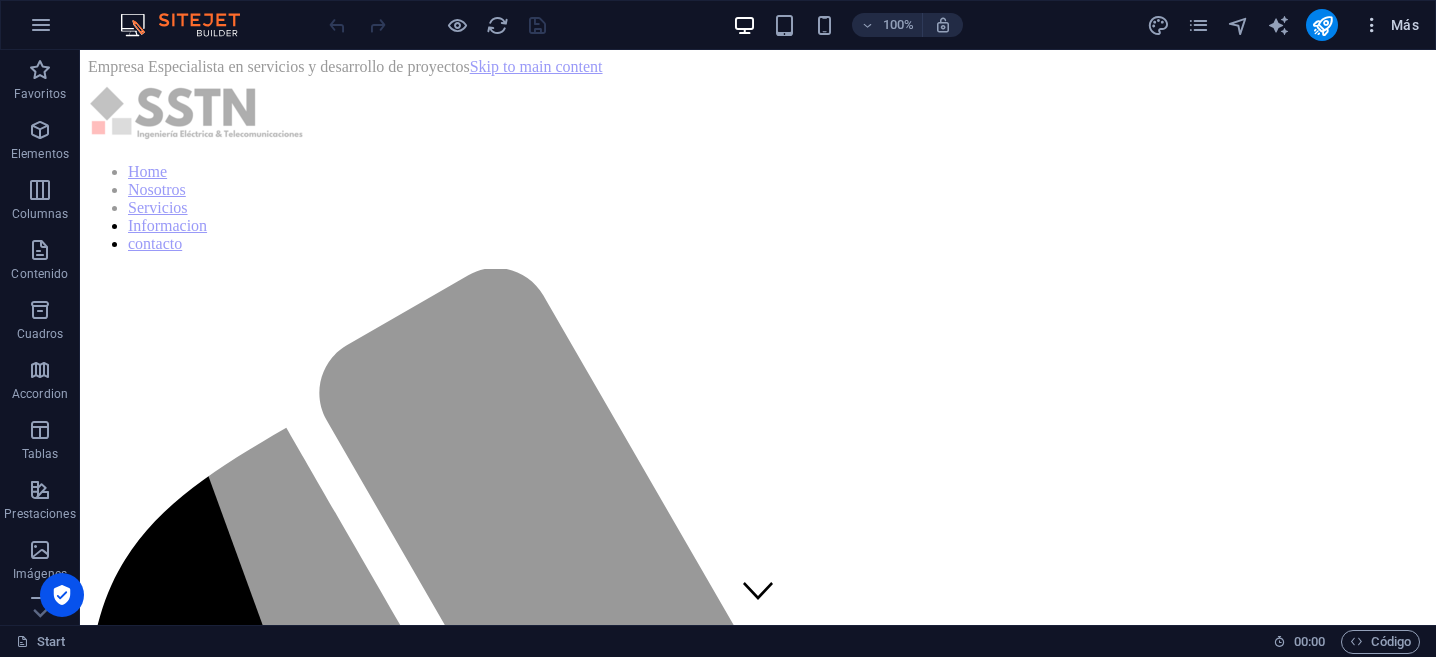 click at bounding box center (1372, 25) 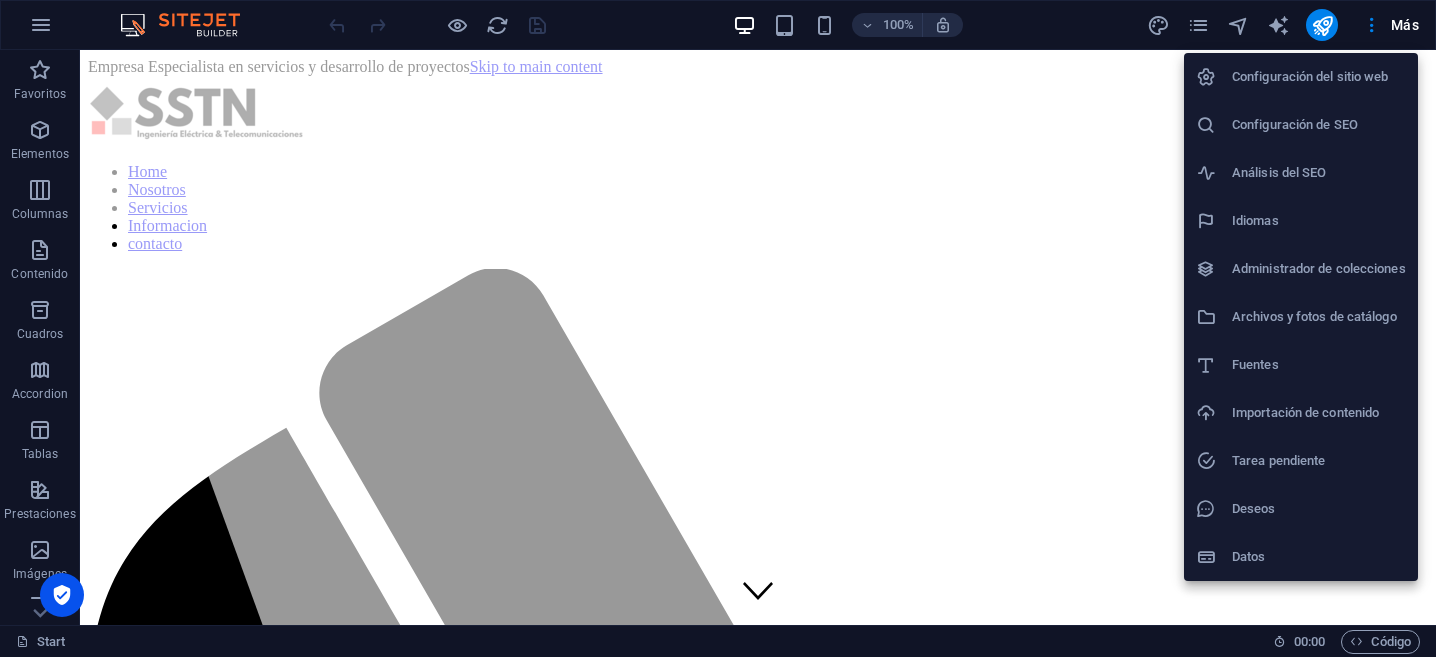 click on "Configuración del sitio web" at bounding box center (1319, 77) 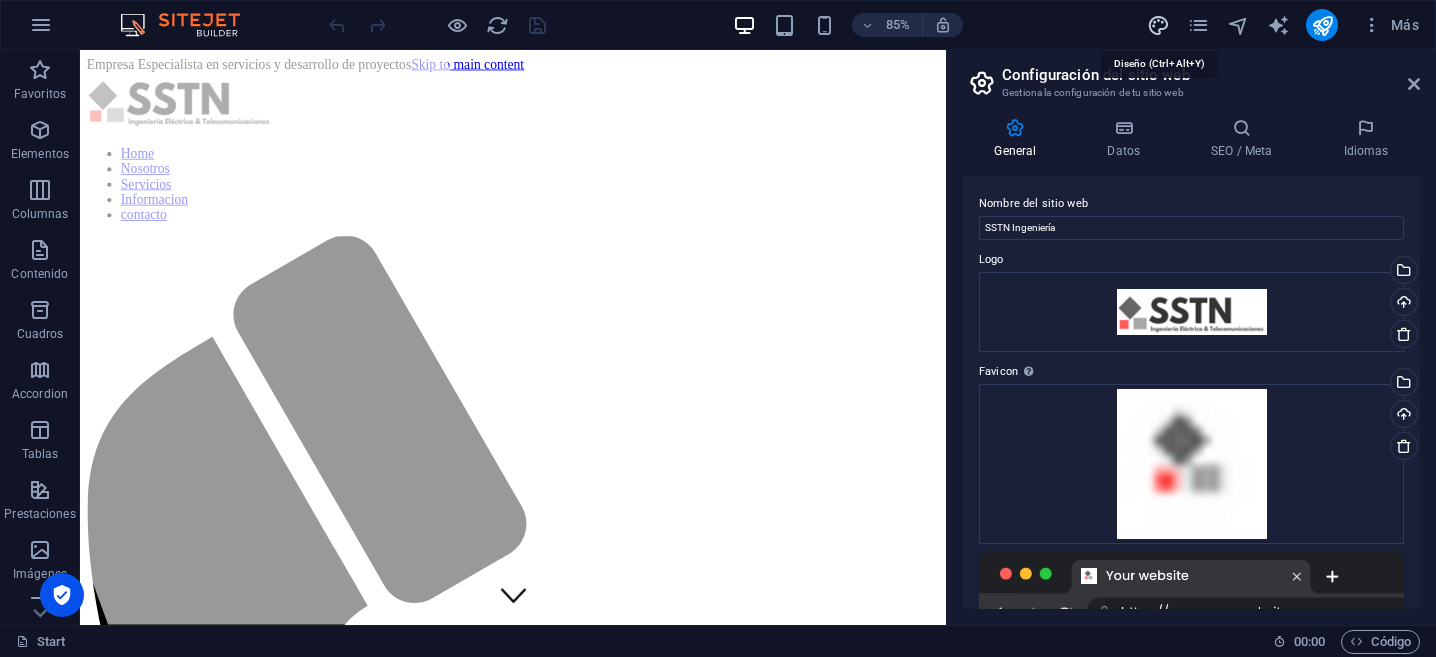 click at bounding box center [1158, 25] 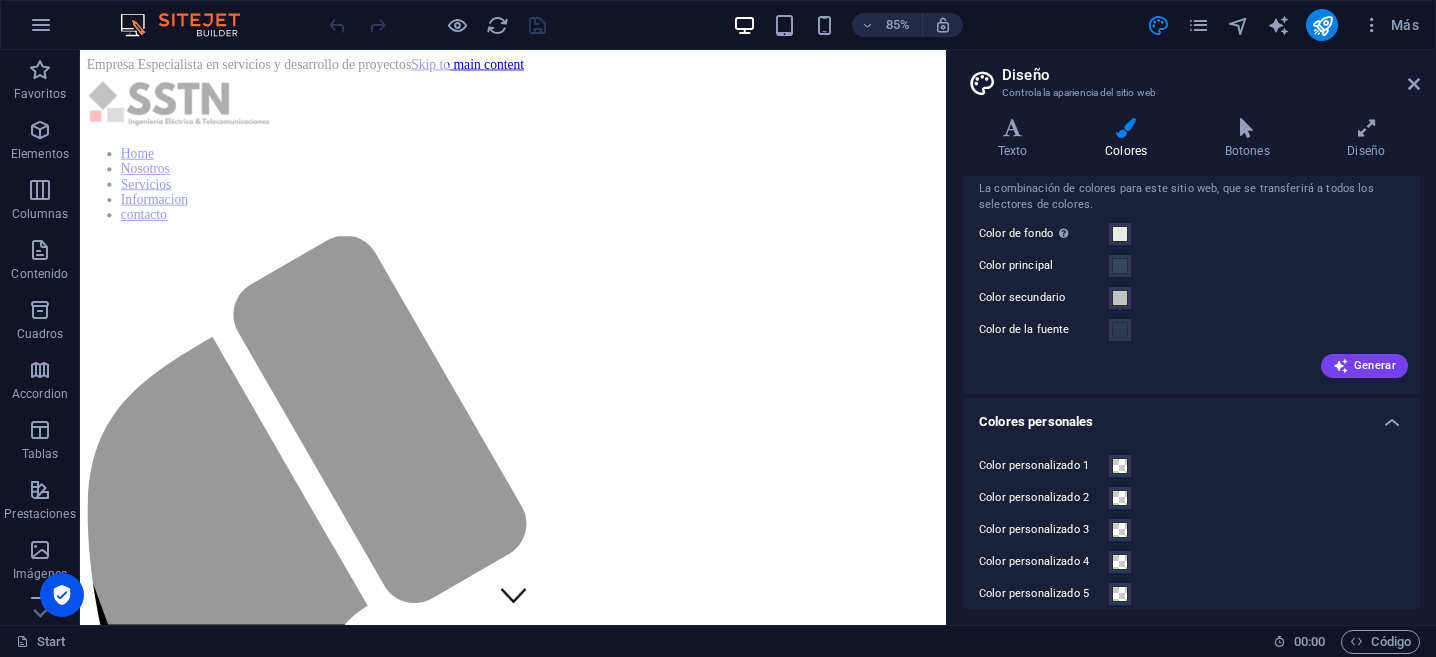scroll, scrollTop: 67, scrollLeft: 0, axis: vertical 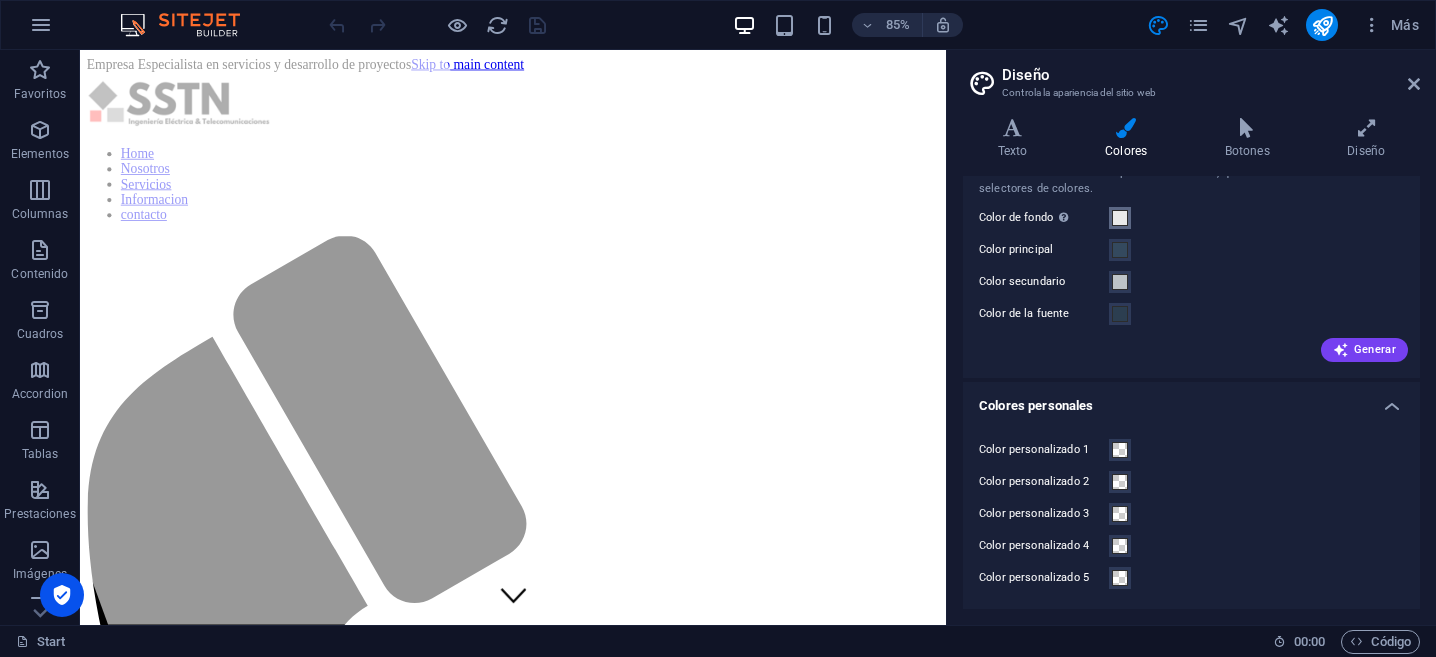 click on "Color de fondo Solo visible si no se encuentra cubierto por otros fondos." at bounding box center (1120, 218) 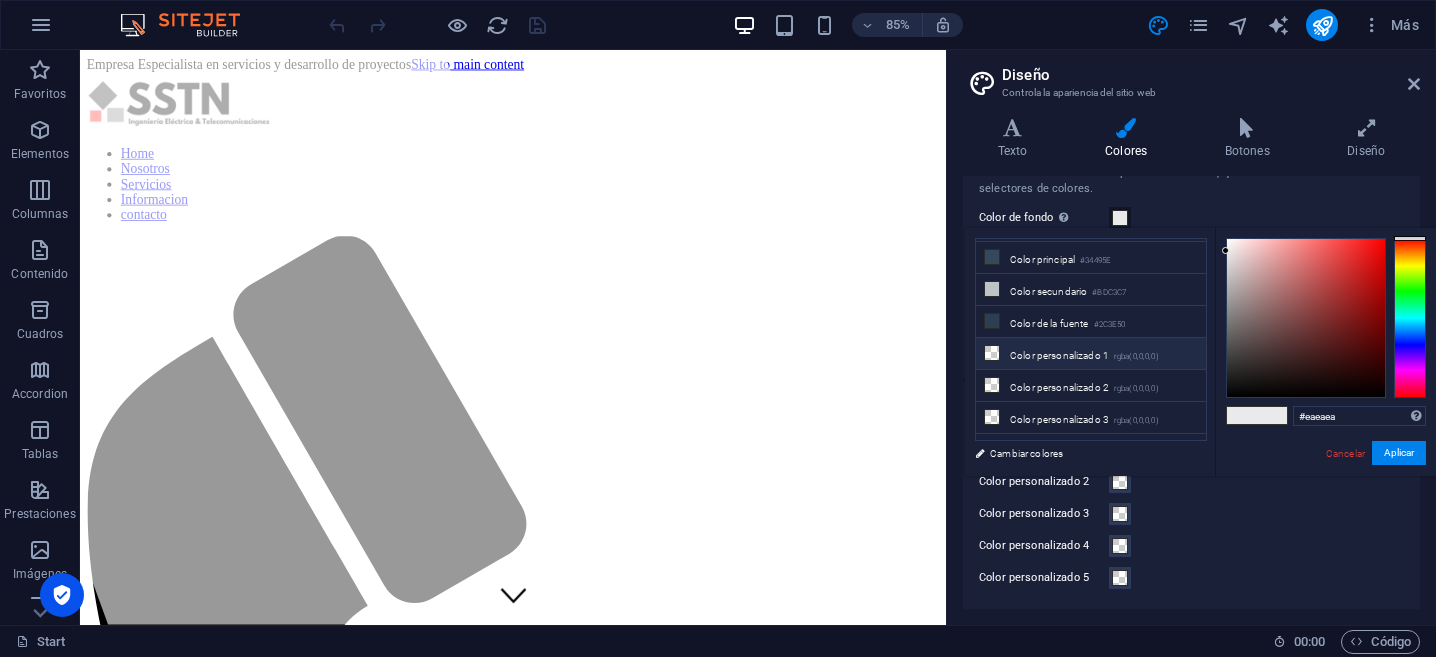 scroll, scrollTop: 0, scrollLeft: 0, axis: both 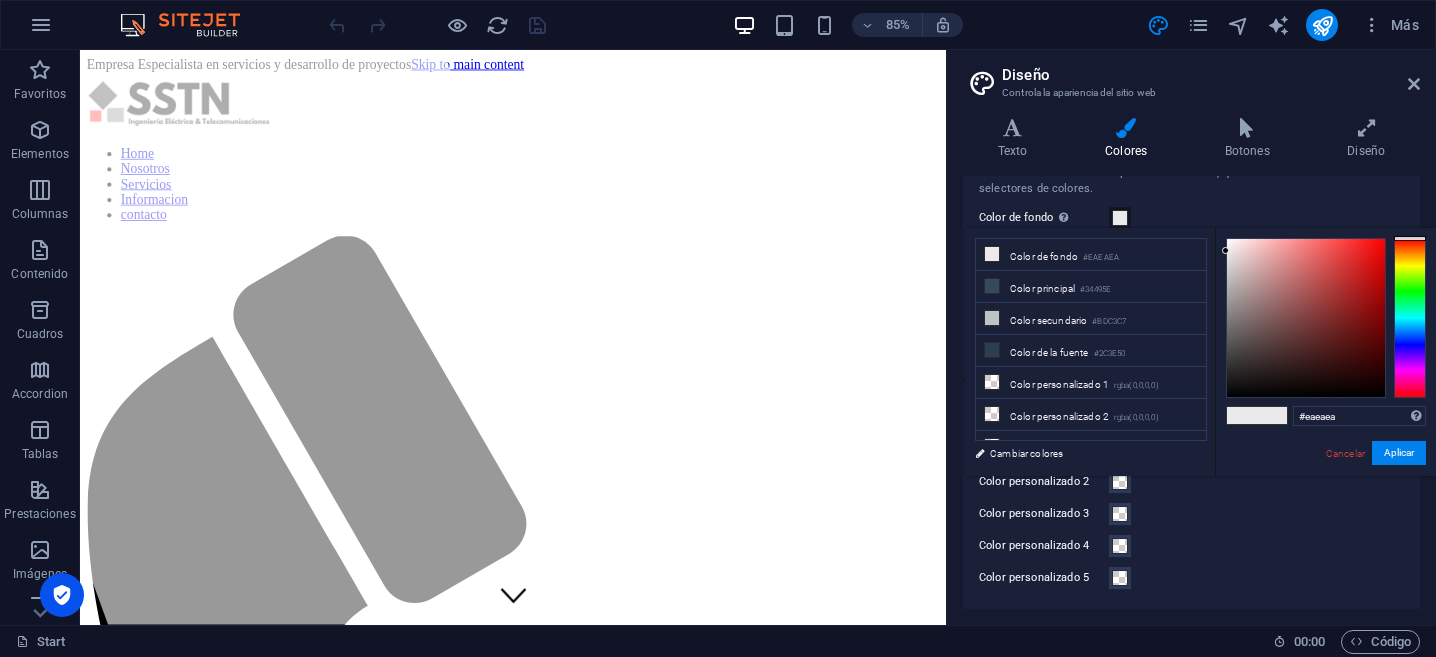 click at bounding box center [1120, 218] 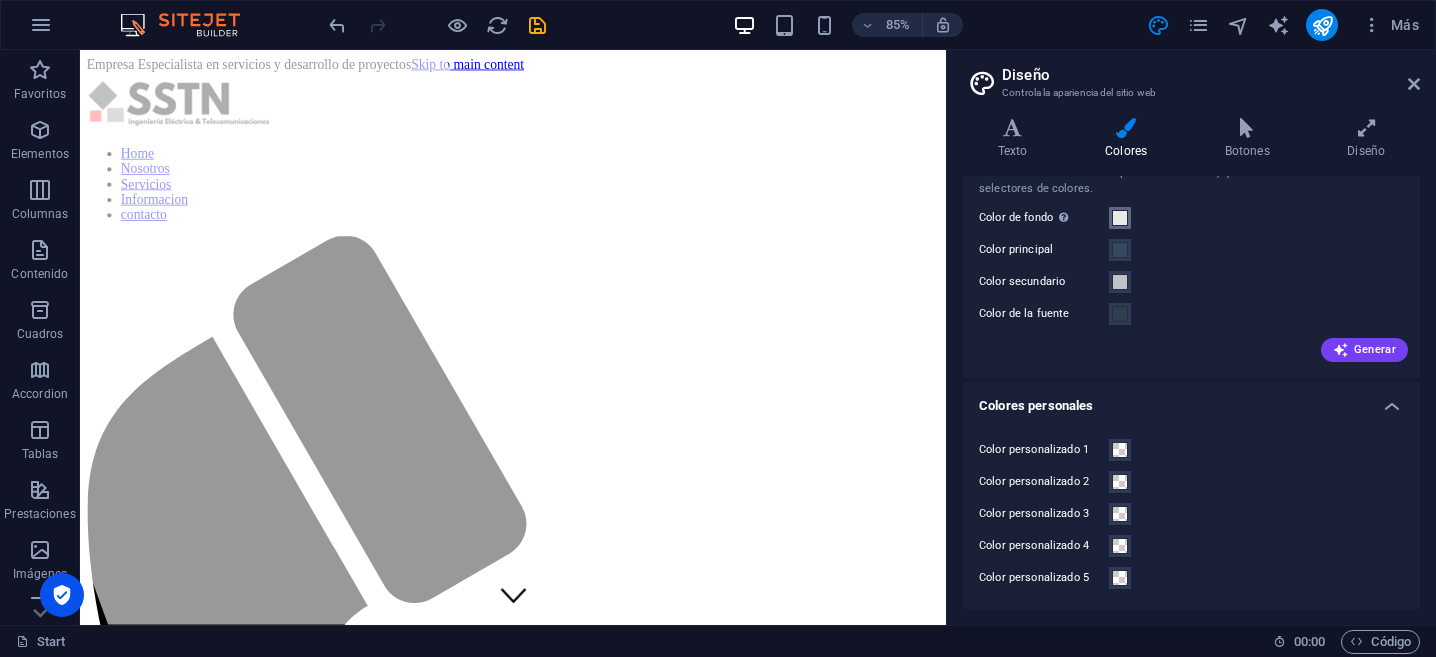 click at bounding box center [1120, 218] 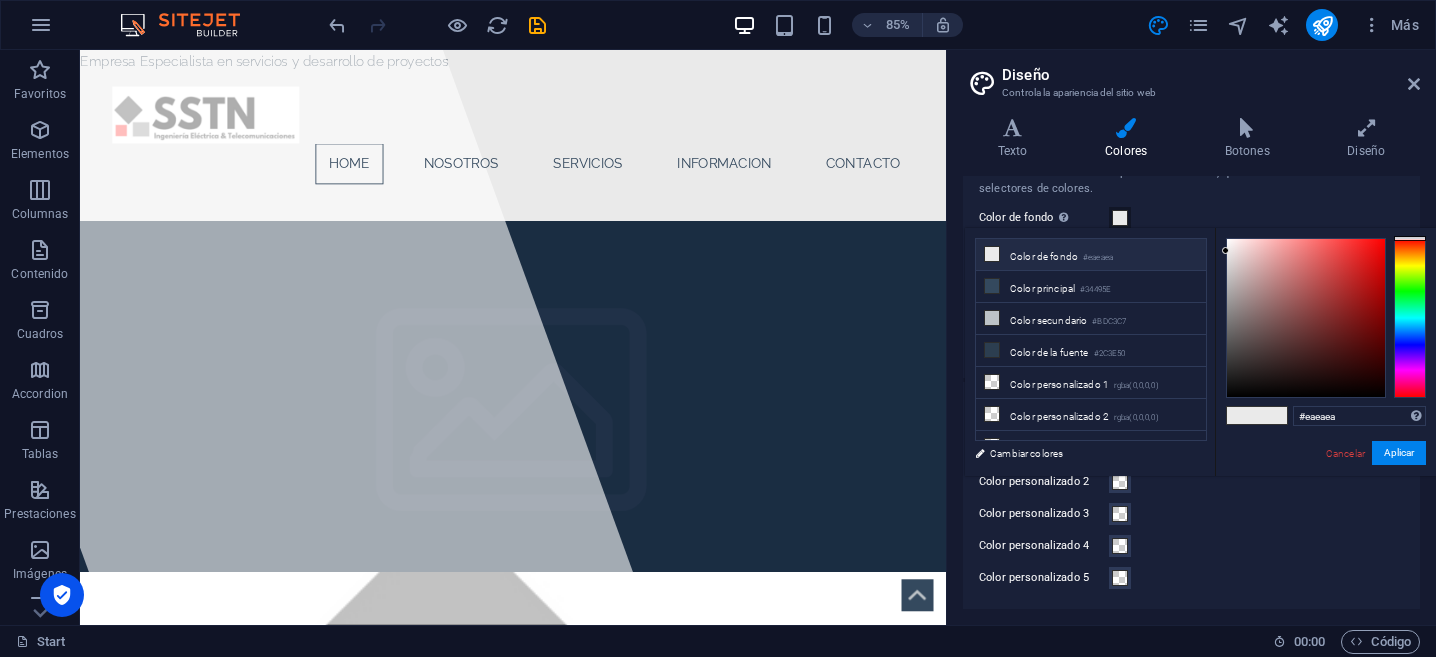 click at bounding box center [992, 254] 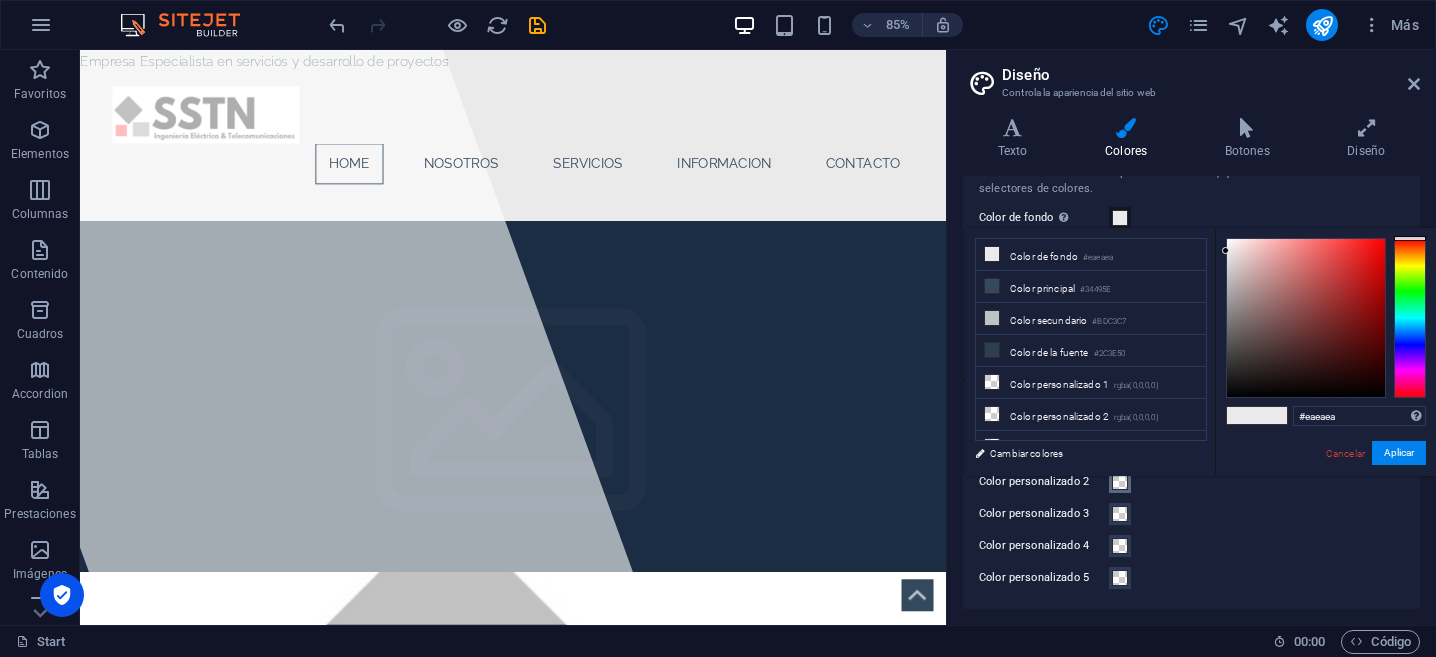 click at bounding box center [1120, 482] 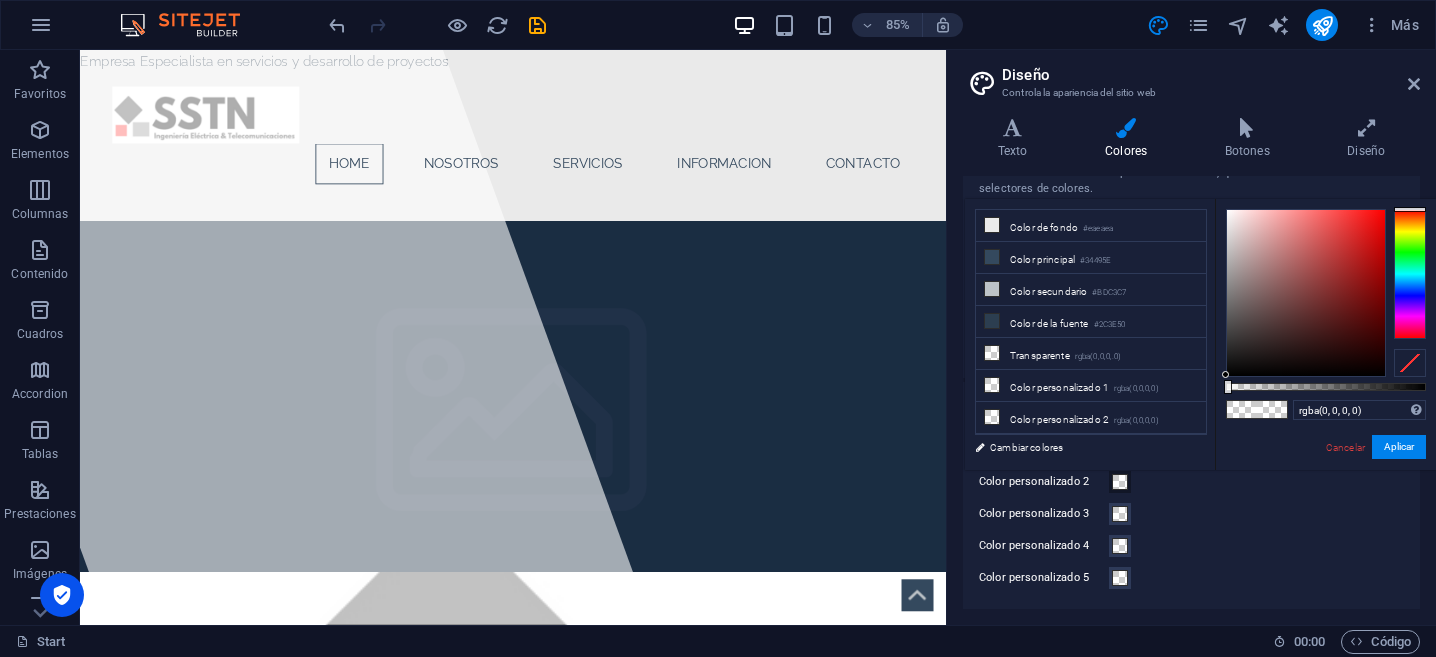 click at bounding box center [1242, 409] 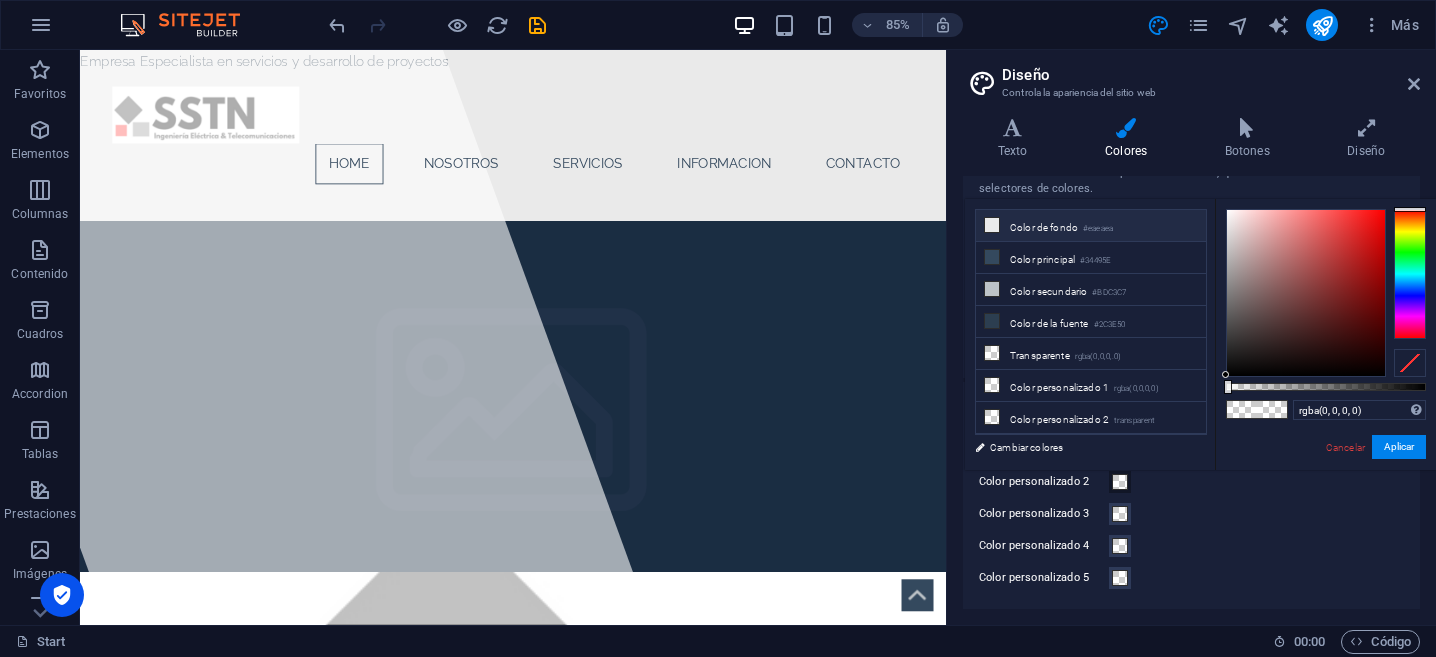 click at bounding box center (992, 225) 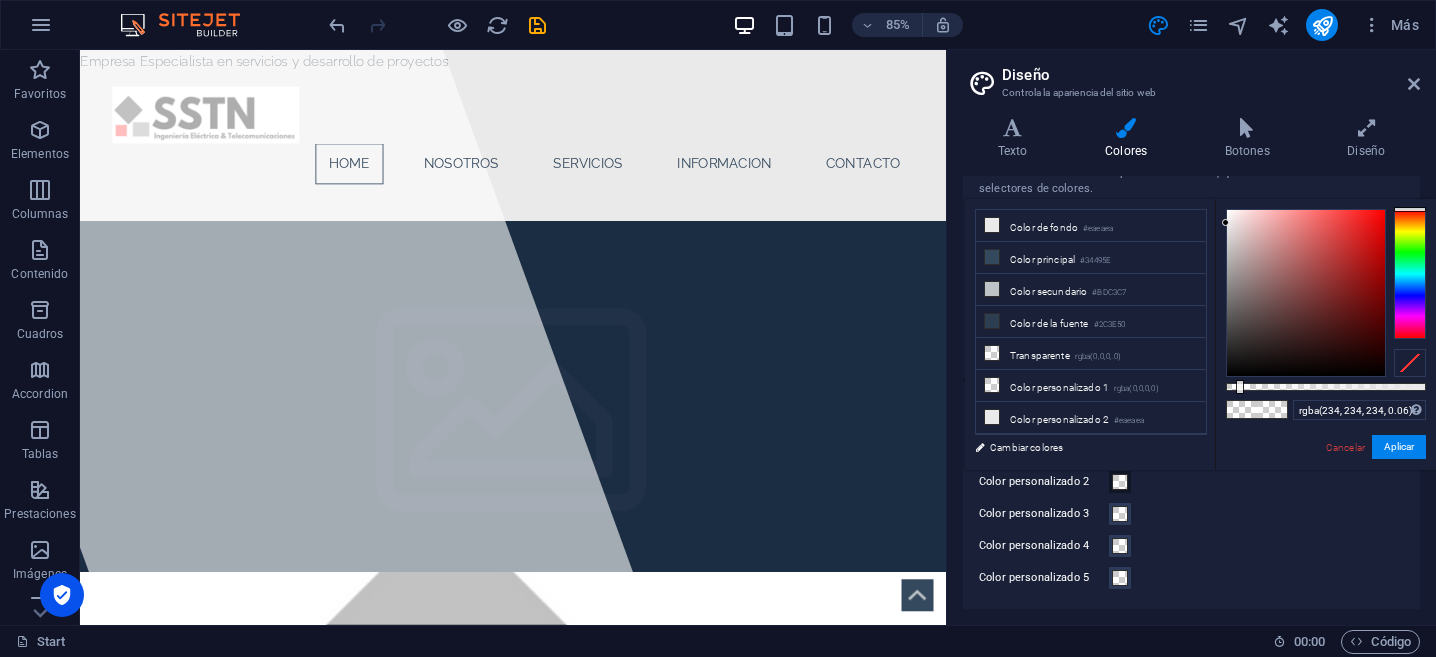 drag, startPoint x: 1428, startPoint y: 390, endPoint x: 1238, endPoint y: 369, distance: 191.157 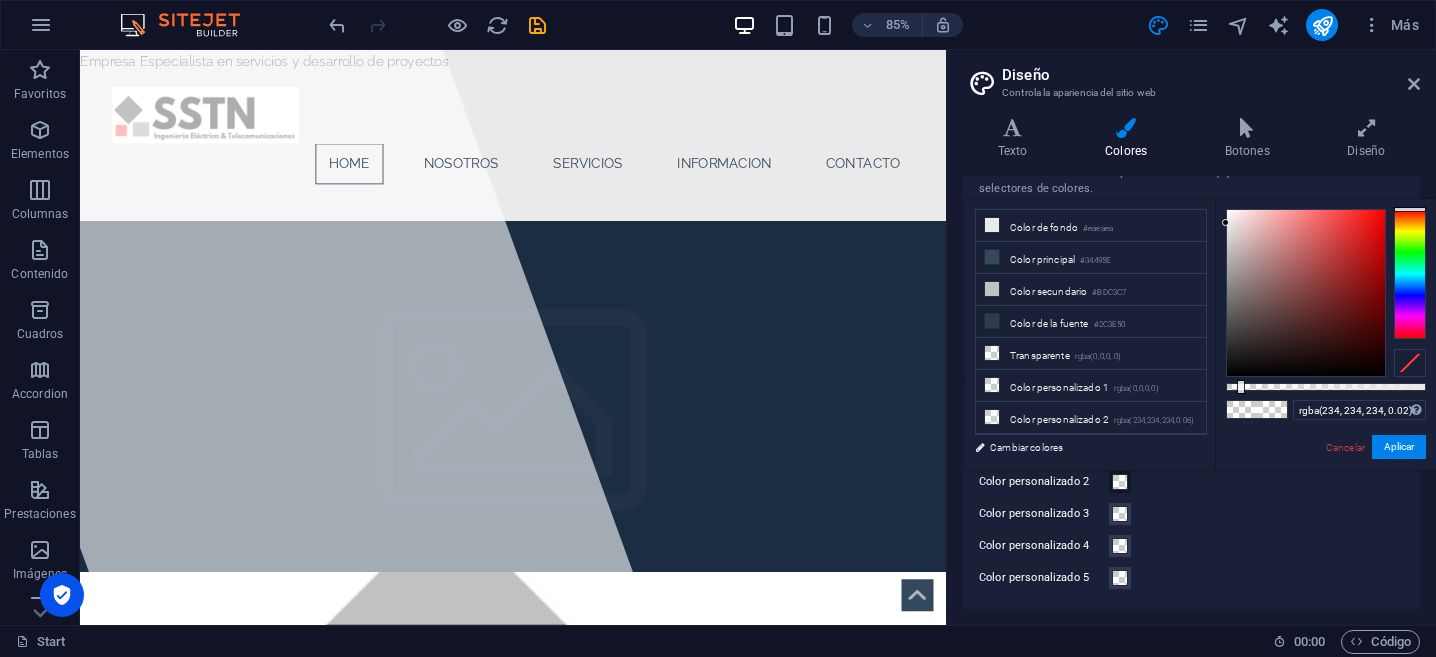 type on "rgba(234, 234, 234, 0)" 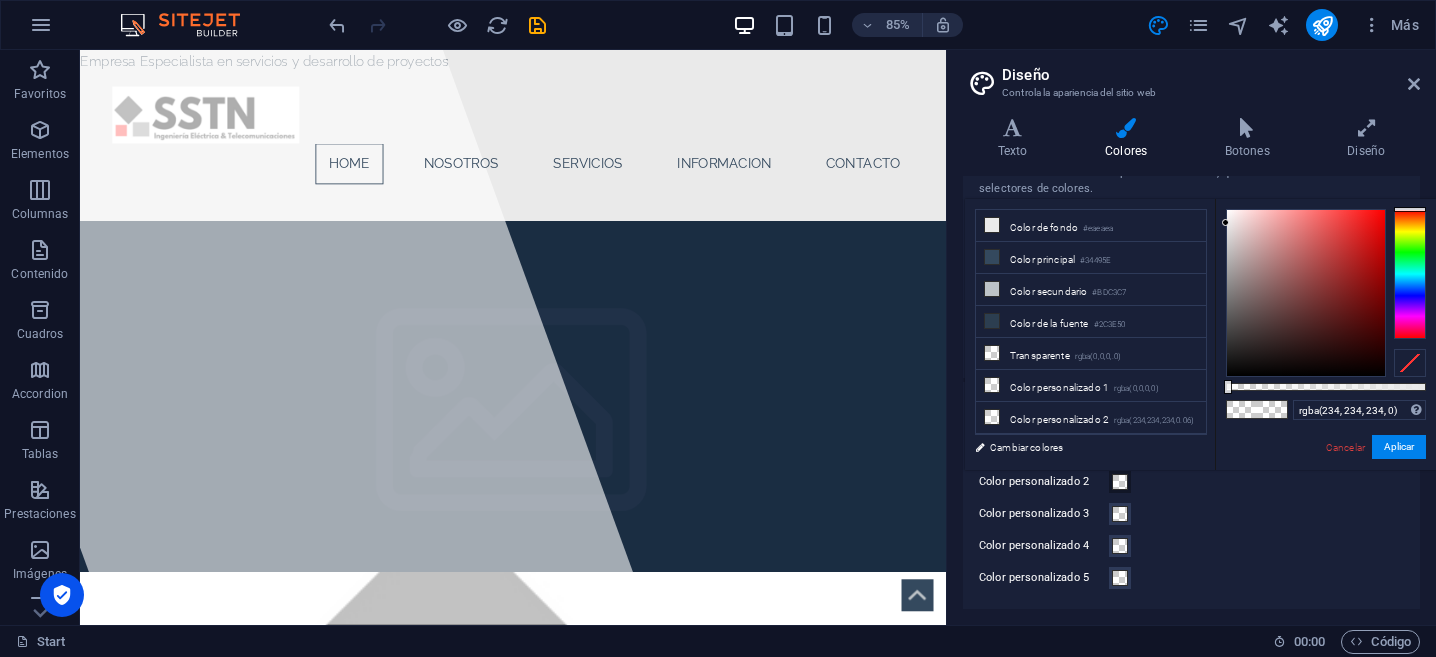 drag, startPoint x: 1239, startPoint y: 391, endPoint x: 1207, endPoint y: 392, distance: 32.01562 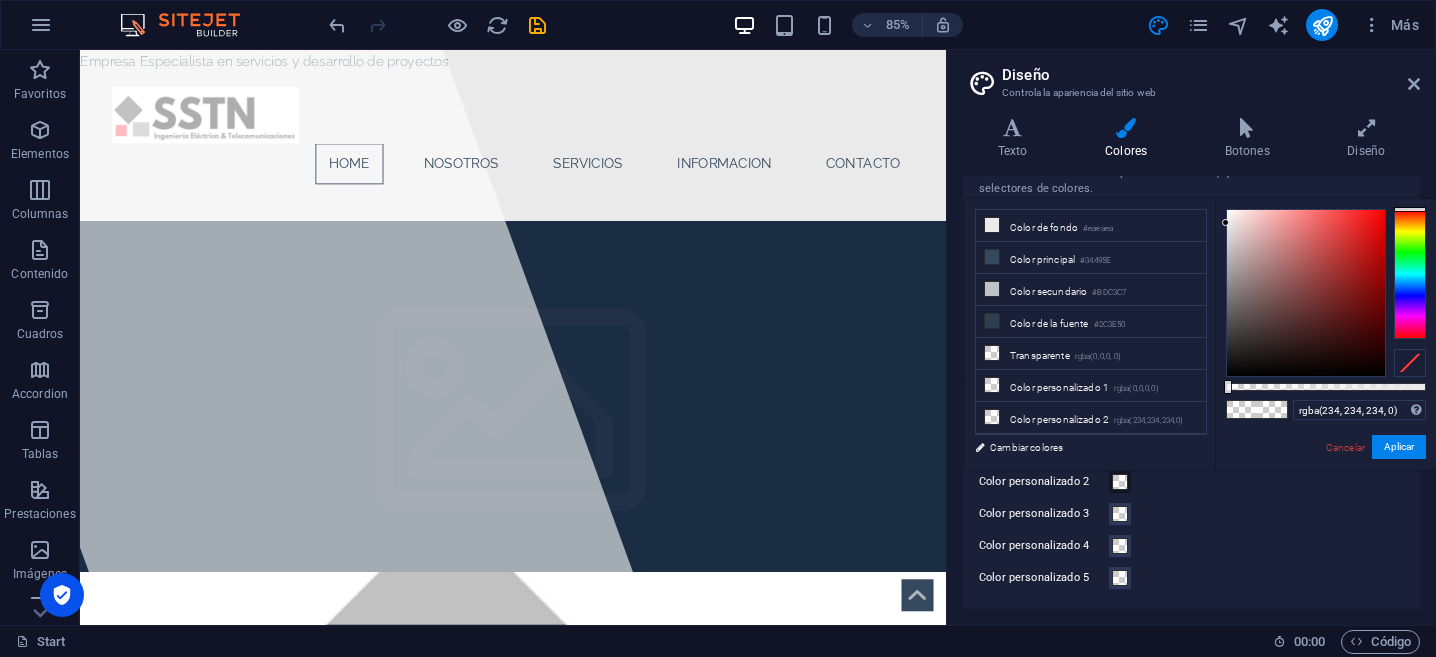 drag, startPoint x: 1090, startPoint y: 61, endPoint x: 1001, endPoint y: 90, distance: 93.60555 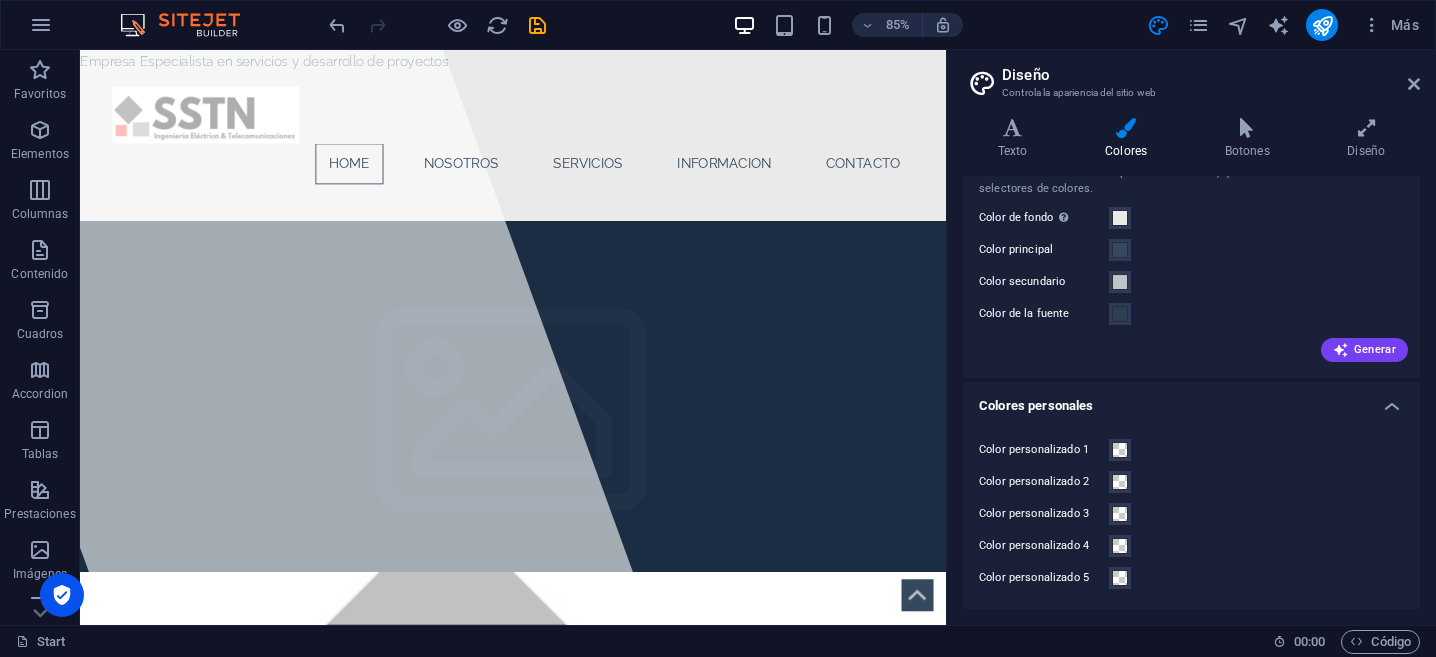 scroll, scrollTop: 0, scrollLeft: 0, axis: both 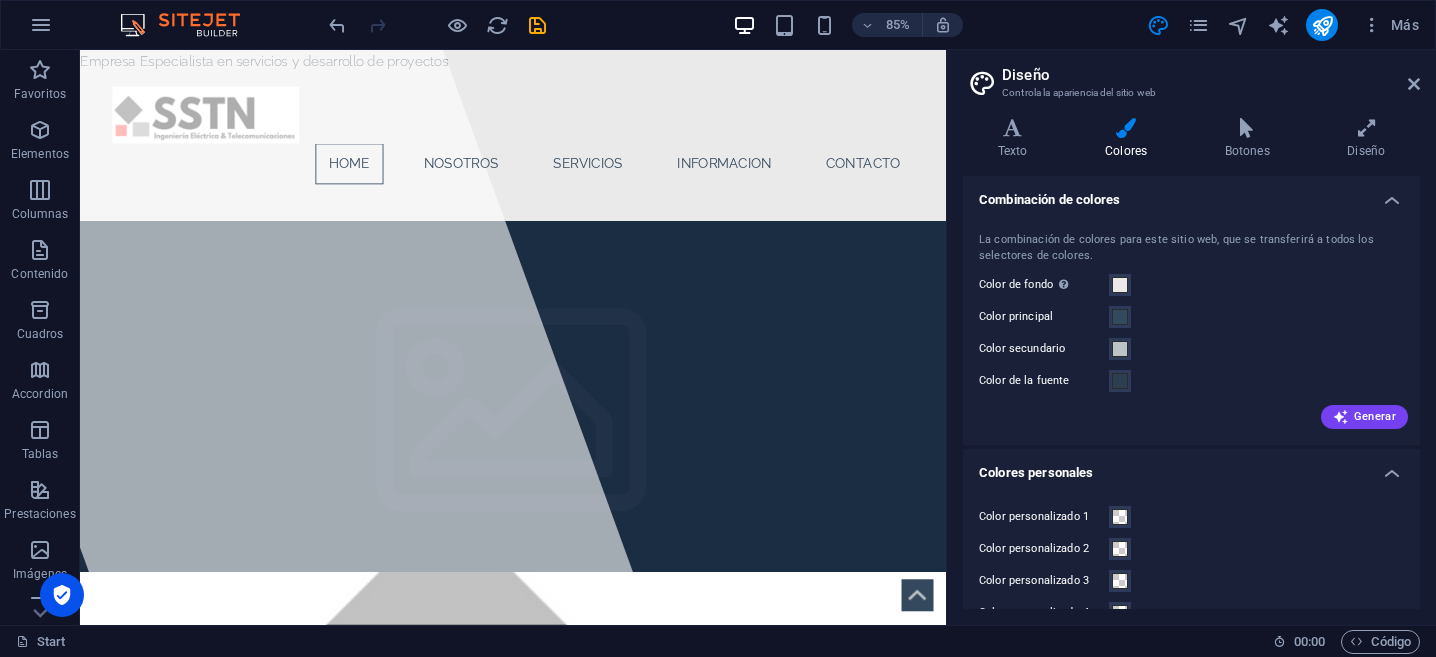 click on "Colores" at bounding box center (1130, 139) 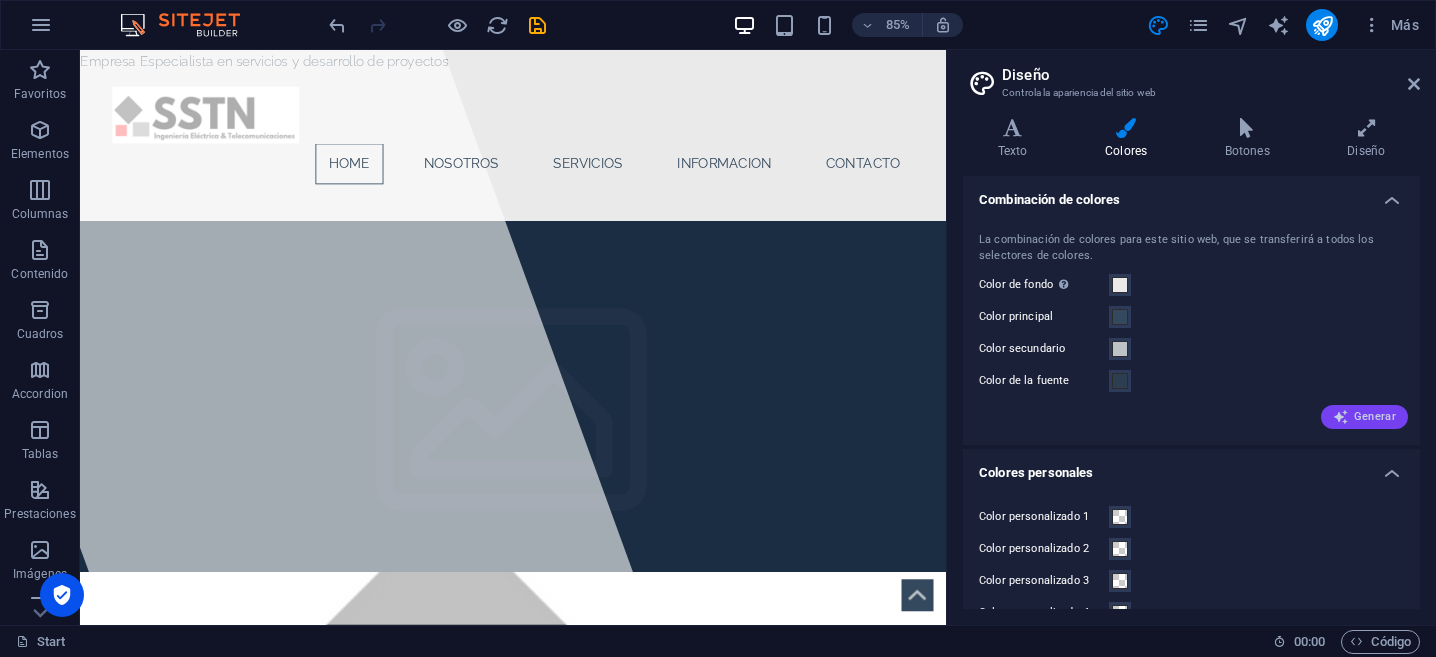 click at bounding box center (1341, 417) 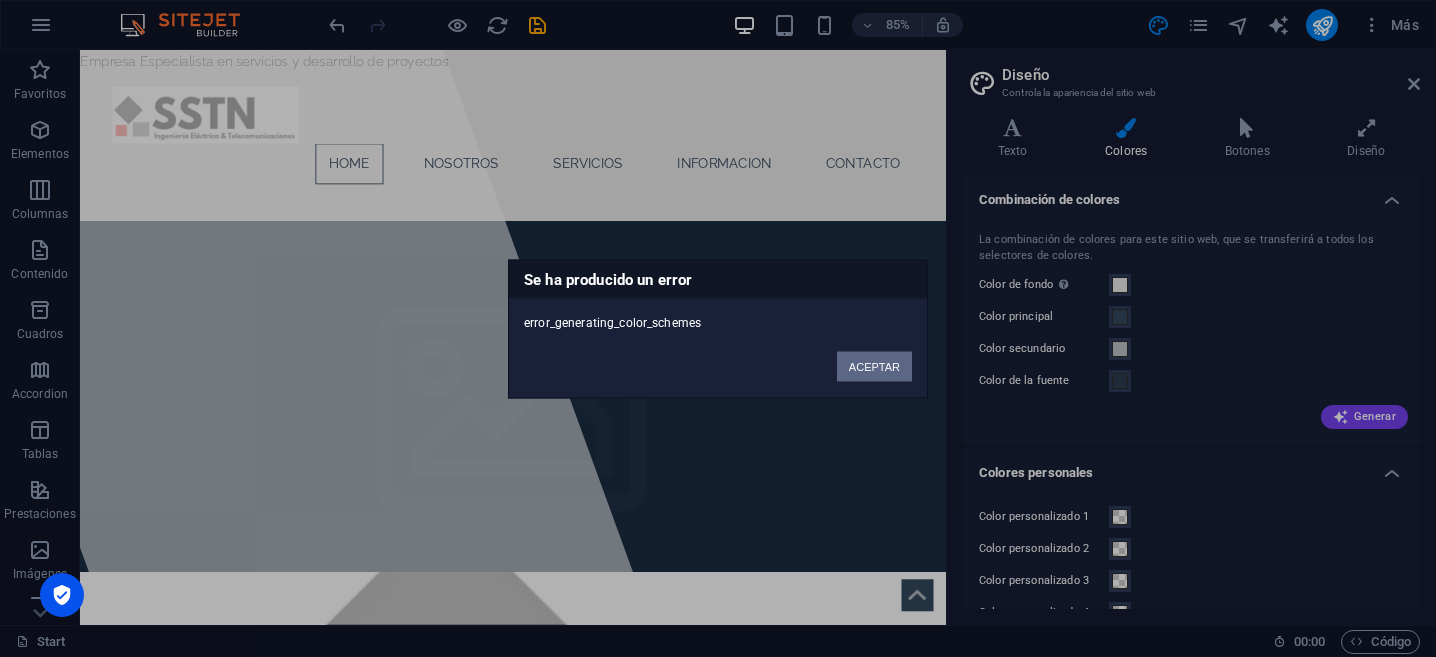 click on "ACEPTAR" at bounding box center (874, 366) 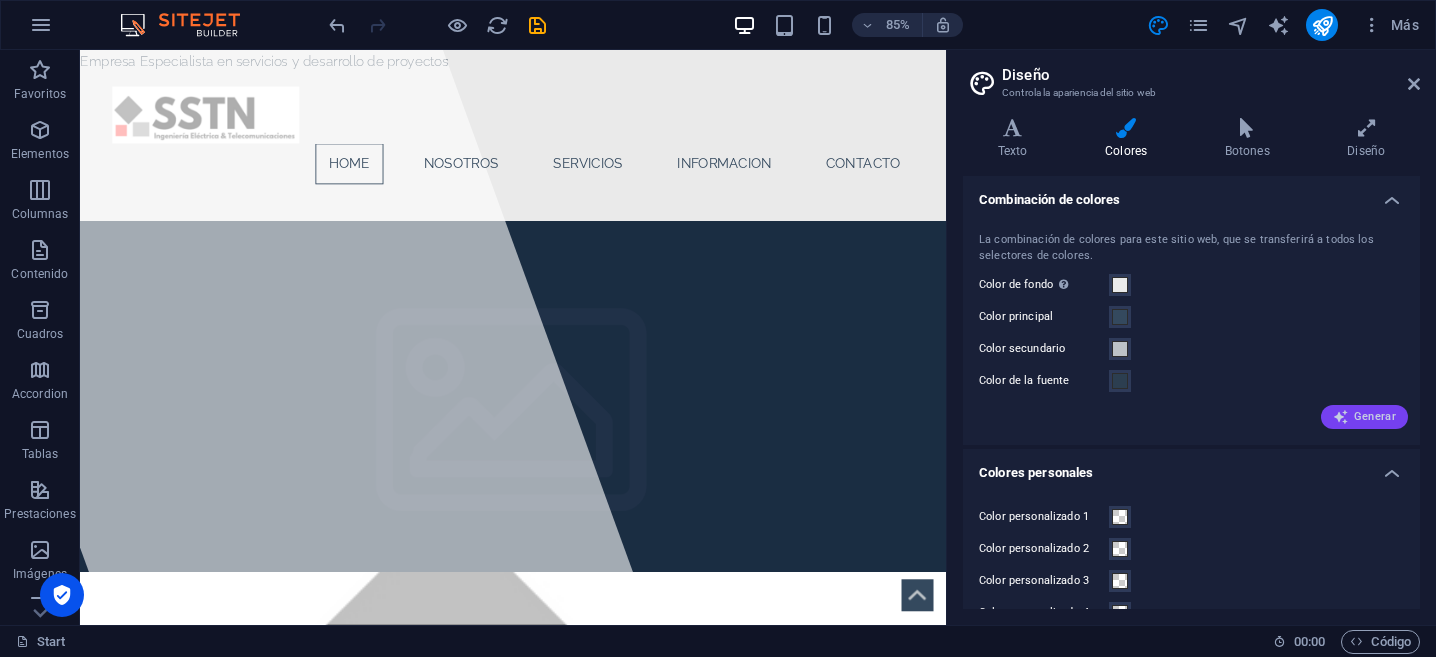 click at bounding box center (1341, 417) 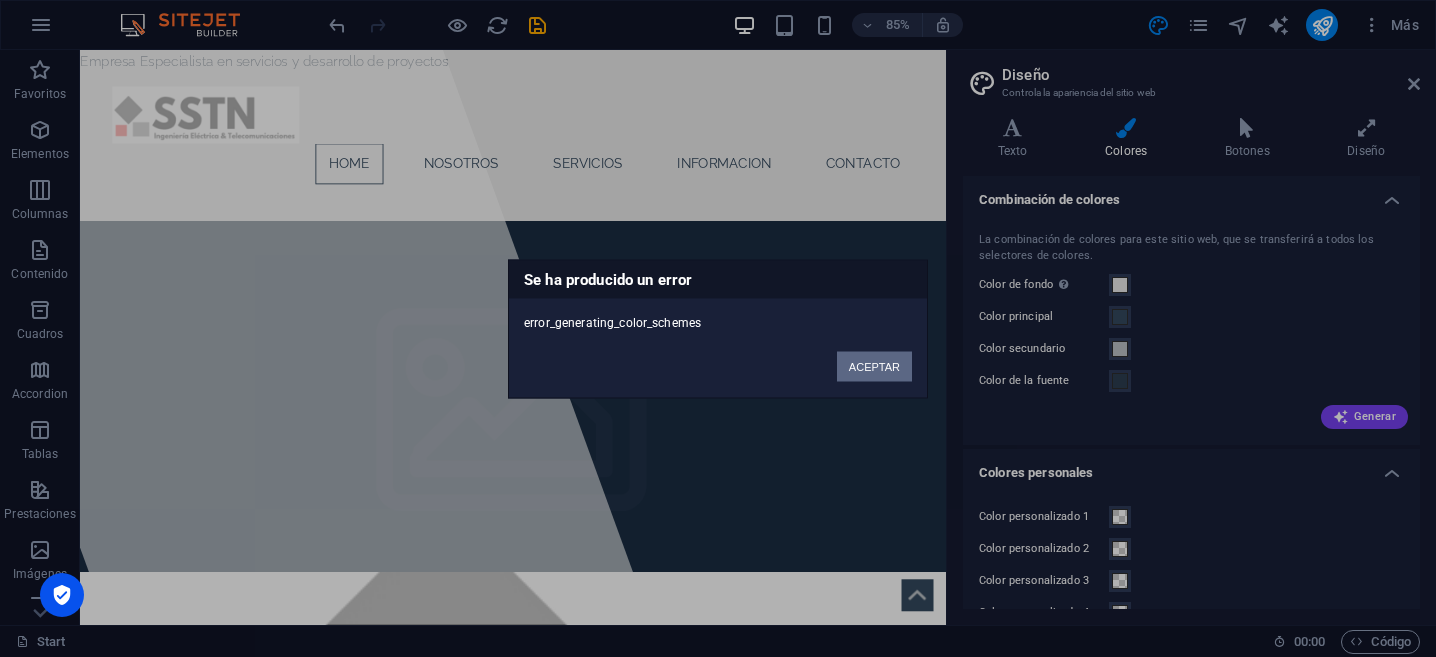 click on "ACEPTAR" at bounding box center [874, 366] 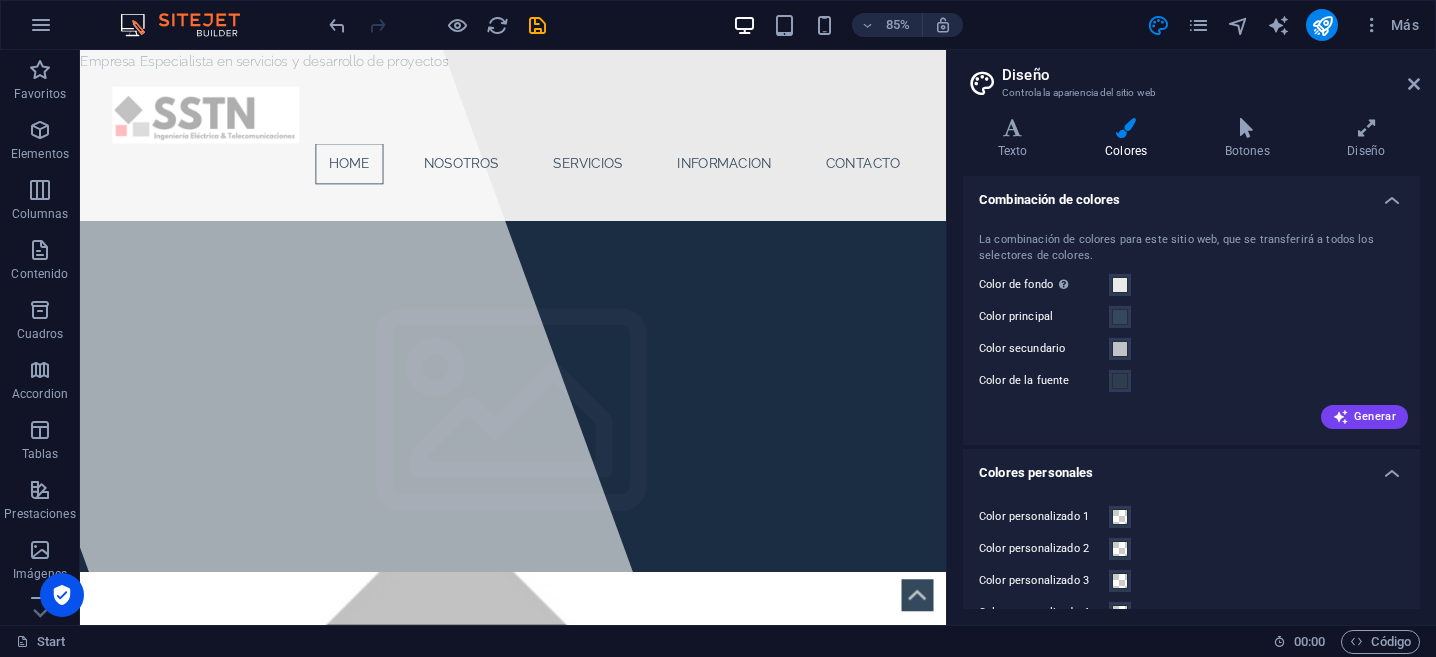 click on "La combinación de colores para este sitio web, que se transferirá a todos los selectores de colores." at bounding box center (1191, 248) 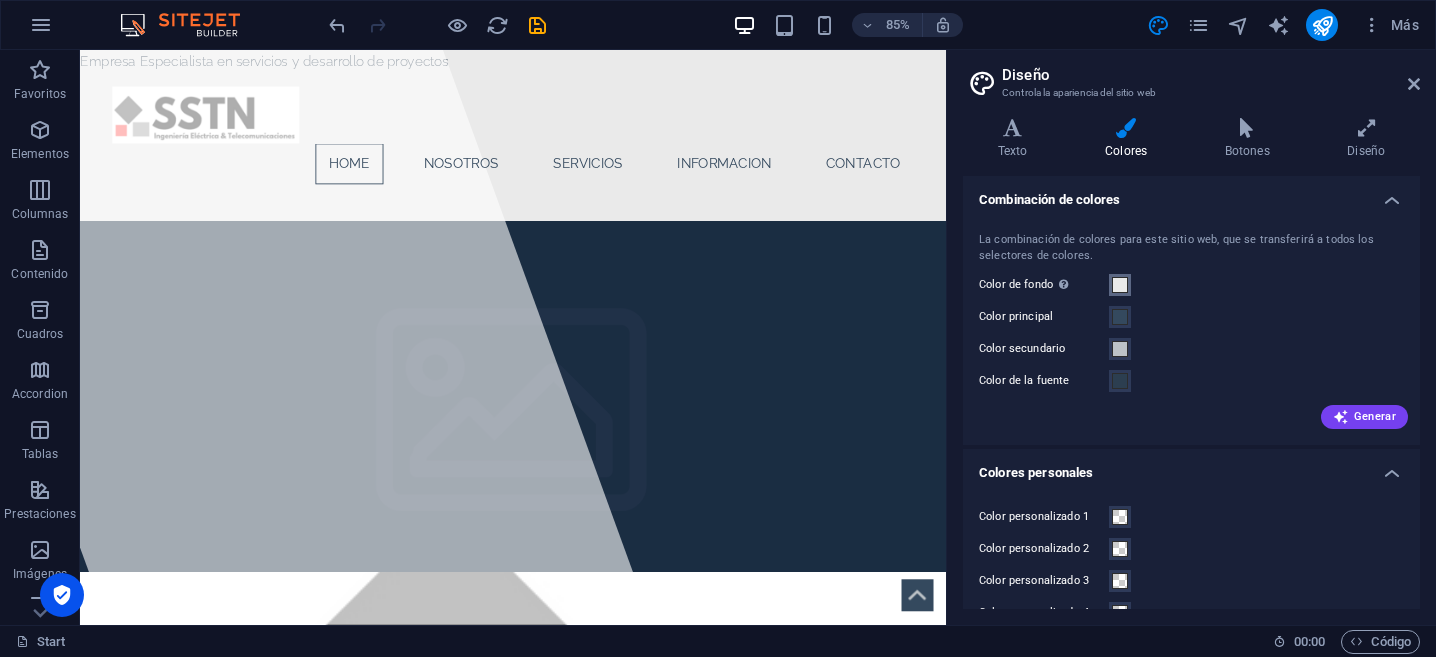 click at bounding box center (1120, 285) 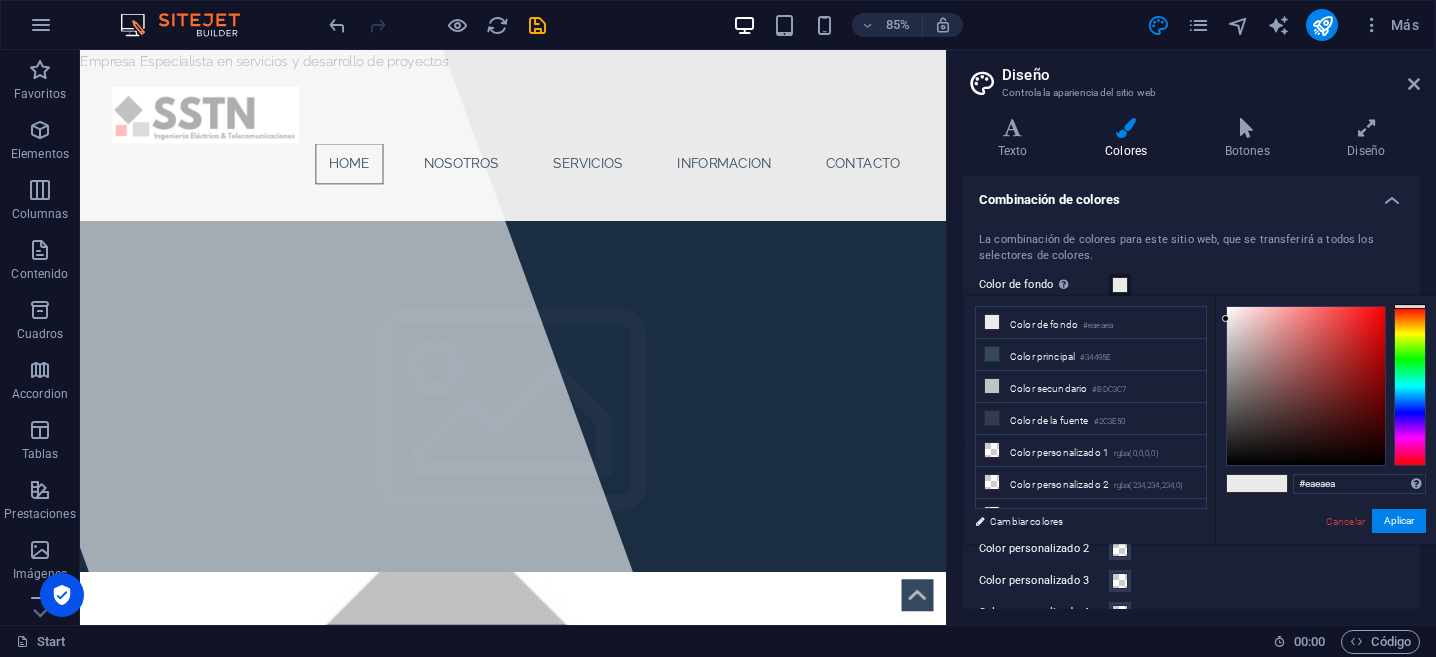 click at bounding box center [1306, 386] 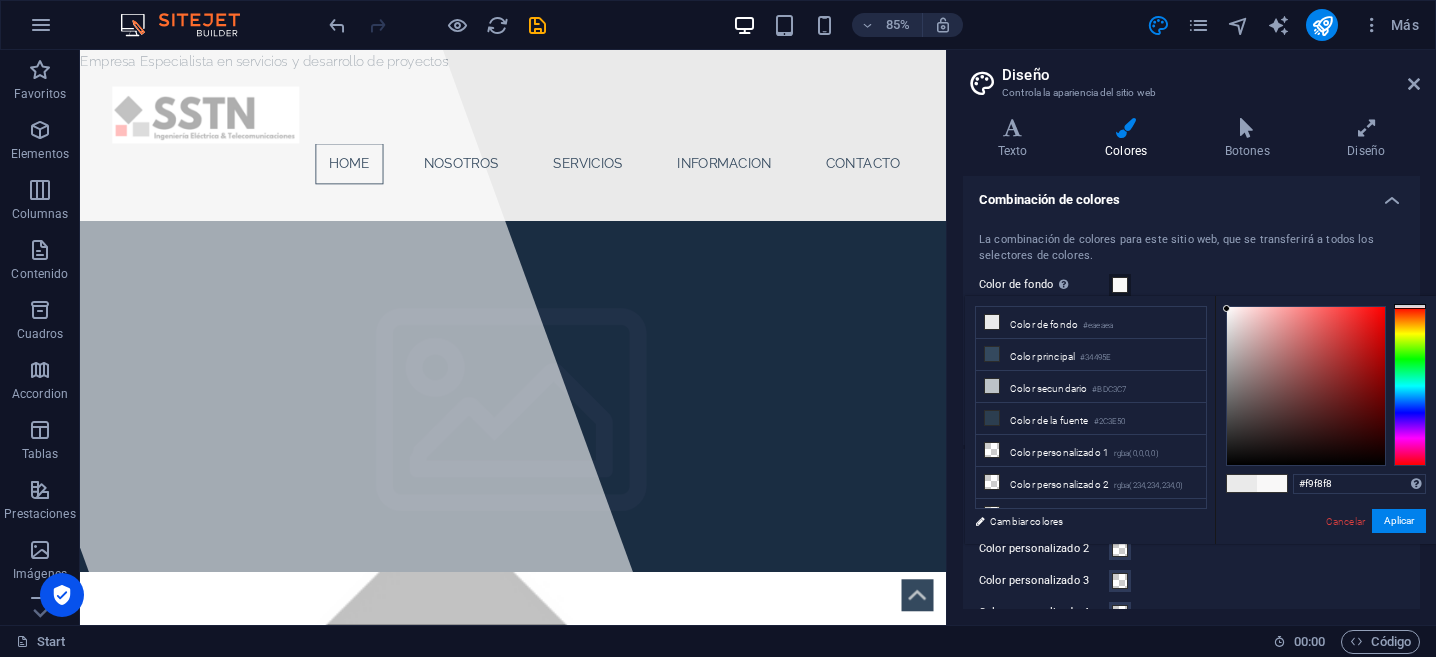 click at bounding box center (1226, 308) 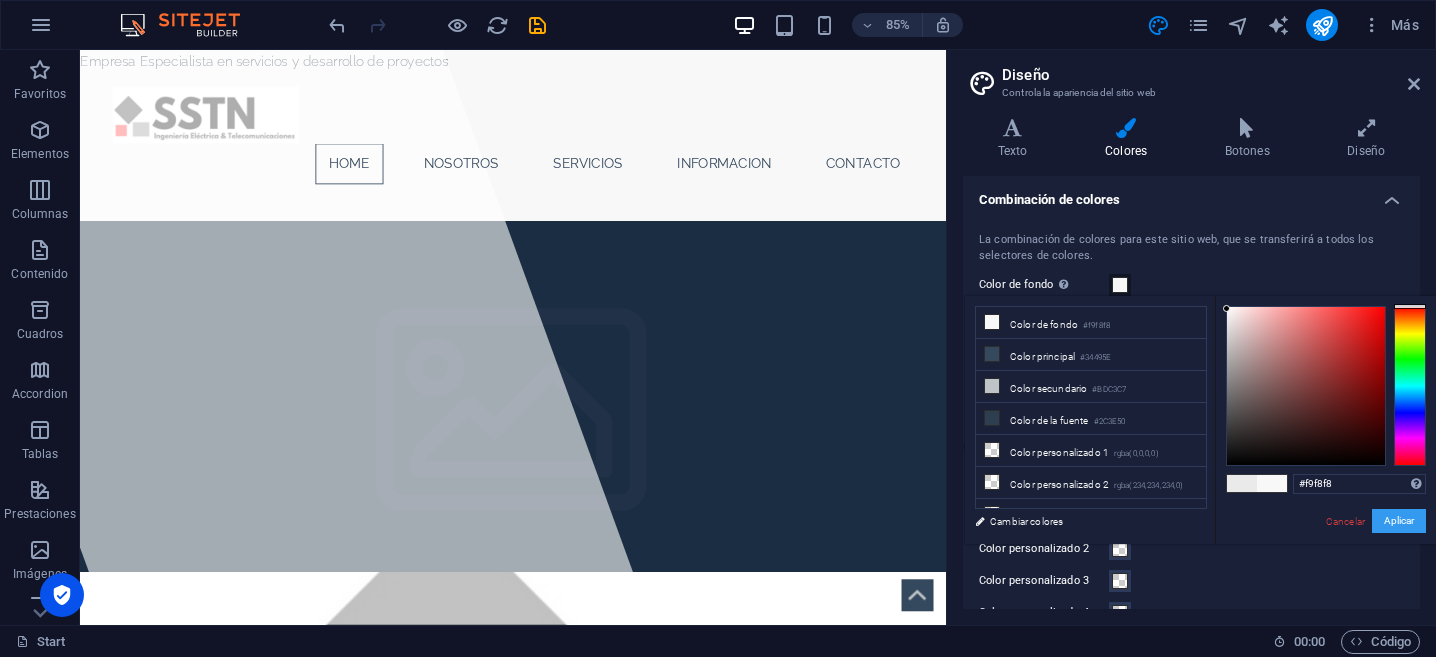 click on "Aplicar" at bounding box center (1399, 521) 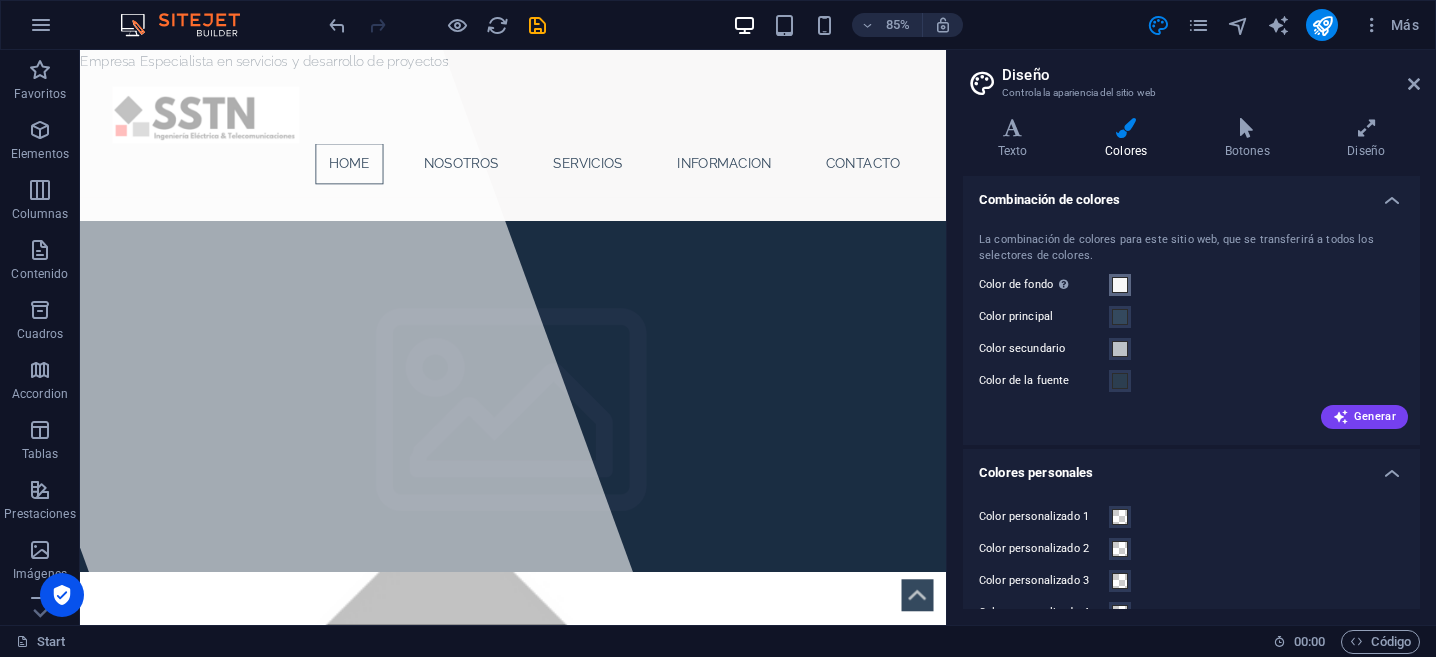 click at bounding box center [1120, 285] 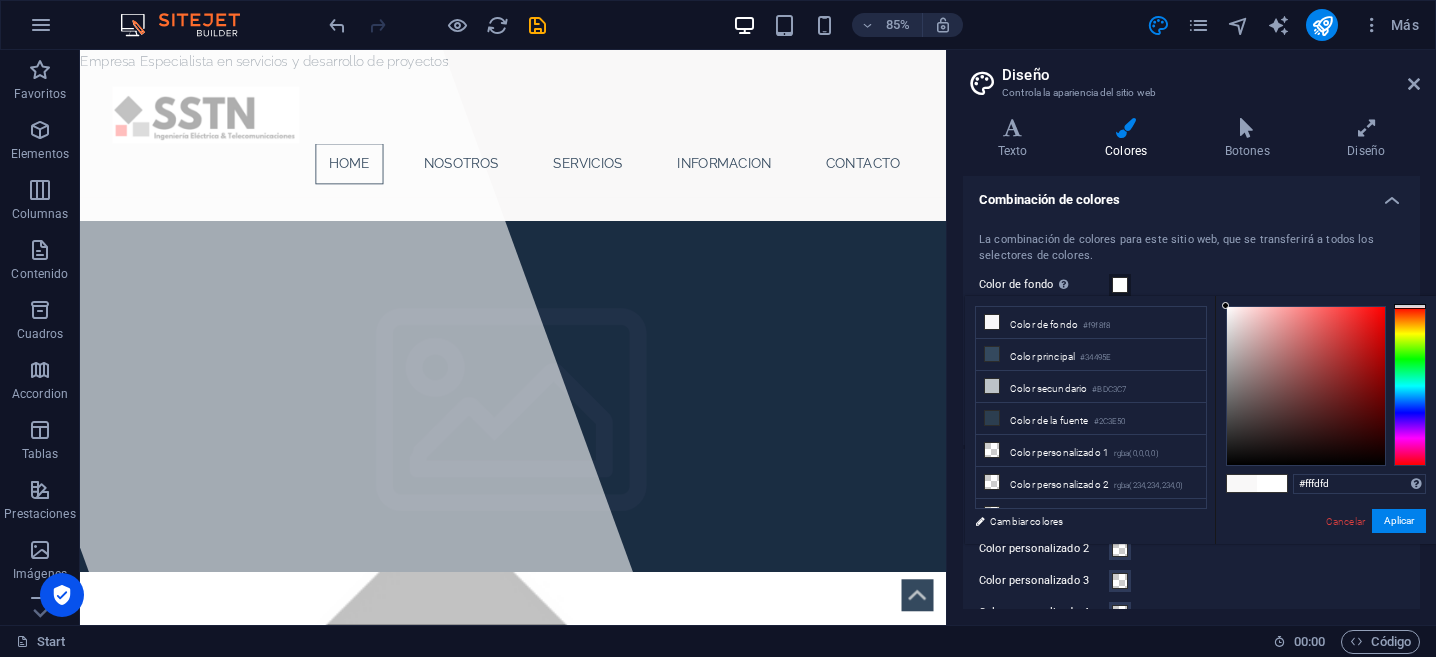type on "#fffcfc" 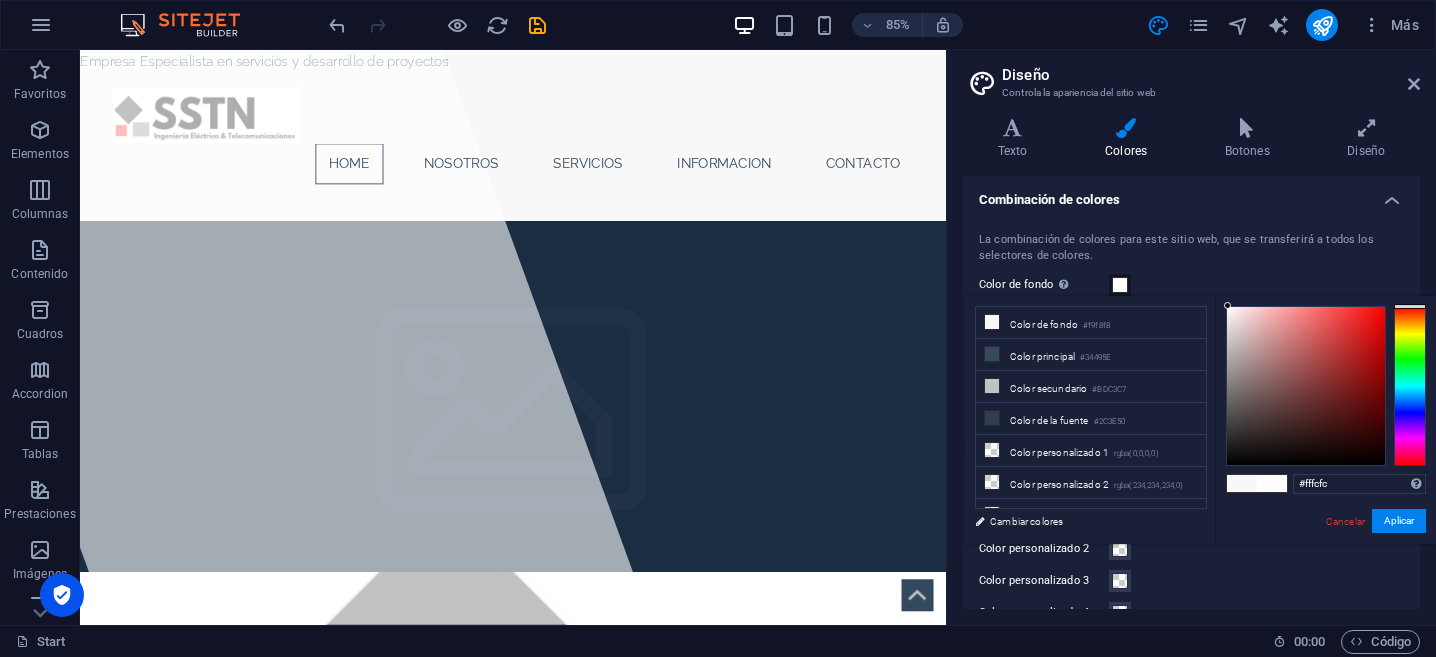 click at bounding box center [1227, 305] 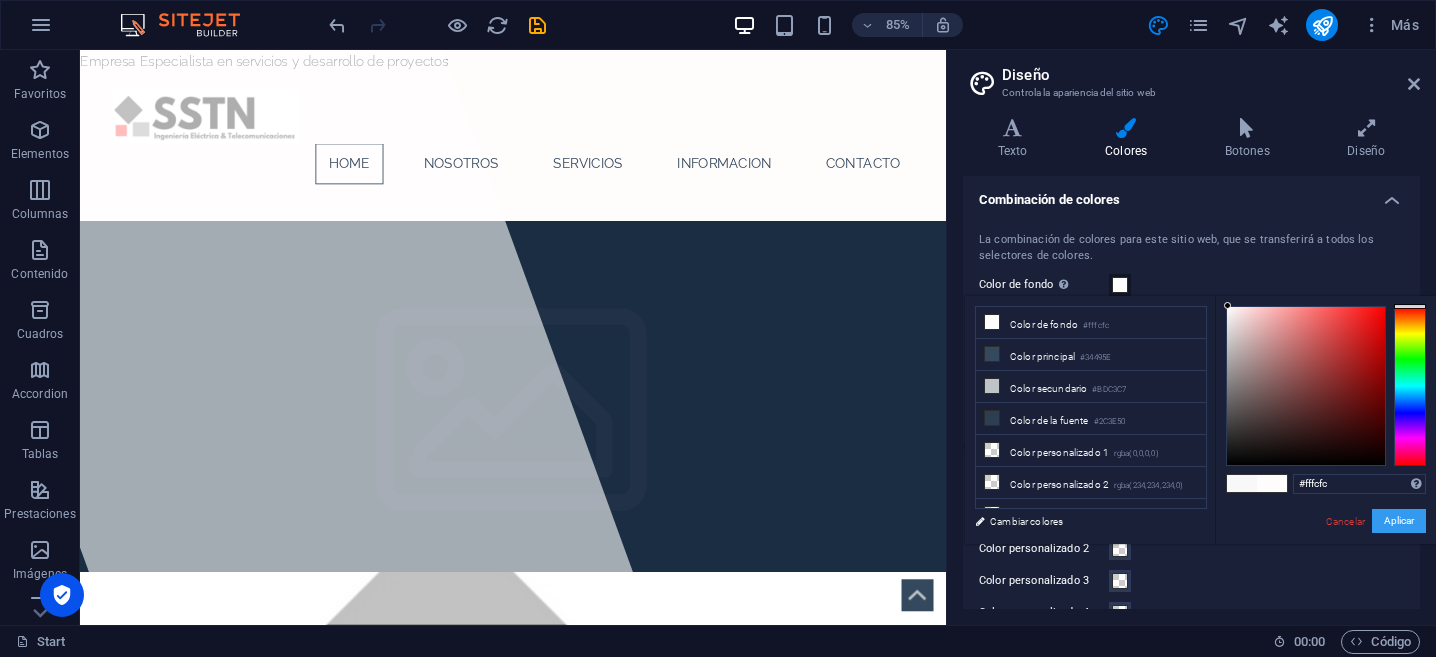 click on "Aplicar" at bounding box center [1399, 521] 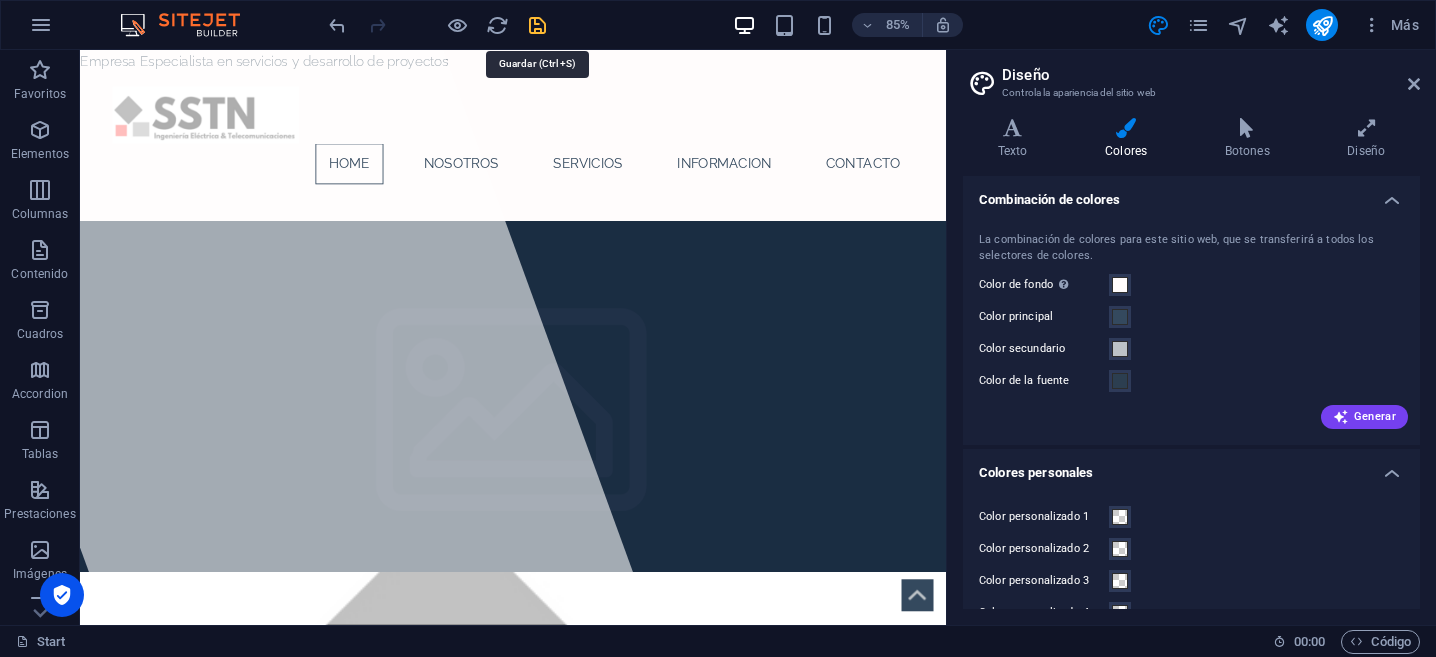 click at bounding box center [537, 25] 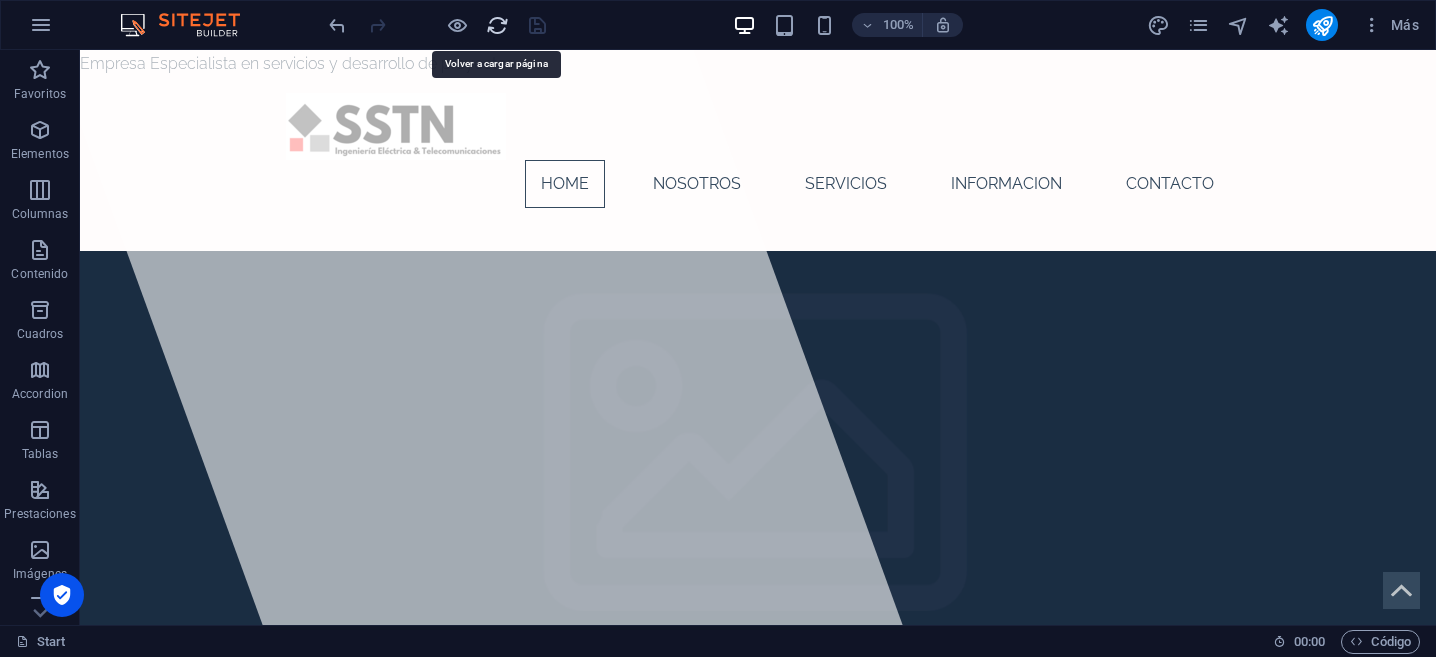 click at bounding box center [497, 25] 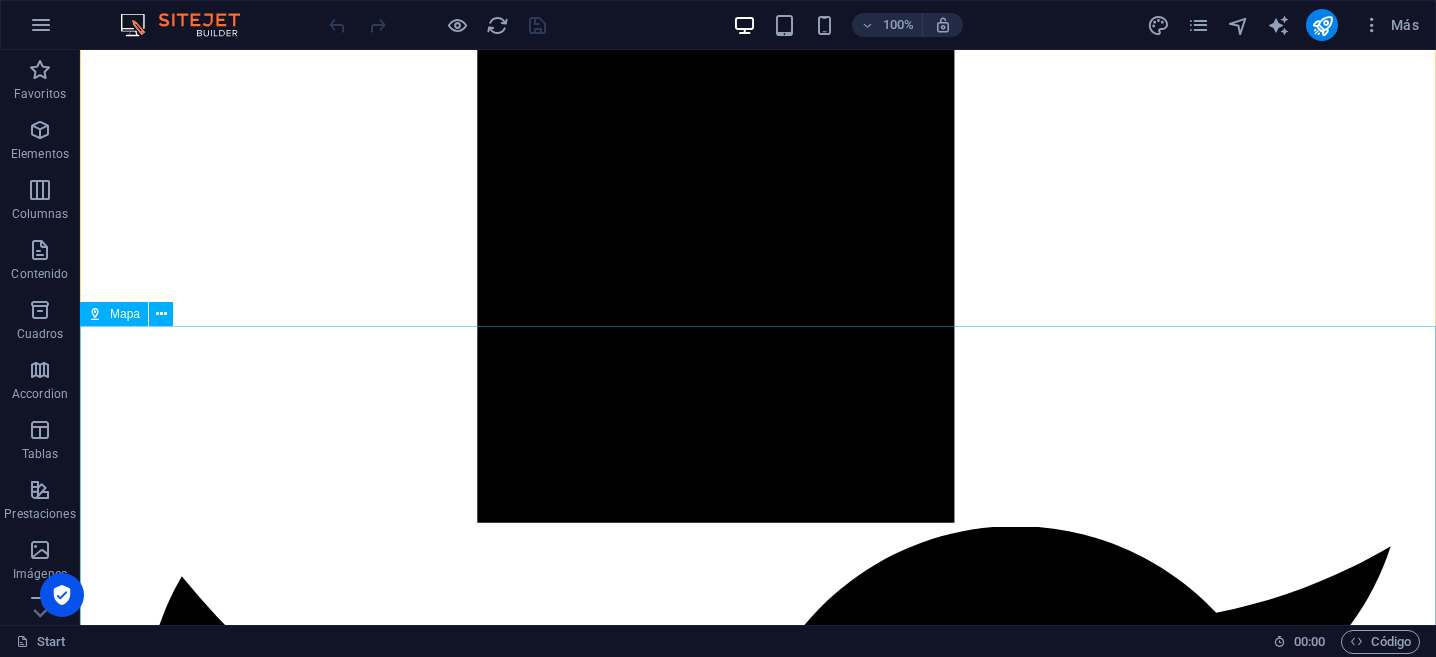 scroll, scrollTop: 5123, scrollLeft: 0, axis: vertical 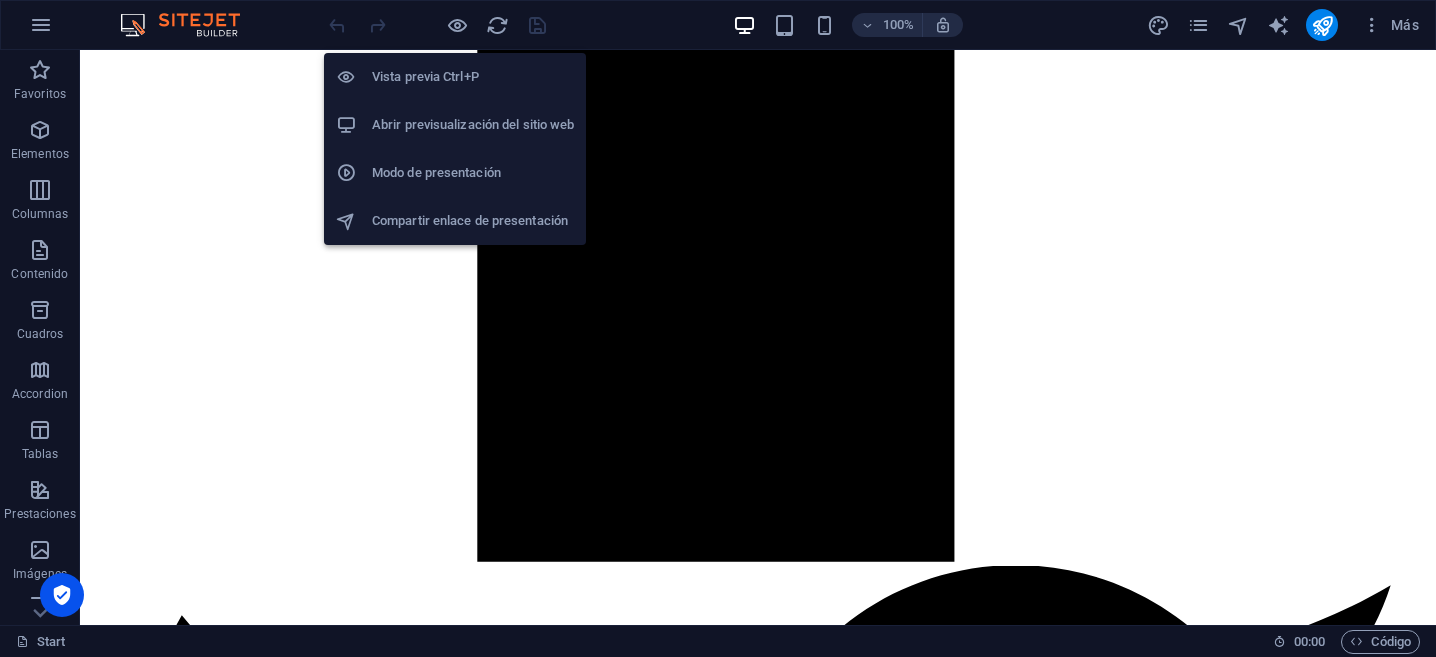 click on "Abrir previsualización del sitio web" at bounding box center (473, 125) 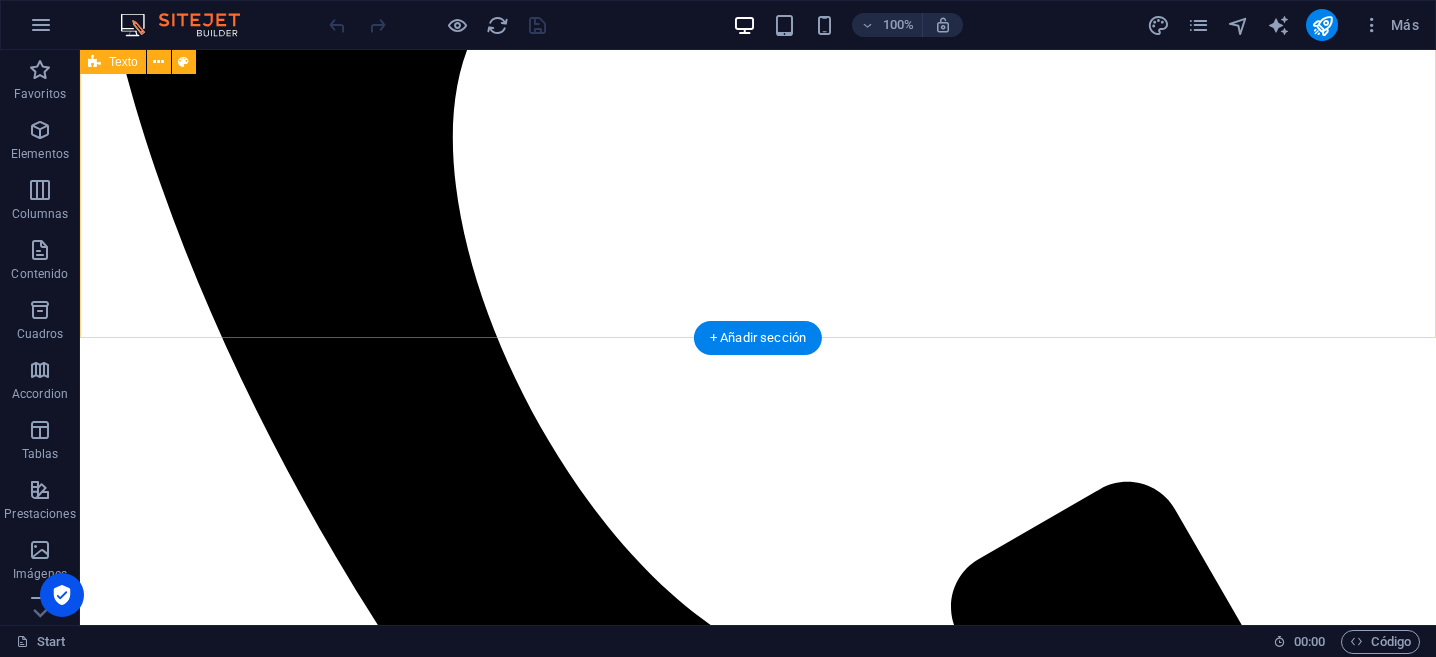 scroll, scrollTop: 862, scrollLeft: 0, axis: vertical 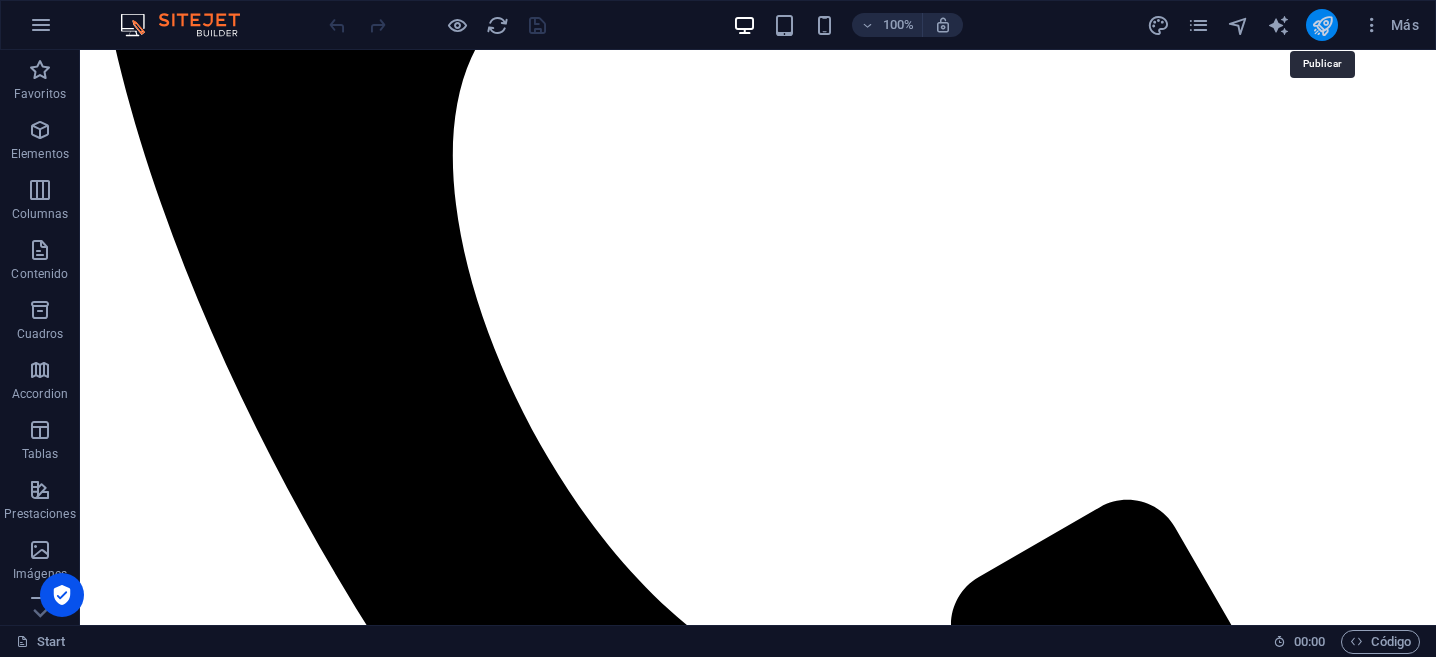 click at bounding box center [1322, 25] 